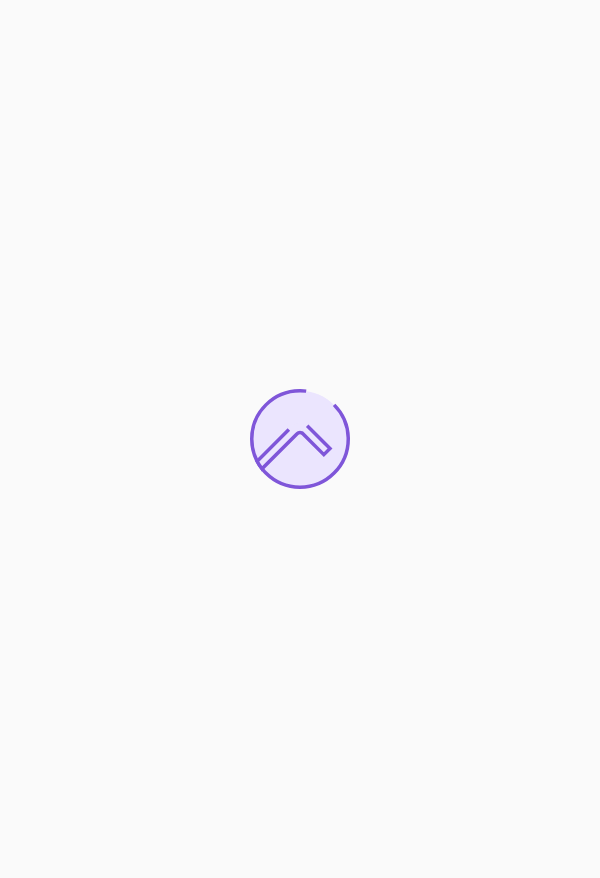 scroll, scrollTop: 0, scrollLeft: 0, axis: both 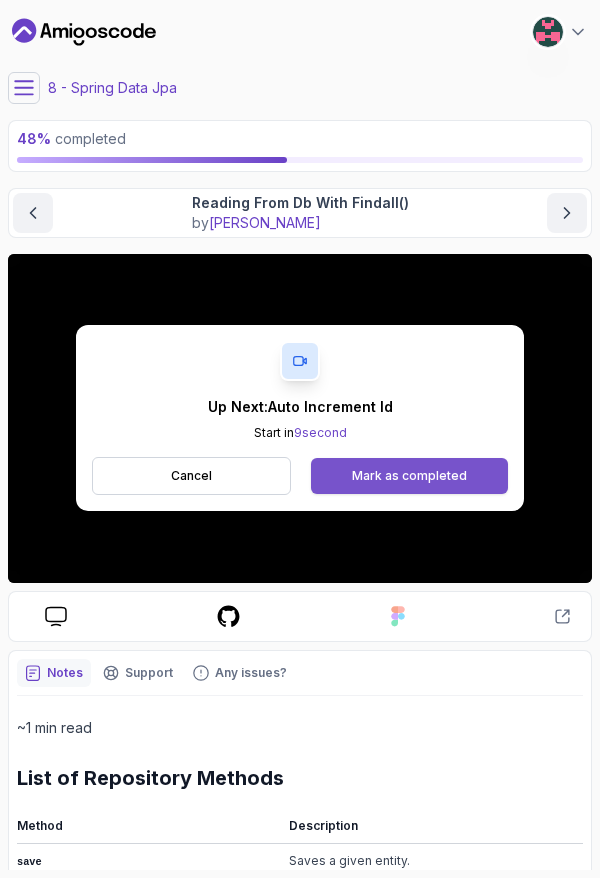 click on "Mark as completed" at bounding box center (409, 476) 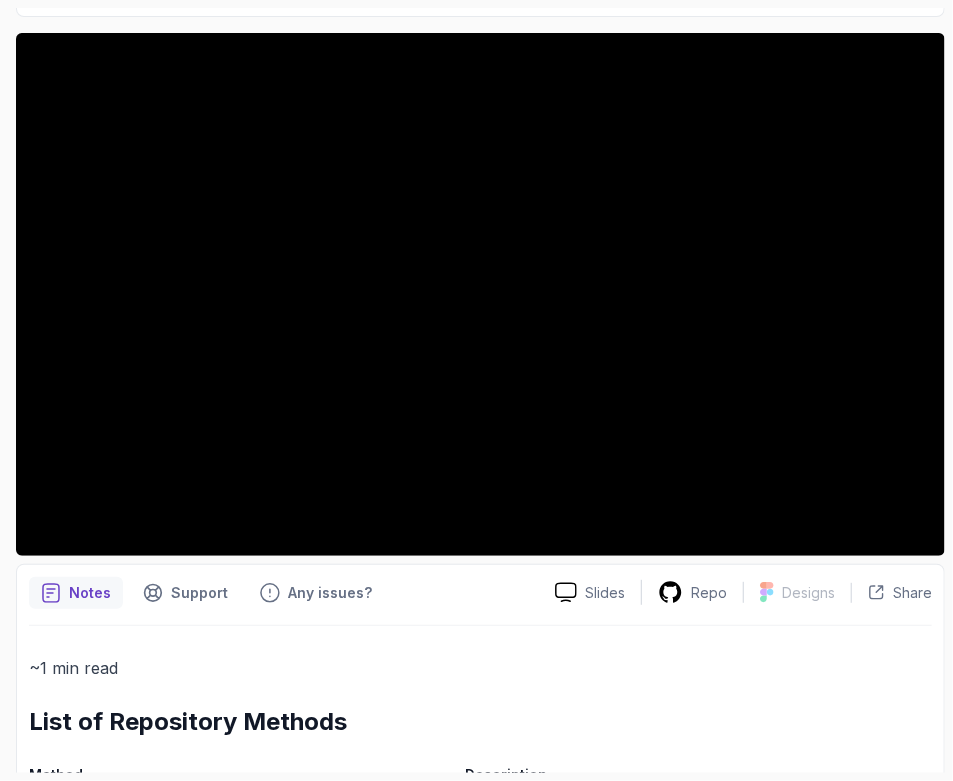 scroll, scrollTop: 100, scrollLeft: 0, axis: vertical 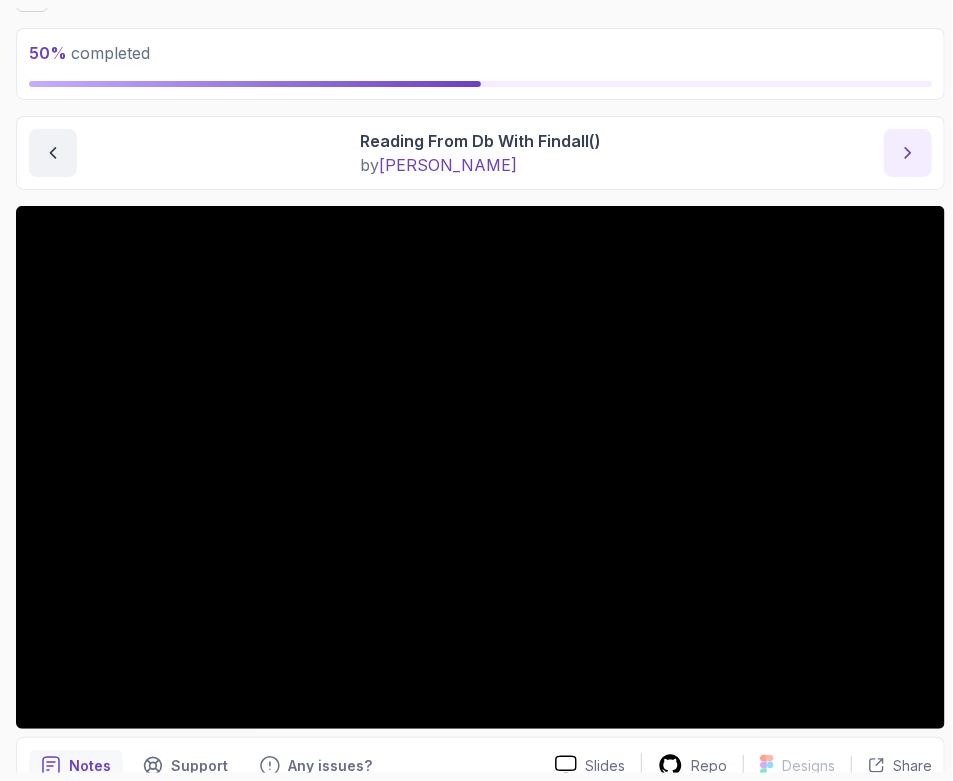 click at bounding box center (908, 153) 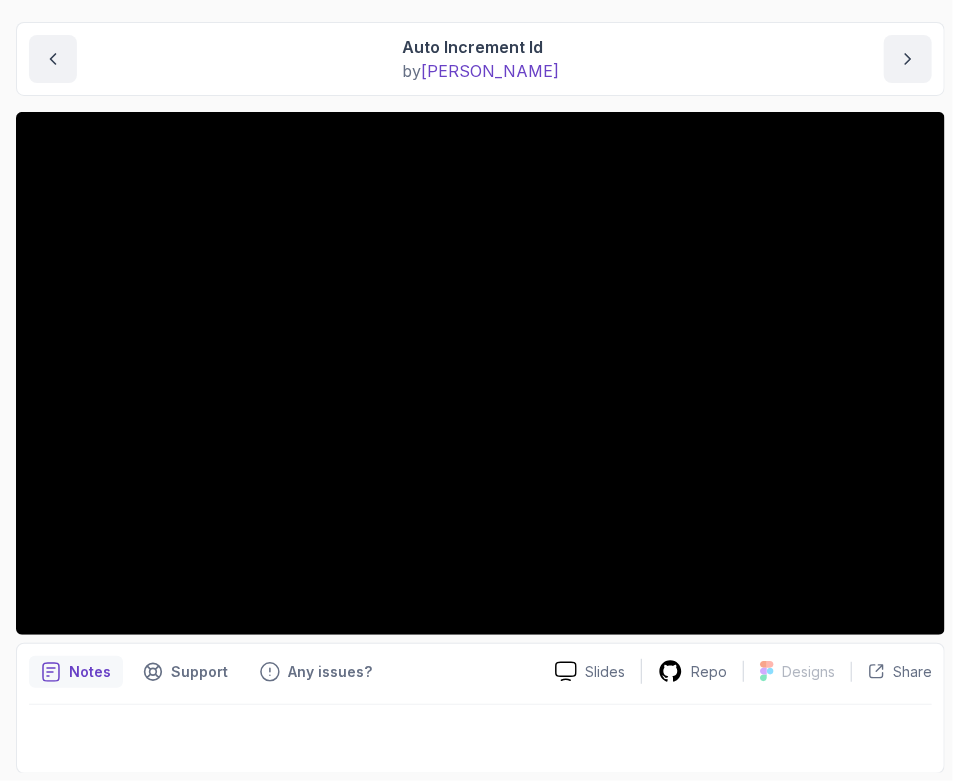 scroll, scrollTop: 0, scrollLeft: 0, axis: both 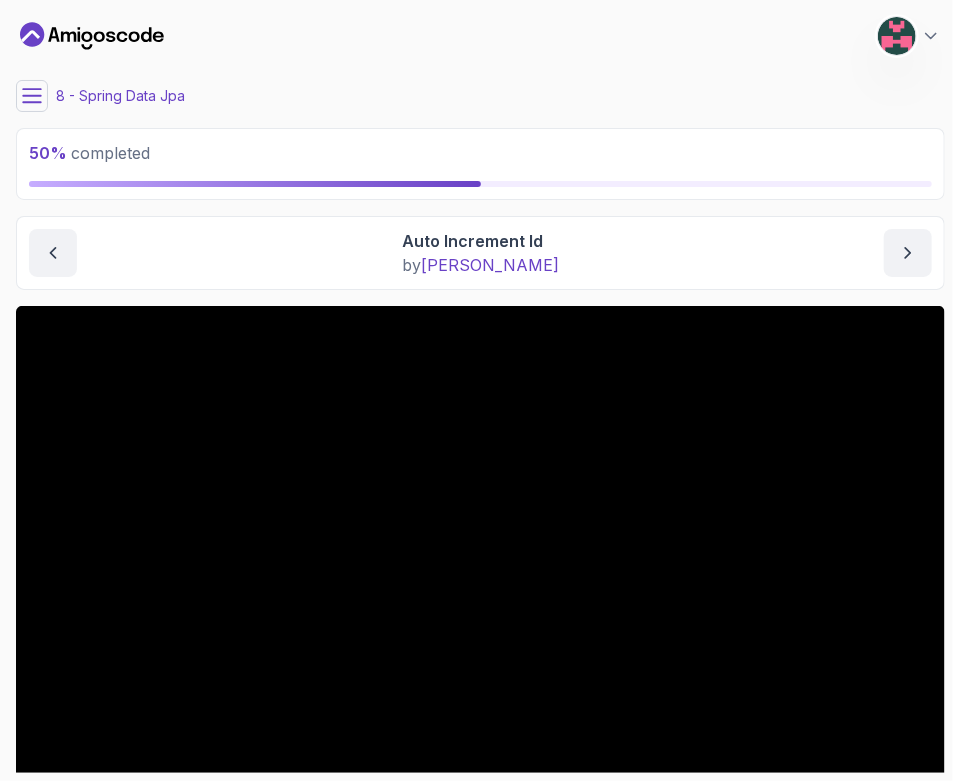 click on "My Courses Spring Boot for Beginners 7  Points 1 Yin Chan Software Engineer 8 - Spring Data Jpa  50 % completed Spring Data Jpa Auto Increment Id Auto Increment Id by  nelson Slides Repo Designs Design not available Share Notes Support Any issues? Slides Repo Designs Design not available Share" at bounding box center (480, 390) 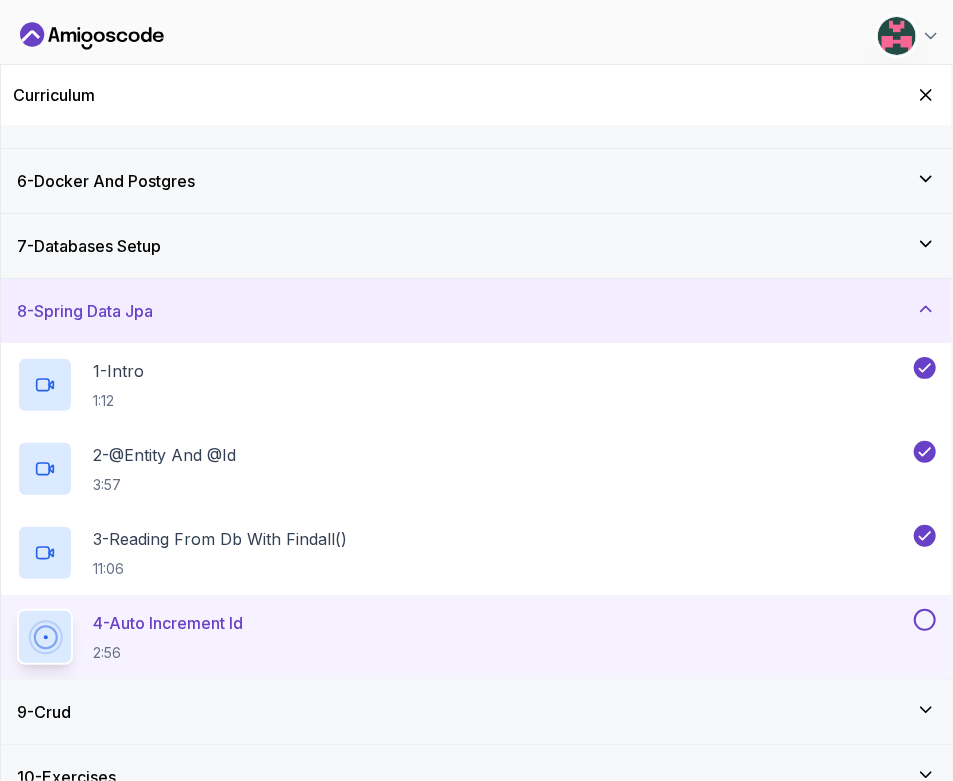 scroll, scrollTop: 396, scrollLeft: 0, axis: vertical 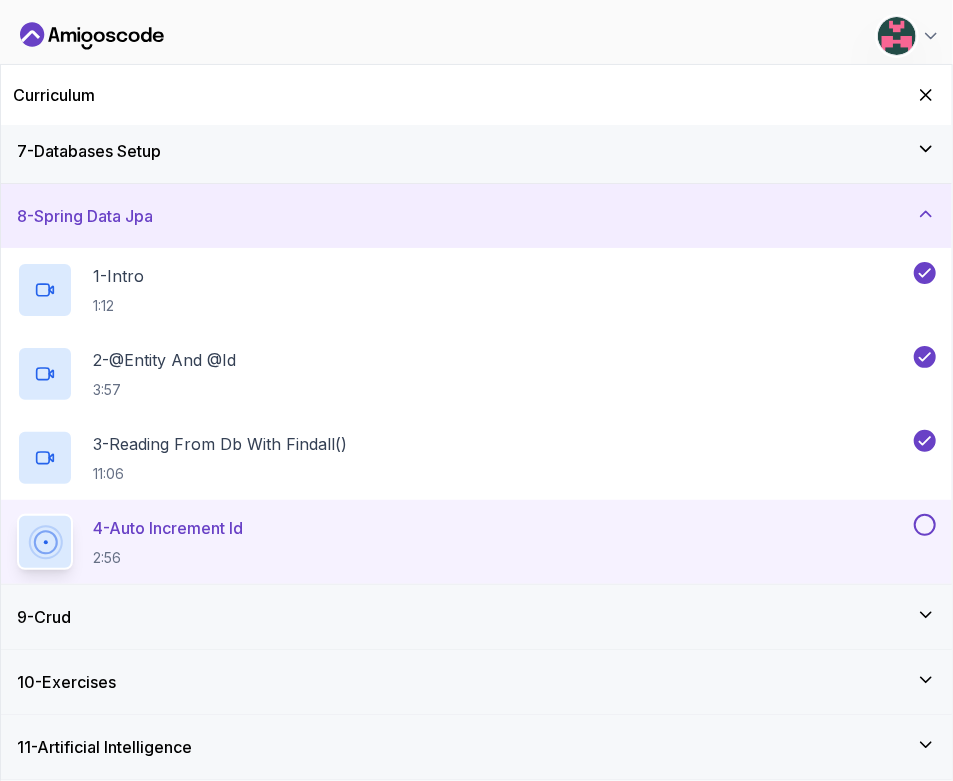 click on "9  -  Crud" at bounding box center (476, 617) 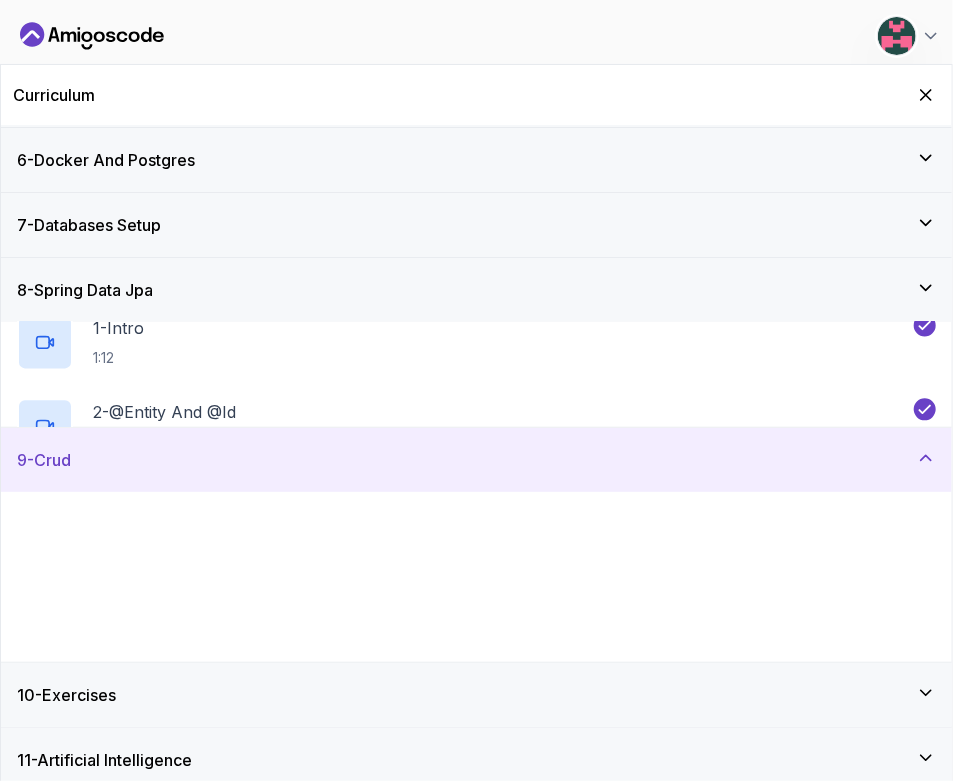 scroll, scrollTop: 313, scrollLeft: 0, axis: vertical 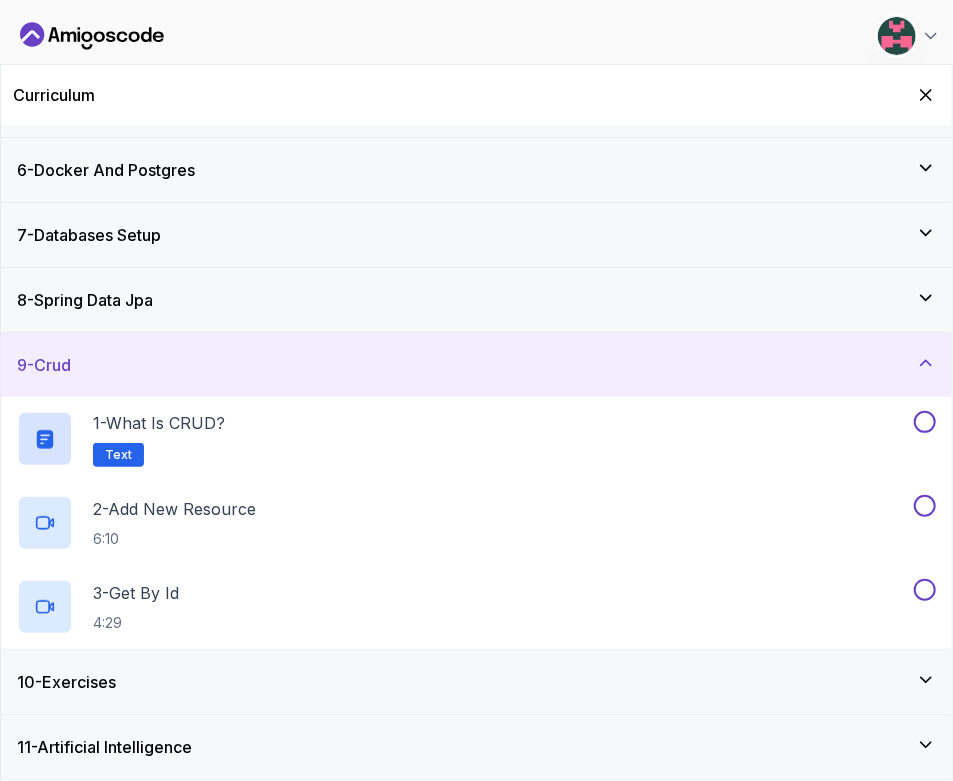 click on "9  -  Crud" at bounding box center (476, 365) 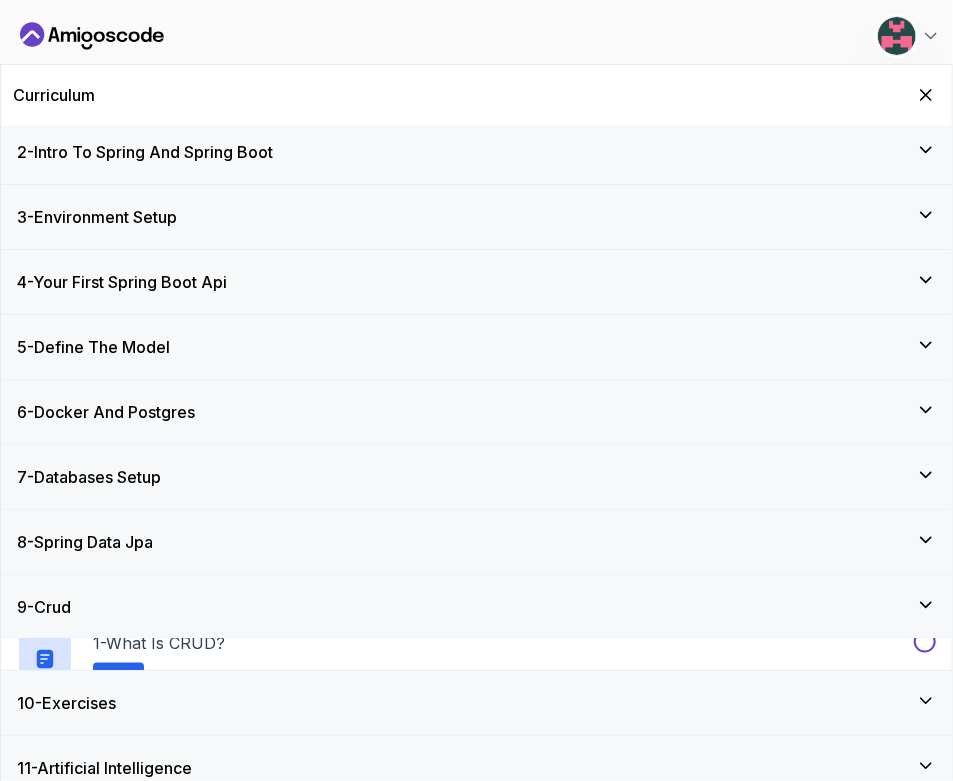 scroll, scrollTop: 61, scrollLeft: 0, axis: vertical 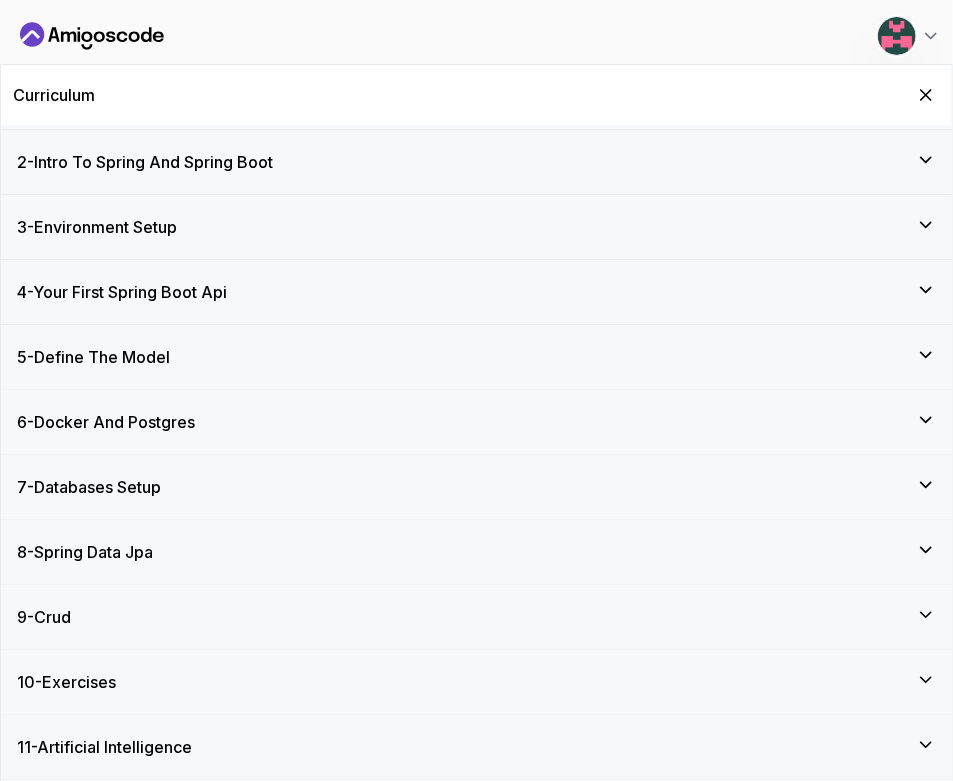 click on "Curriculum" at bounding box center [54, 95] 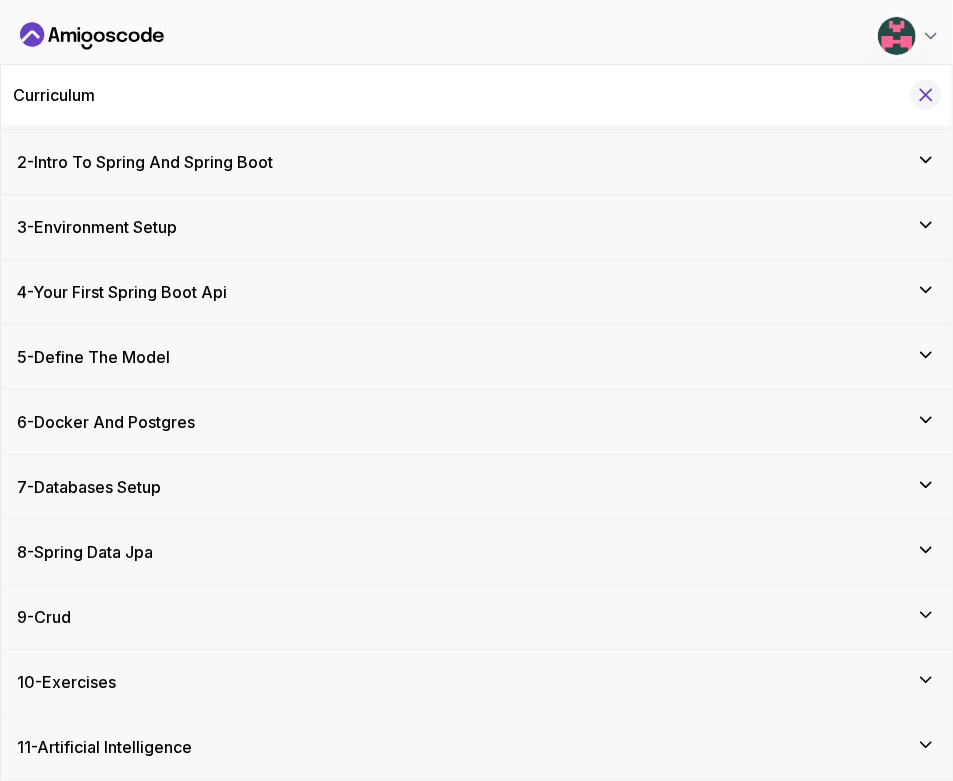click 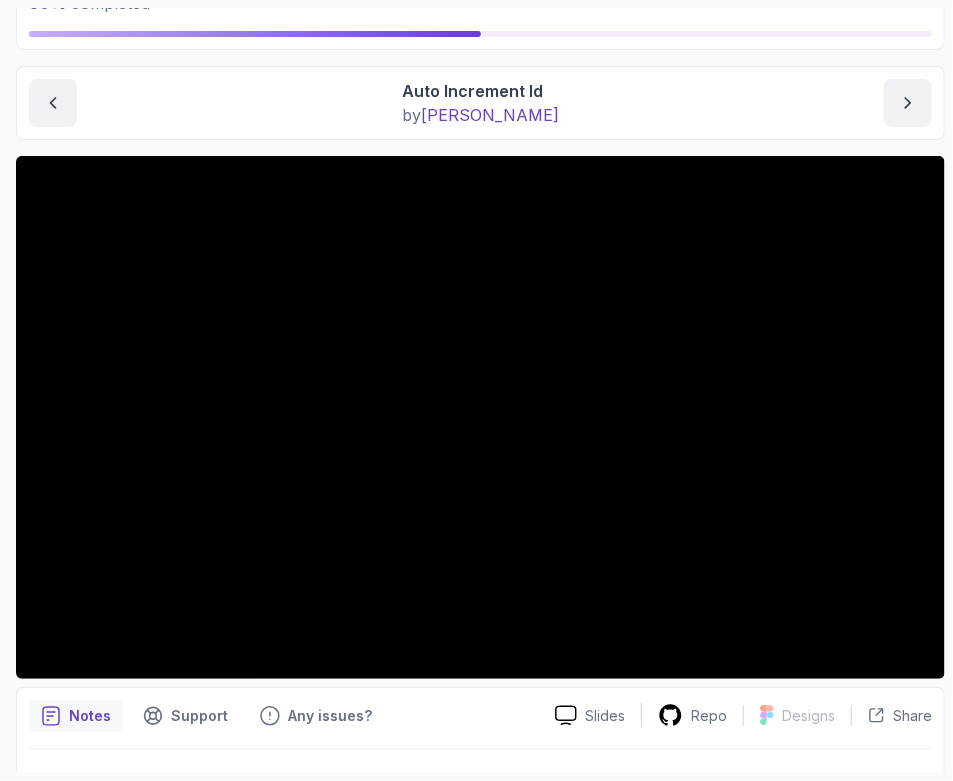 scroll, scrollTop: 150, scrollLeft: 0, axis: vertical 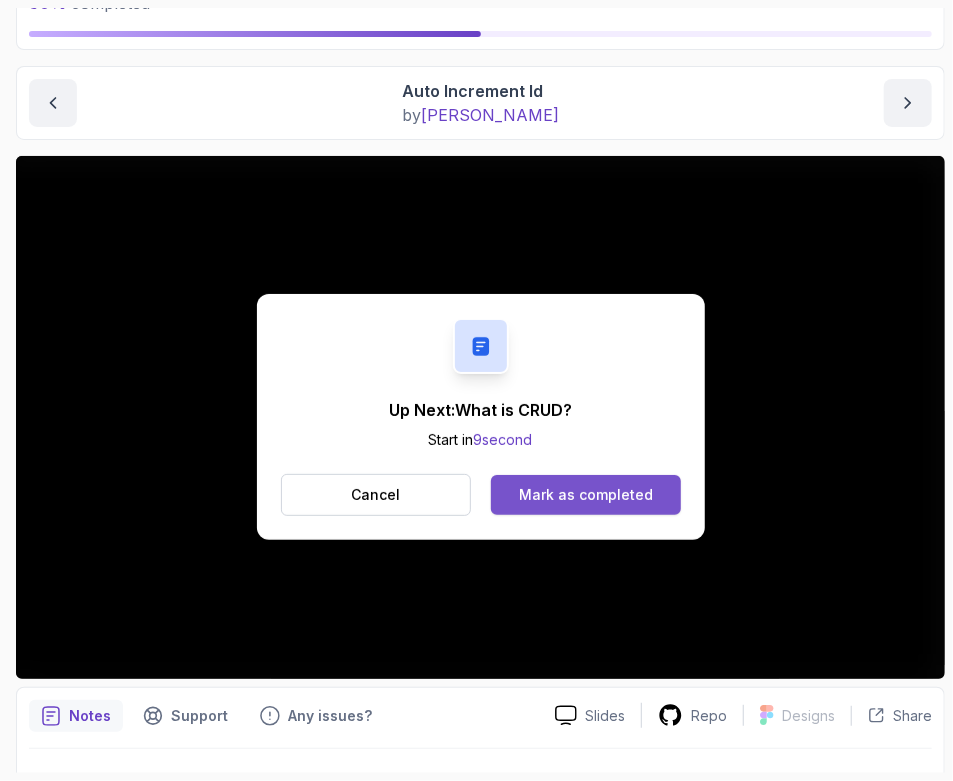click on "Mark as completed" at bounding box center [585, 495] 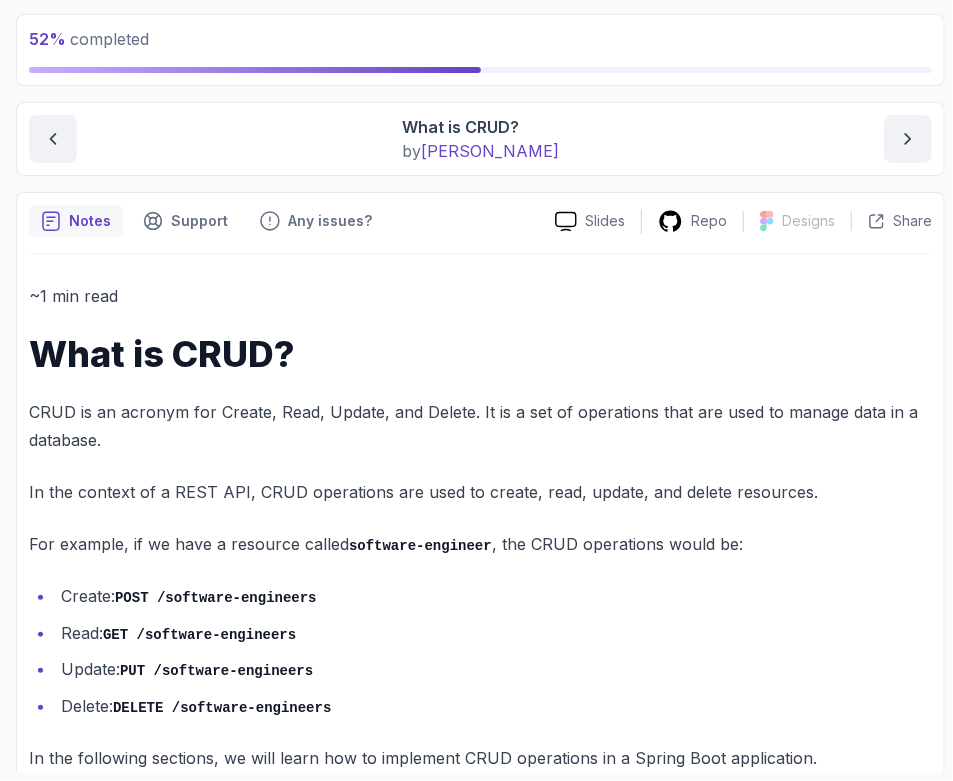 scroll, scrollTop: 152, scrollLeft: 0, axis: vertical 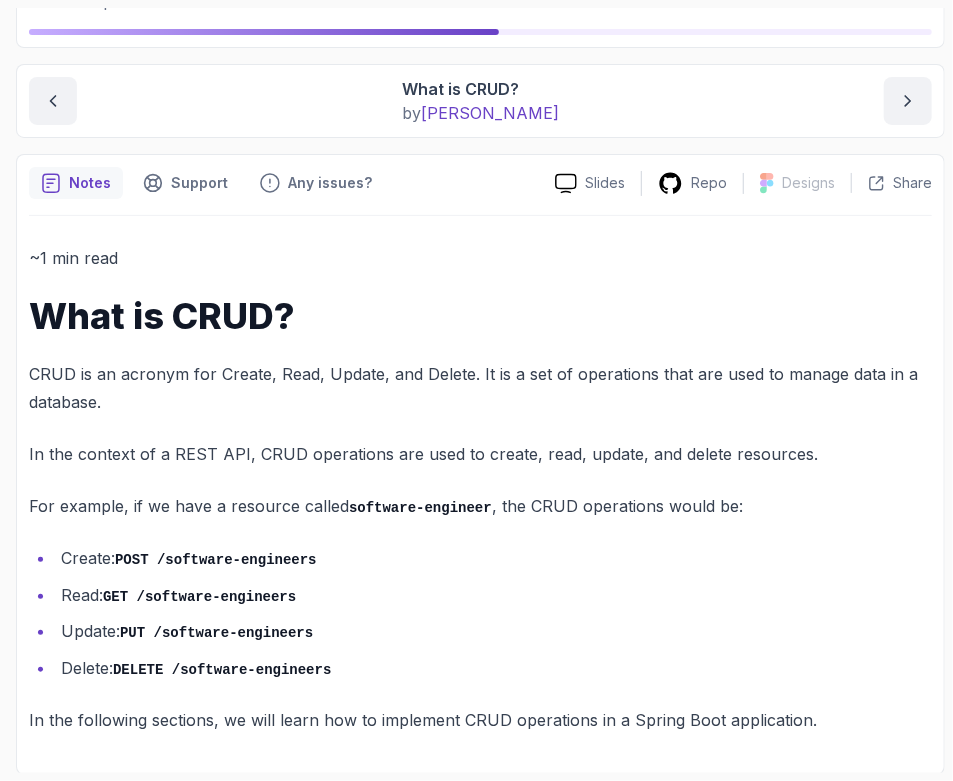 click on "For example, if we have a resource called  software-engineer , the CRUD operations would be:" at bounding box center [480, 506] 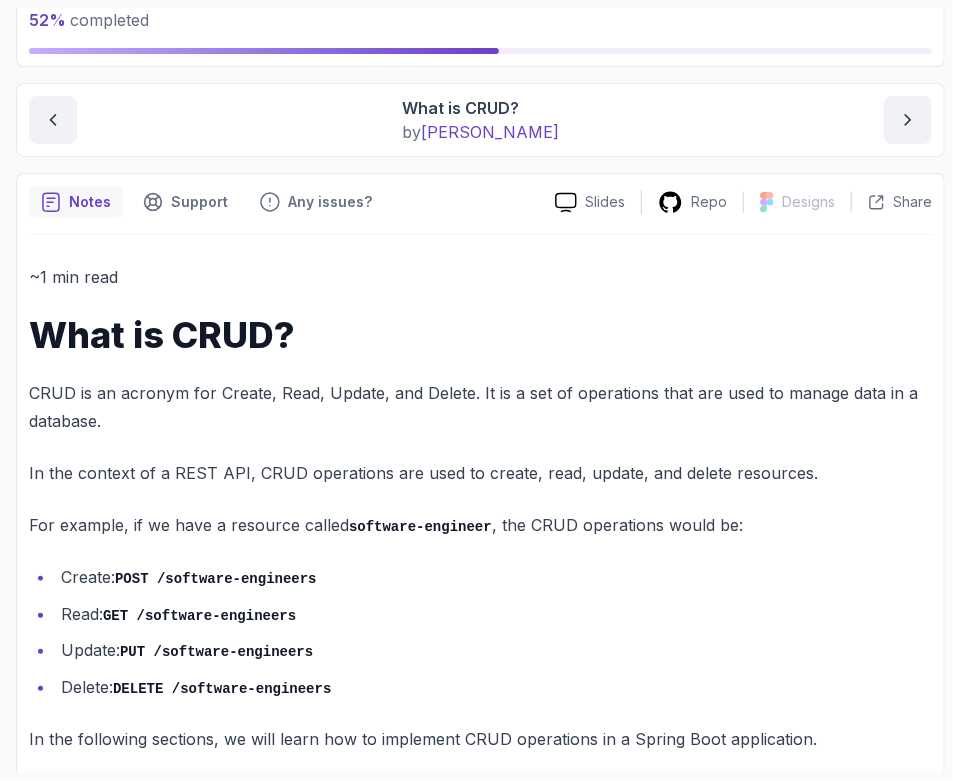 scroll, scrollTop: 152, scrollLeft: 0, axis: vertical 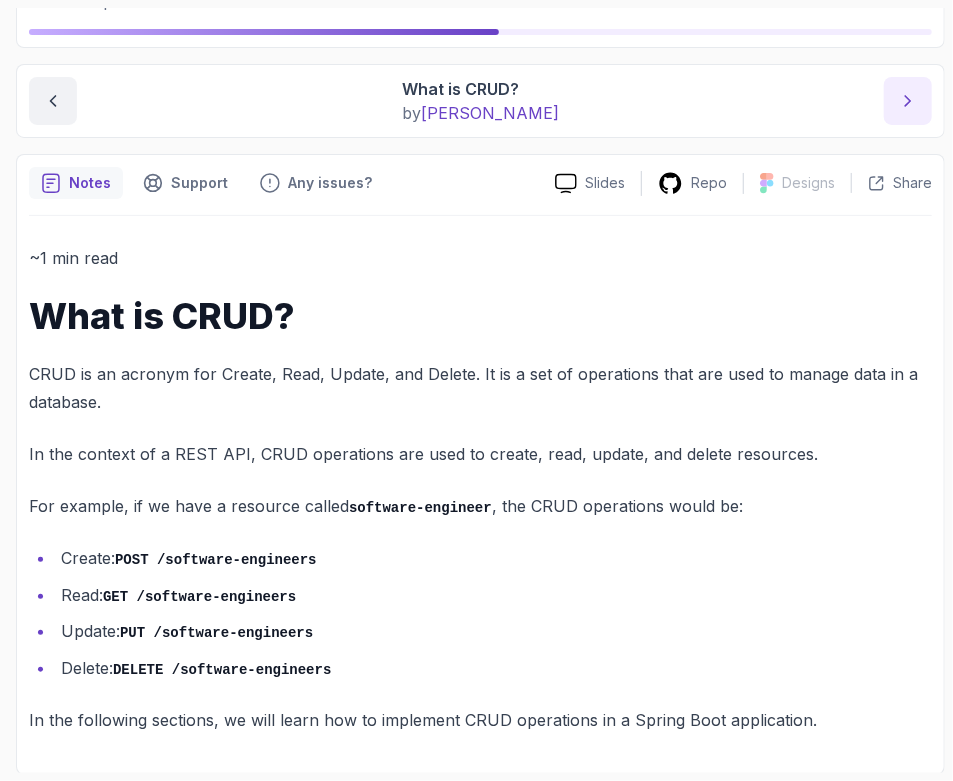 click at bounding box center [908, 101] 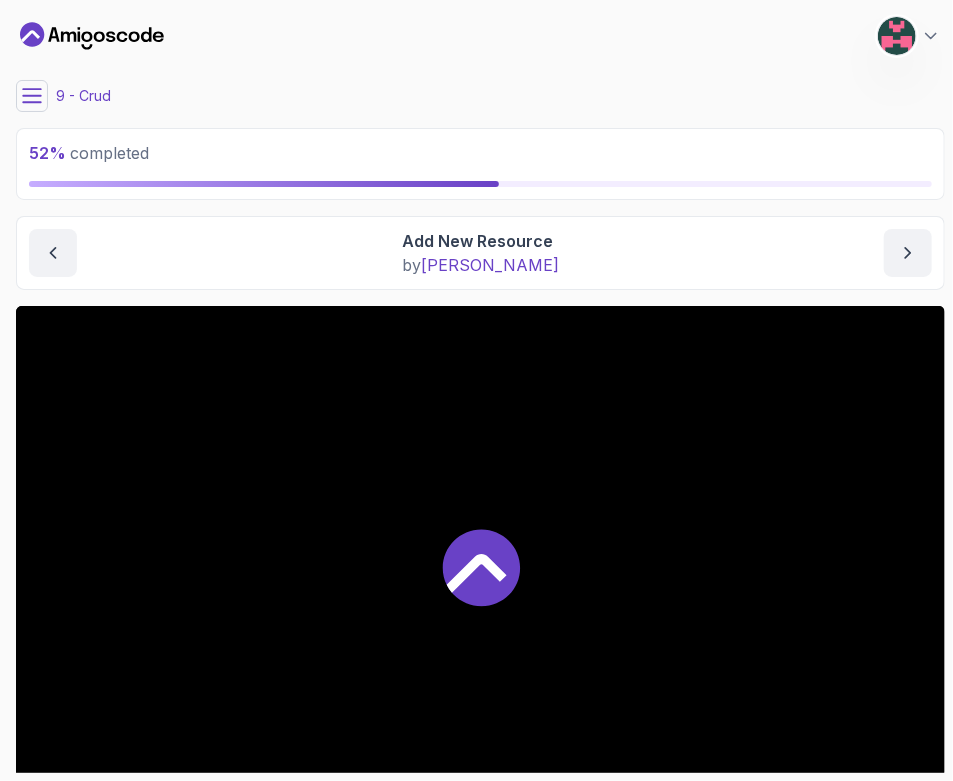 click on "My Courses Spring Boot for Beginners 7  Points 1 Yin Chan Software Engineer 9 - Crud  52 % completed Crud Add New Resource Add New Resource by  nelson Slides Repo Designs Design not available Share Notes Support Any issues? Slides Repo Designs Design not available Share" at bounding box center (480, 390) 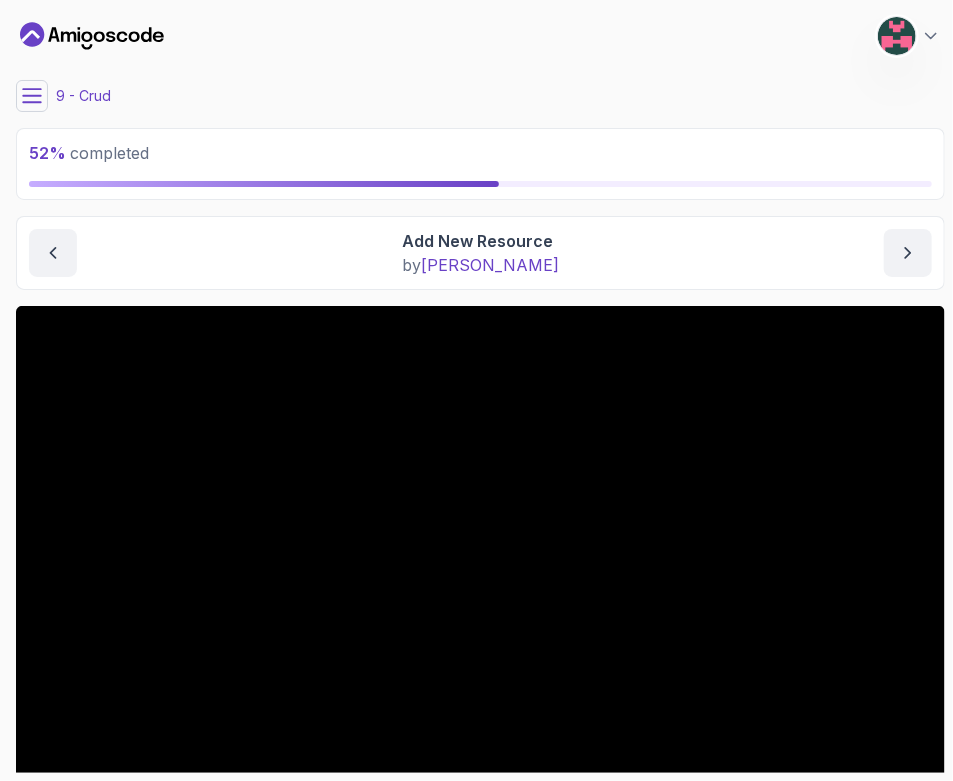 click on "My Courses Spring Boot for Beginners 7  Points 1 Yin Chan Software Engineer 9 - Crud  52 % completed Crud Add New Resource Add New Resource by  nelson Slides Repo Designs Design not available Share Notes Support Any issues? Slides Repo Designs Design not available Share" at bounding box center (480, 390) 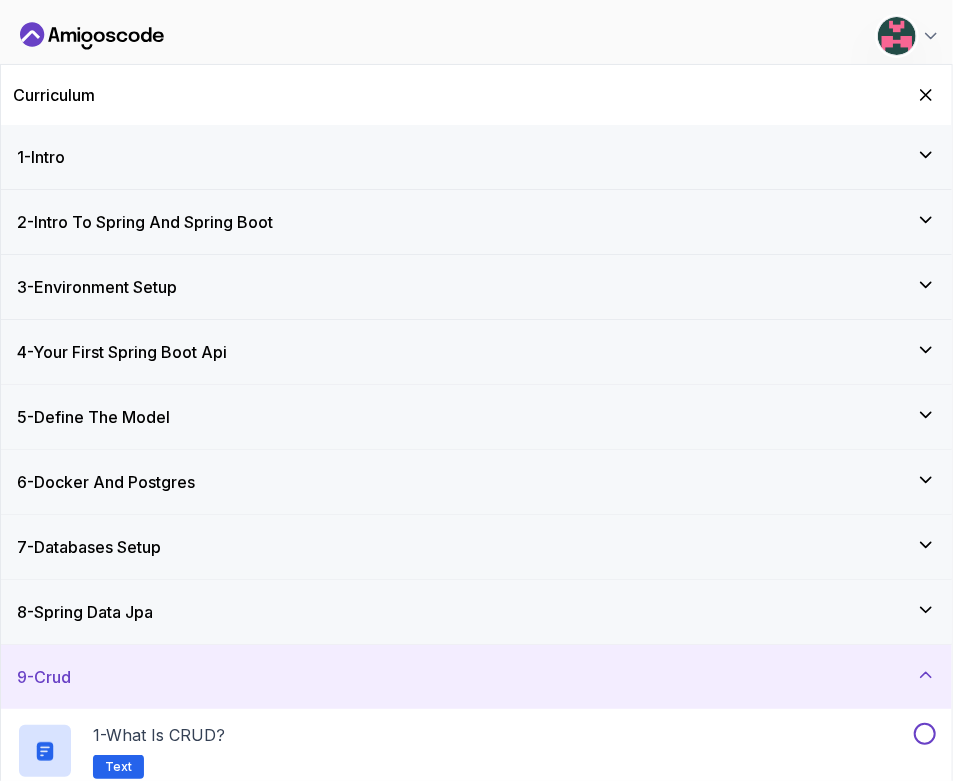 scroll, scrollTop: 312, scrollLeft: 0, axis: vertical 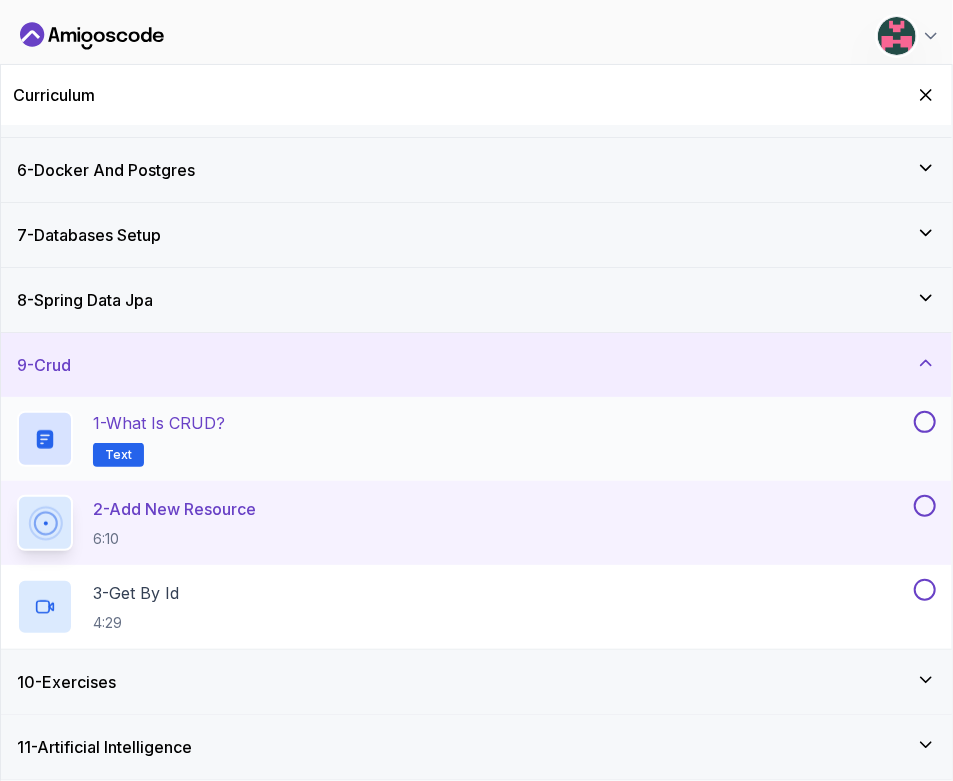 click at bounding box center [925, 422] 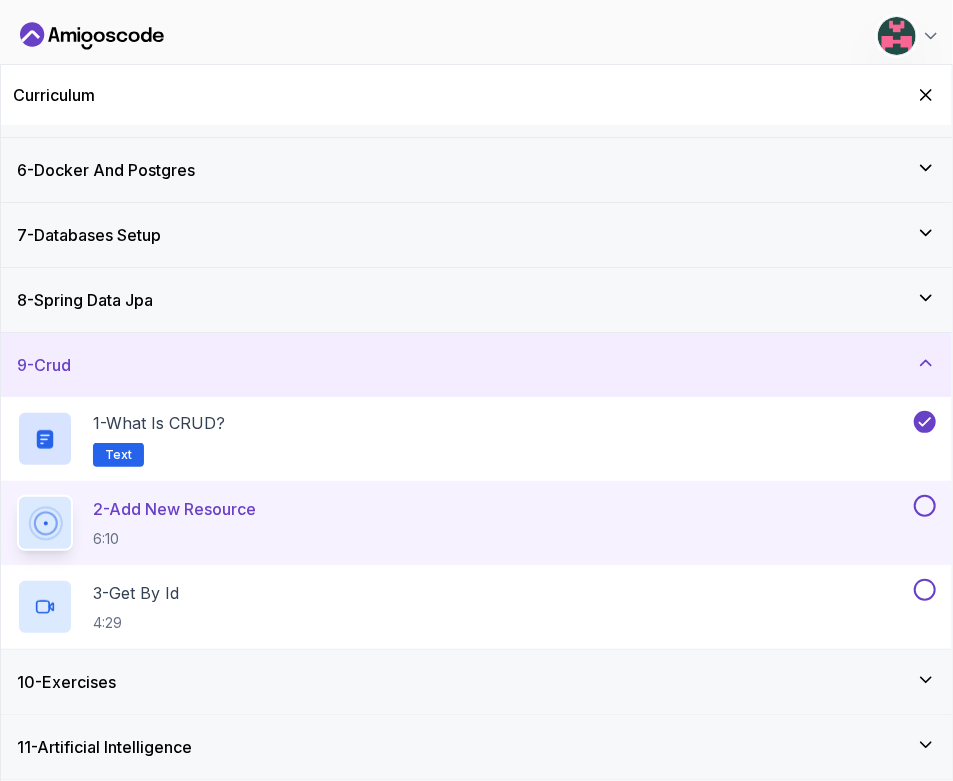 click on "2  -  Add New Resource 6:10" at bounding box center (463, 523) 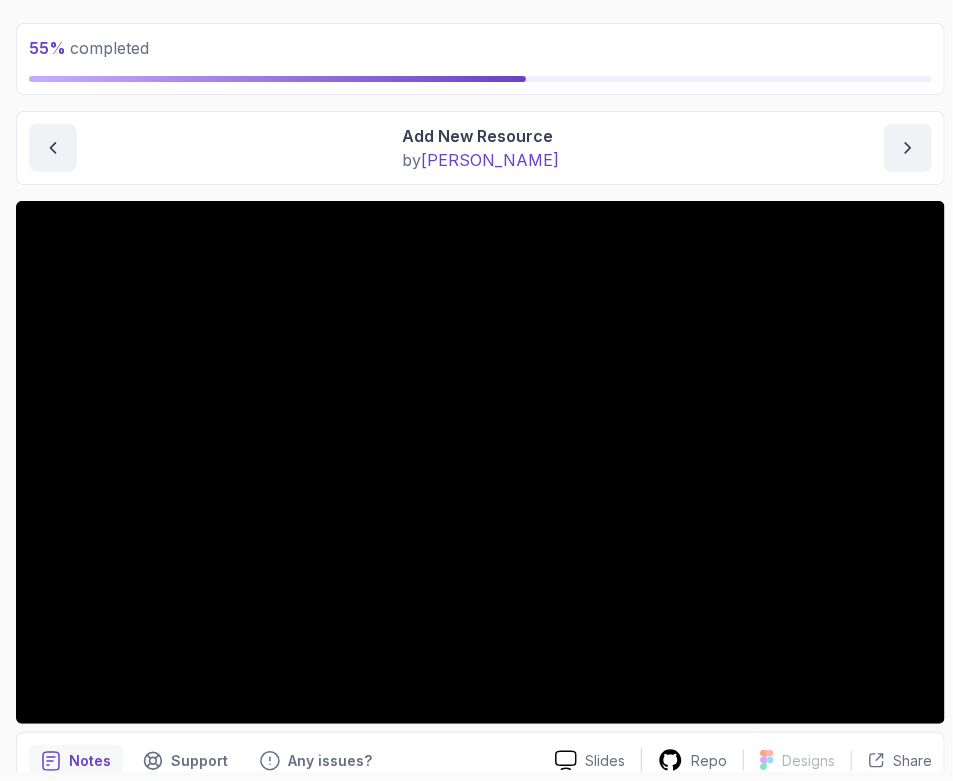 scroll, scrollTop: 32, scrollLeft: 0, axis: vertical 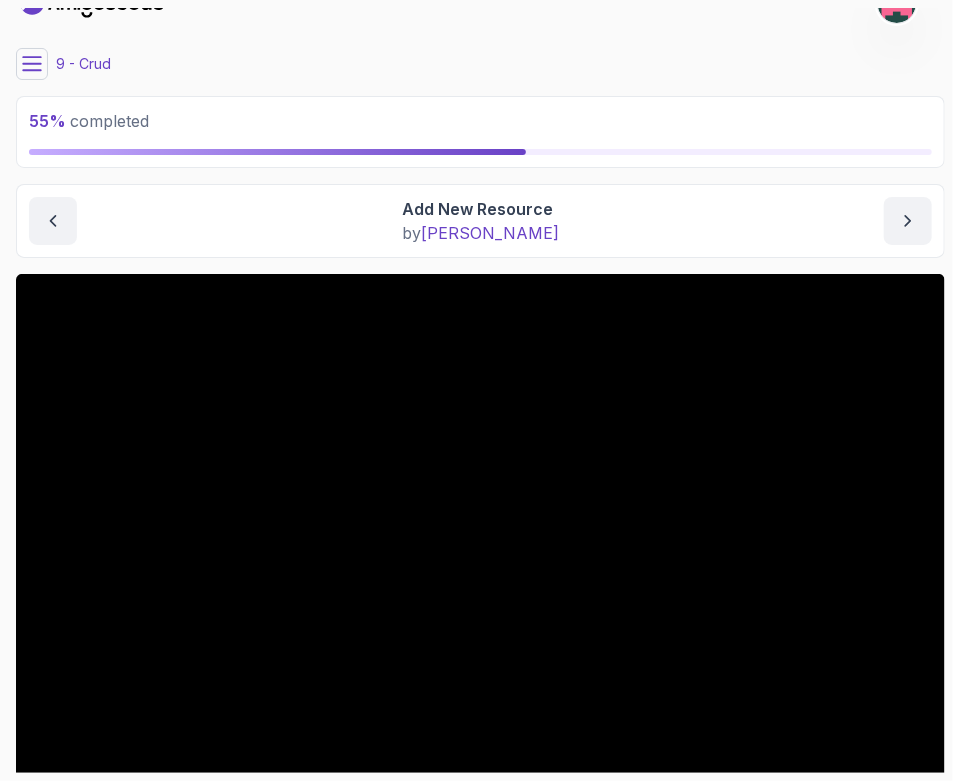 click on "Add New Resource" at bounding box center (480, 209) 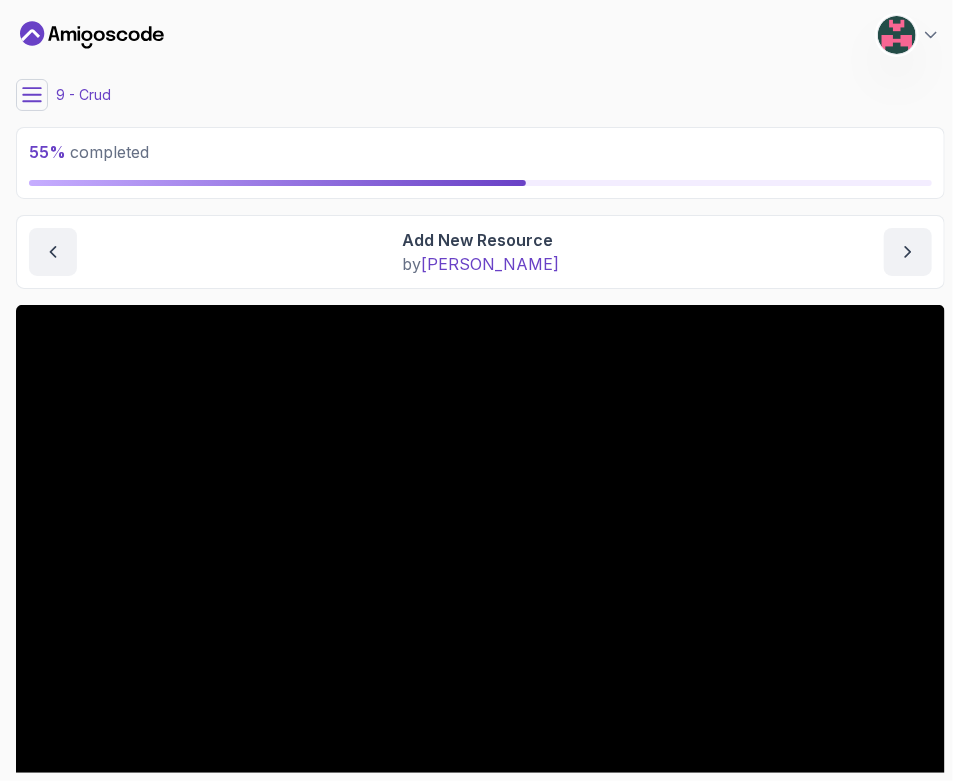 scroll, scrollTop: 0, scrollLeft: 0, axis: both 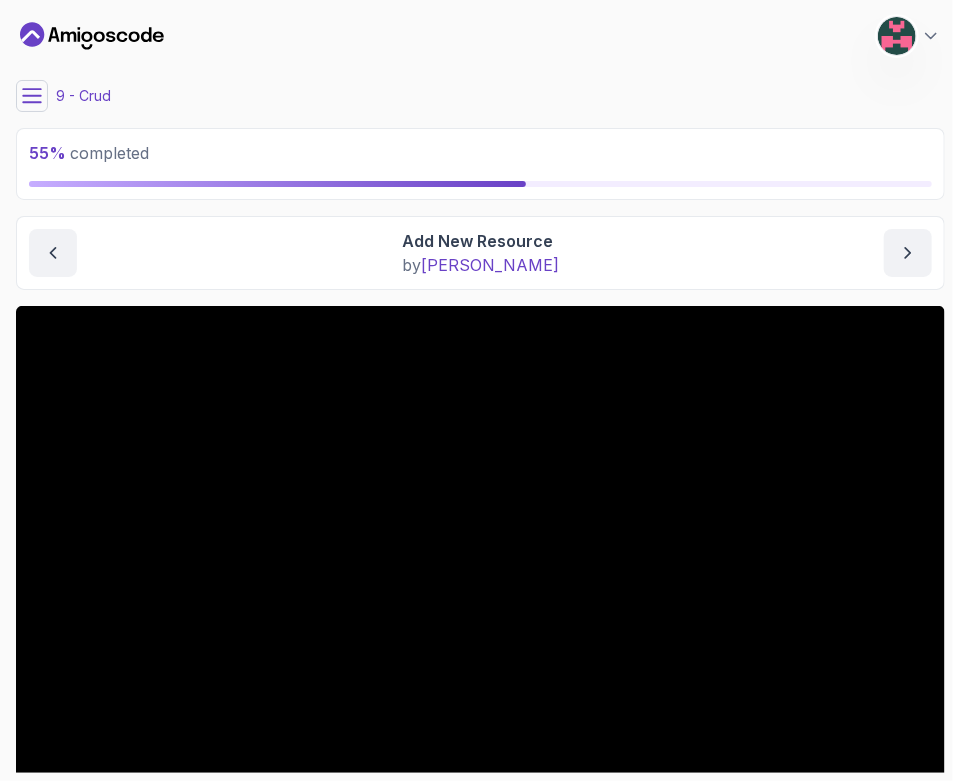 click 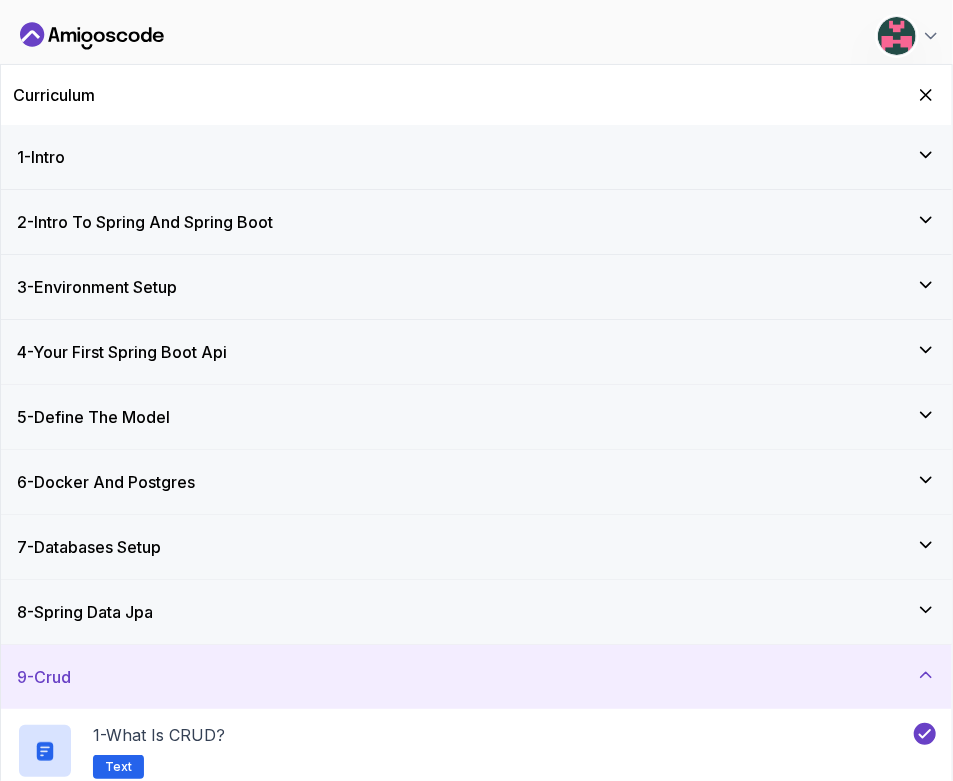 scroll, scrollTop: 312, scrollLeft: 0, axis: vertical 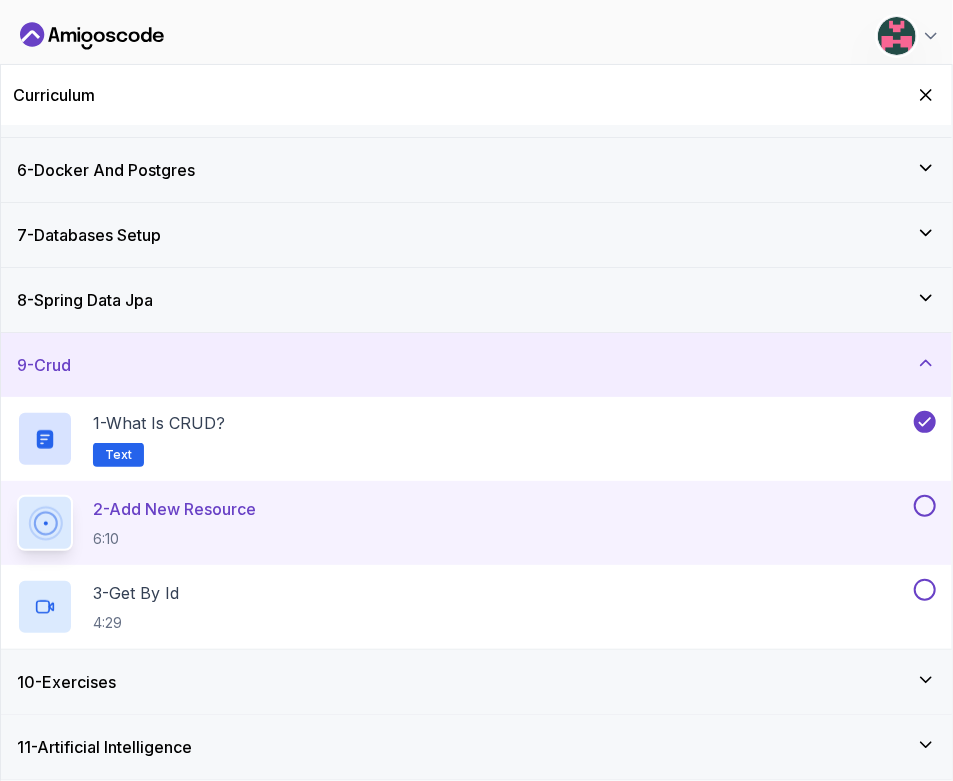 click on "2  -  Add New Resource 6:10" at bounding box center (463, 523) 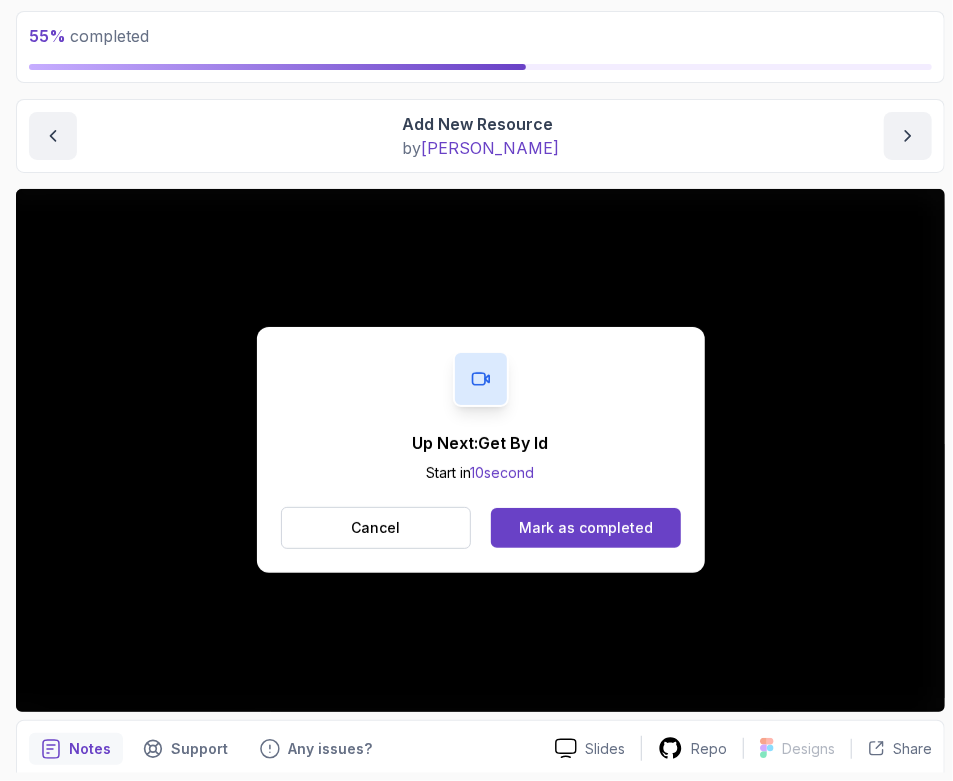 scroll, scrollTop: 50, scrollLeft: 0, axis: vertical 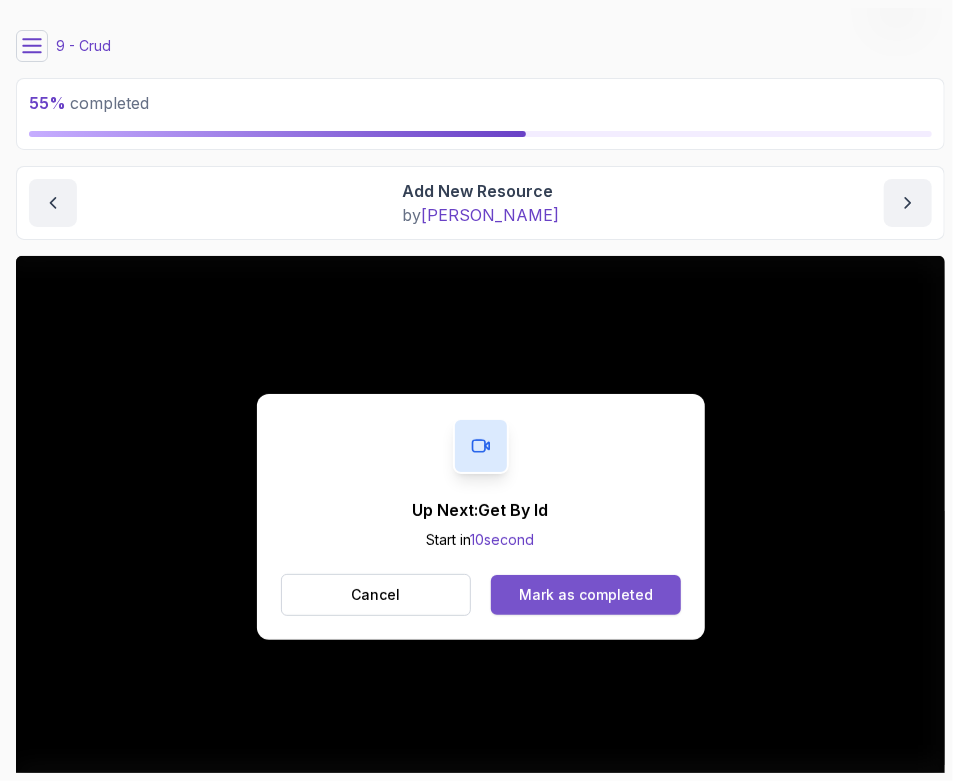 click on "Mark as completed" at bounding box center (586, 595) 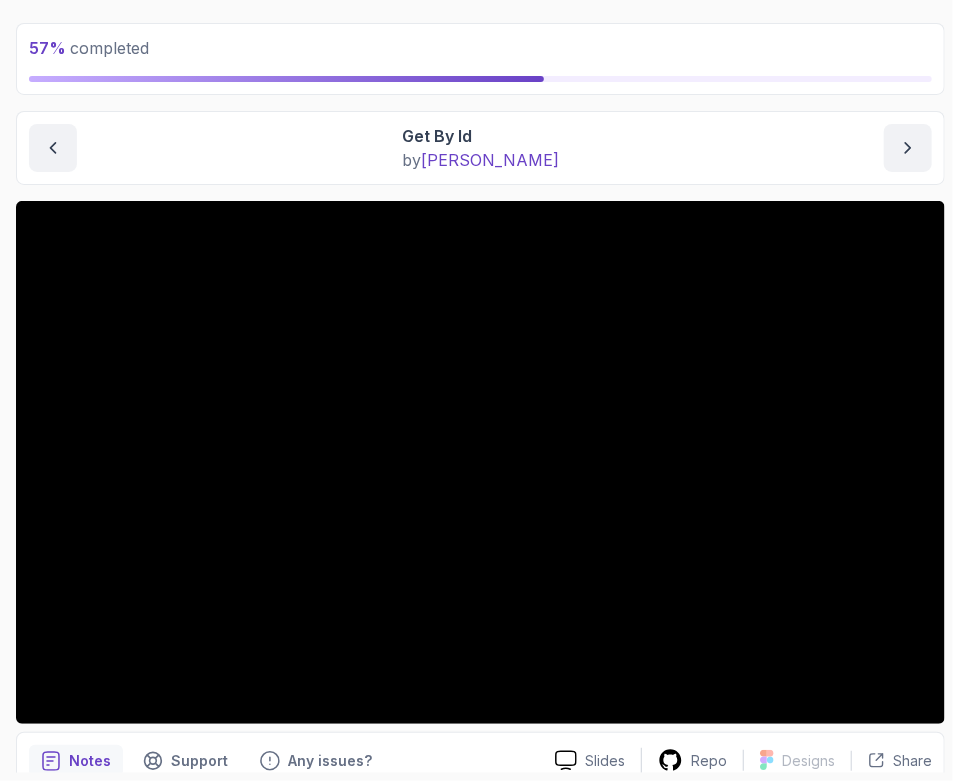 scroll, scrollTop: 0, scrollLeft: 0, axis: both 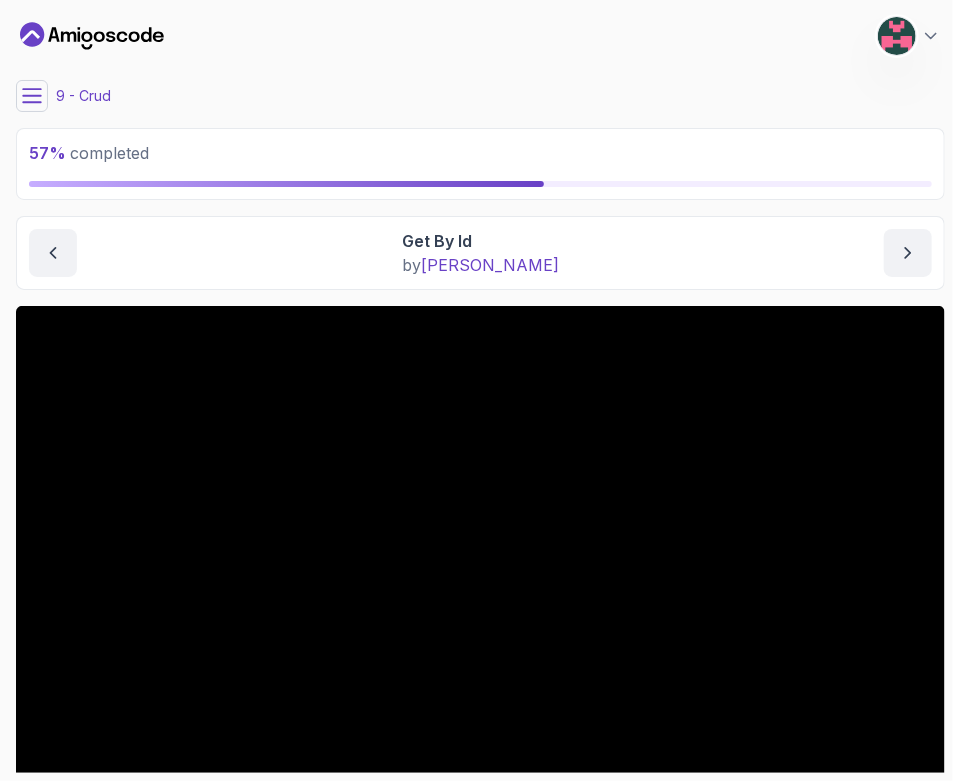 click on "9 - Crud" at bounding box center (480, 96) 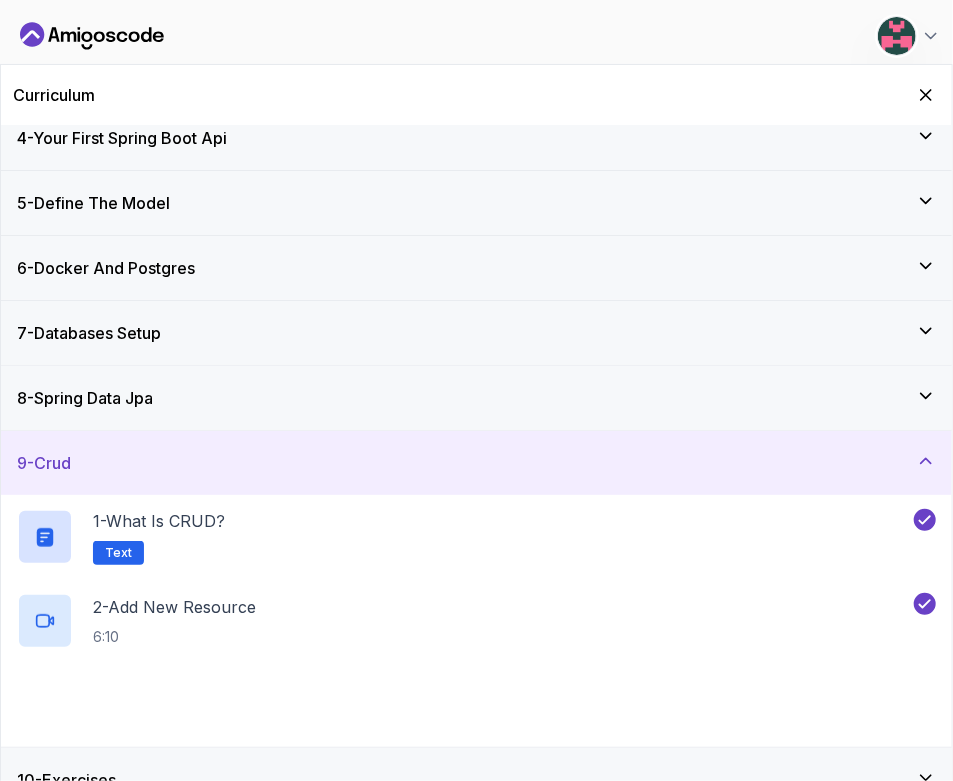 scroll, scrollTop: 312, scrollLeft: 0, axis: vertical 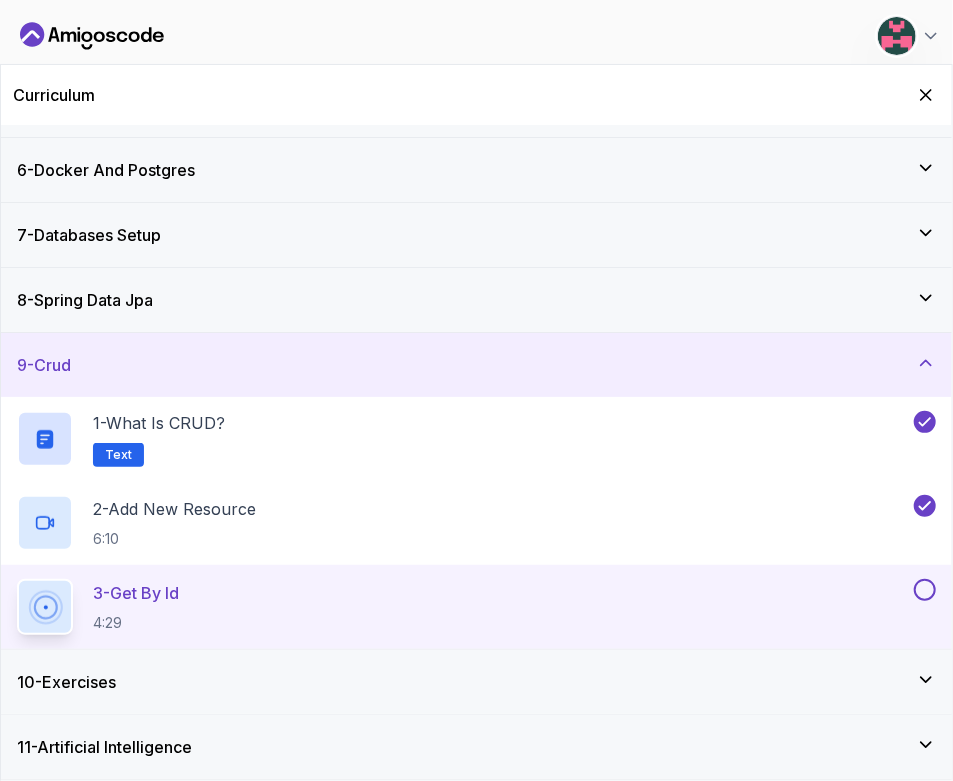 click on "10  -  Exercises" at bounding box center (476, 682) 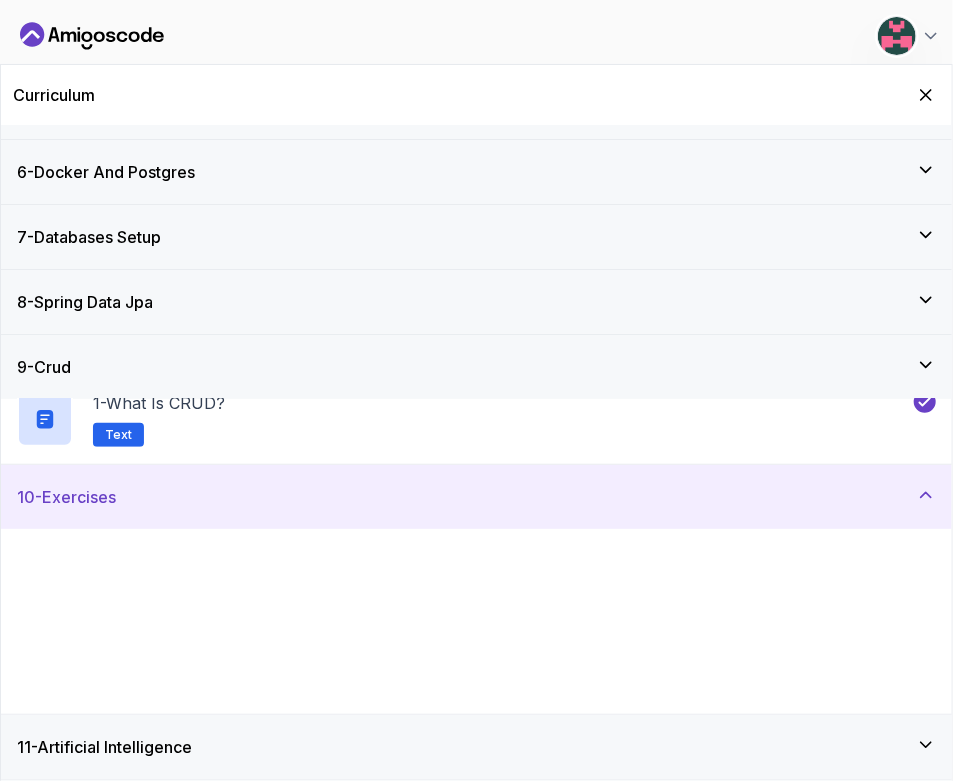 scroll, scrollTop: 312, scrollLeft: 0, axis: vertical 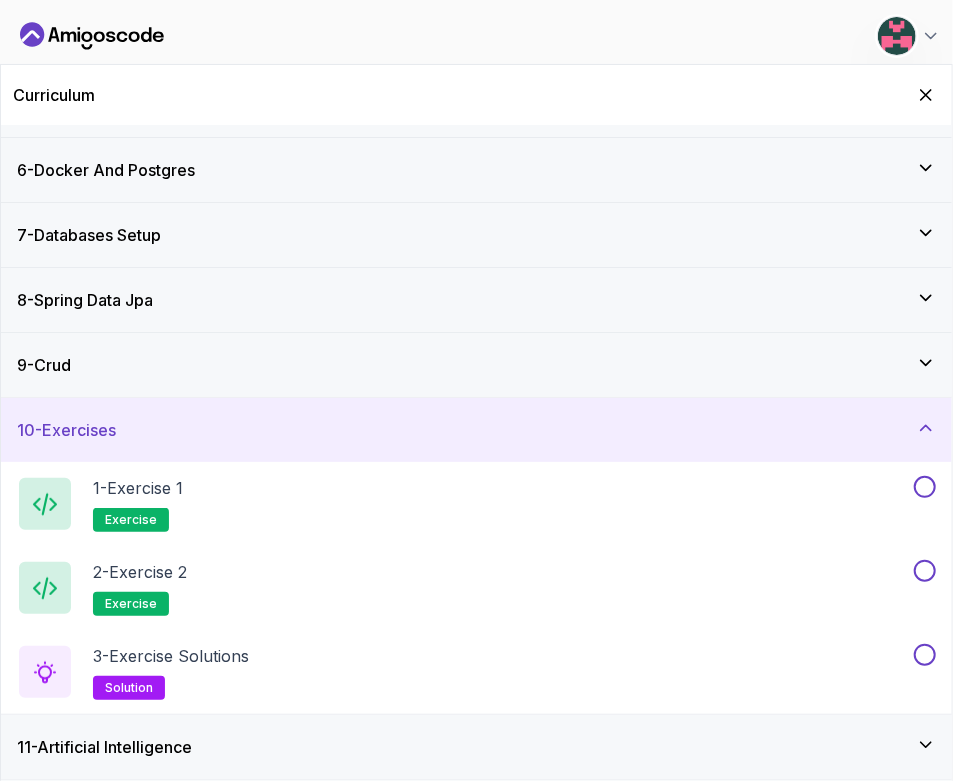click on "10  -  Exercises" at bounding box center [476, 430] 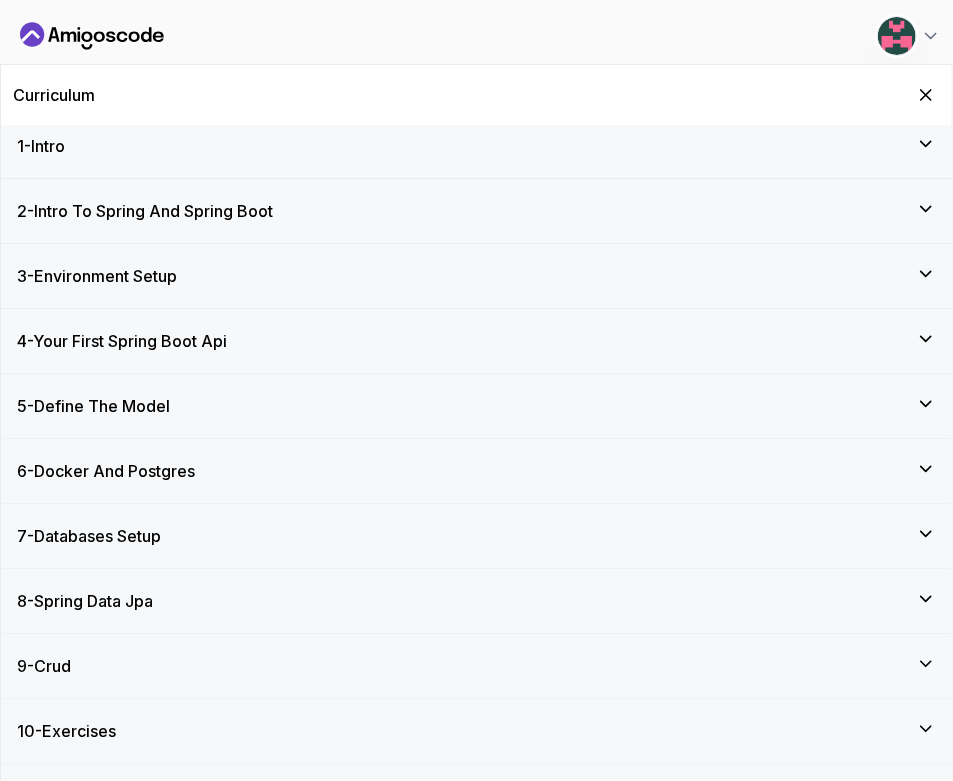 scroll, scrollTop: 0, scrollLeft: 0, axis: both 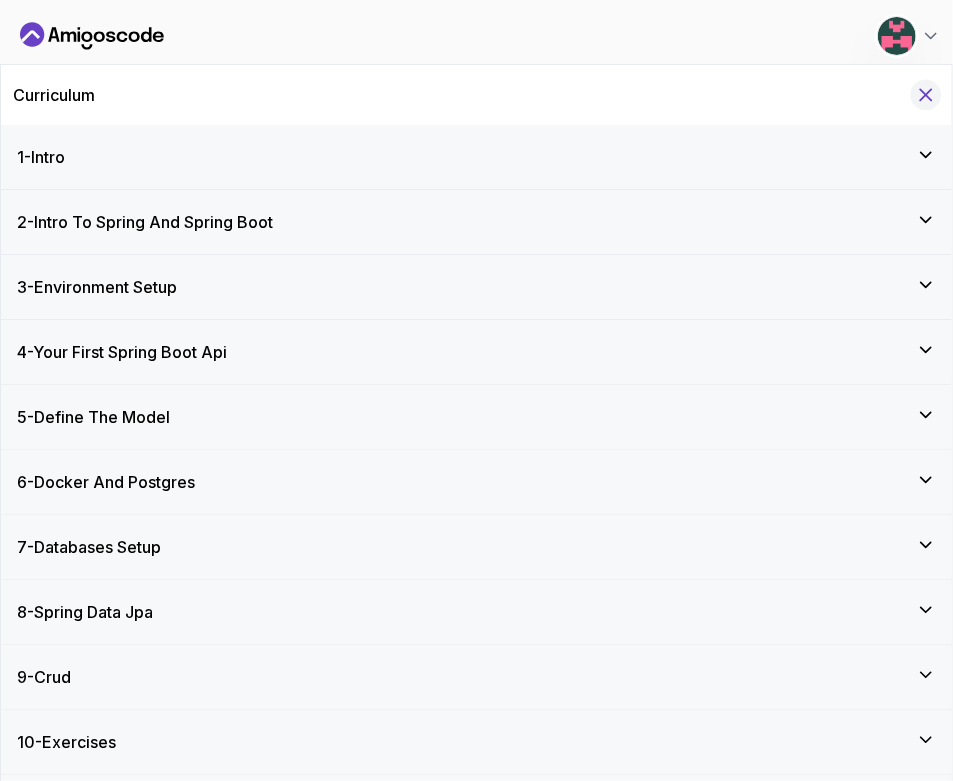 click 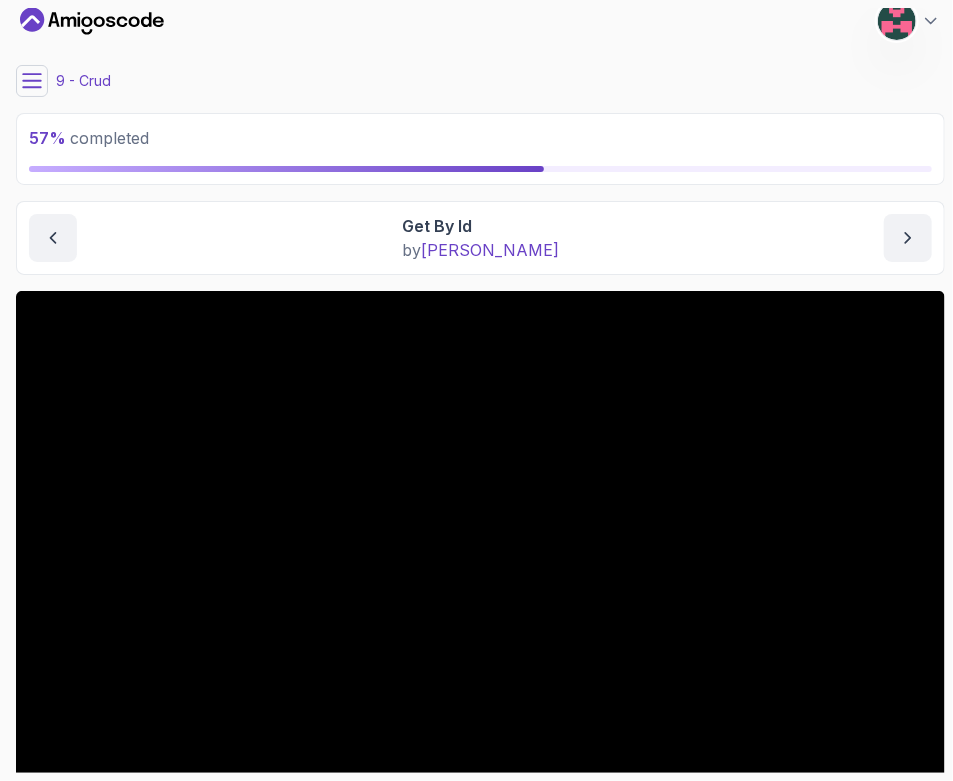 scroll, scrollTop: 6, scrollLeft: 0, axis: vertical 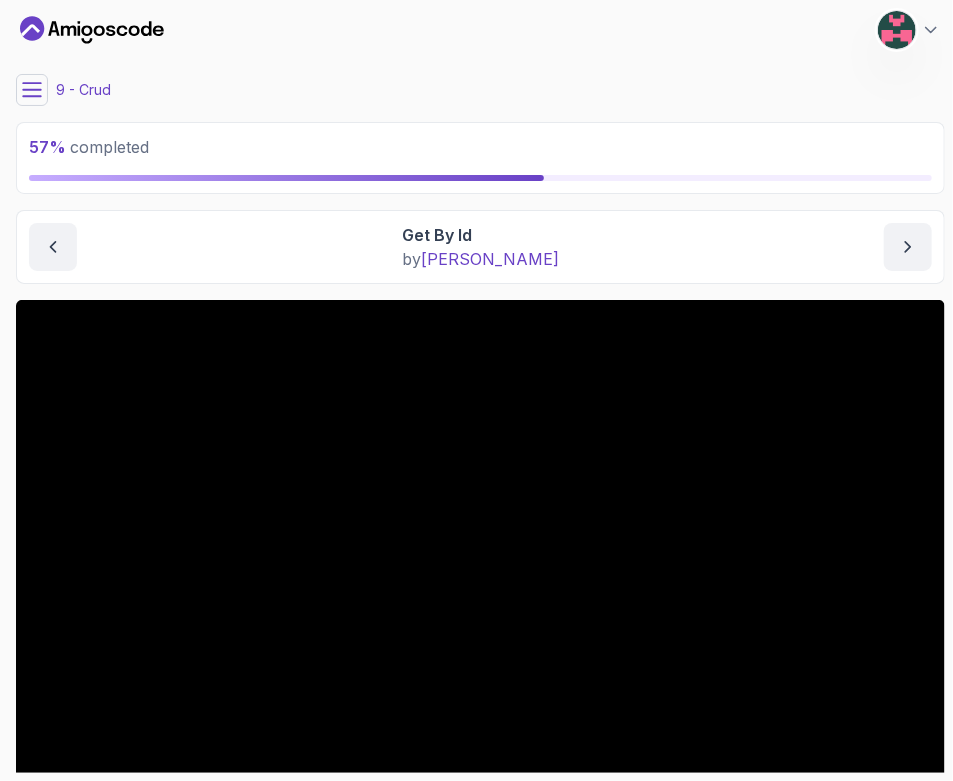 click 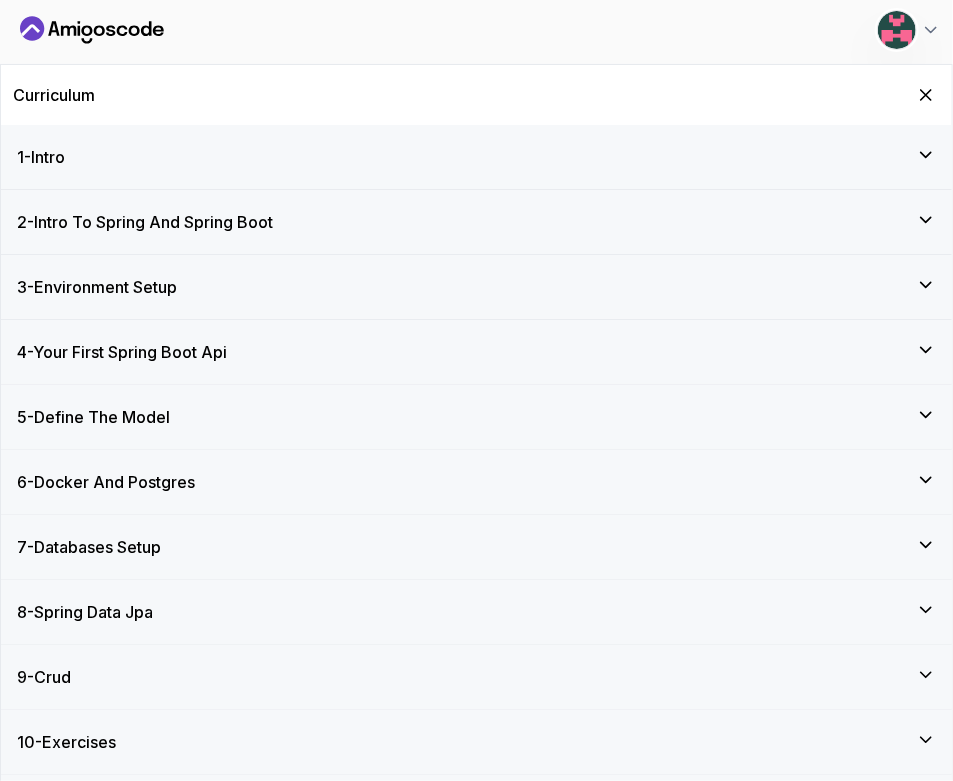 scroll, scrollTop: 61, scrollLeft: 0, axis: vertical 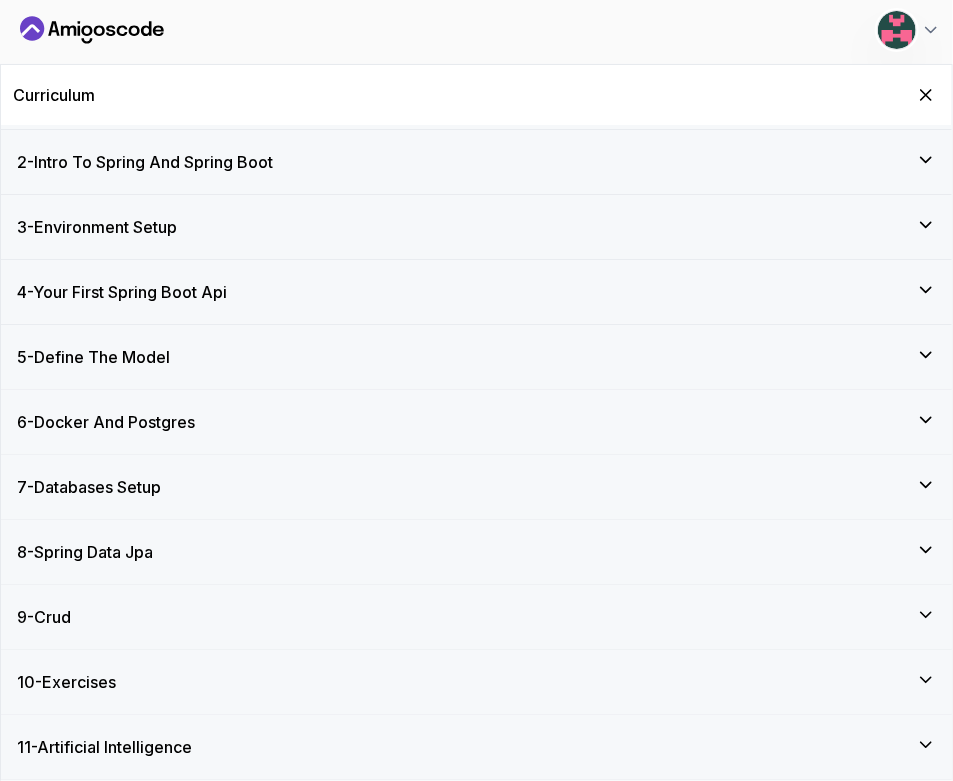 click on "9  -  Crud" at bounding box center [476, 617] 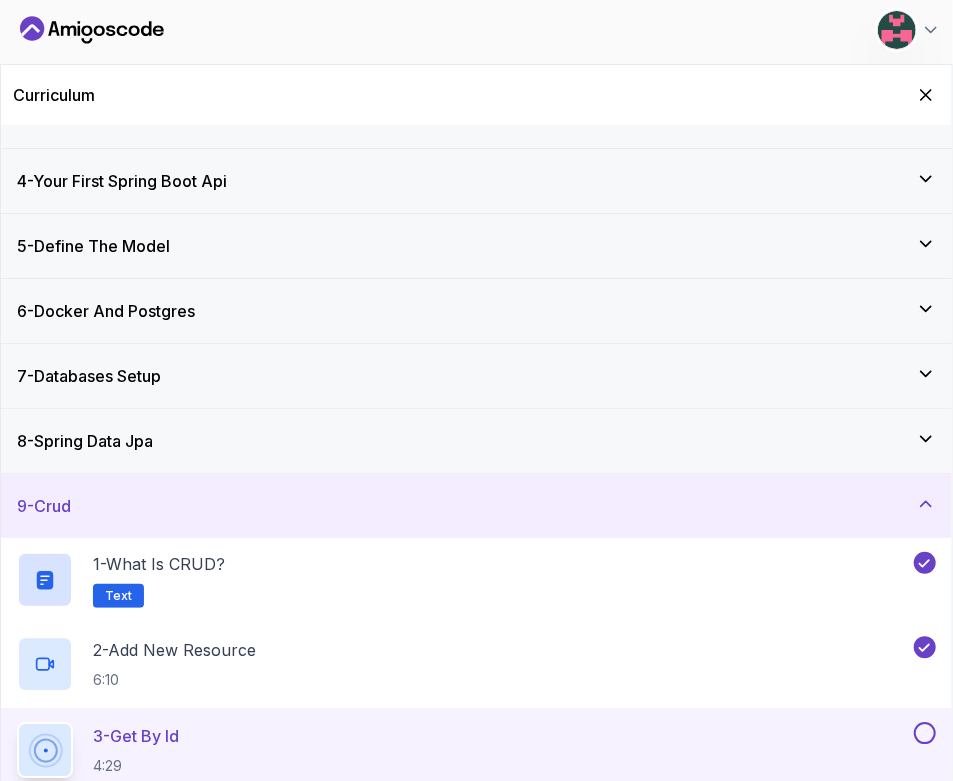scroll, scrollTop: 312, scrollLeft: 0, axis: vertical 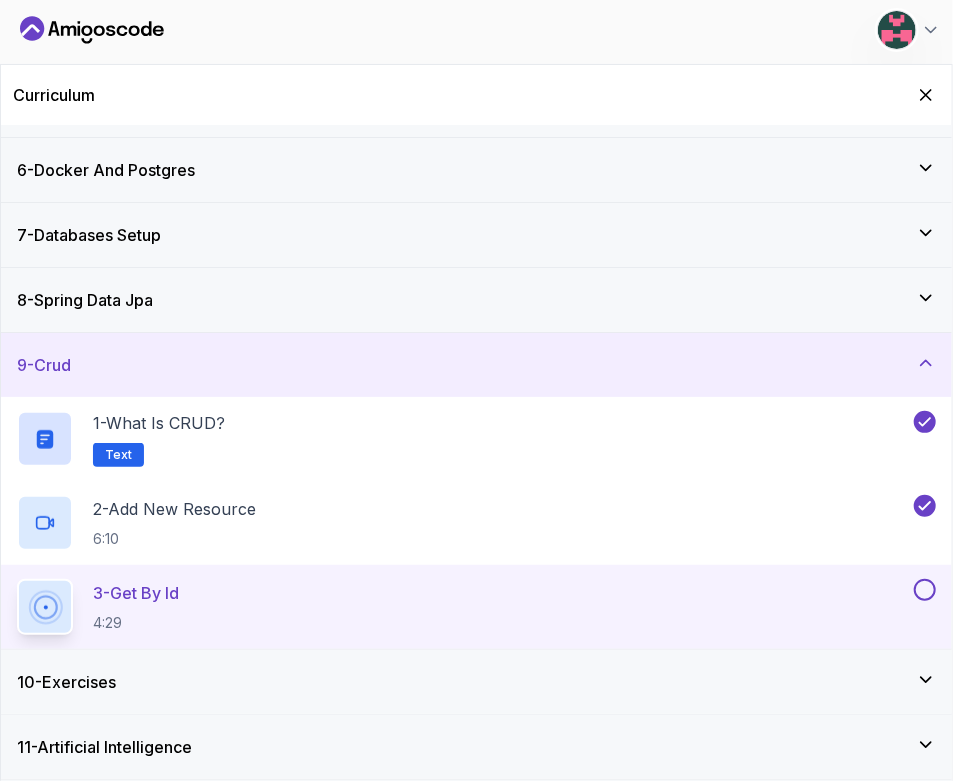 click at bounding box center (925, 590) 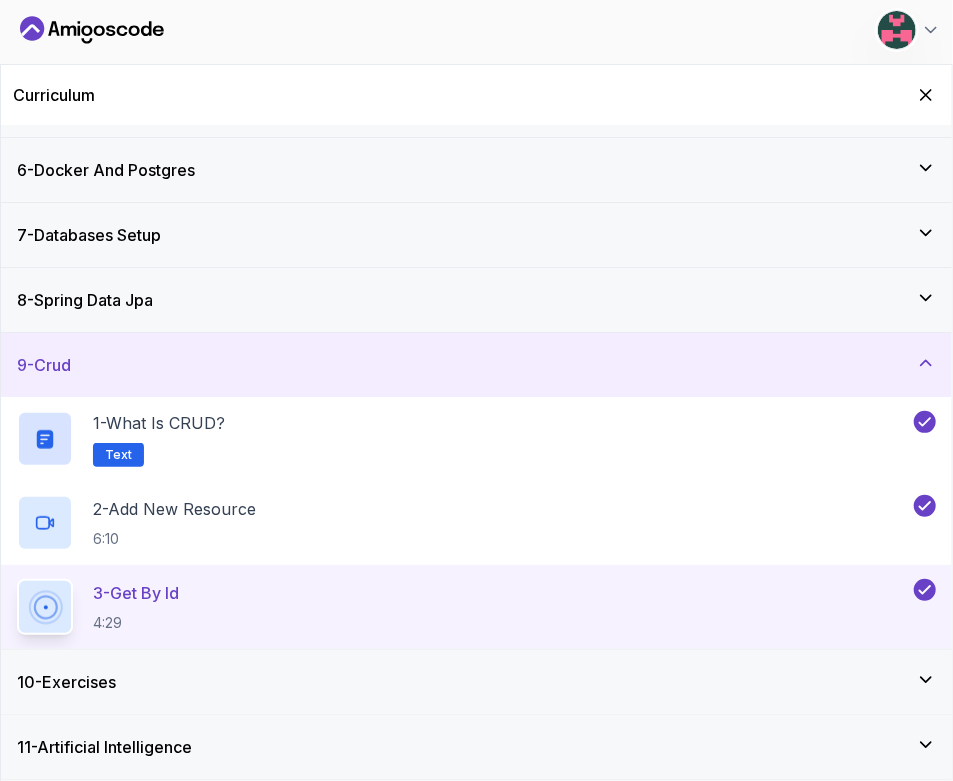 click on "10  -  Exercises" at bounding box center (476, 682) 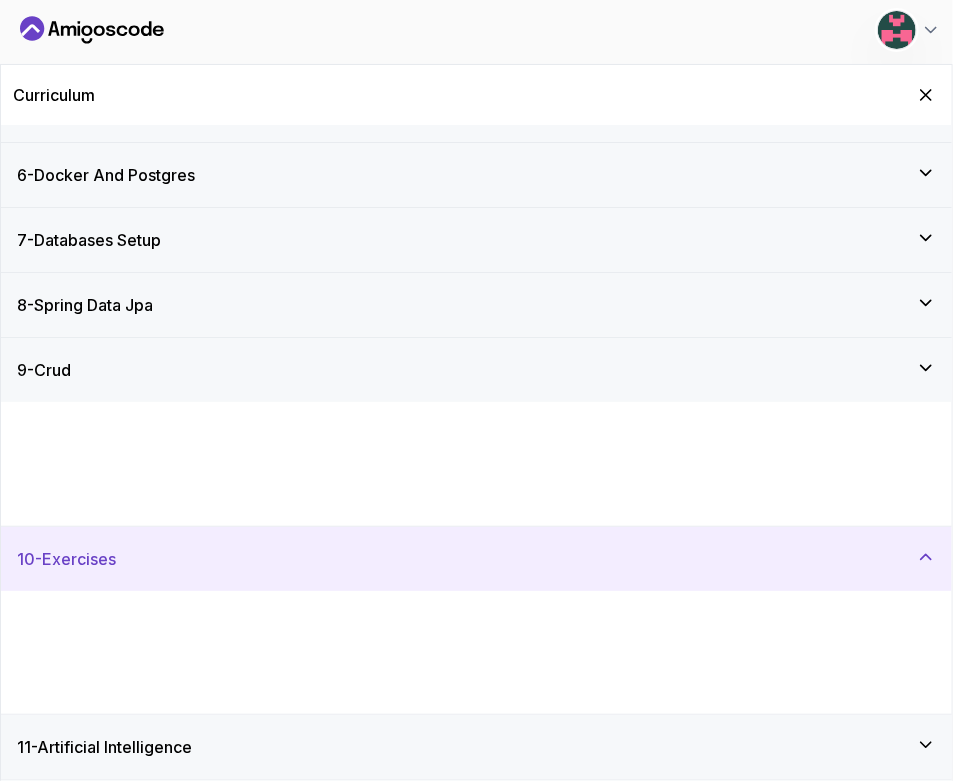 scroll, scrollTop: 312, scrollLeft: 0, axis: vertical 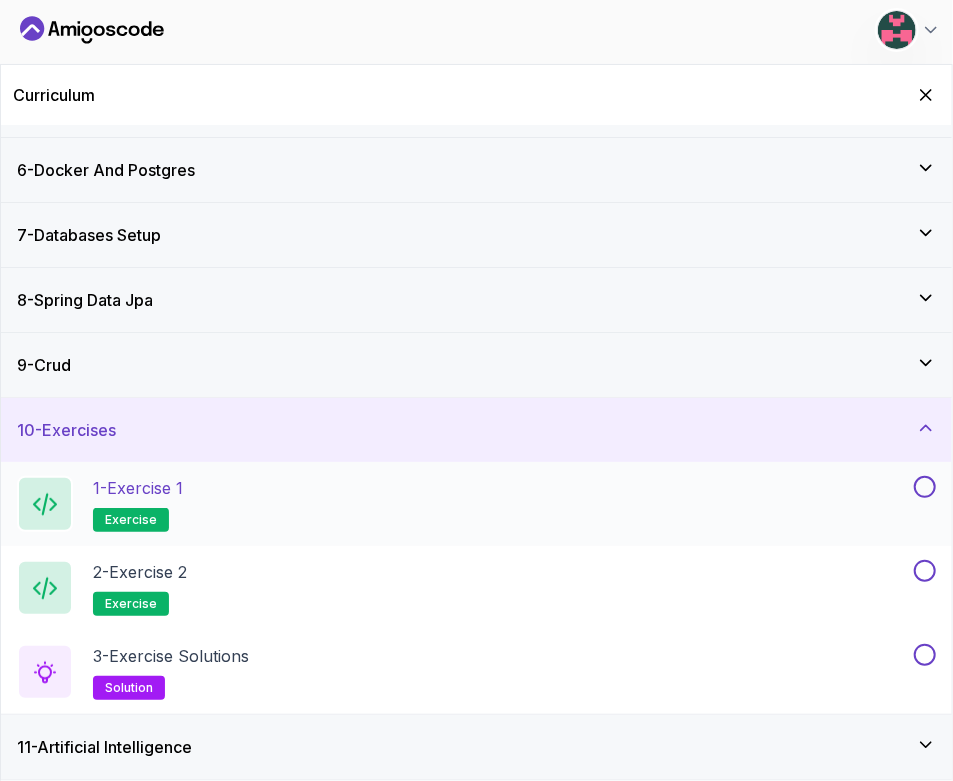 click on "1  -  Exercise 1 exercise" at bounding box center [463, 504] 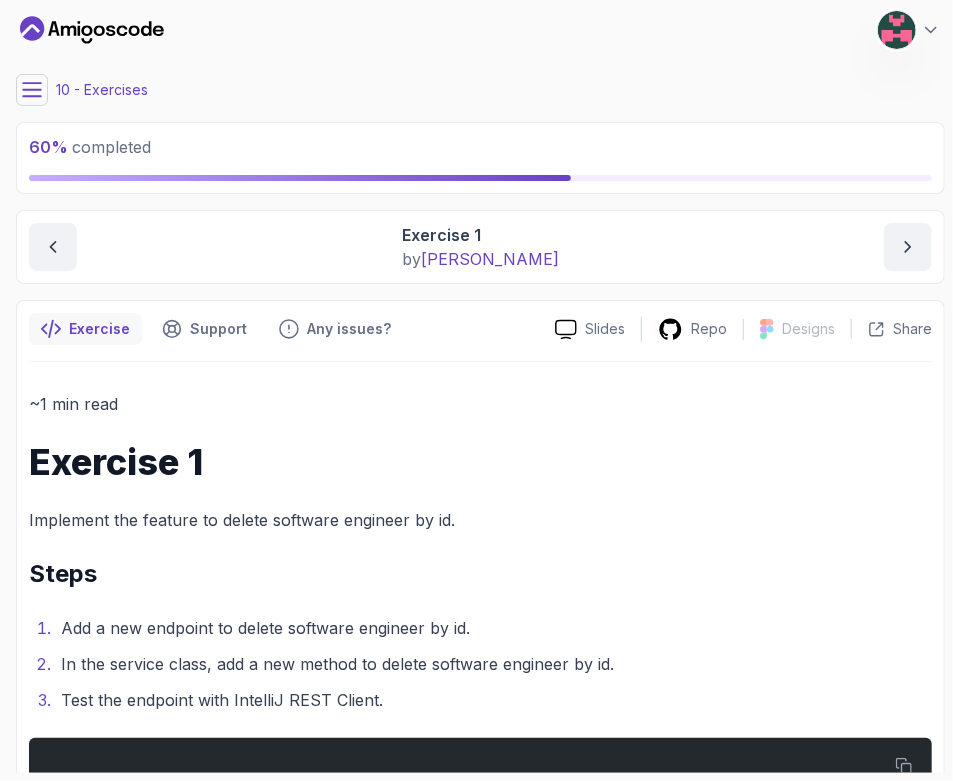 scroll, scrollTop: 143, scrollLeft: 0, axis: vertical 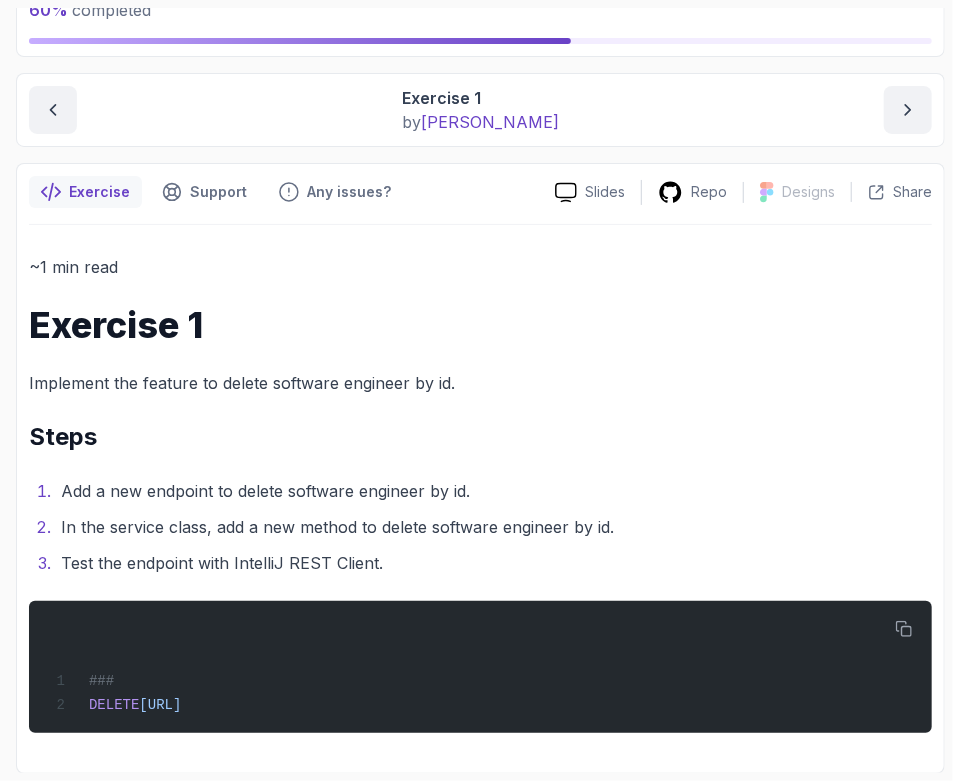 click on "~1 min read Exercise 1
Implement the feature to delete software engineer by id.
Steps
Add a new endpoint to delete software engineer by id.
In the service class, add a new method to delete software engineer by id.
Test the endpoint with IntelliJ REST Client.
###
DELETE  http://localhost:8080/api/v1/software-engineers/1" at bounding box center [480, 493] 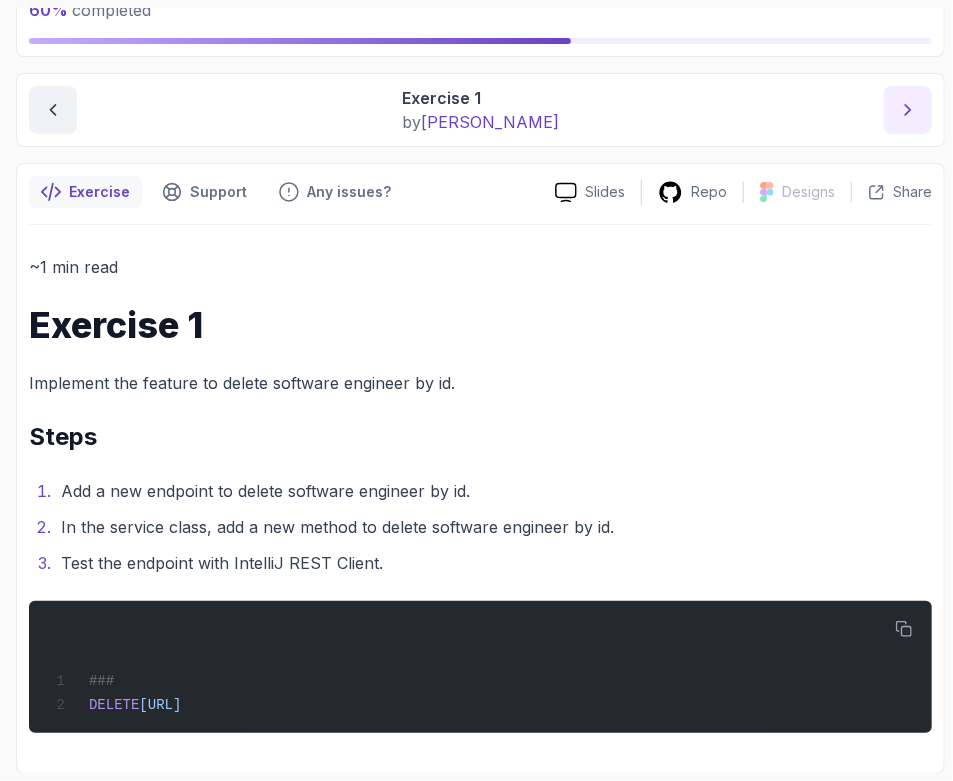 click at bounding box center [908, 110] 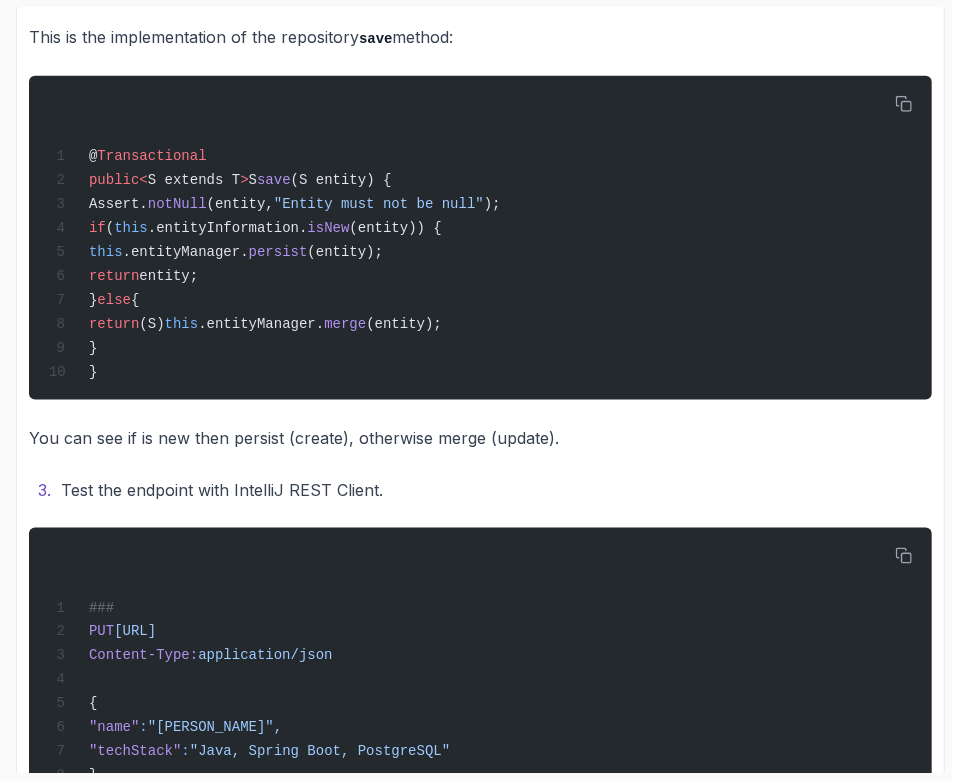 scroll, scrollTop: 887, scrollLeft: 0, axis: vertical 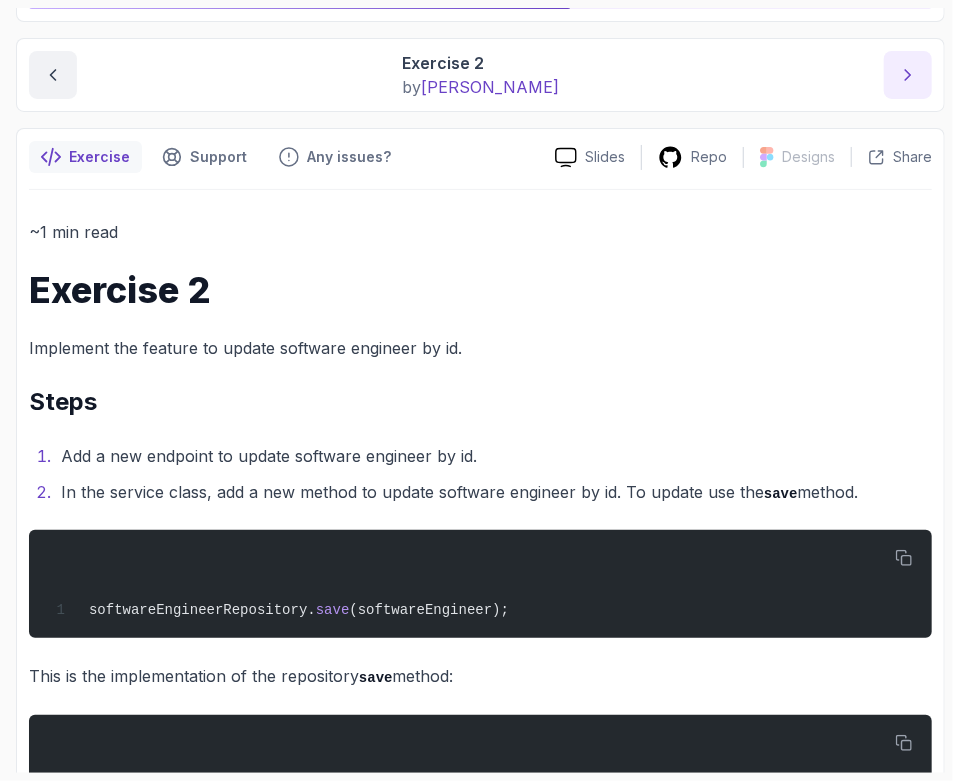 click 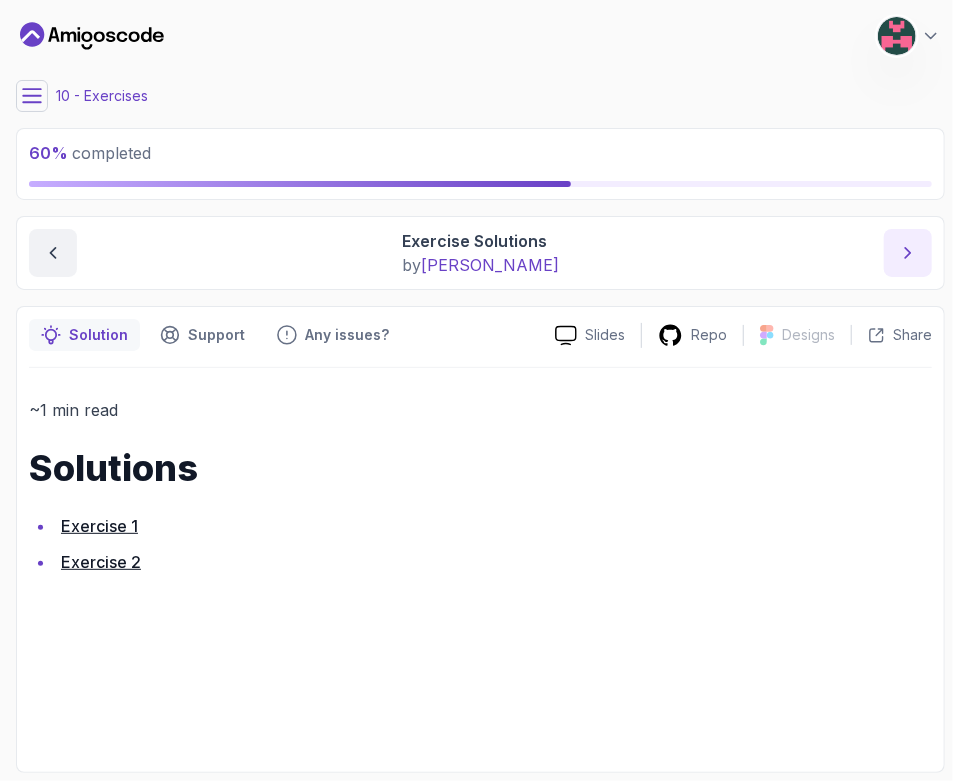 scroll, scrollTop: 0, scrollLeft: 0, axis: both 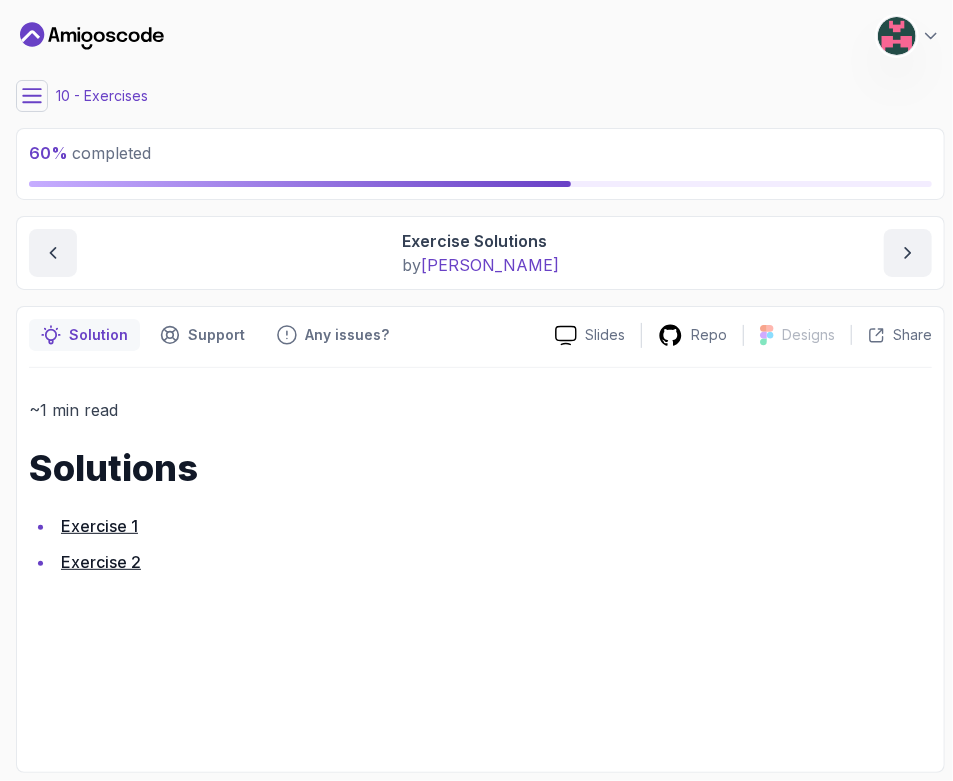click on "Exercise 2" at bounding box center [101, 562] 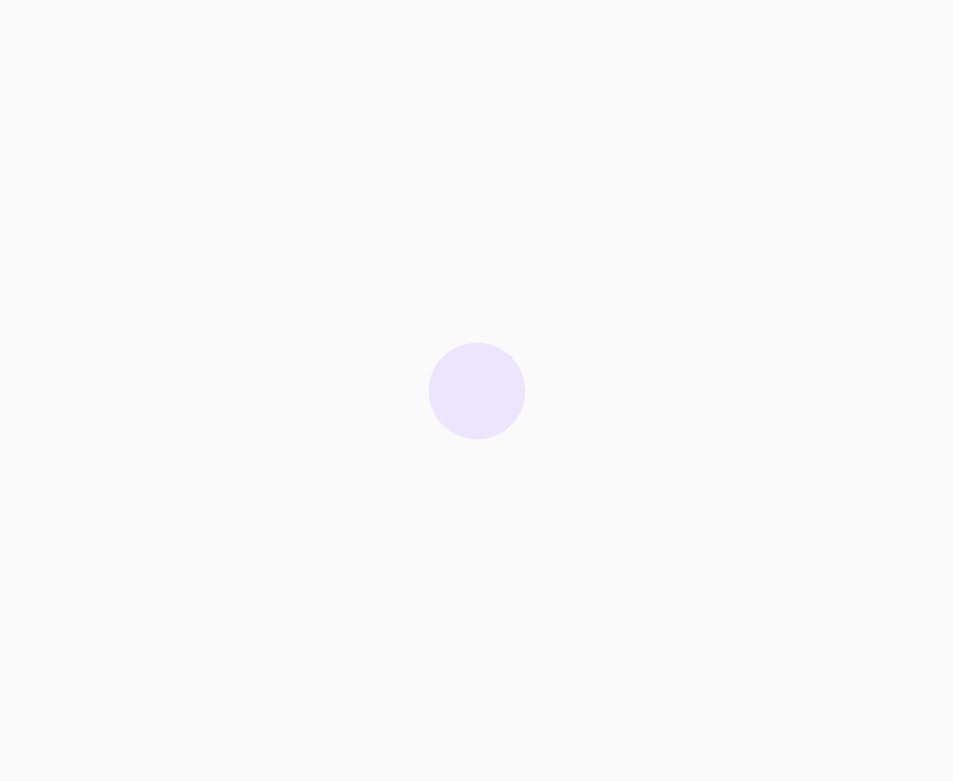 scroll, scrollTop: 0, scrollLeft: 0, axis: both 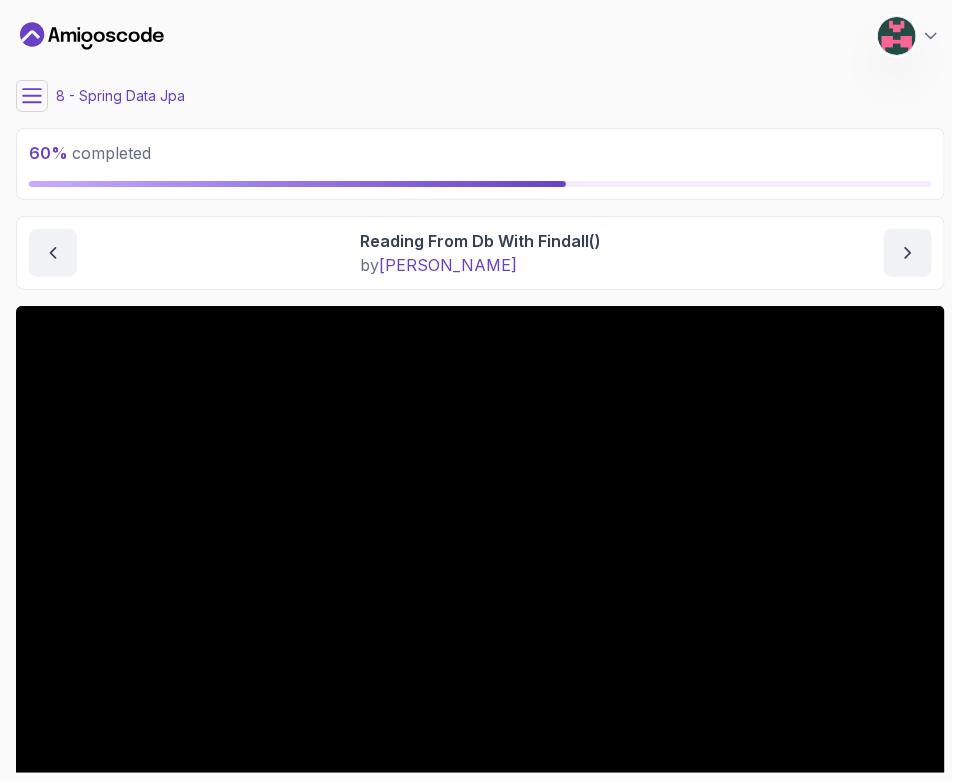 click on "My Courses Spring Boot for Beginners 8  Points 1 Yin Chan Software Engineer 8 - Spring Data Jpa  60 % completed Spring Data Jpa Reading From Db With Findall() Reading From Db With Findall() by  nelson Slides Repo Designs Design not available Share Notes Support Any issues? Slides Repo Designs Design not available Share ~1 min read List of Repository Methods
Method Description save Saves a given entity. saveAll Saves all given entities. findById Retrieves an entity by its id. existsById Checks whether an entity with the given id exists. findAll Returns all instances of the type. findAllById Returns all instances of the type with the given IDs. count Returns the number of entities available. deleteById Deletes the entity with the given id. delete Deletes a given entity. deleteAll Deletes all entities managed by the repository. deleteAllById Deletes all instances of the type with the given IDs. deleteAll(Iterable<? extends T> entities) Deletes the given entities.
CrudRepository
JpaRepository  extends" at bounding box center (480, 390) 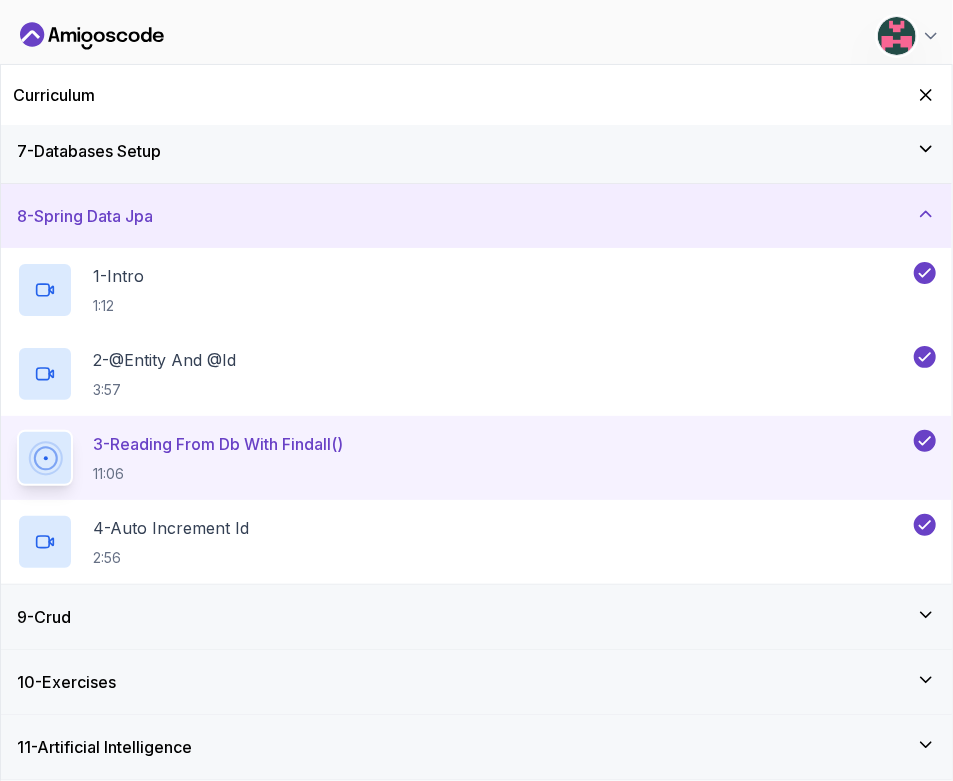 click on "9  -  Crud" at bounding box center [476, 617] 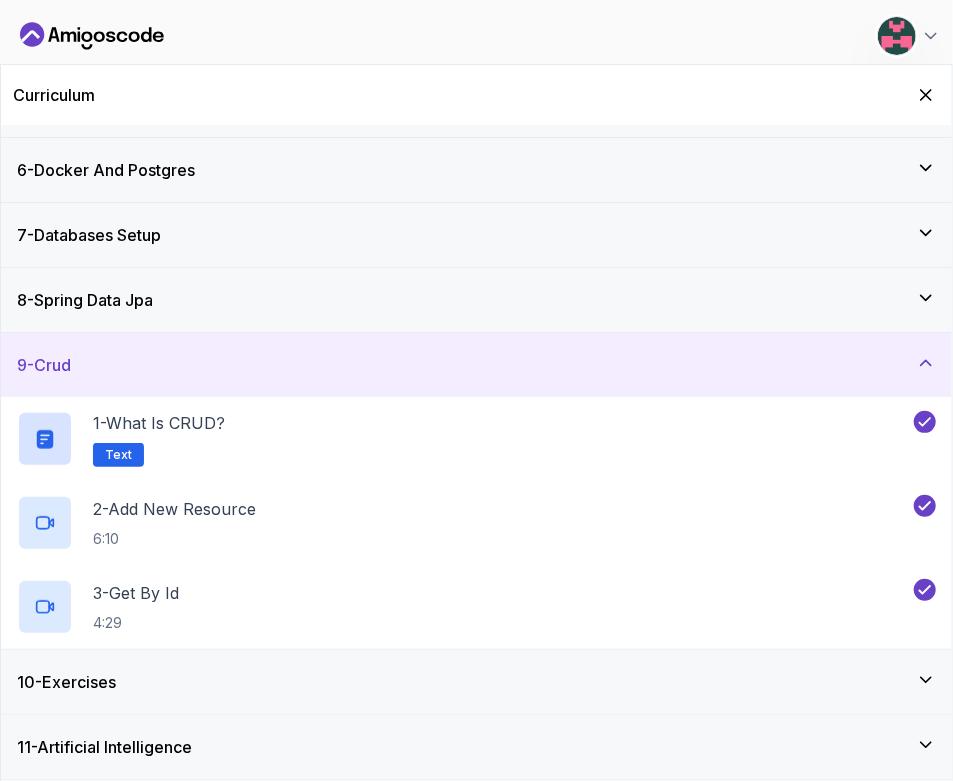 click on "10  -  Exercises" at bounding box center (476, 682) 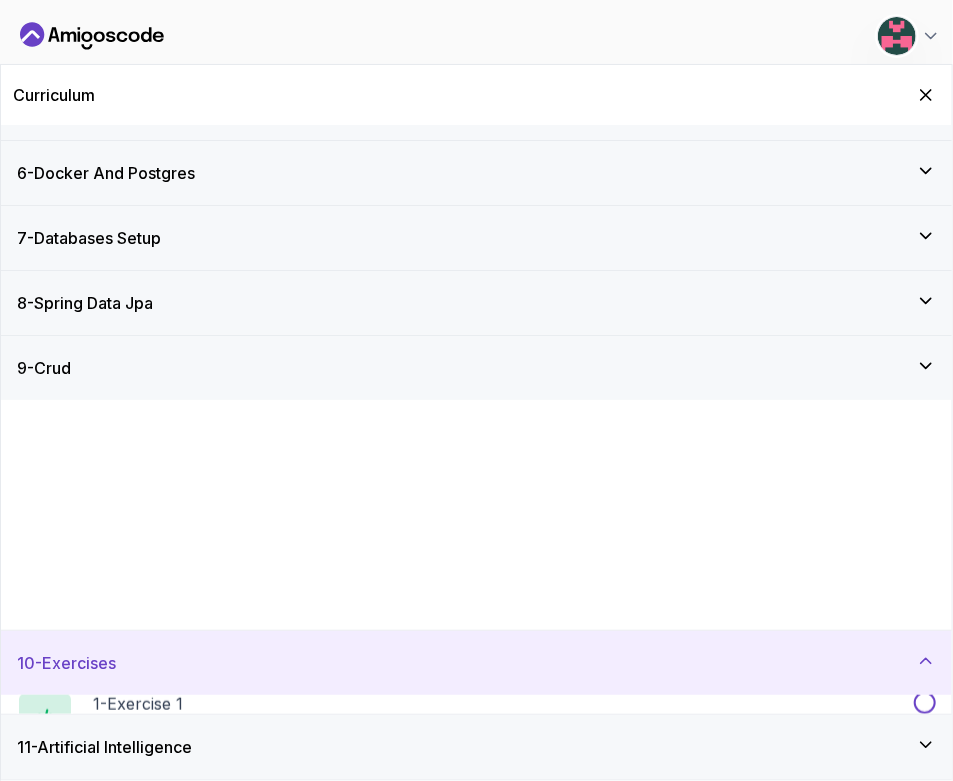 scroll, scrollTop: 312, scrollLeft: 0, axis: vertical 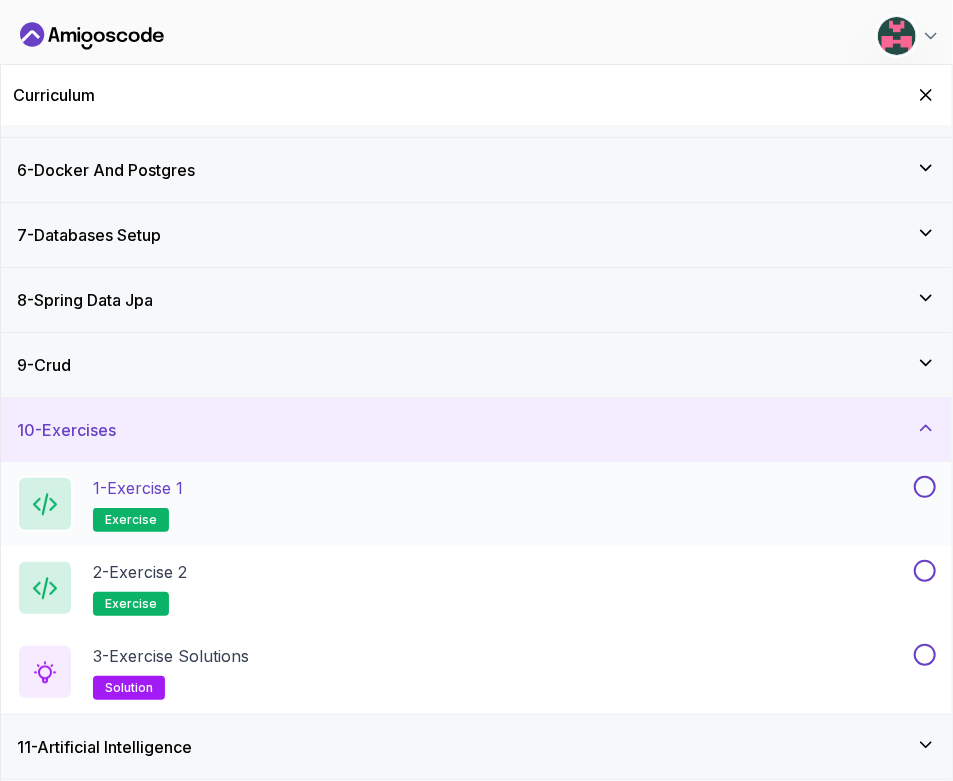 click at bounding box center [925, 487] 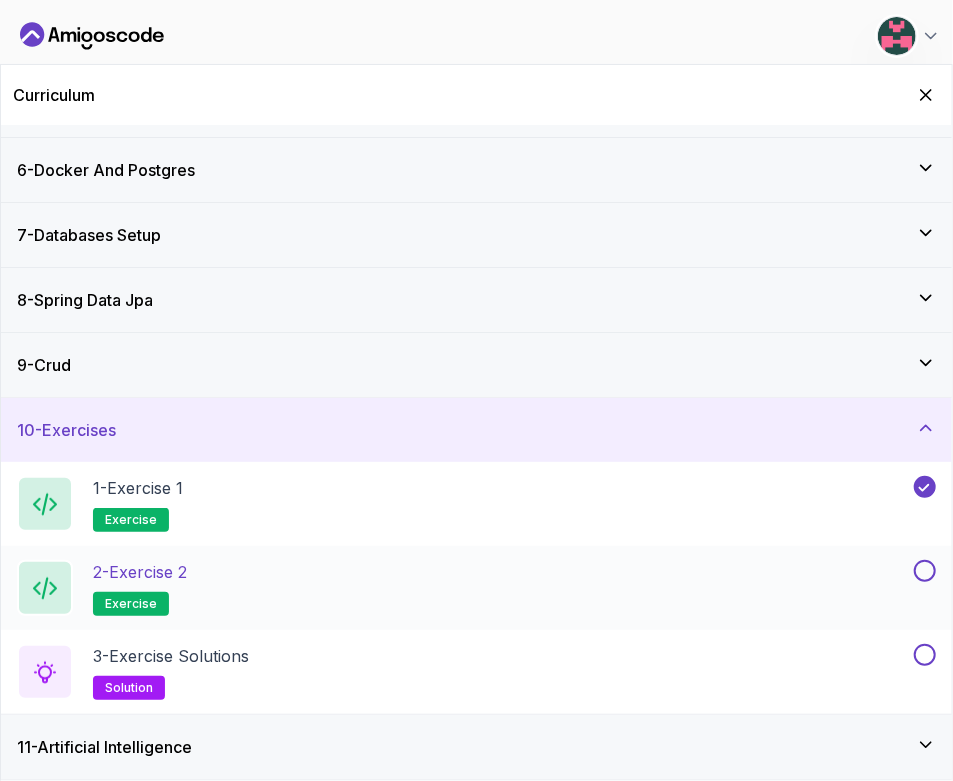 click at bounding box center [925, 571] 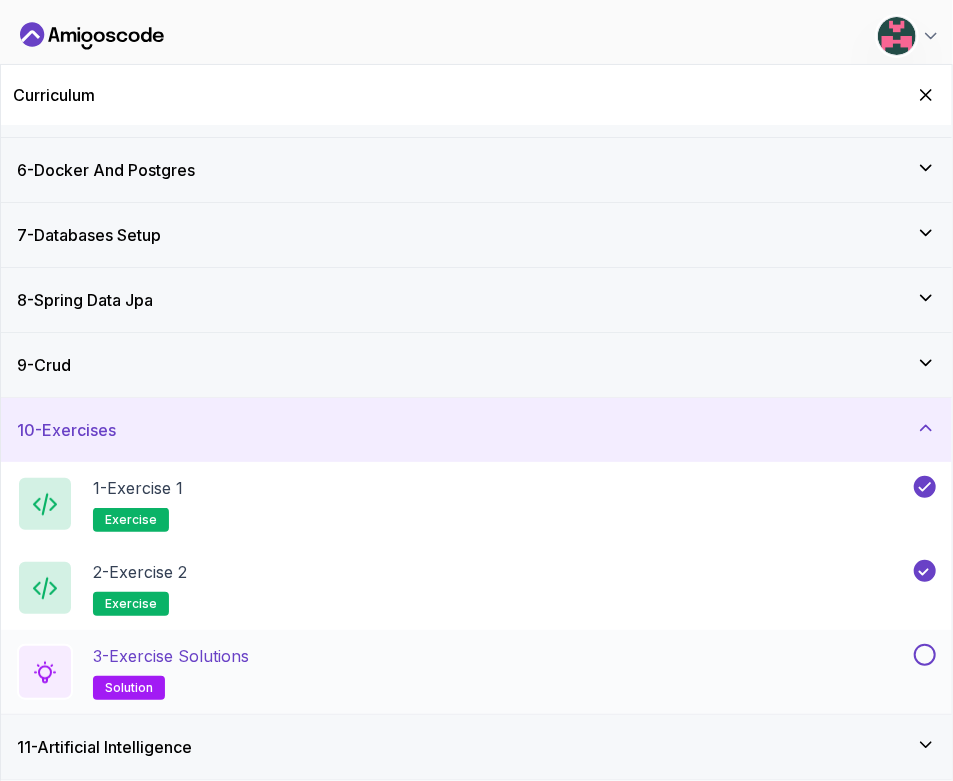 click at bounding box center (925, 655) 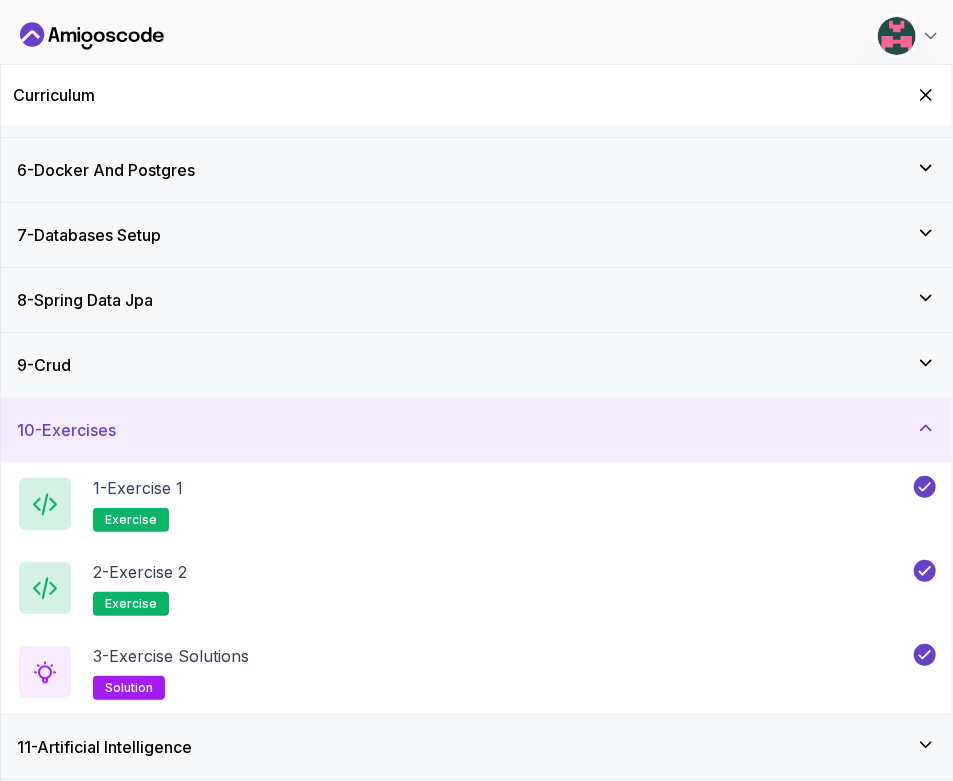 click on "11  -  Artificial Intelligence" at bounding box center (476, 747) 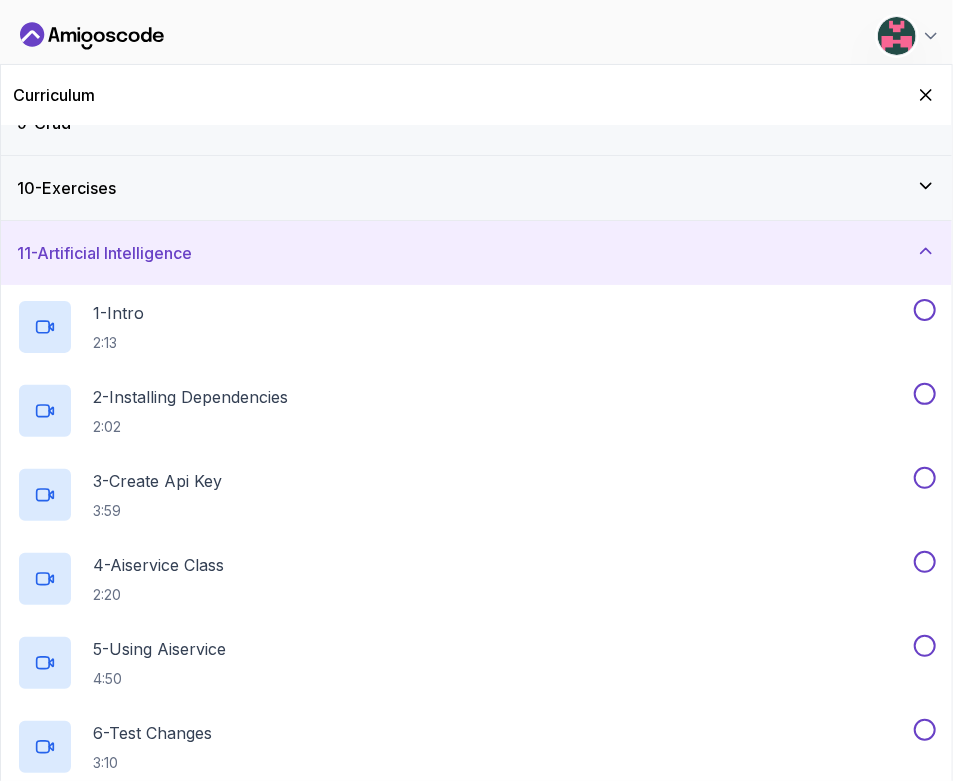 scroll, scrollTop: 648, scrollLeft: 0, axis: vertical 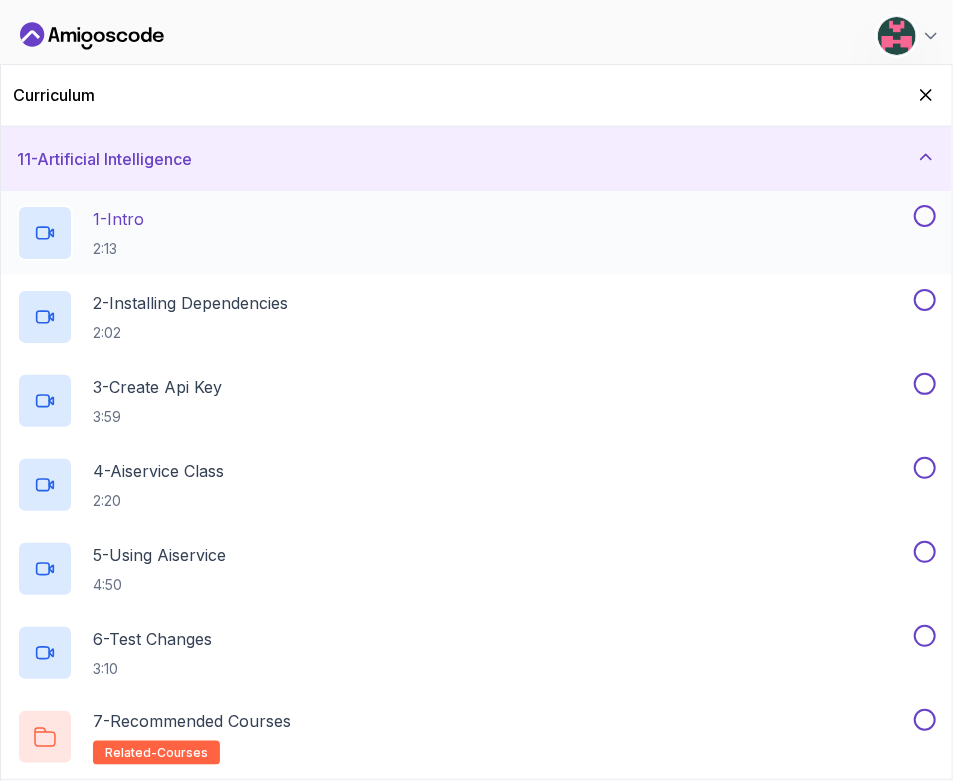 click on "1  -  Intro 2:13" at bounding box center [463, 233] 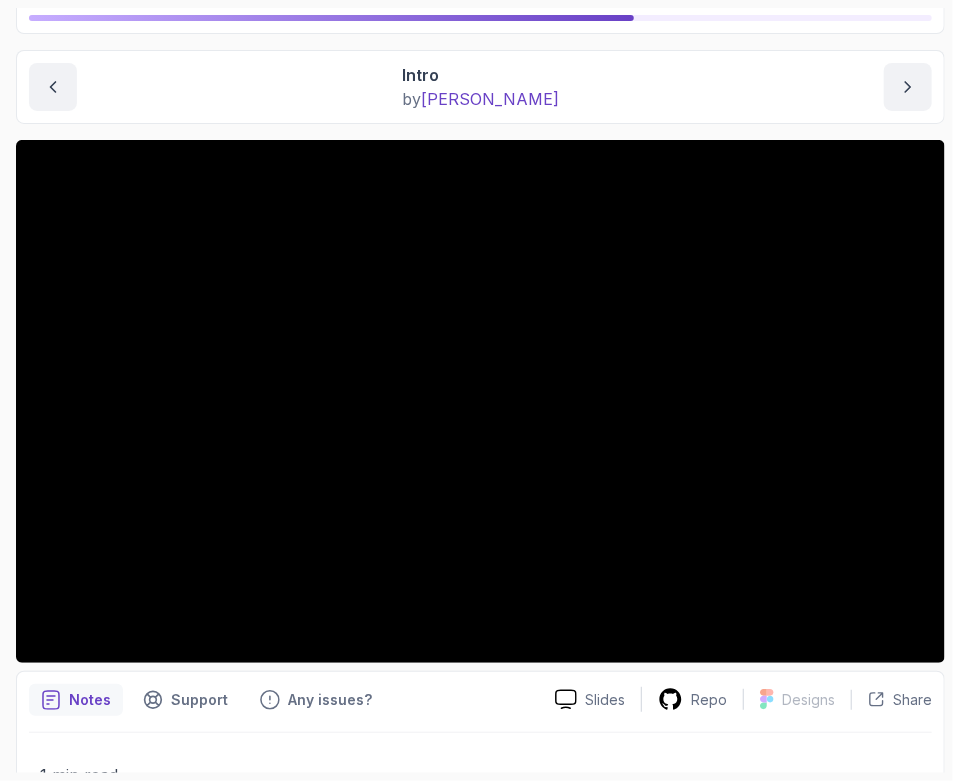 scroll, scrollTop: 188, scrollLeft: 0, axis: vertical 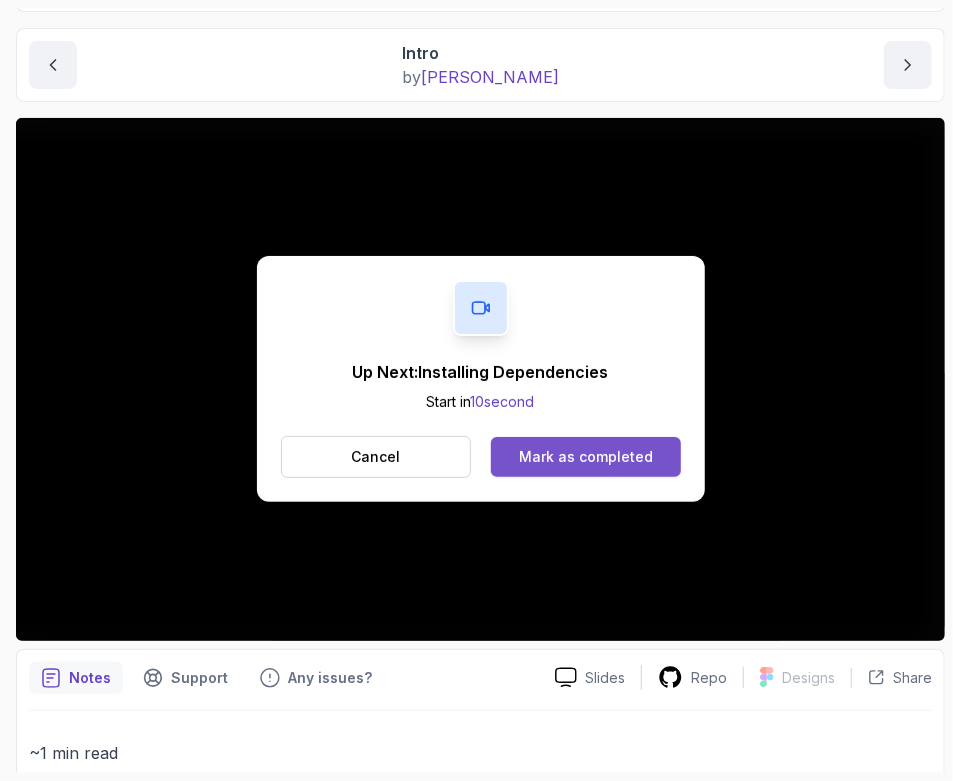click on "Mark as completed" at bounding box center (586, 457) 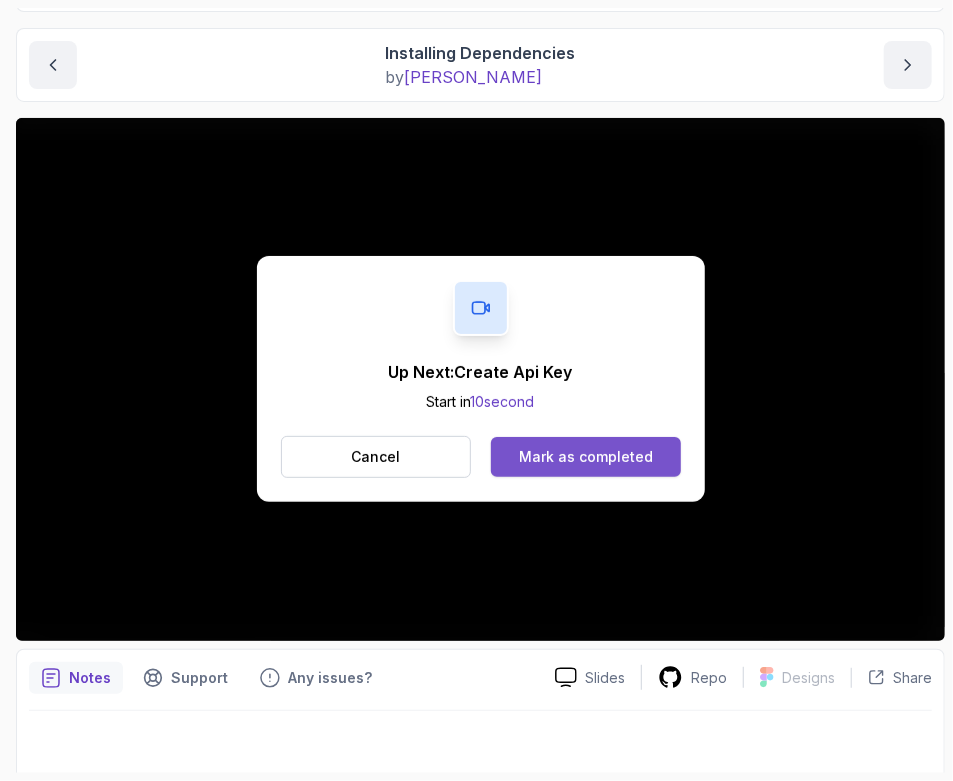 click on "Mark as completed" at bounding box center (586, 457) 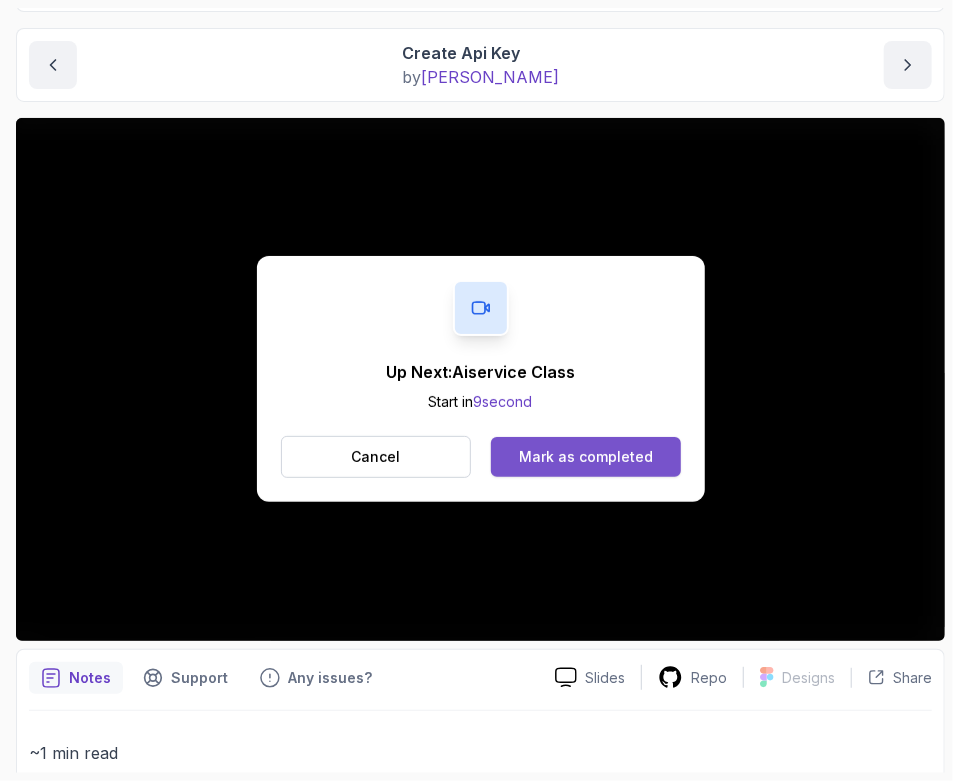 click on "Mark as completed" at bounding box center [586, 457] 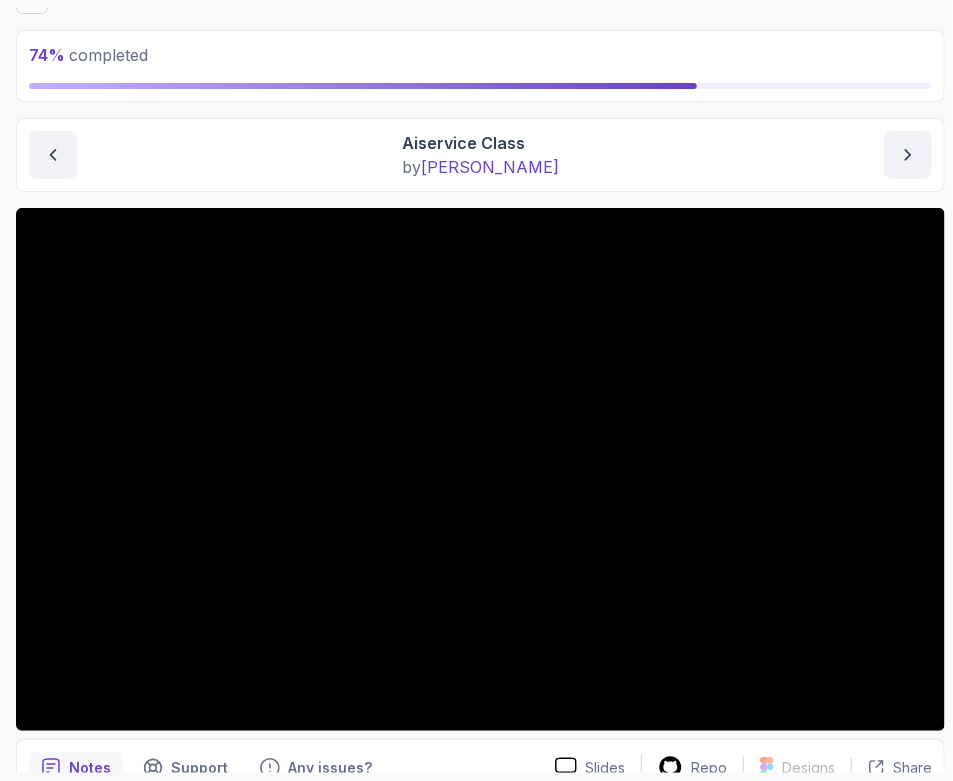 scroll, scrollTop: 33, scrollLeft: 0, axis: vertical 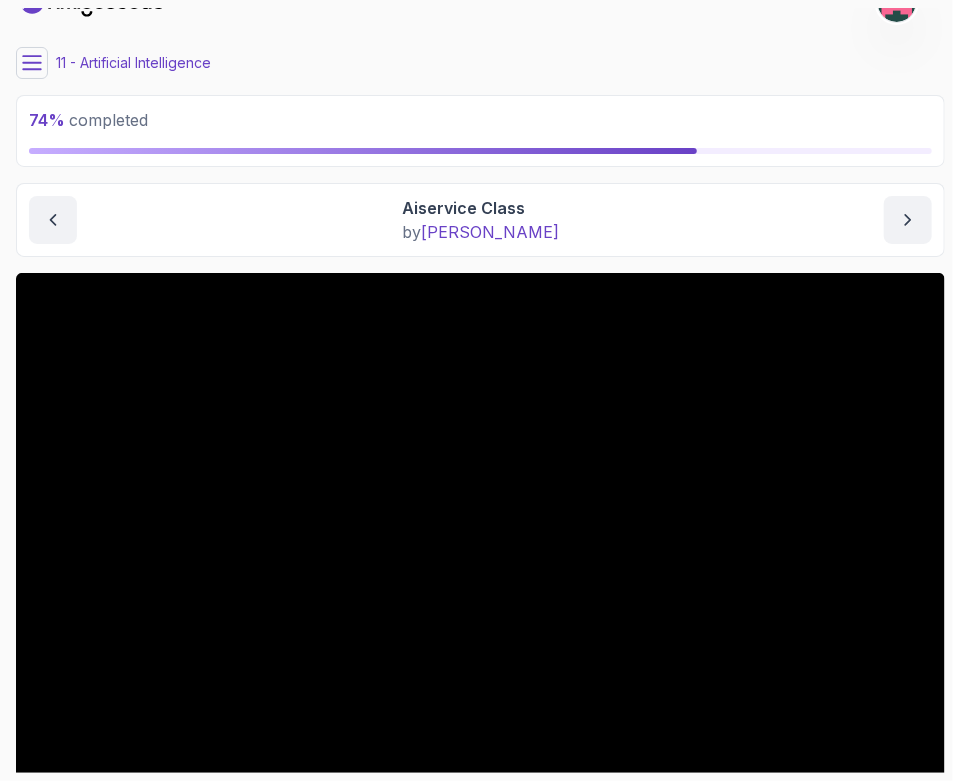 click on "11 - Artificial Intelligence" at bounding box center (133, 63) 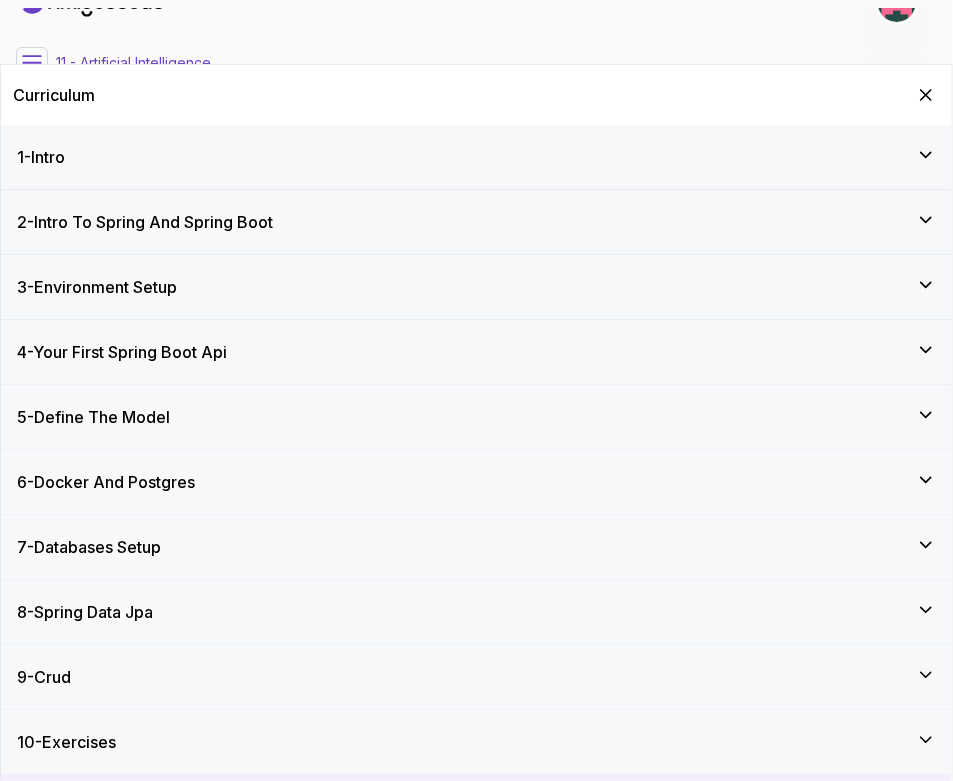 scroll, scrollTop: 648, scrollLeft: 0, axis: vertical 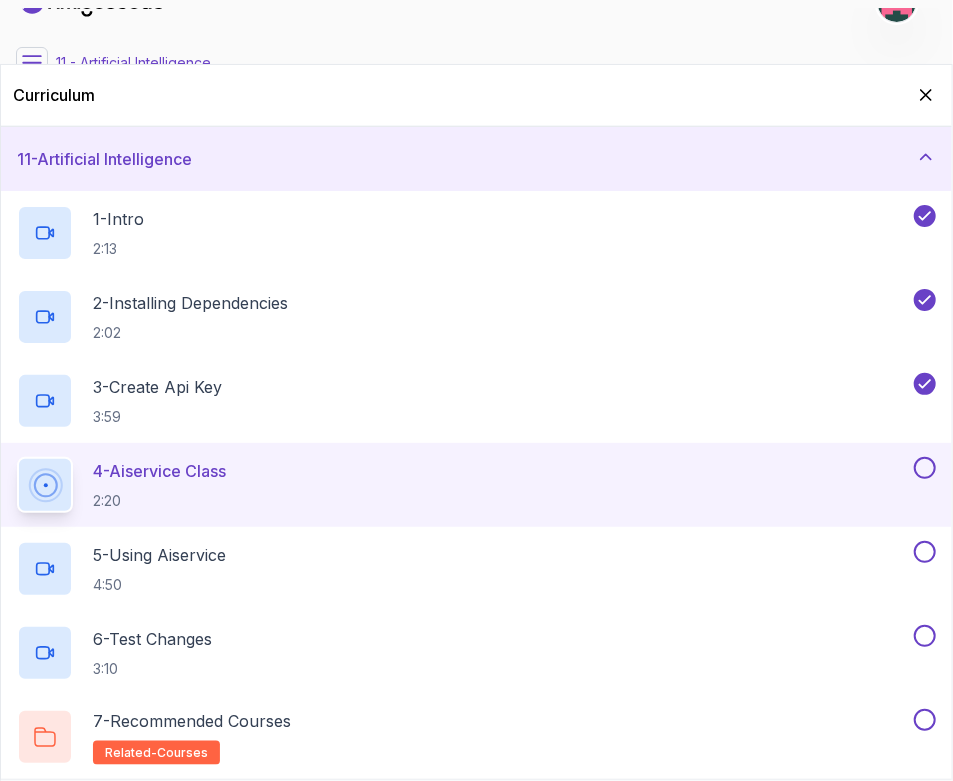 click at bounding box center (925, 468) 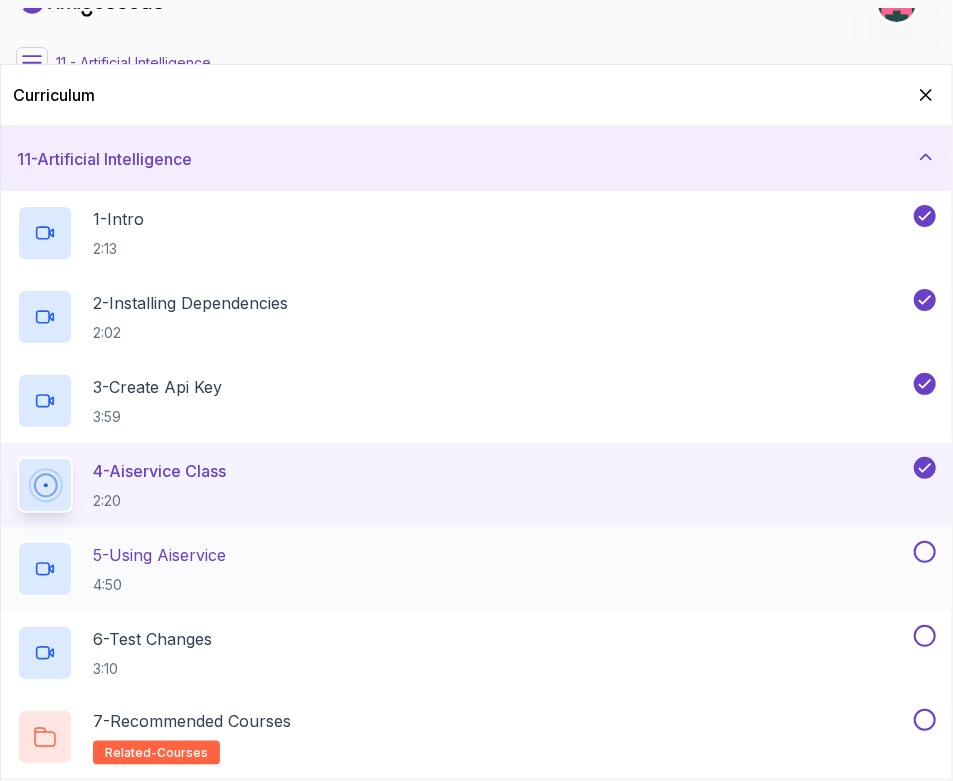 click on "5  -  Using Aiservice 4:50" at bounding box center (463, 569) 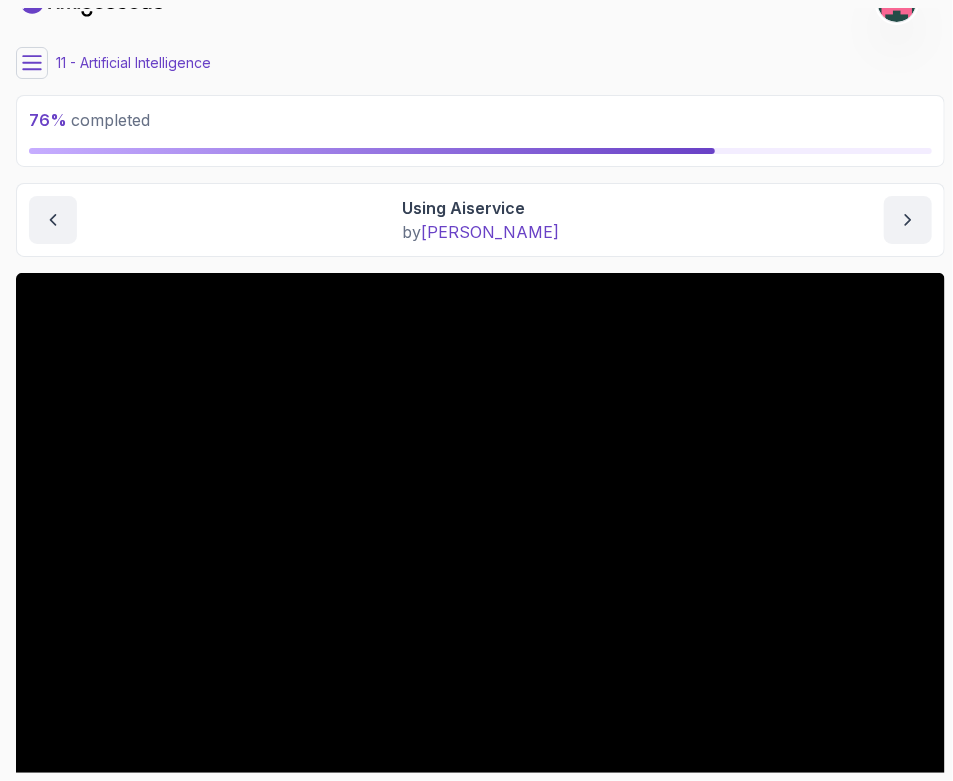click on "My Courses Spring Boot for Beginners 8  Points 1 Yin Chan Software Engineer 11 - Artificial Intelligence  76 % completed Artificial Intelligence Using Aiservice Using Aiservice by  nelson Slides Repo Designs Design not available Share Notes Support Any issues? Slides Repo Designs Design not available Share" at bounding box center [480, 390] 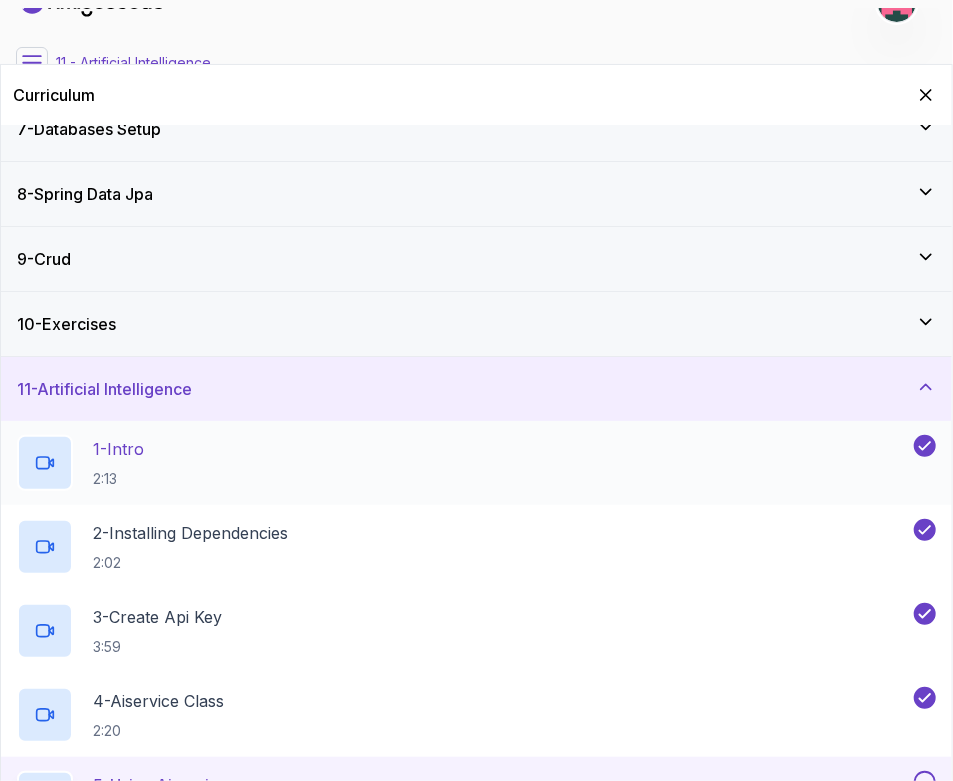 scroll, scrollTop: 648, scrollLeft: 0, axis: vertical 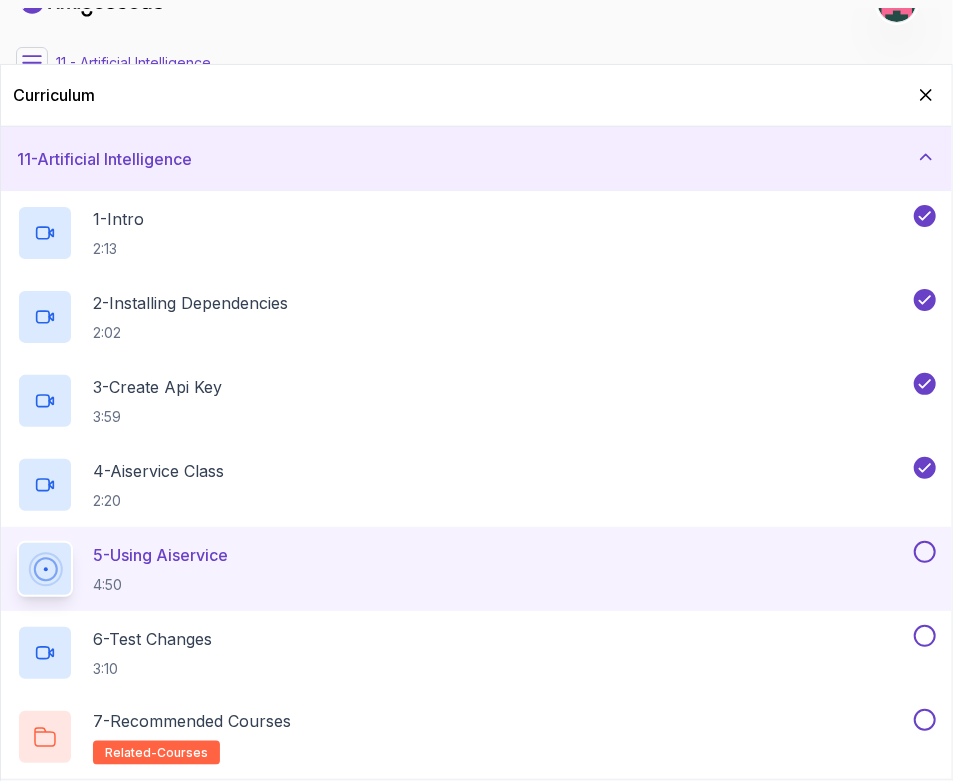 click at bounding box center (925, 552) 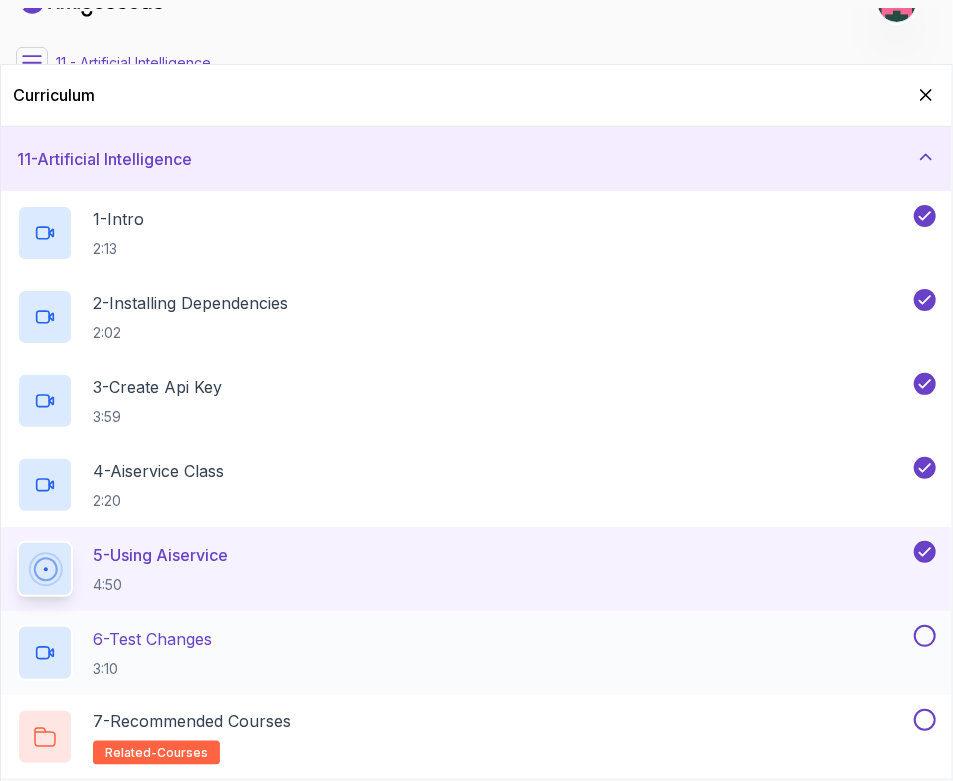 click on "6  -  Test Changes 3:10" at bounding box center (463, 653) 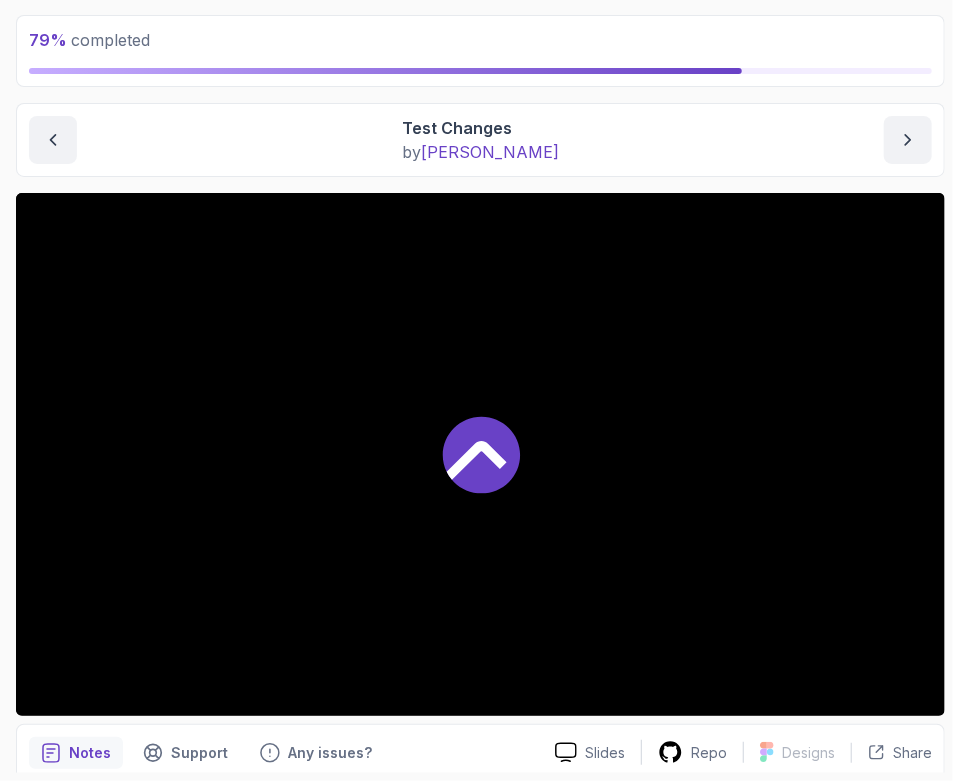 scroll, scrollTop: 194, scrollLeft: 0, axis: vertical 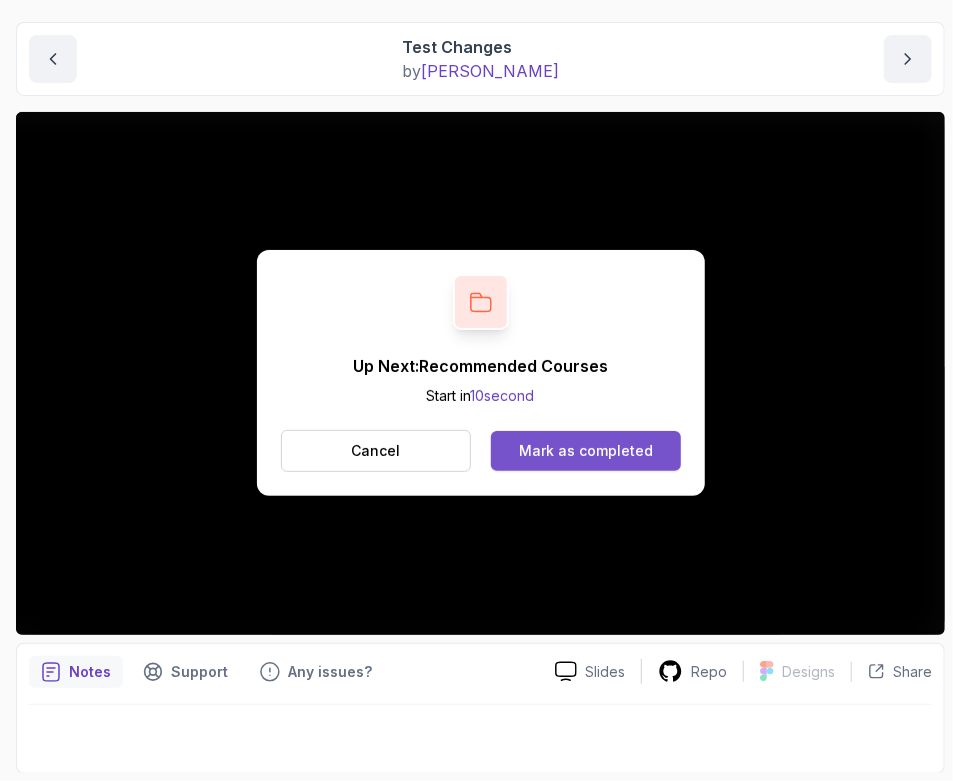 click on "Mark as completed" at bounding box center (586, 451) 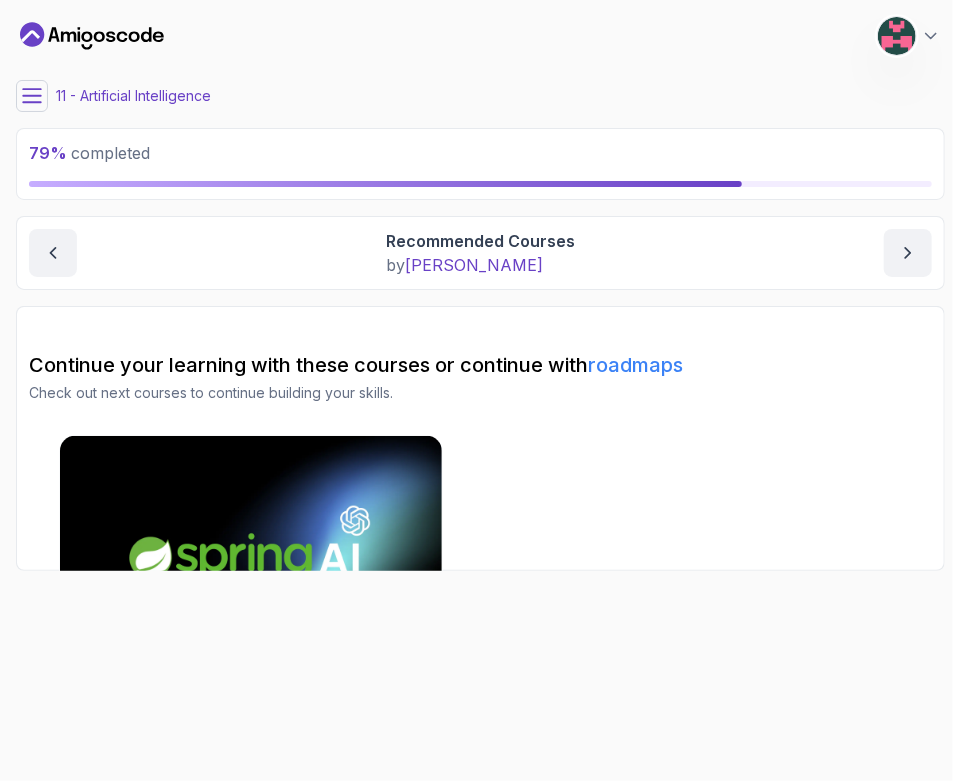scroll, scrollTop: 0, scrollLeft: 0, axis: both 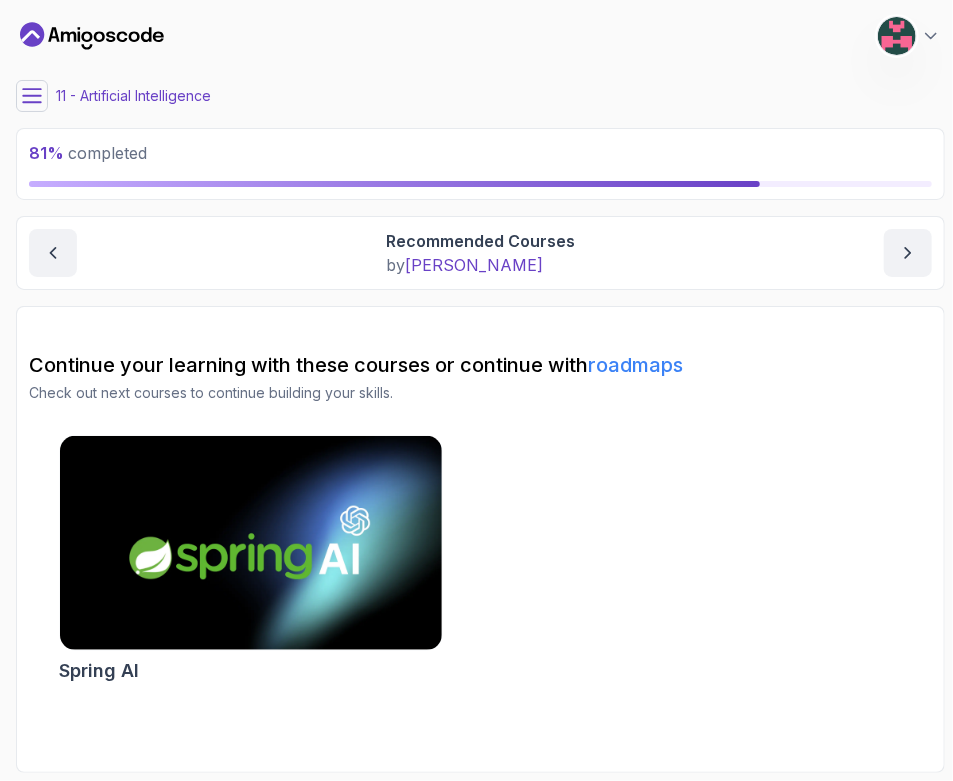 click on "Spring AI" at bounding box center [480, 563] 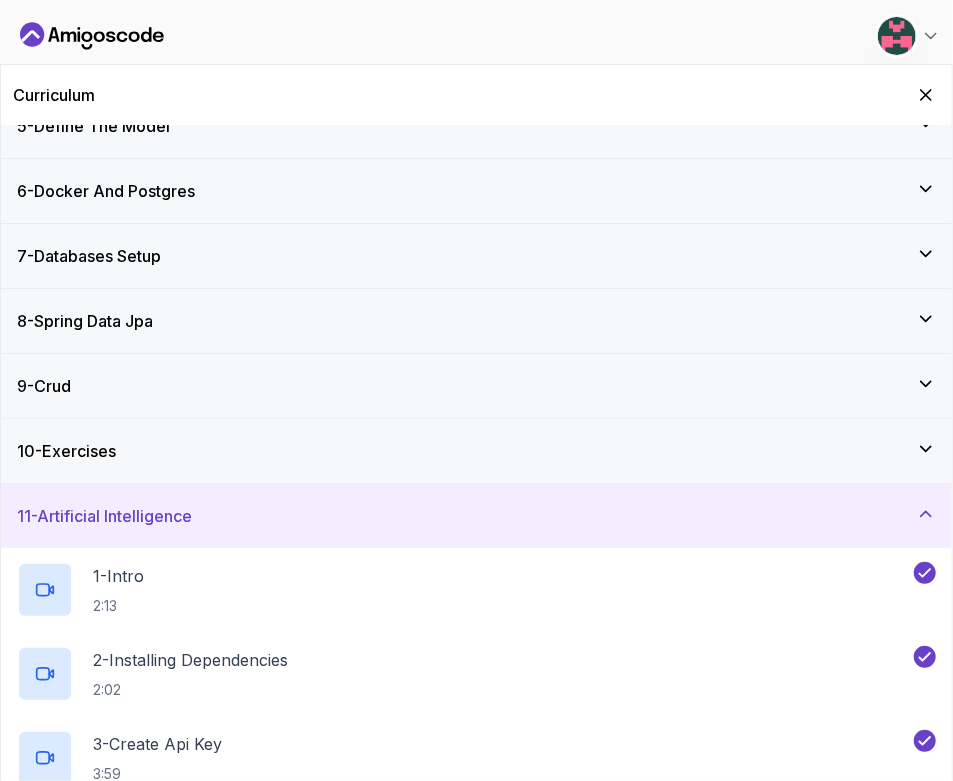 scroll, scrollTop: 648, scrollLeft: 0, axis: vertical 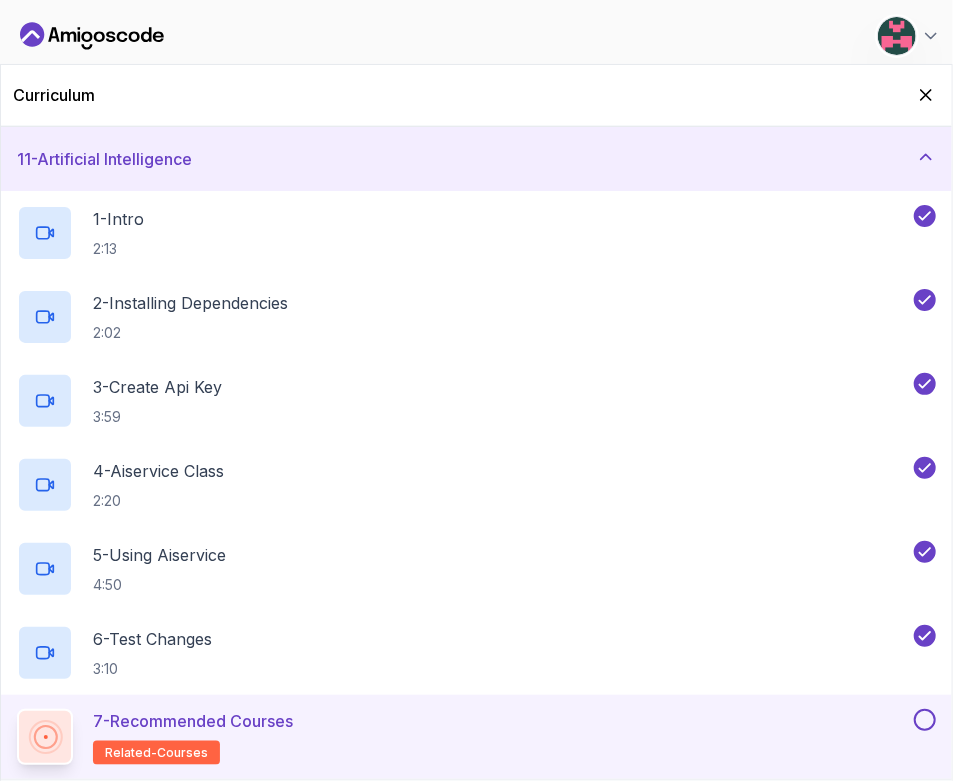 click at bounding box center (925, 720) 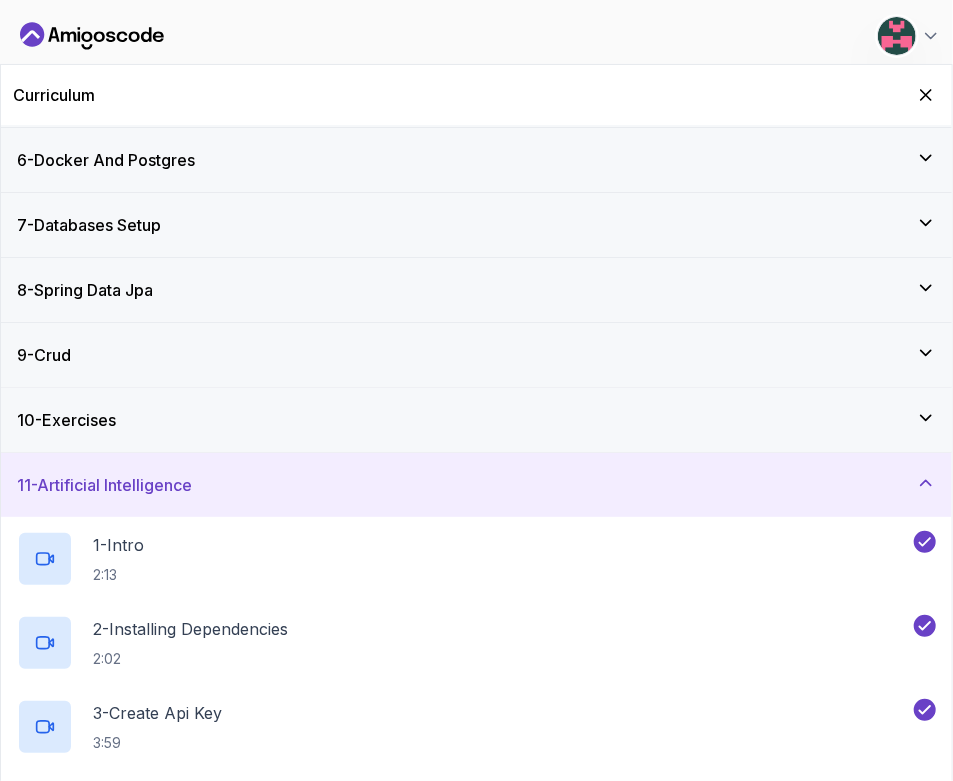 scroll, scrollTop: 304, scrollLeft: 0, axis: vertical 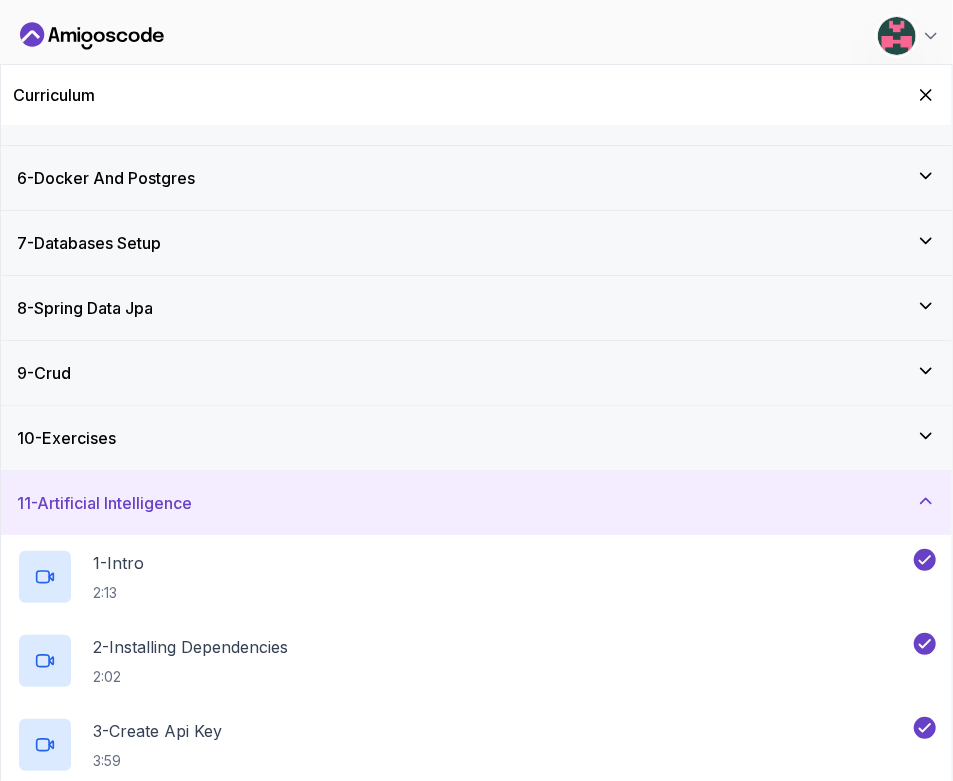 click on "10  -  Exercises" at bounding box center (476, 438) 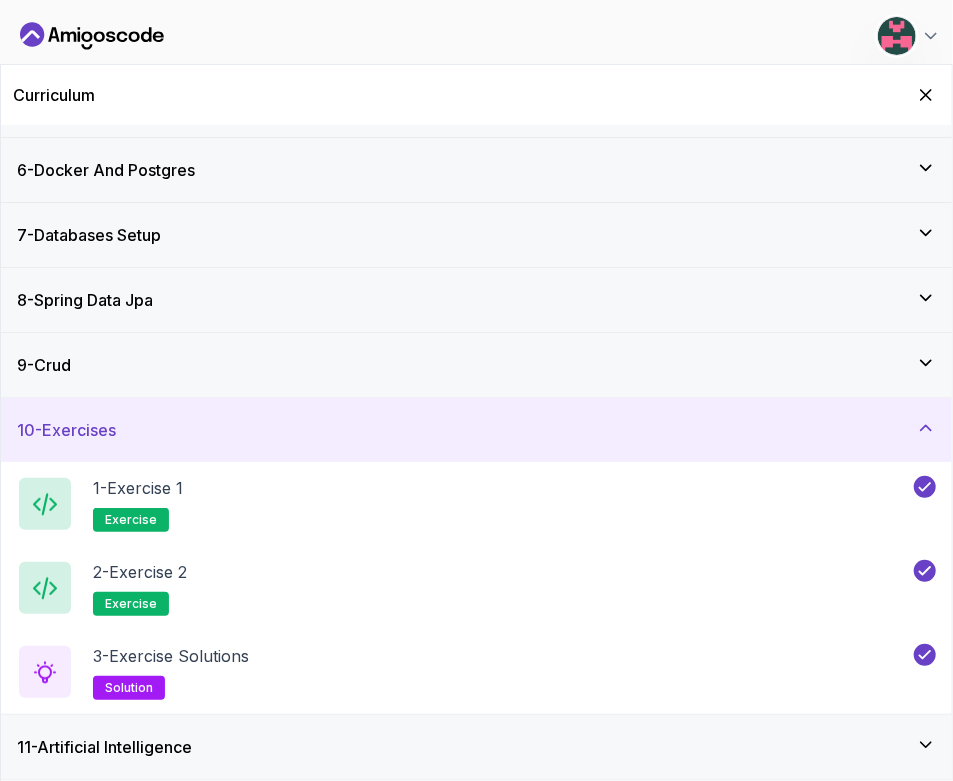 scroll, scrollTop: 305, scrollLeft: 0, axis: vertical 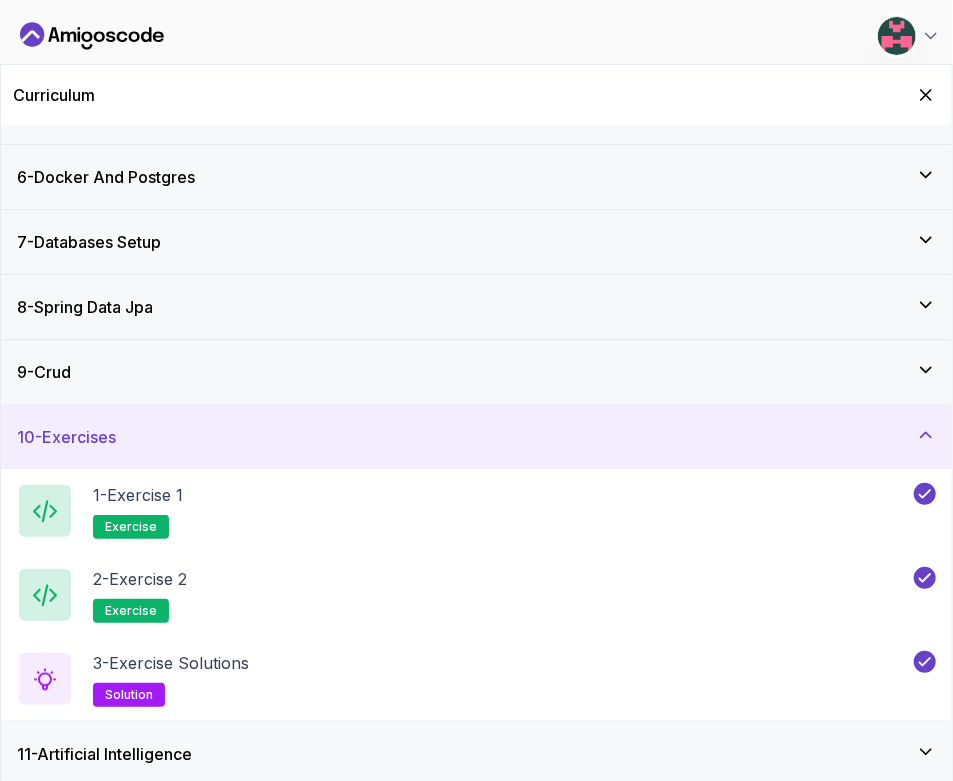 click on "9  -  Crud" at bounding box center [476, 372] 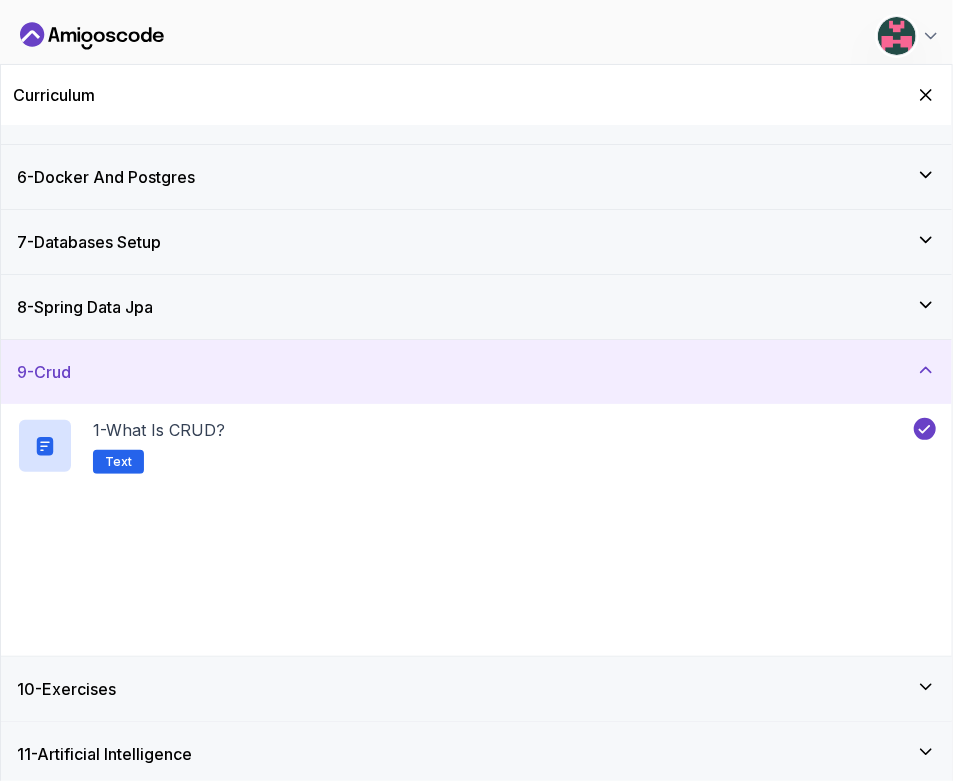 click on "8  -  Spring Data Jpa" at bounding box center (476, 307) 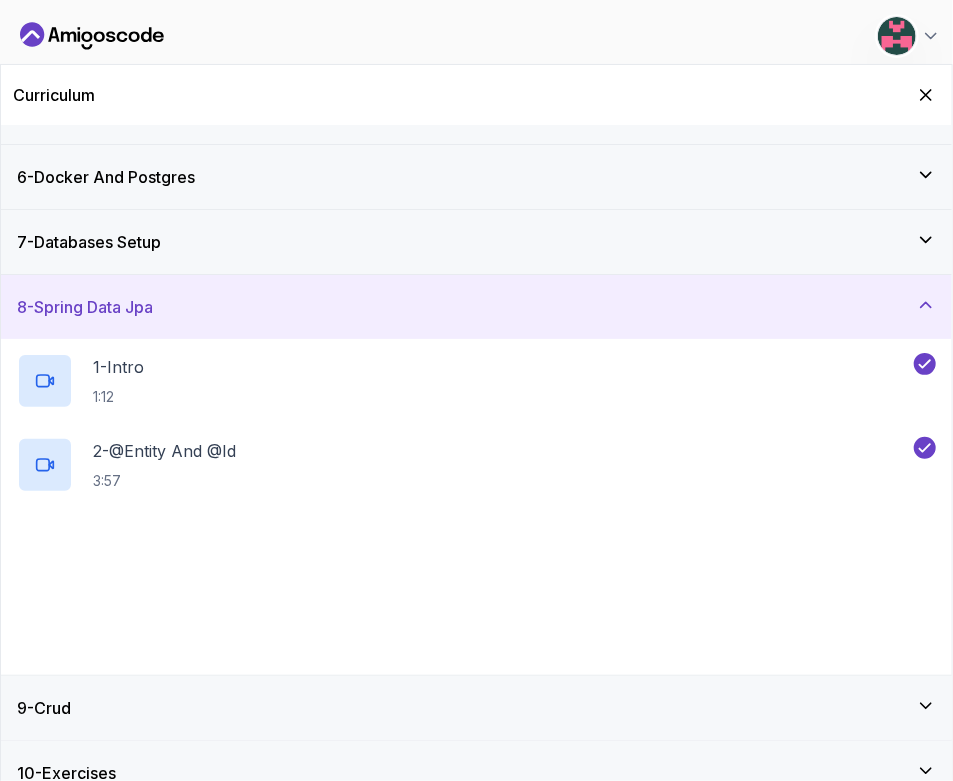 click on "7  -  Databases Setup" at bounding box center [476, 242] 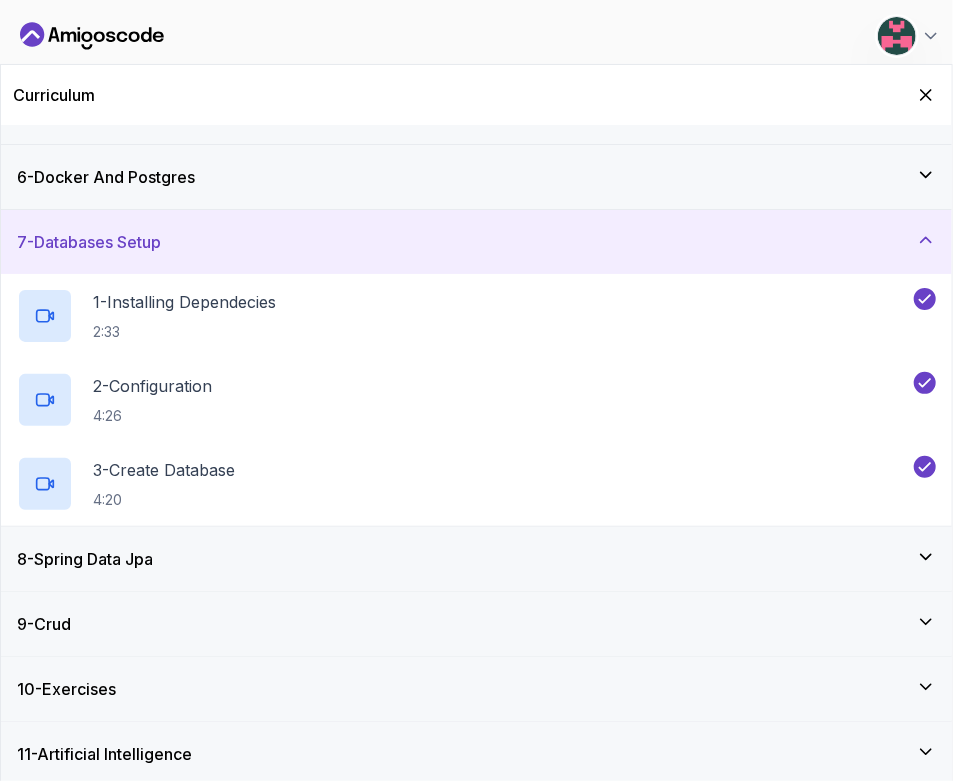 scroll, scrollTop: 230, scrollLeft: 0, axis: vertical 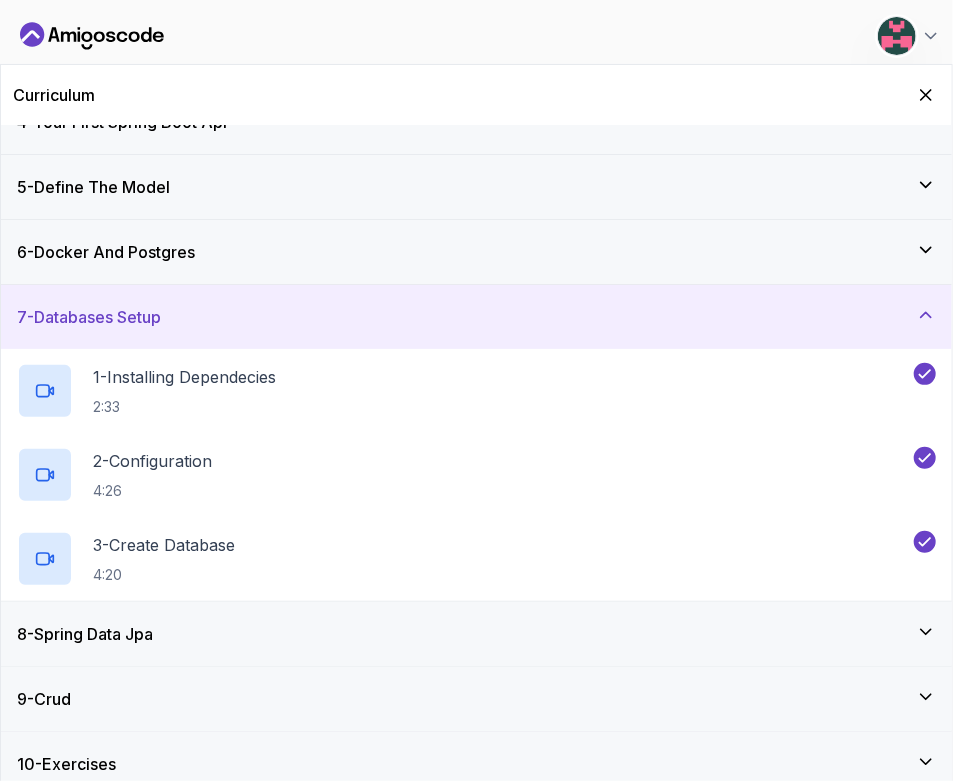 click on "6  -  Docker And Postgres" at bounding box center (476, 252) 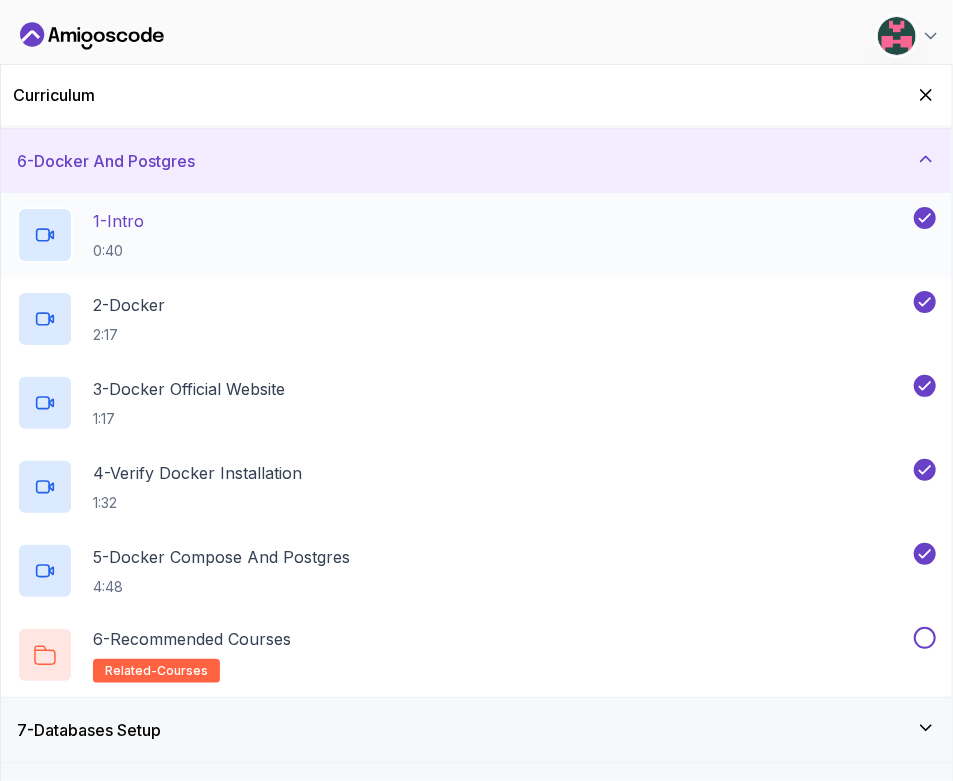 scroll, scrollTop: 451, scrollLeft: 0, axis: vertical 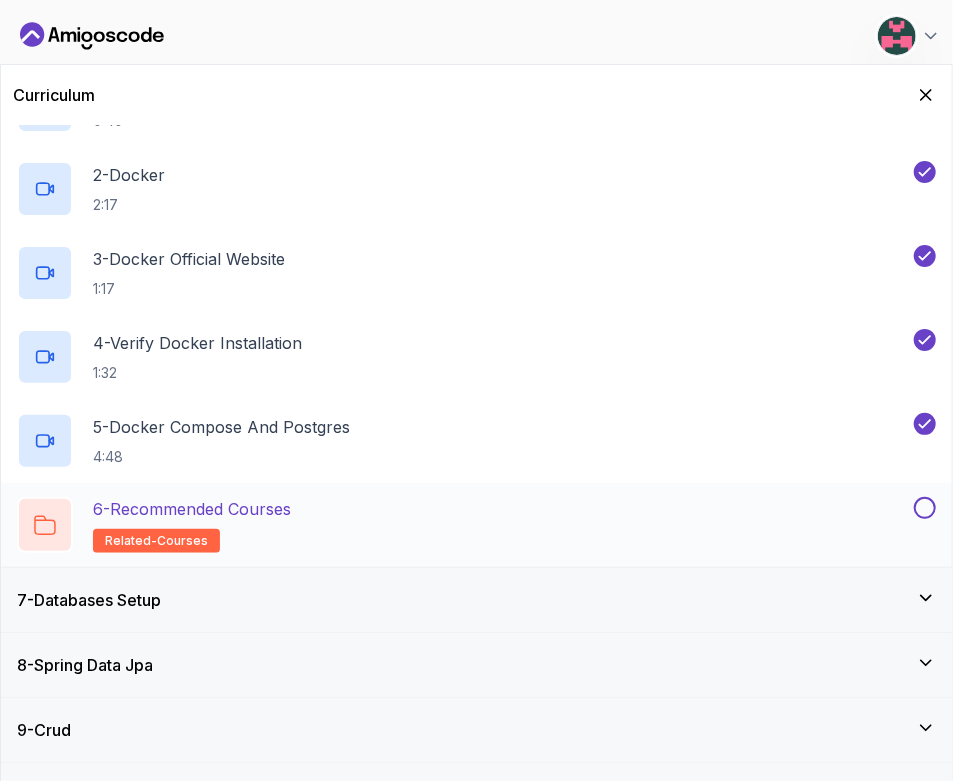 click at bounding box center (925, 508) 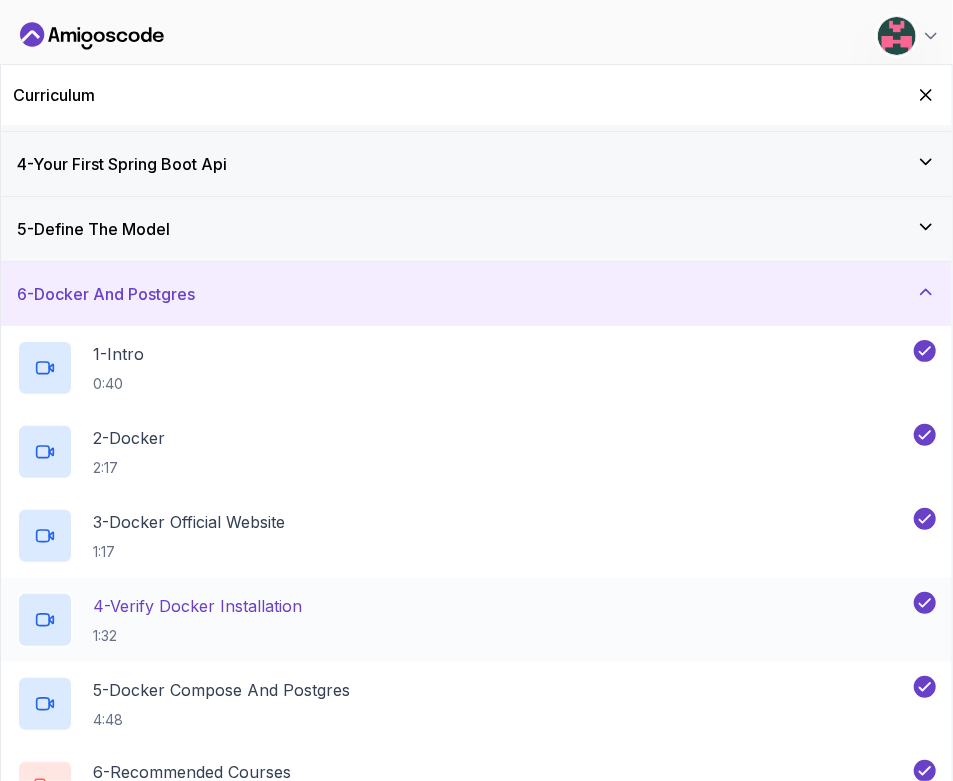 scroll, scrollTop: 117, scrollLeft: 0, axis: vertical 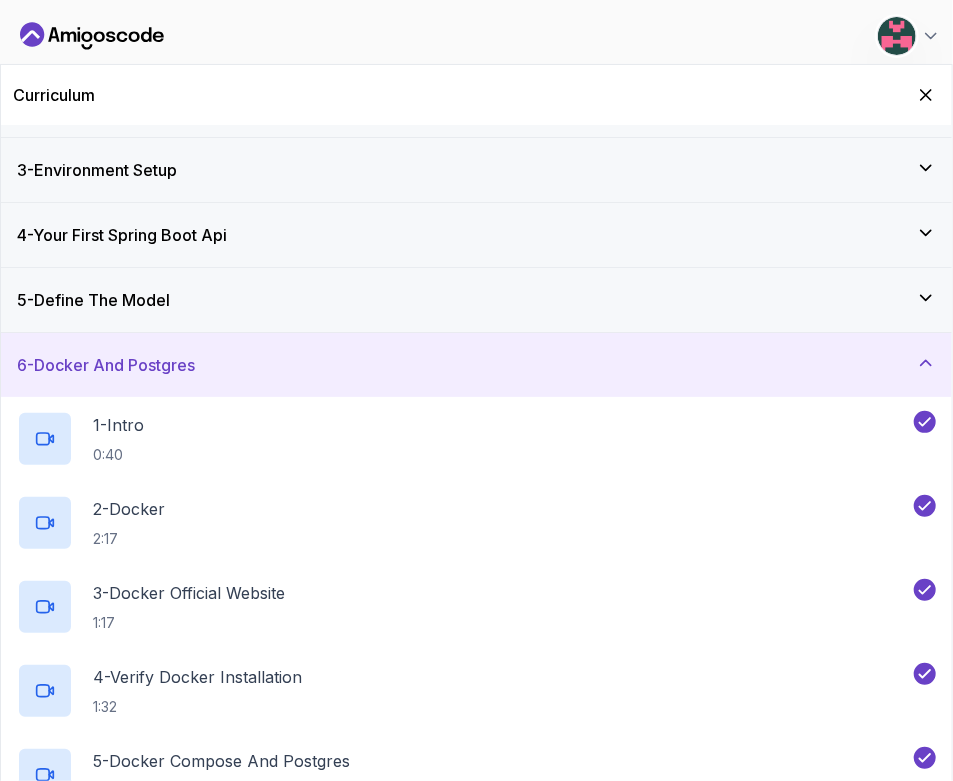 click on "5  -  Define The Model" at bounding box center (476, 300) 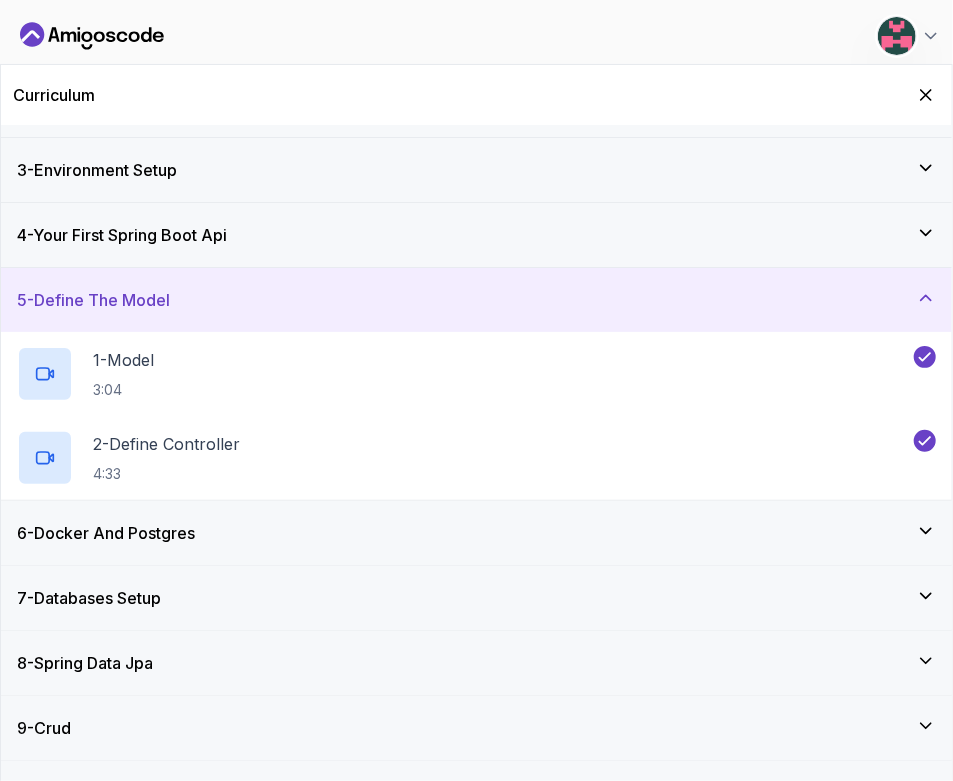 click on "4  -  Your First Spring Boot Api" at bounding box center [476, 235] 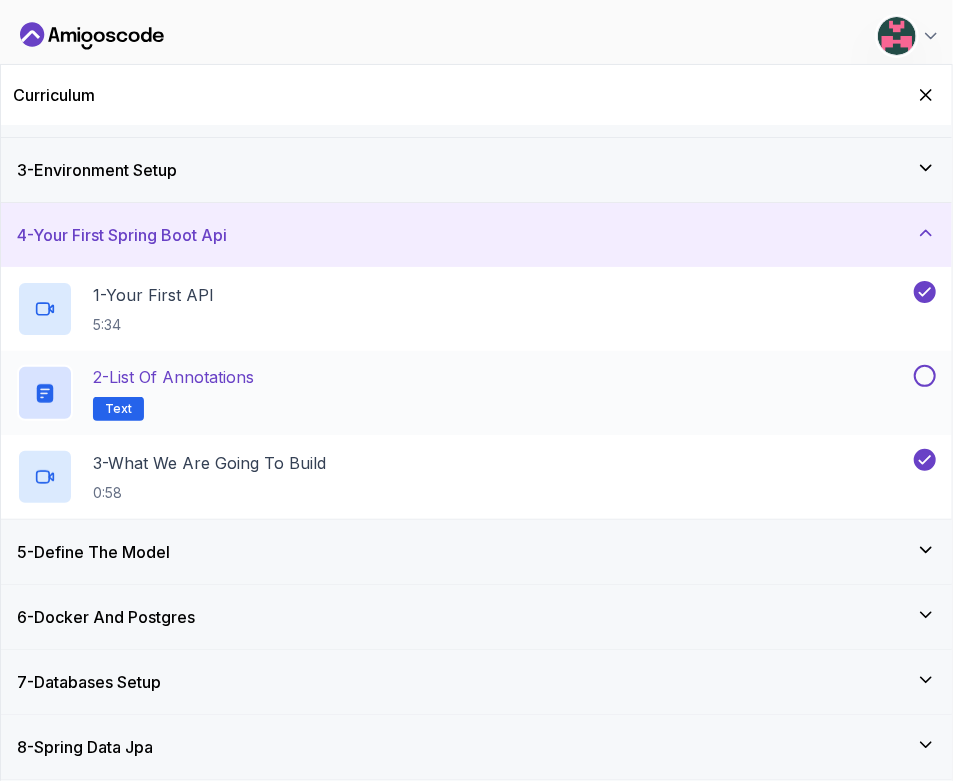 click at bounding box center [925, 376] 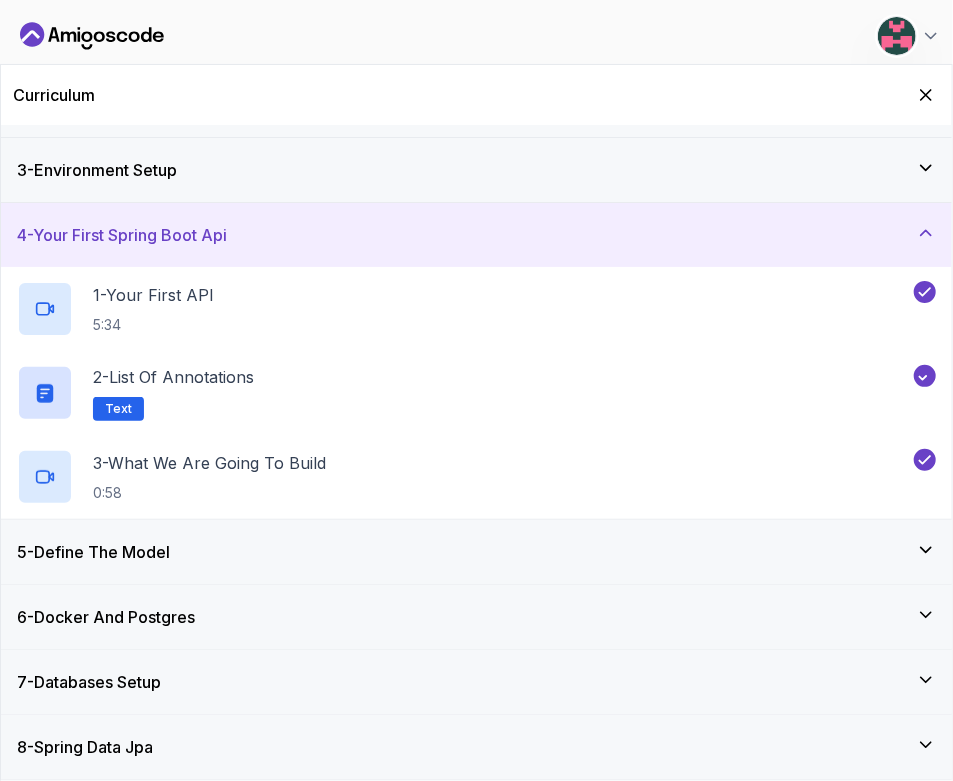 click on "3  -  Environment Setup" at bounding box center [476, 170] 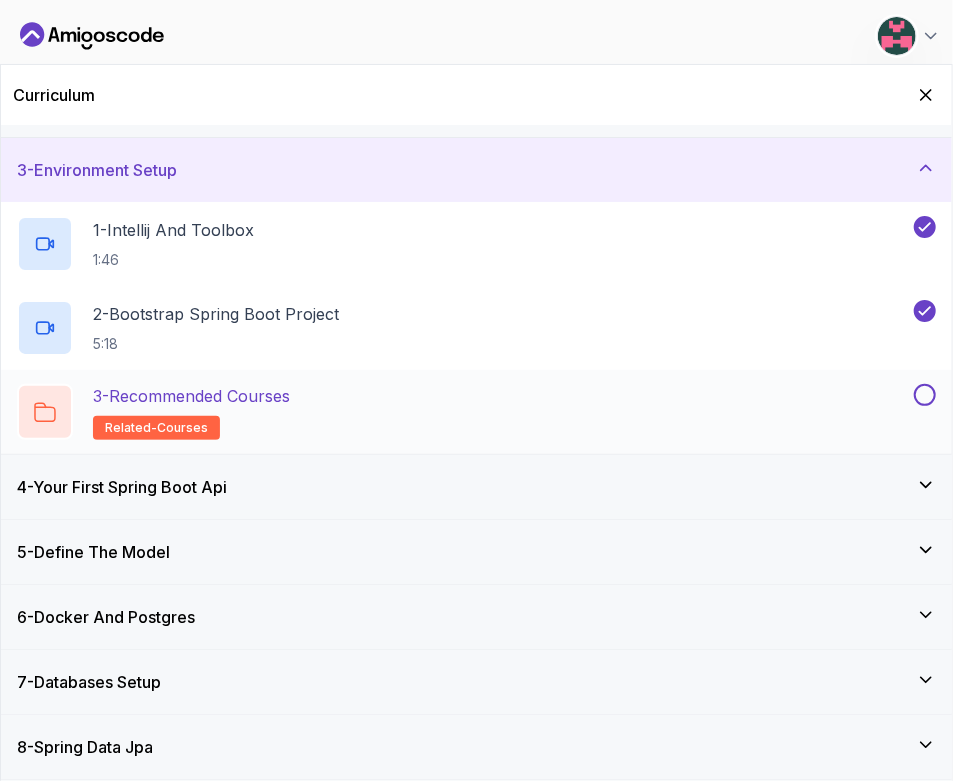 click at bounding box center [925, 395] 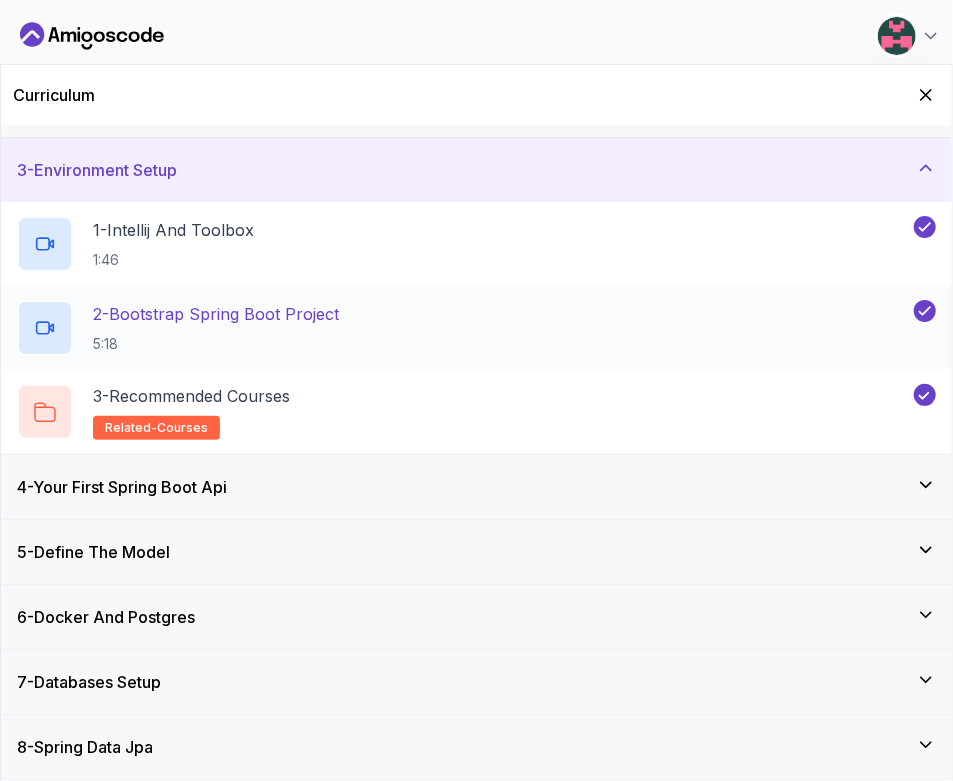 scroll, scrollTop: 0, scrollLeft: 0, axis: both 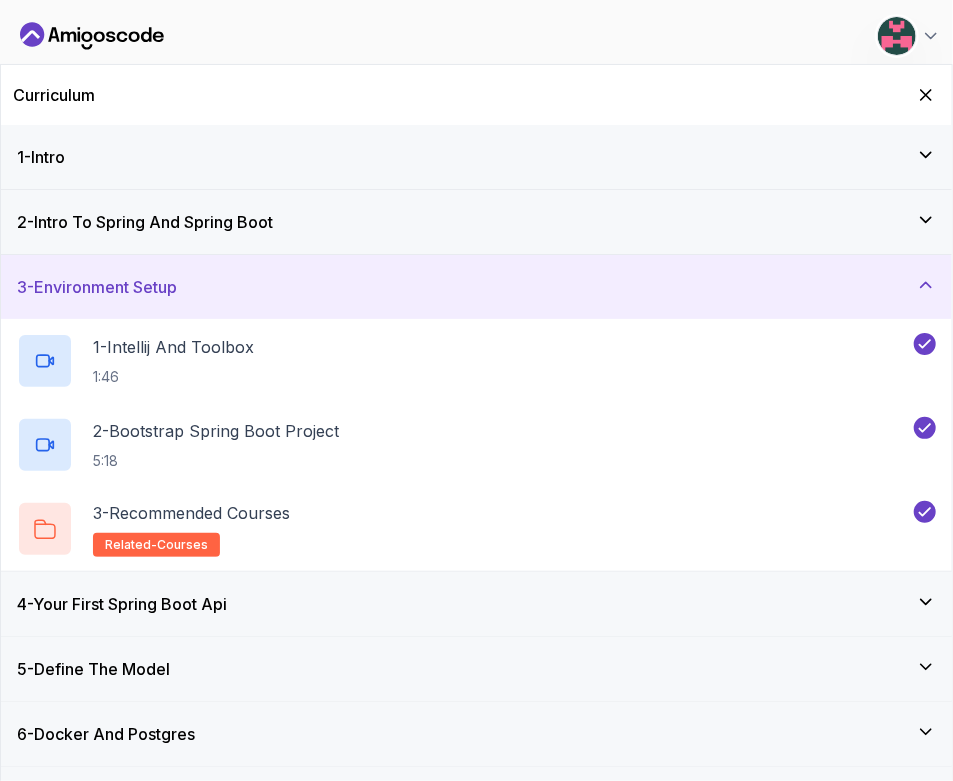 click on "2  -  Intro To Spring And Spring Boot" at bounding box center (476, 222) 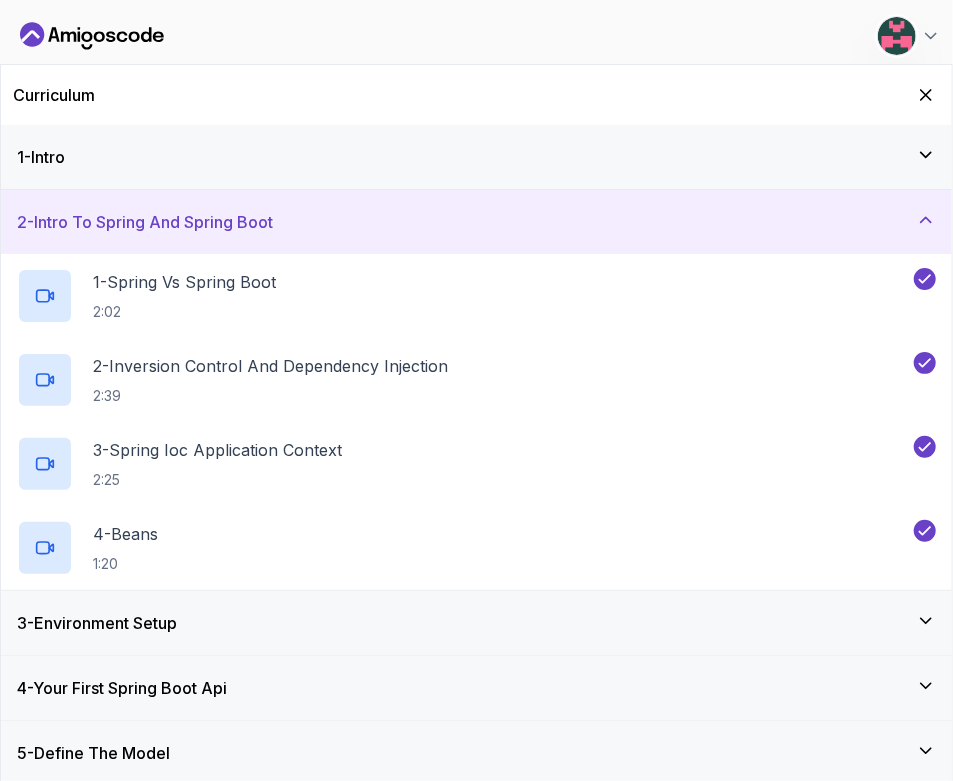 click on "1  -  Intro" at bounding box center [476, 157] 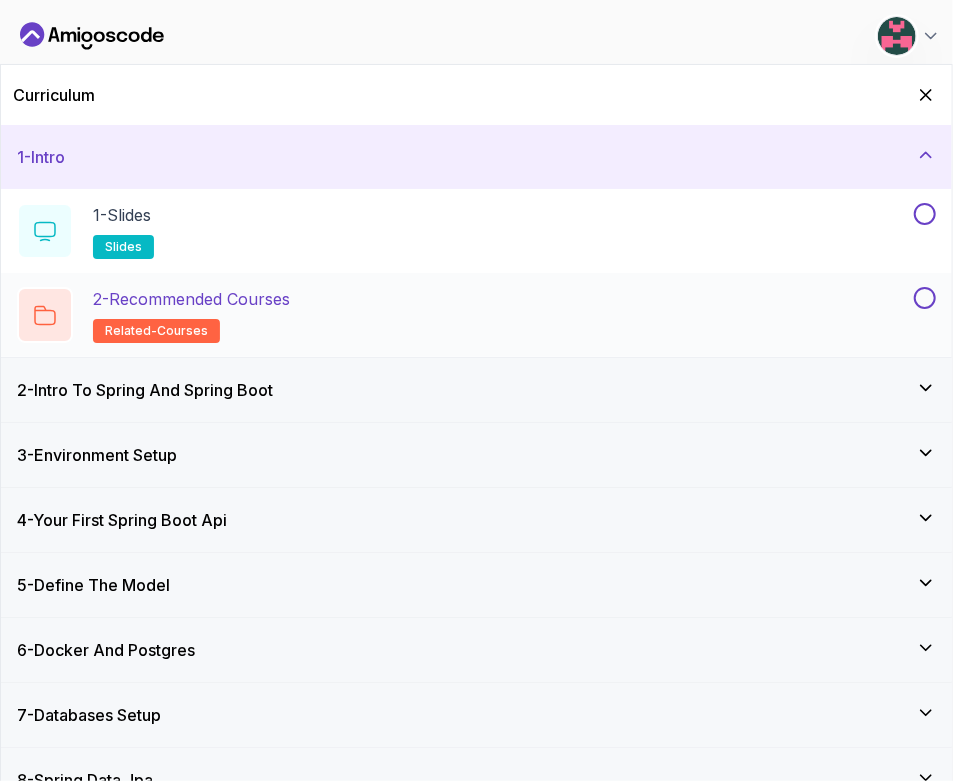 click at bounding box center (925, 298) 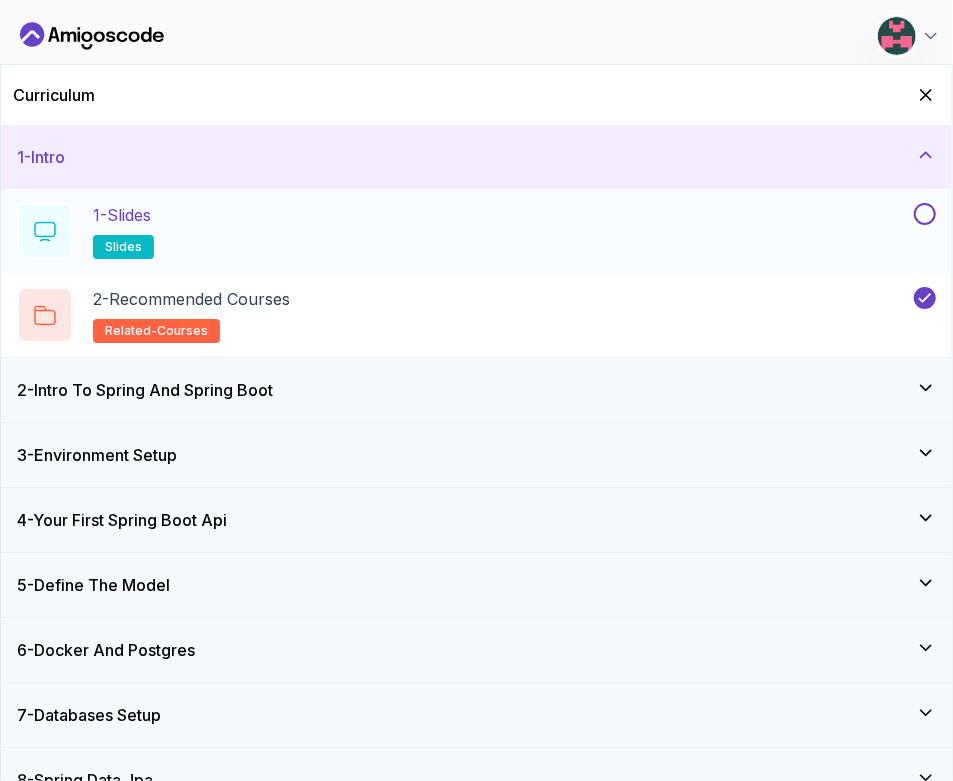 click at bounding box center [925, 214] 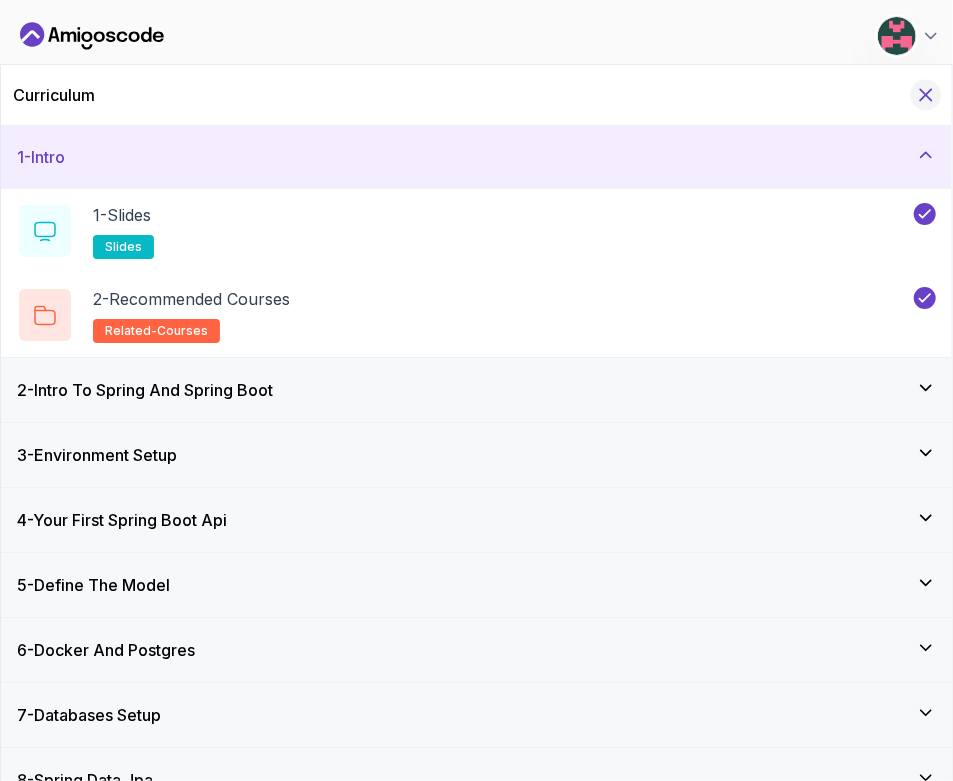 click at bounding box center (926, 95) 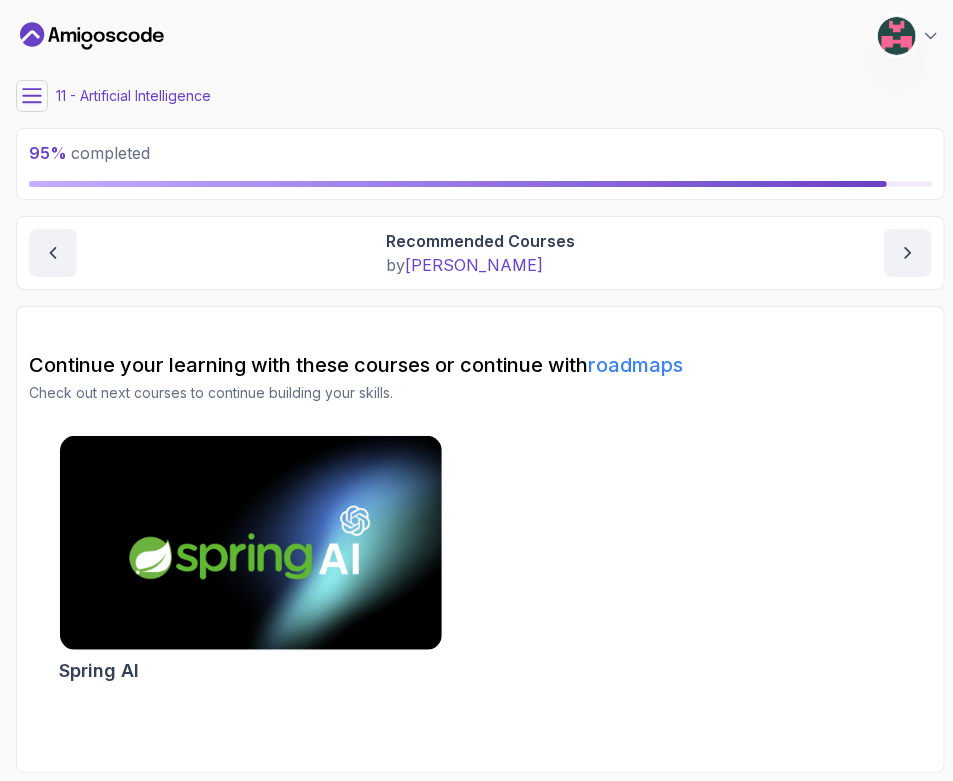 click on "Continue your learning with these courses or continue with  roadmaps Check out next courses to continue building your skills. Spring AI" at bounding box center (480, 521) 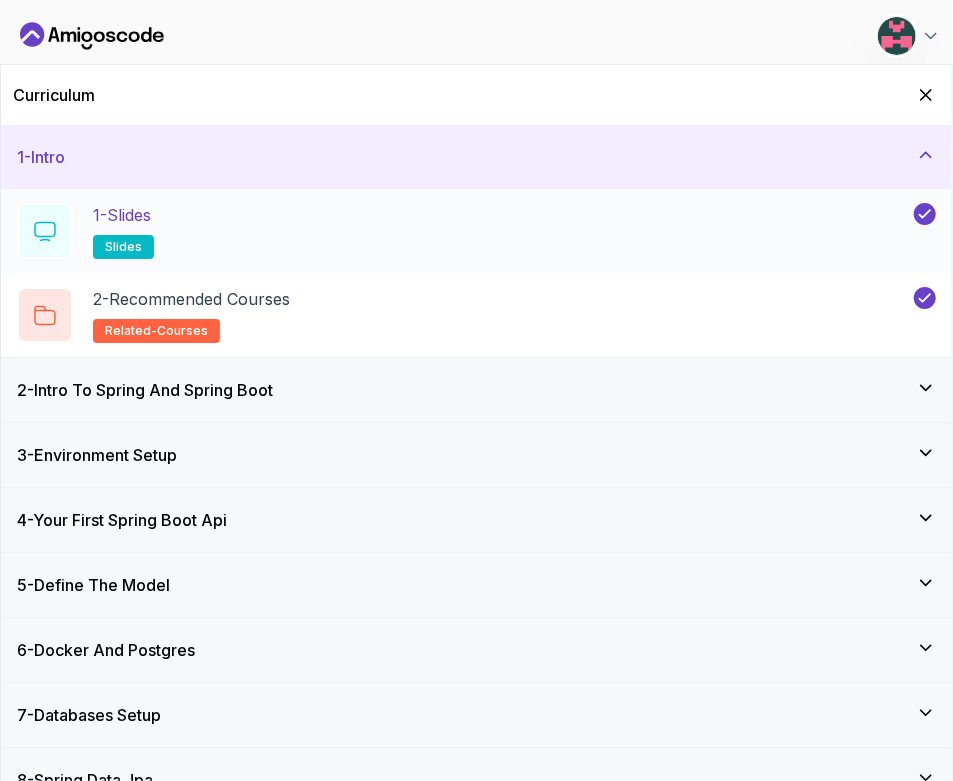 scroll, scrollTop: 228, scrollLeft: 0, axis: vertical 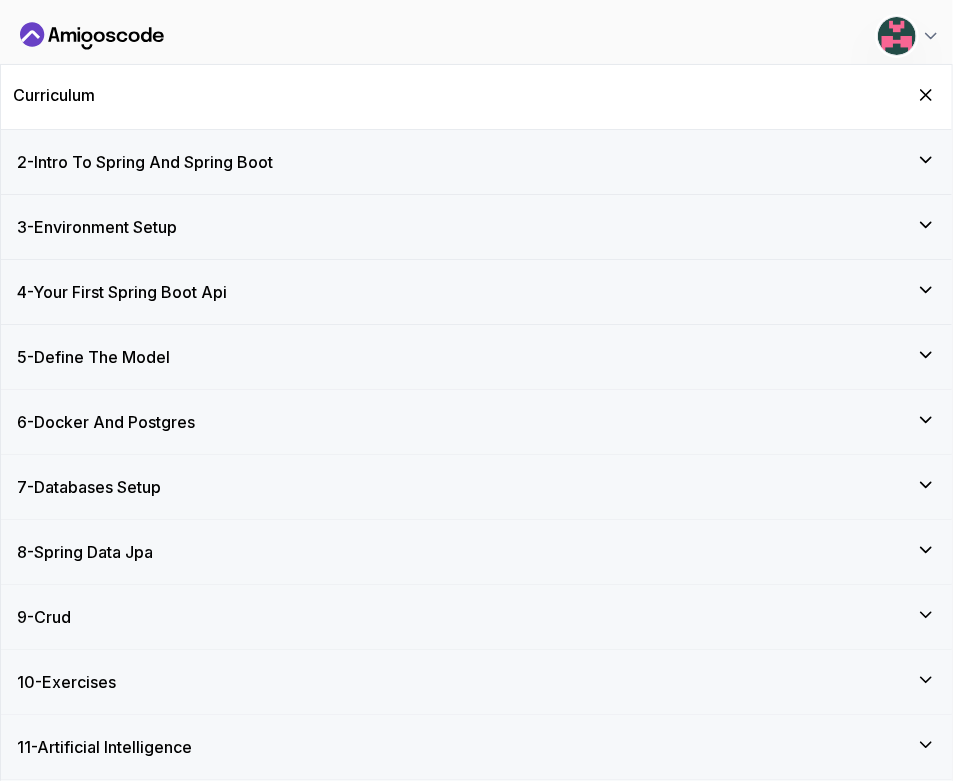 click on "11  -  Artificial Intelligence" at bounding box center [476, 747] 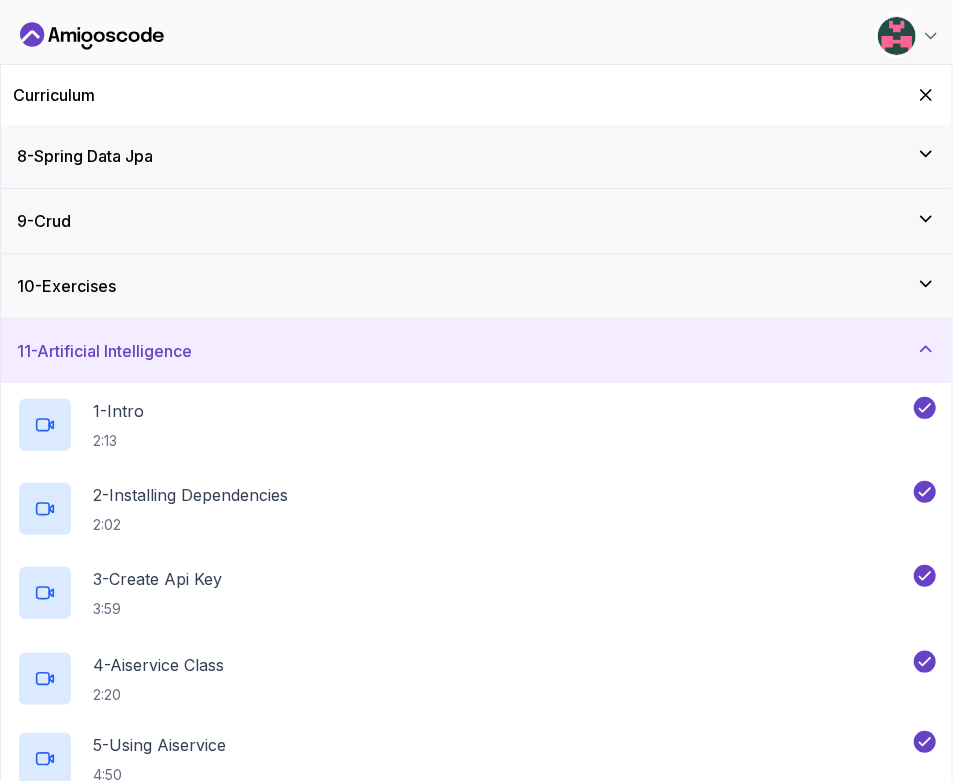 scroll, scrollTop: 648, scrollLeft: 0, axis: vertical 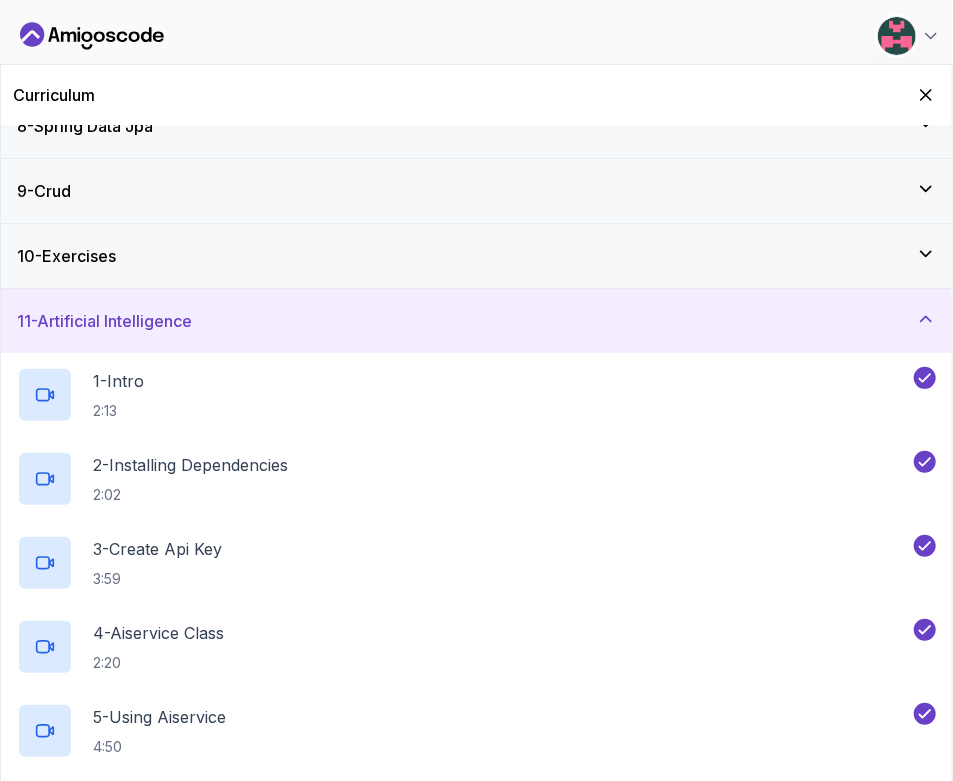click on "10  -  Exercises" at bounding box center (476, 256) 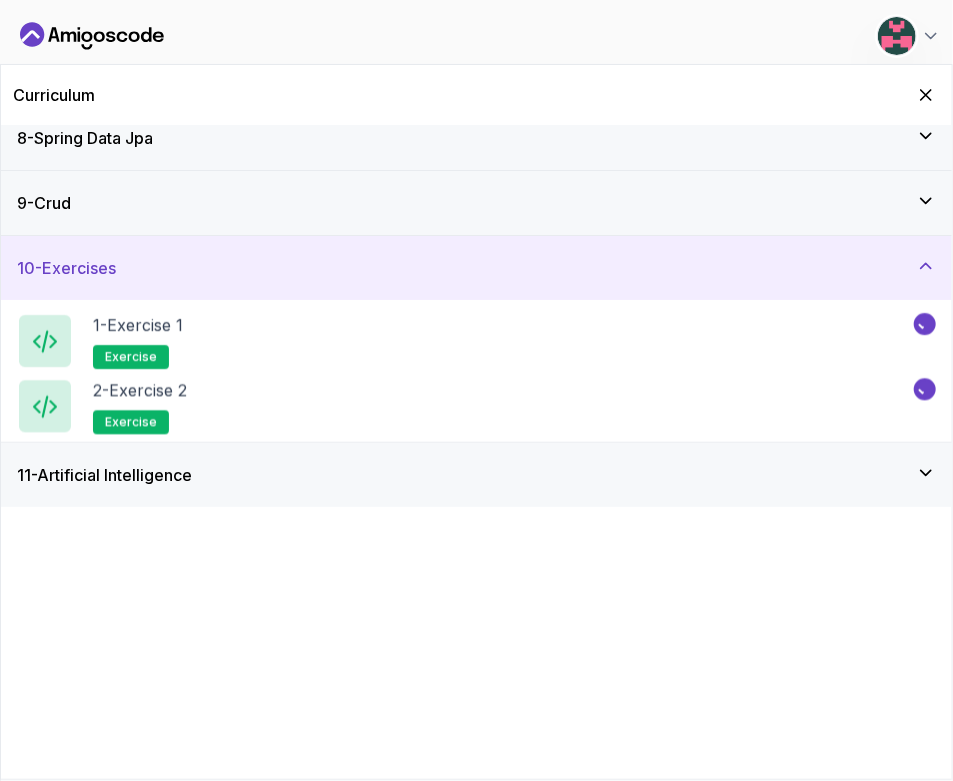 scroll, scrollTop: 313, scrollLeft: 0, axis: vertical 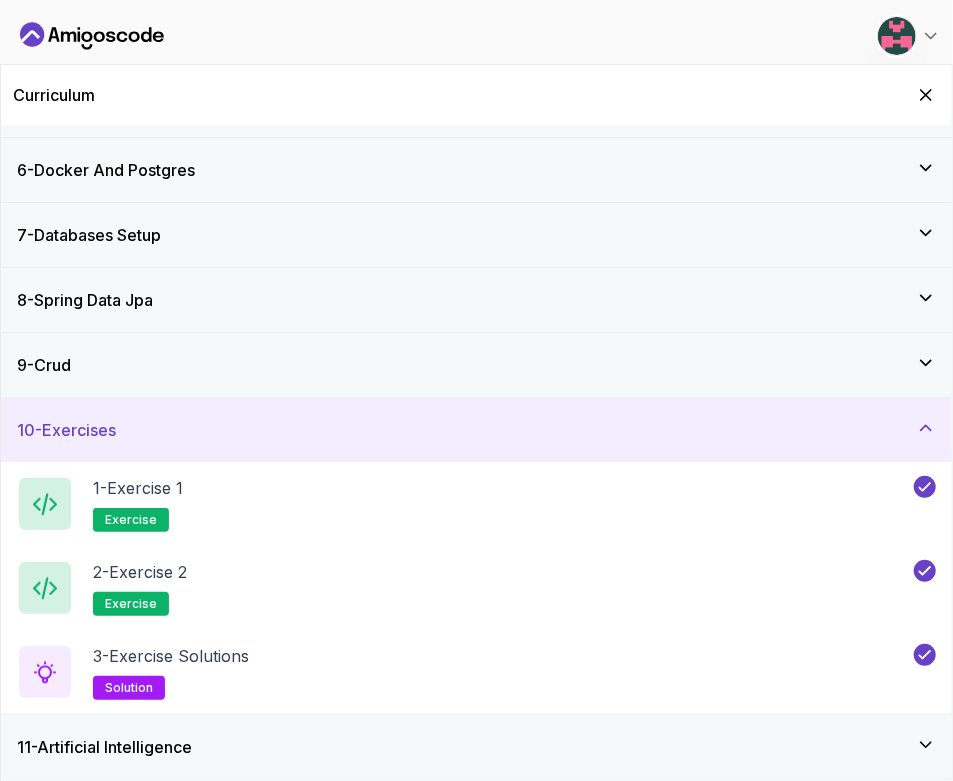 click on "9  -  Crud" at bounding box center (476, 365) 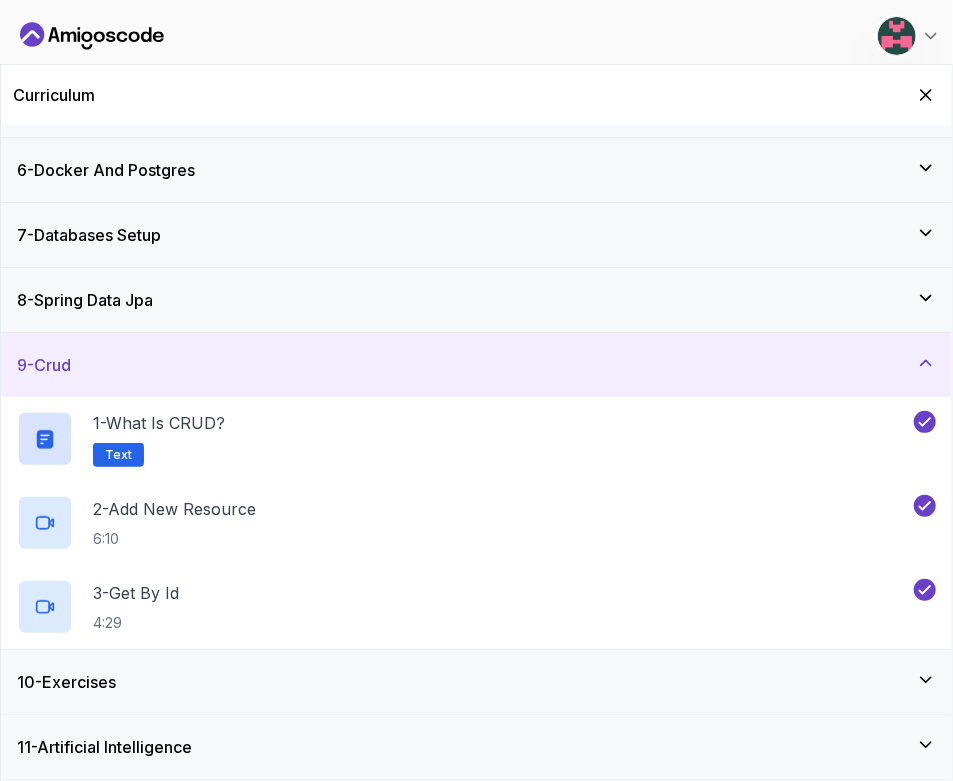 click on "8  -  Spring Data Jpa" at bounding box center (476, 300) 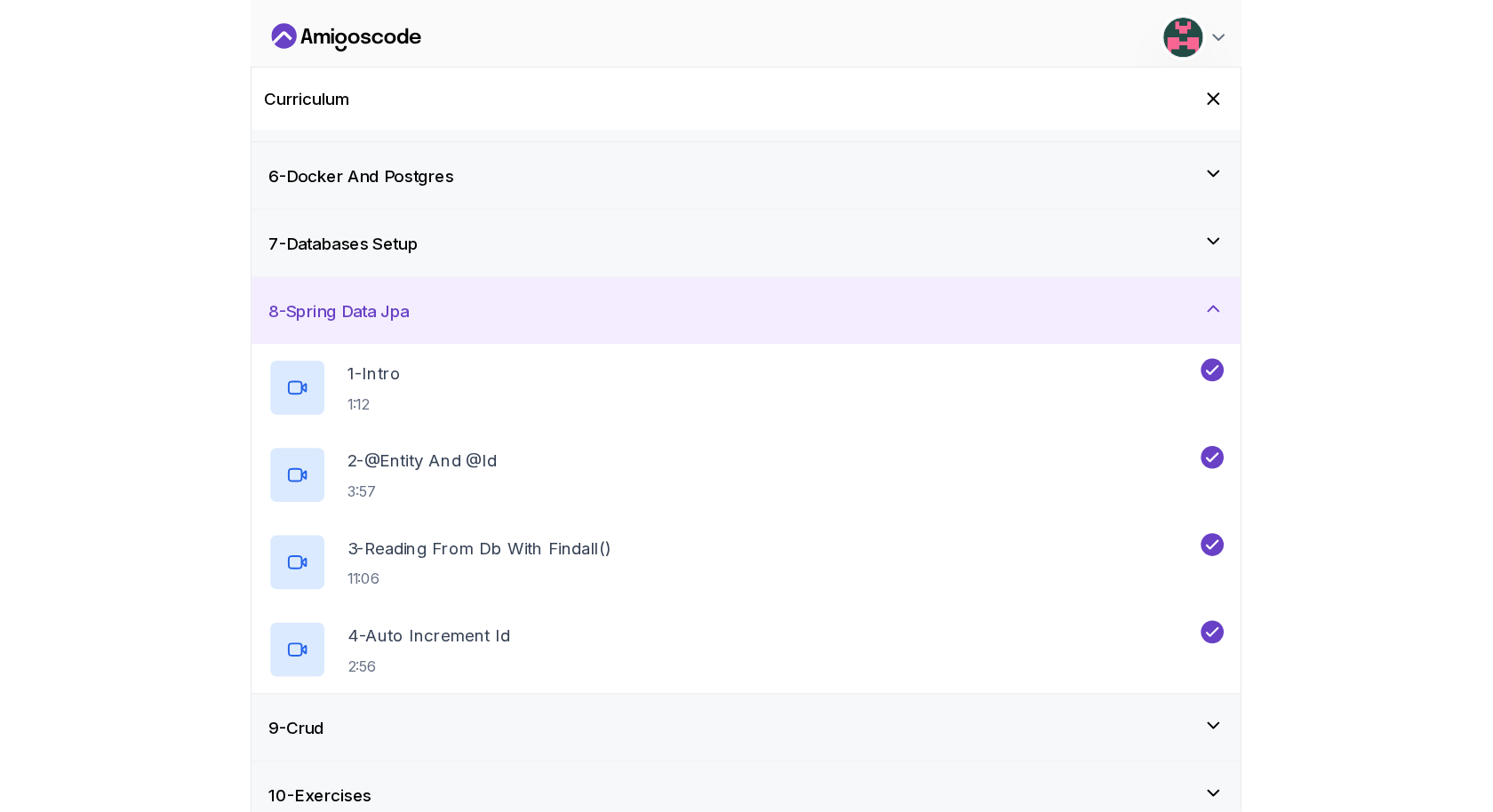 scroll, scrollTop: 0, scrollLeft: 0, axis: both 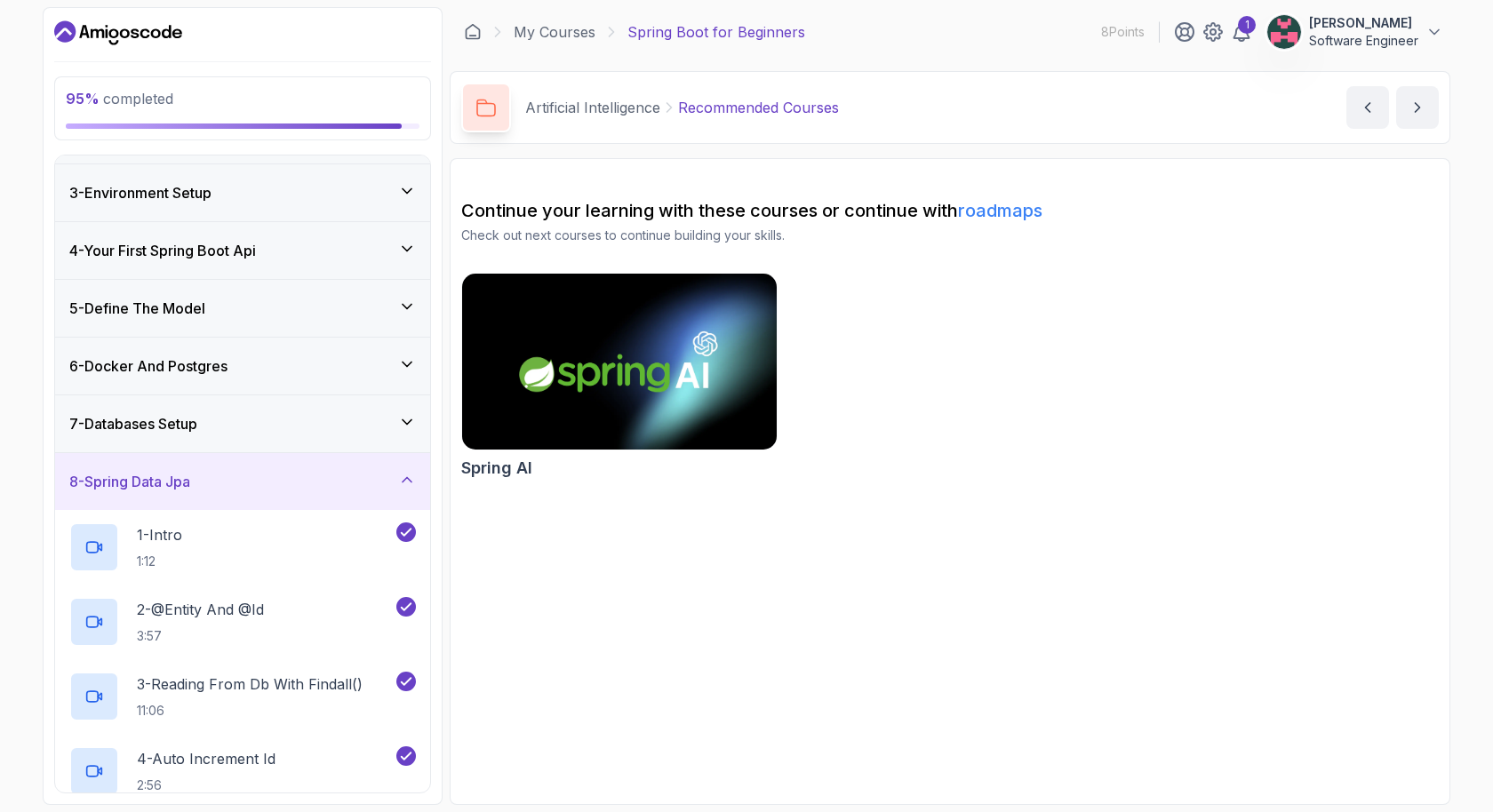 click on "7  -  Databases Setup" at bounding box center [243, 424] 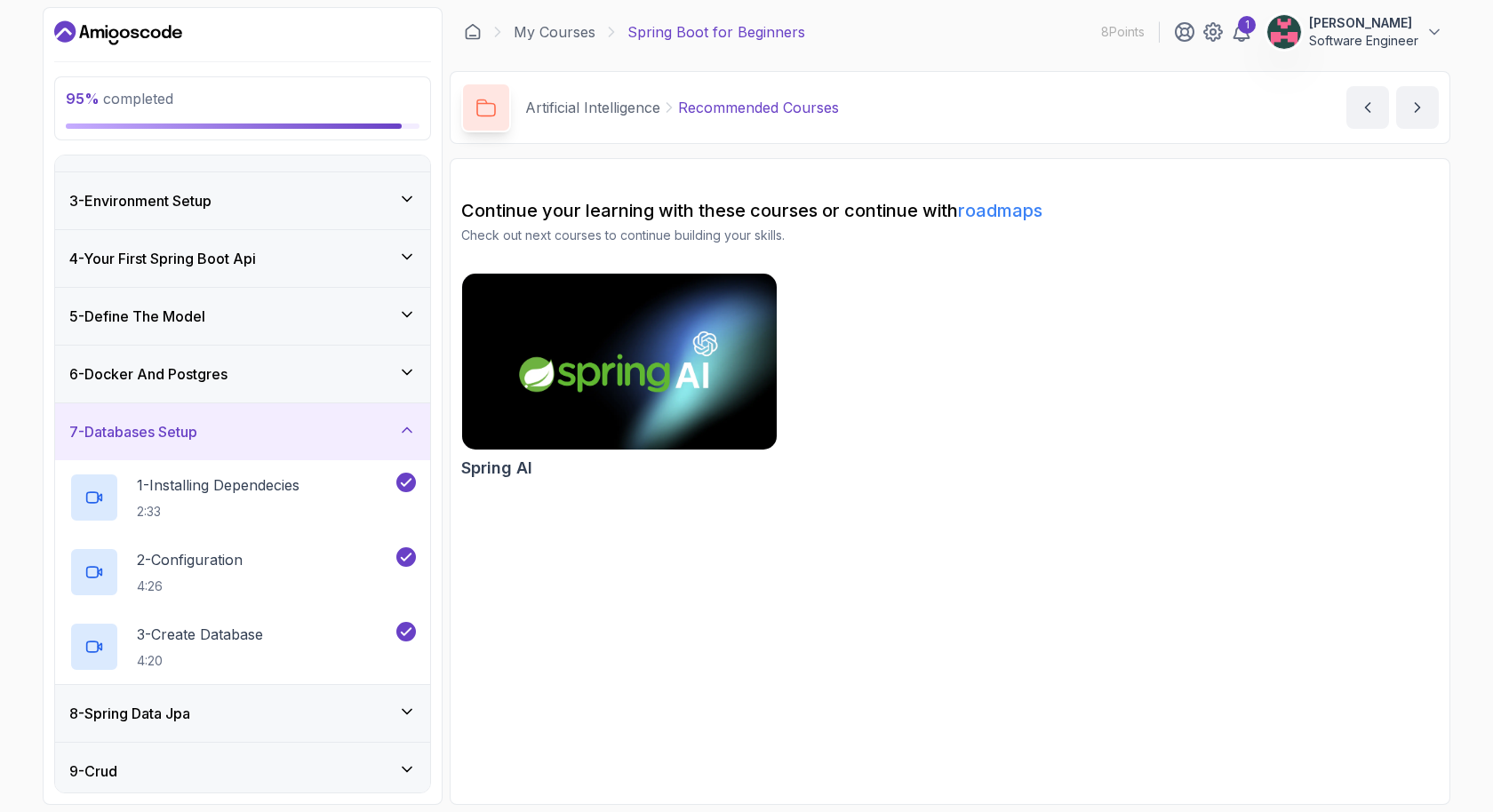 click on "6  -  Docker And Postgres" at bounding box center (243, 374) 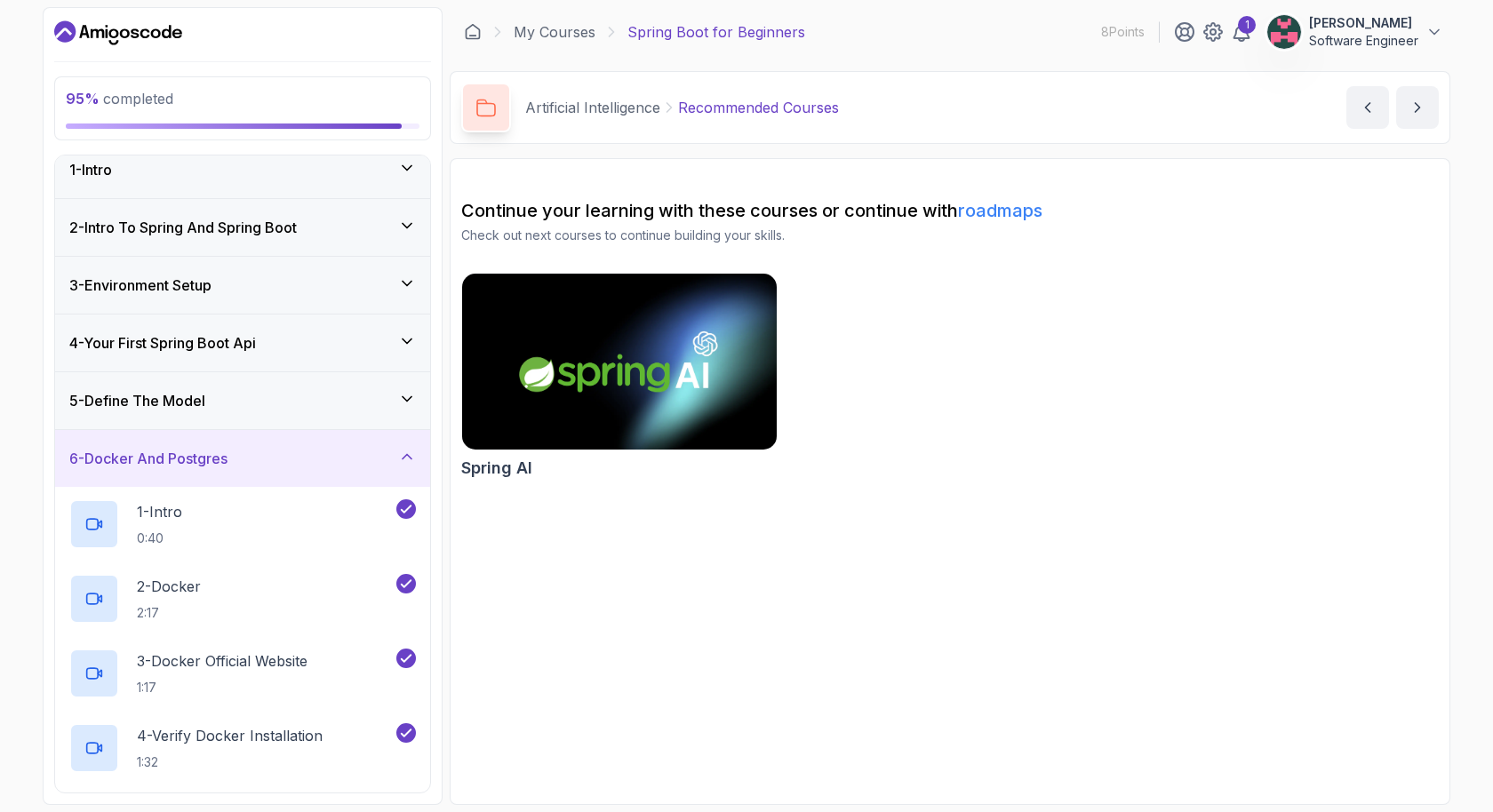 click on "5  -  Define The Model" at bounding box center (243, 401) 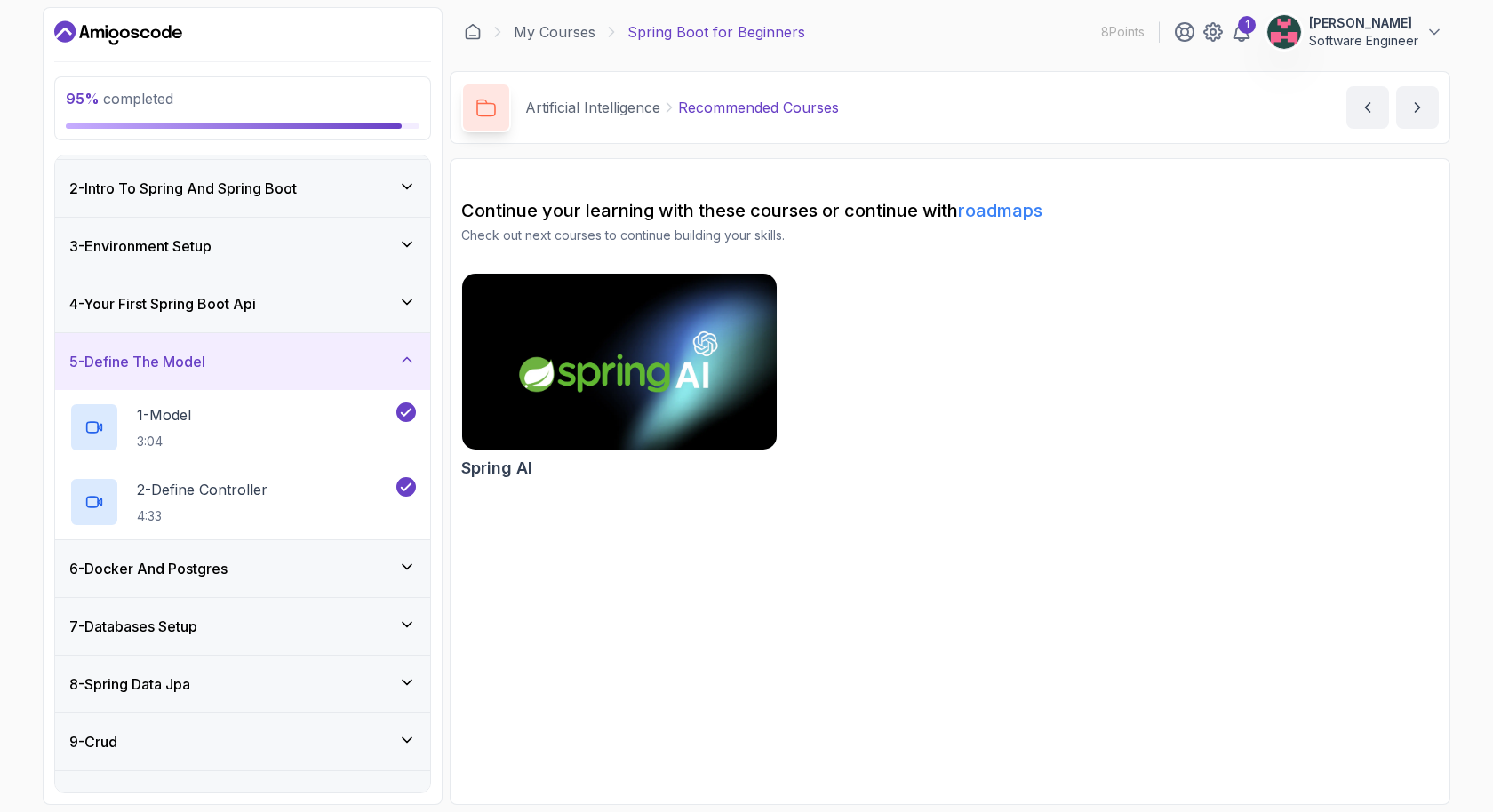 scroll, scrollTop: 36, scrollLeft: 0, axis: vertical 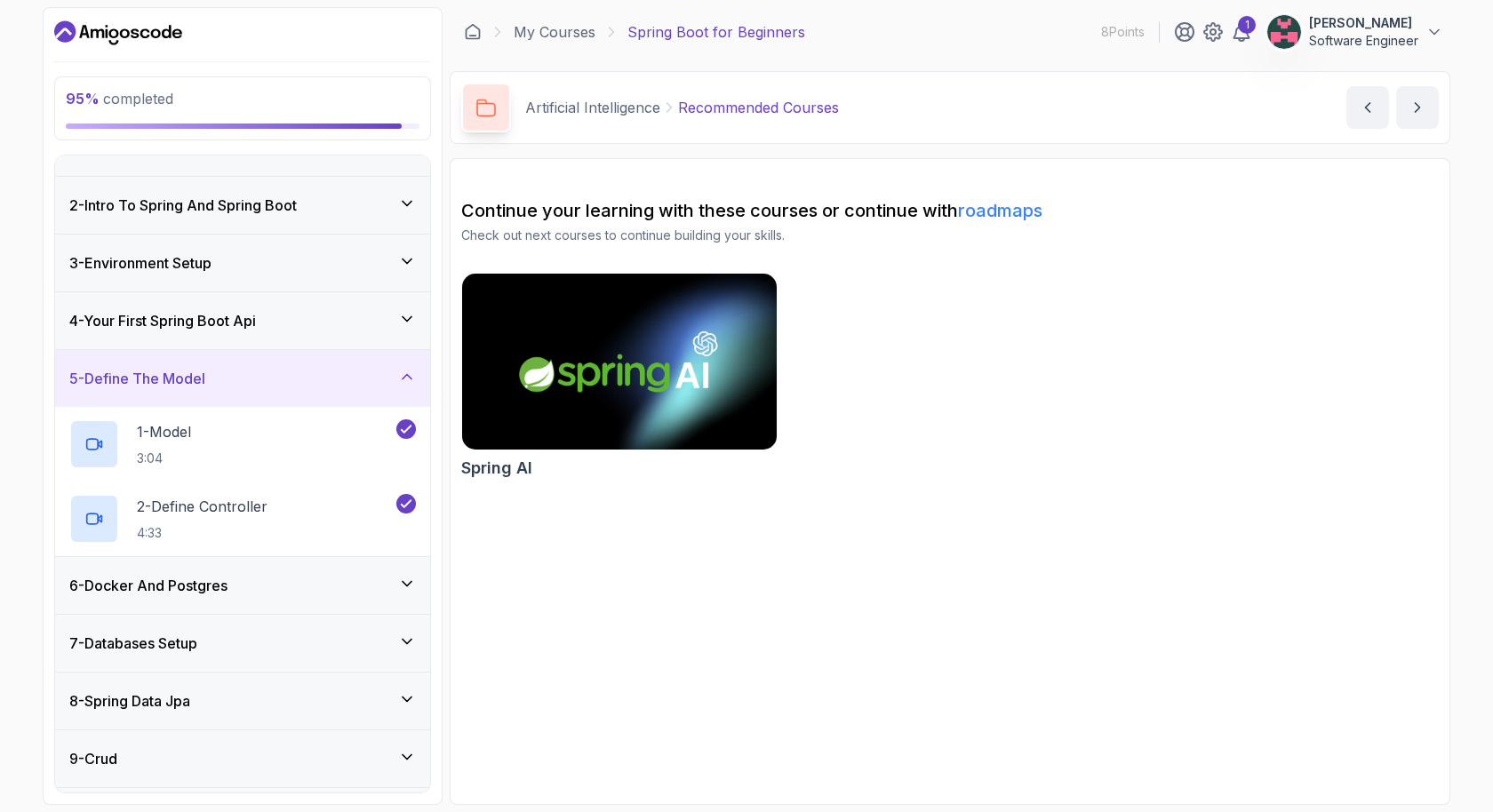 click on "4  -  Your First Spring Boot Api" at bounding box center [243, 321] 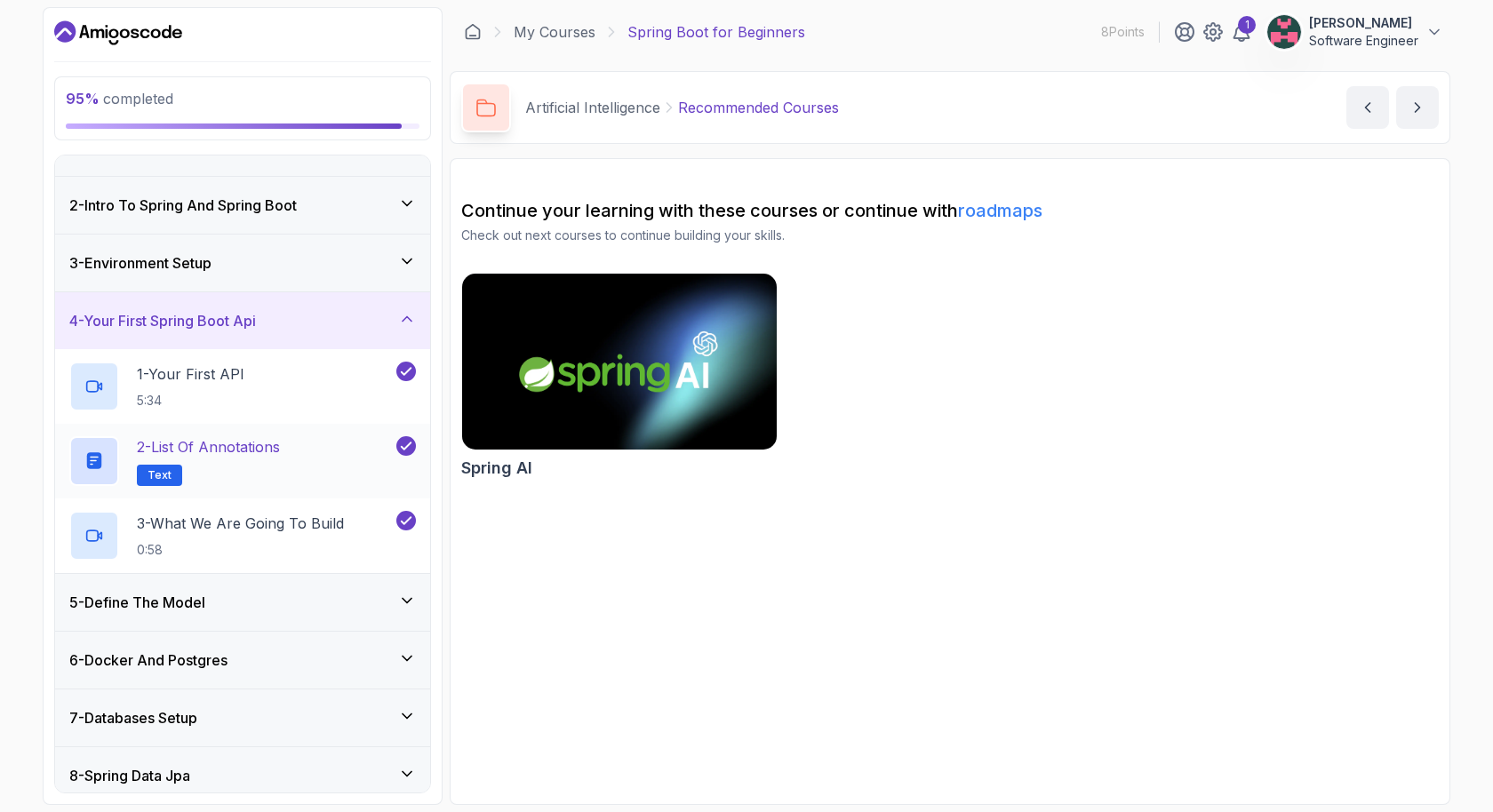 scroll, scrollTop: 0, scrollLeft: 0, axis: both 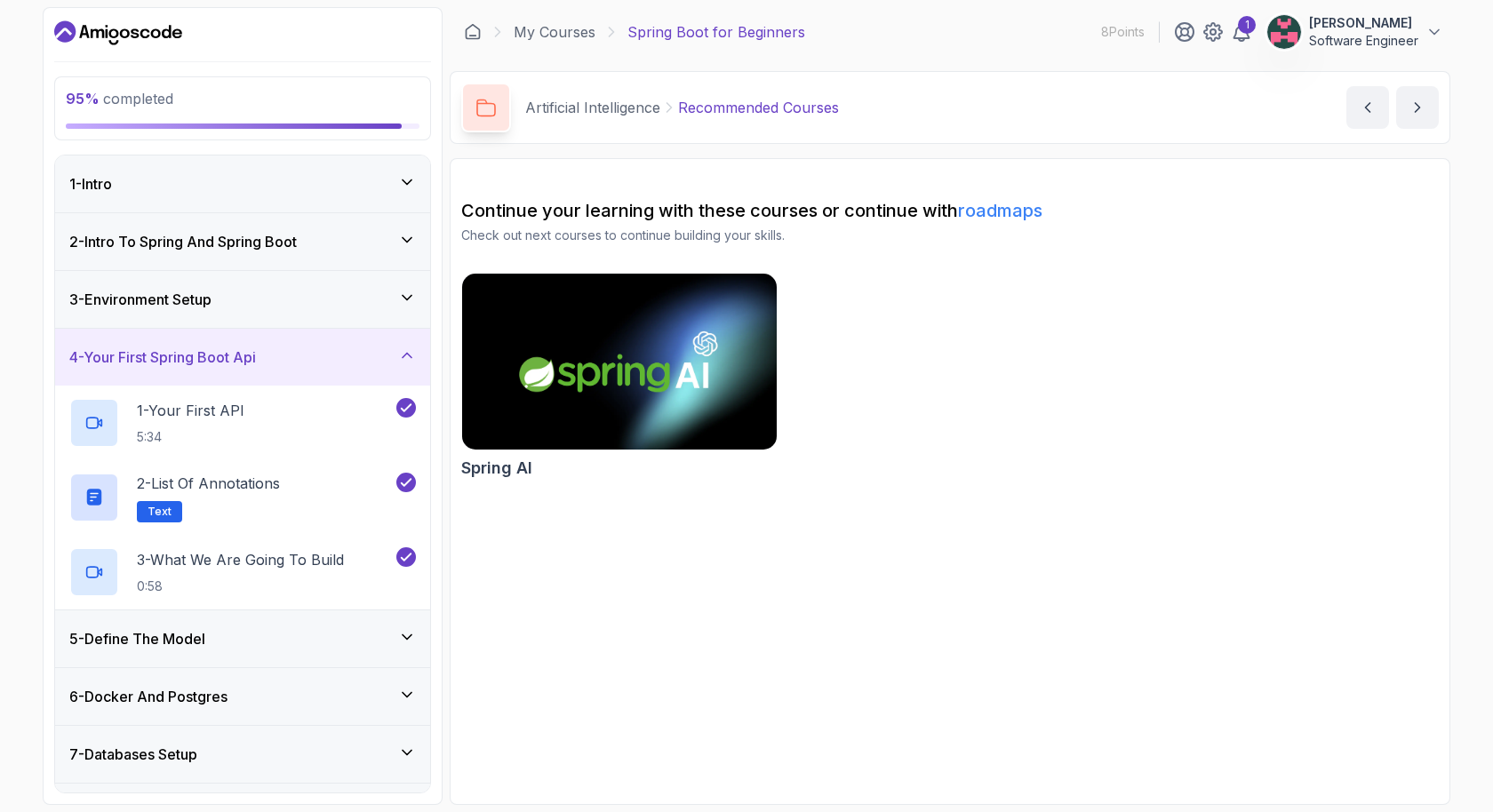 click on "3  -  Environment Setup" at bounding box center [243, 299] 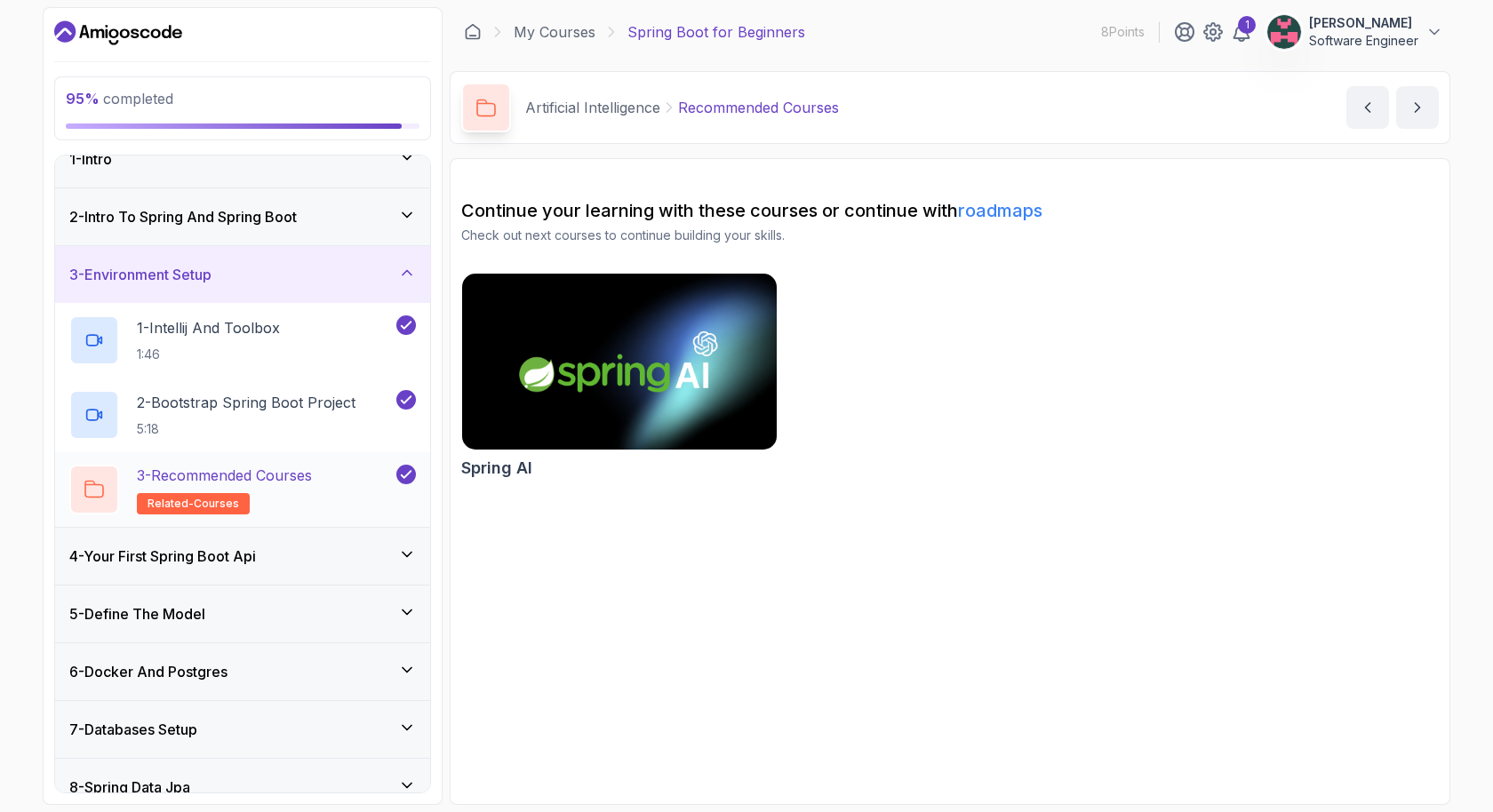scroll, scrollTop: 15, scrollLeft: 0, axis: vertical 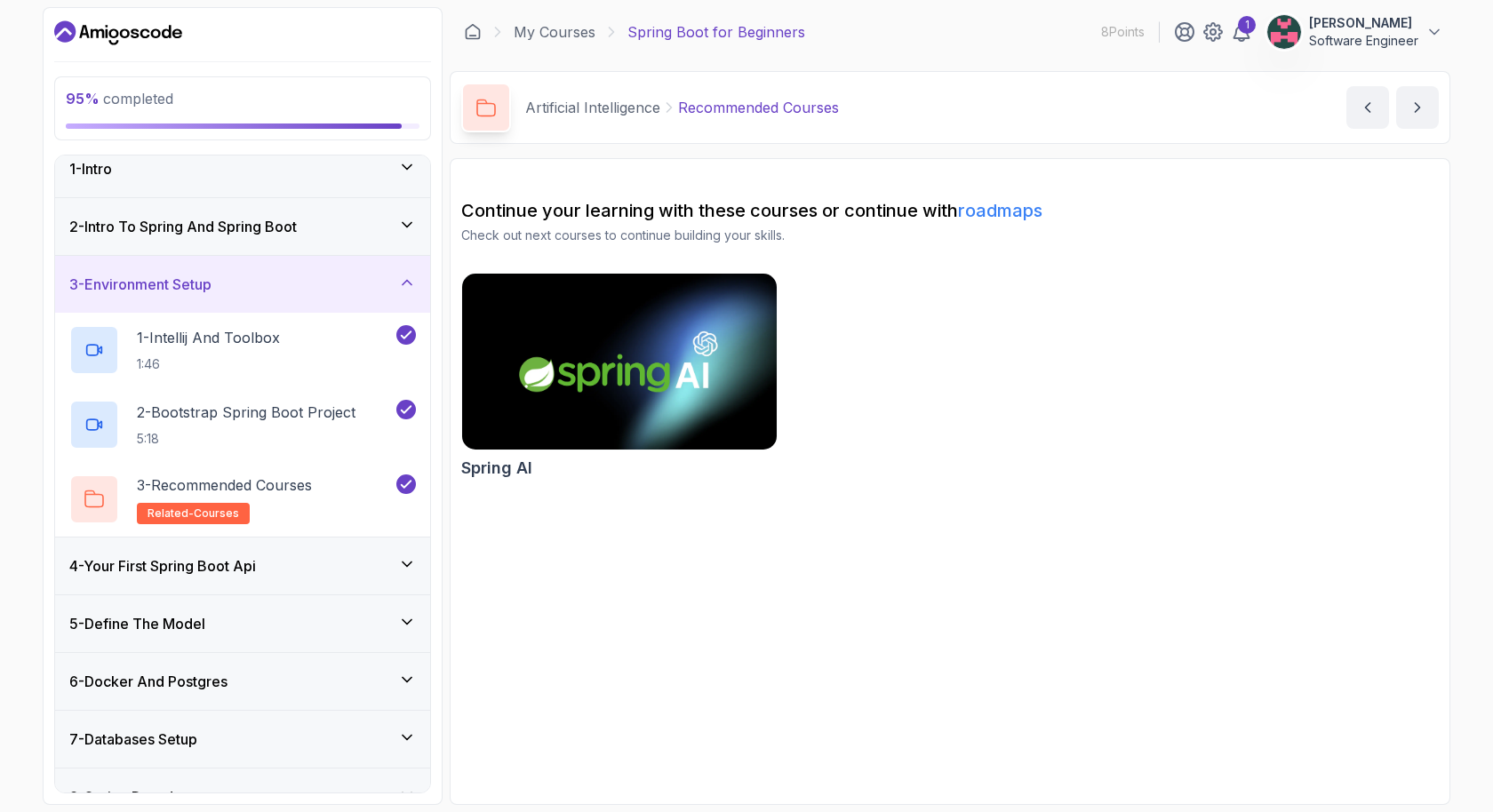click on "2  -  Intro To Spring And Spring Boot" at bounding box center (243, 227) 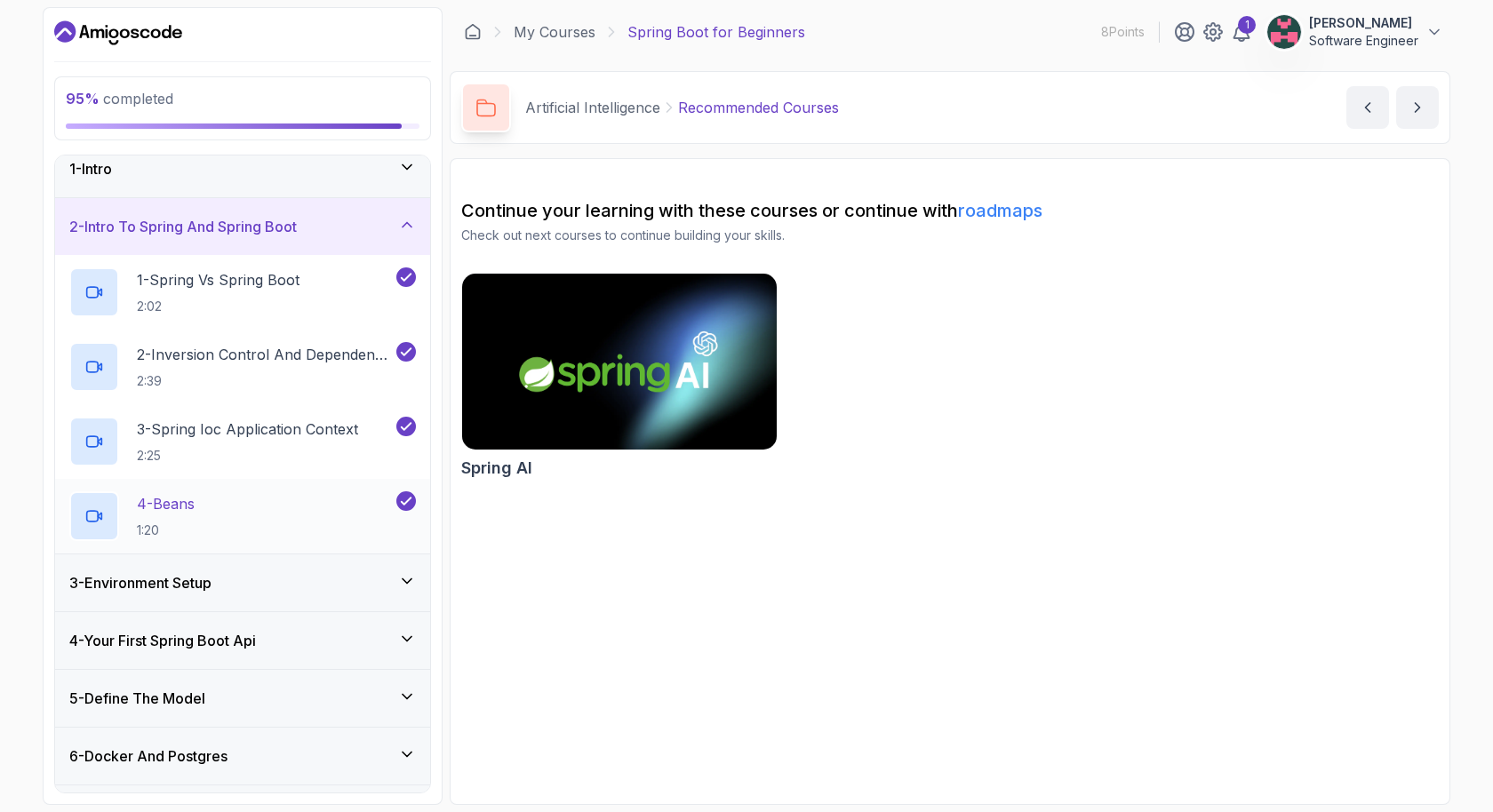 scroll, scrollTop: 0, scrollLeft: 0, axis: both 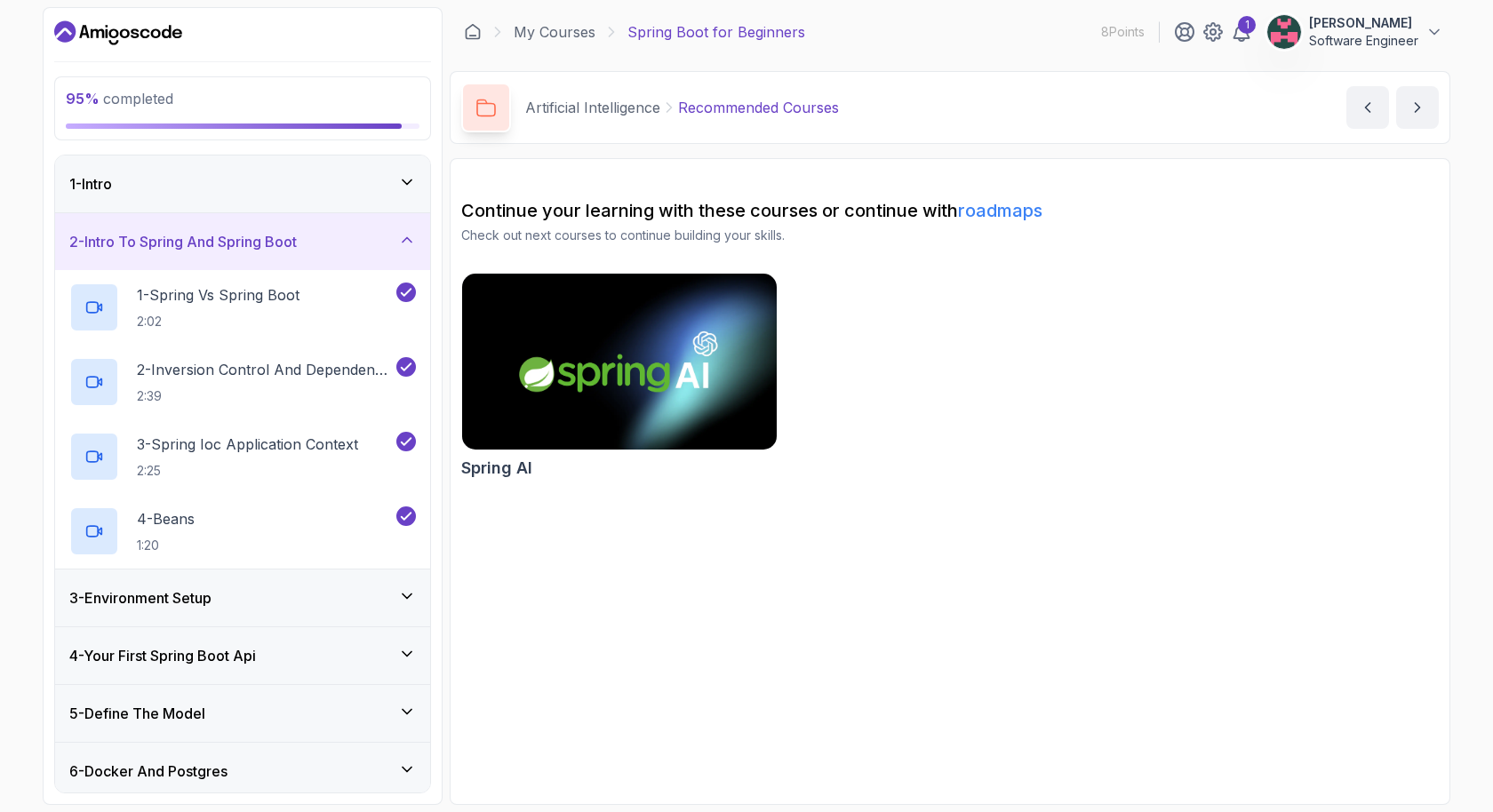 click on "1  -  Intro" at bounding box center [243, 184] 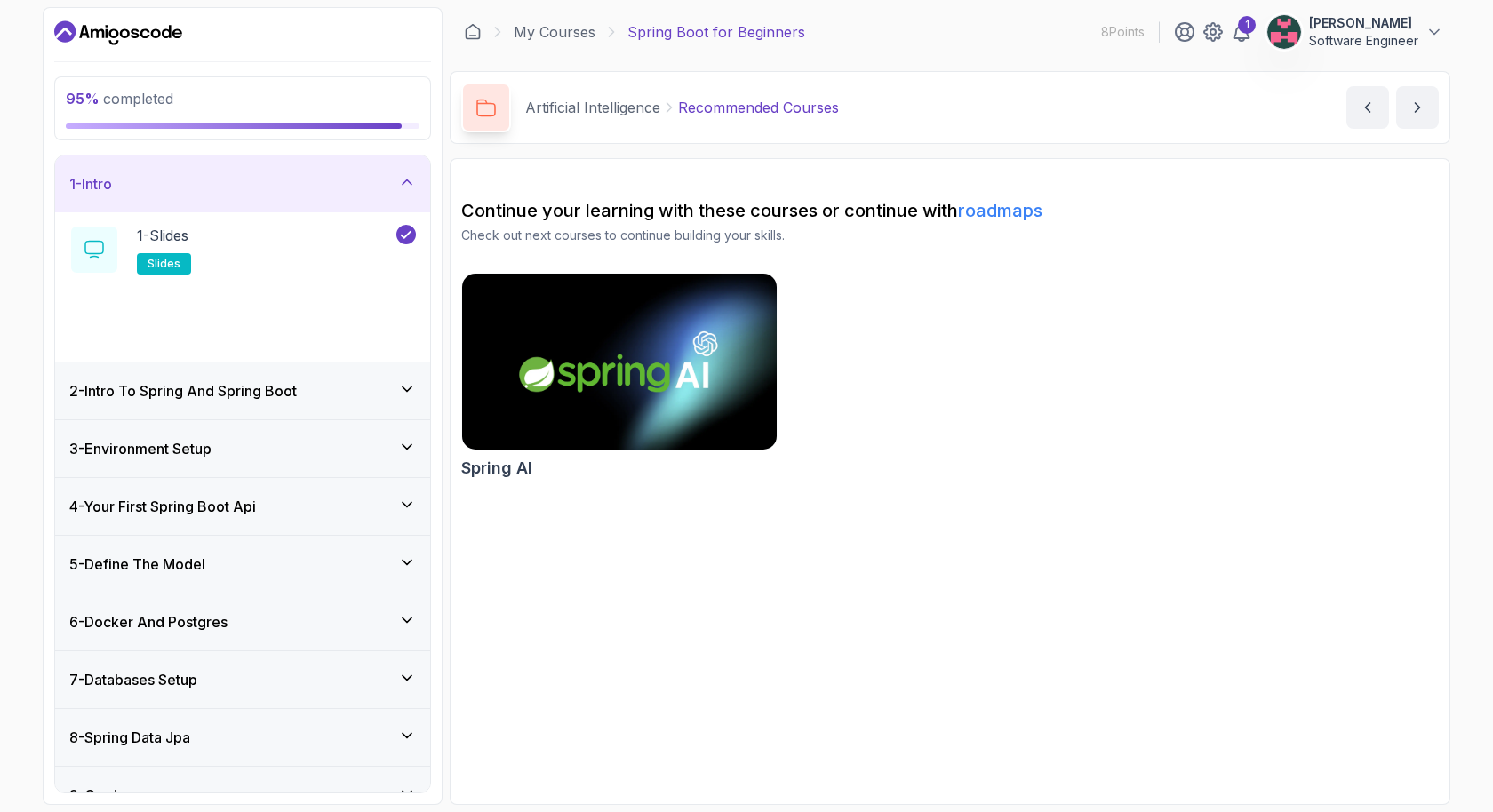 click on "95 % completed" at bounding box center (243, 99) 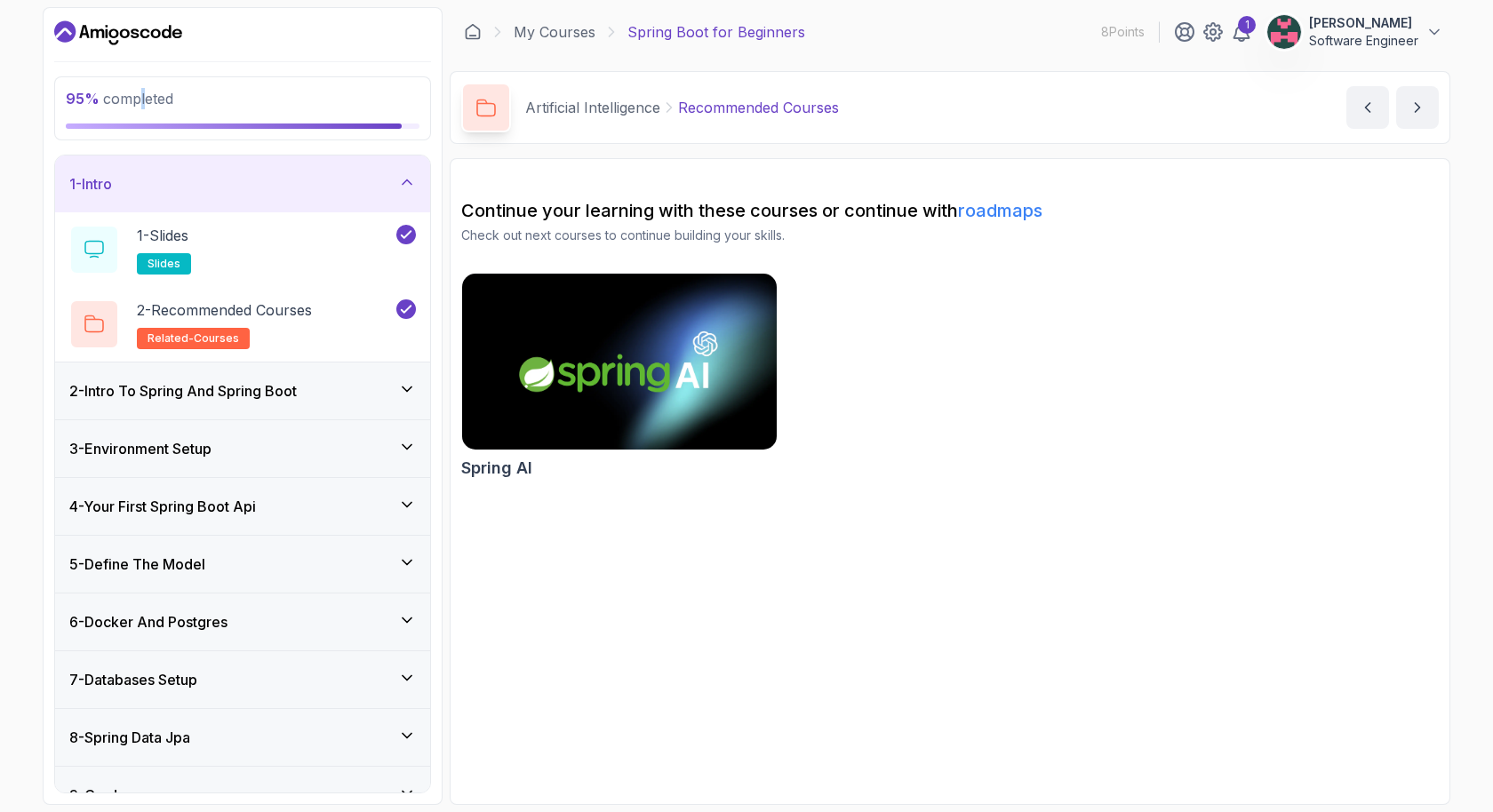 click on "95 % completed" at bounding box center [119, 99] 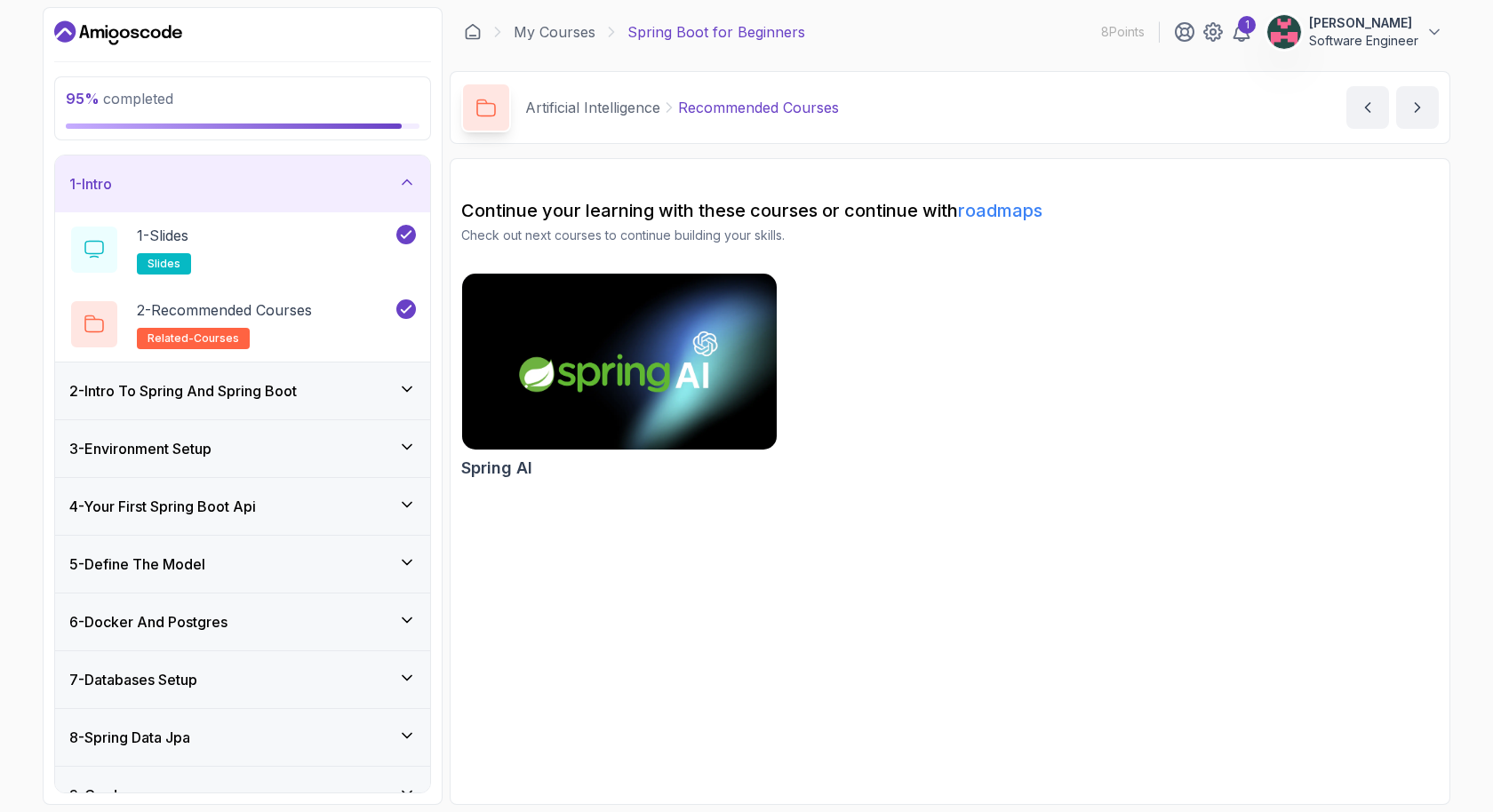 click on "95 % completed" at bounding box center [119, 99] 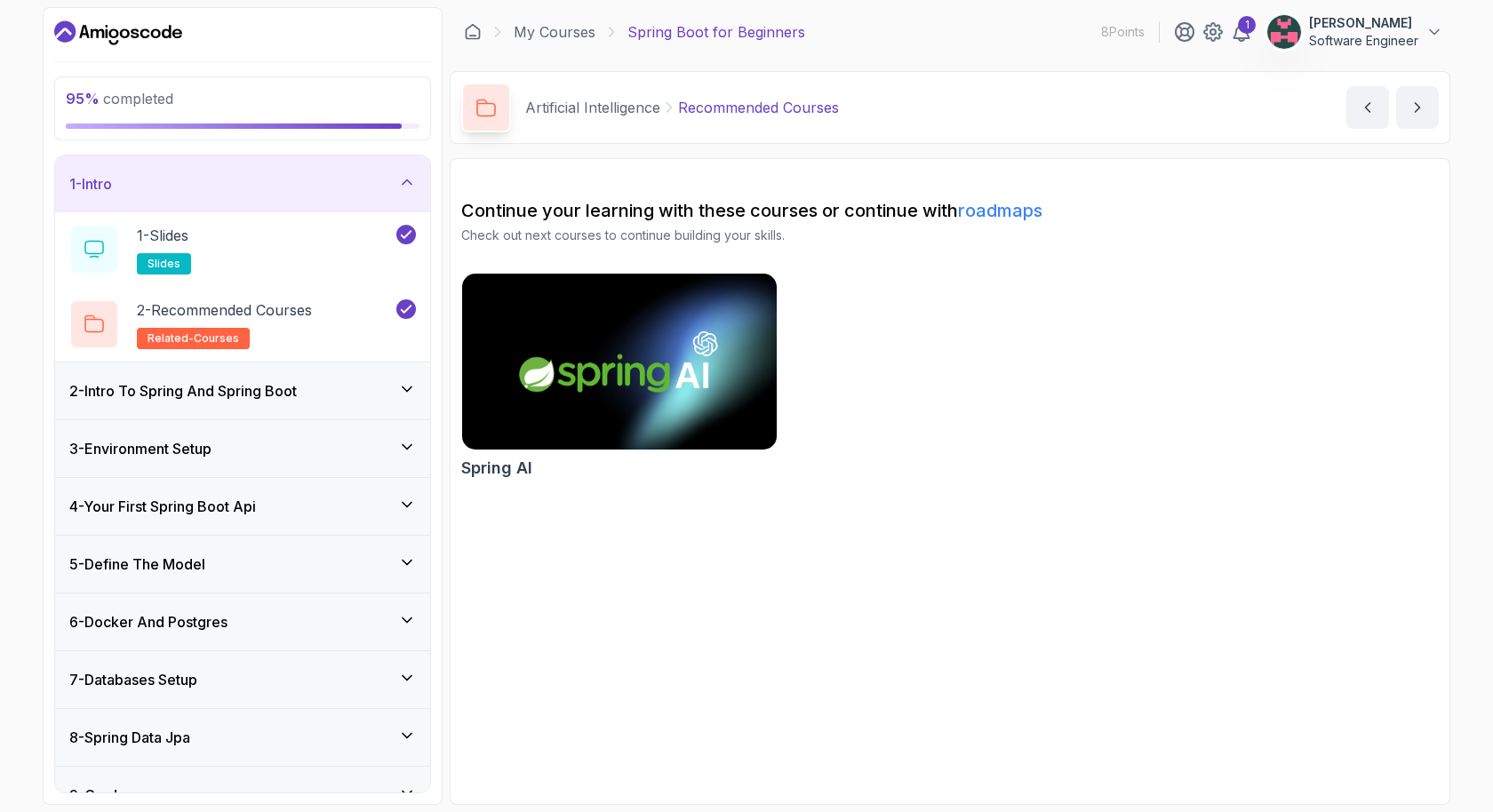 click on "Spring Boot for Beginners" at bounding box center (716, 32) 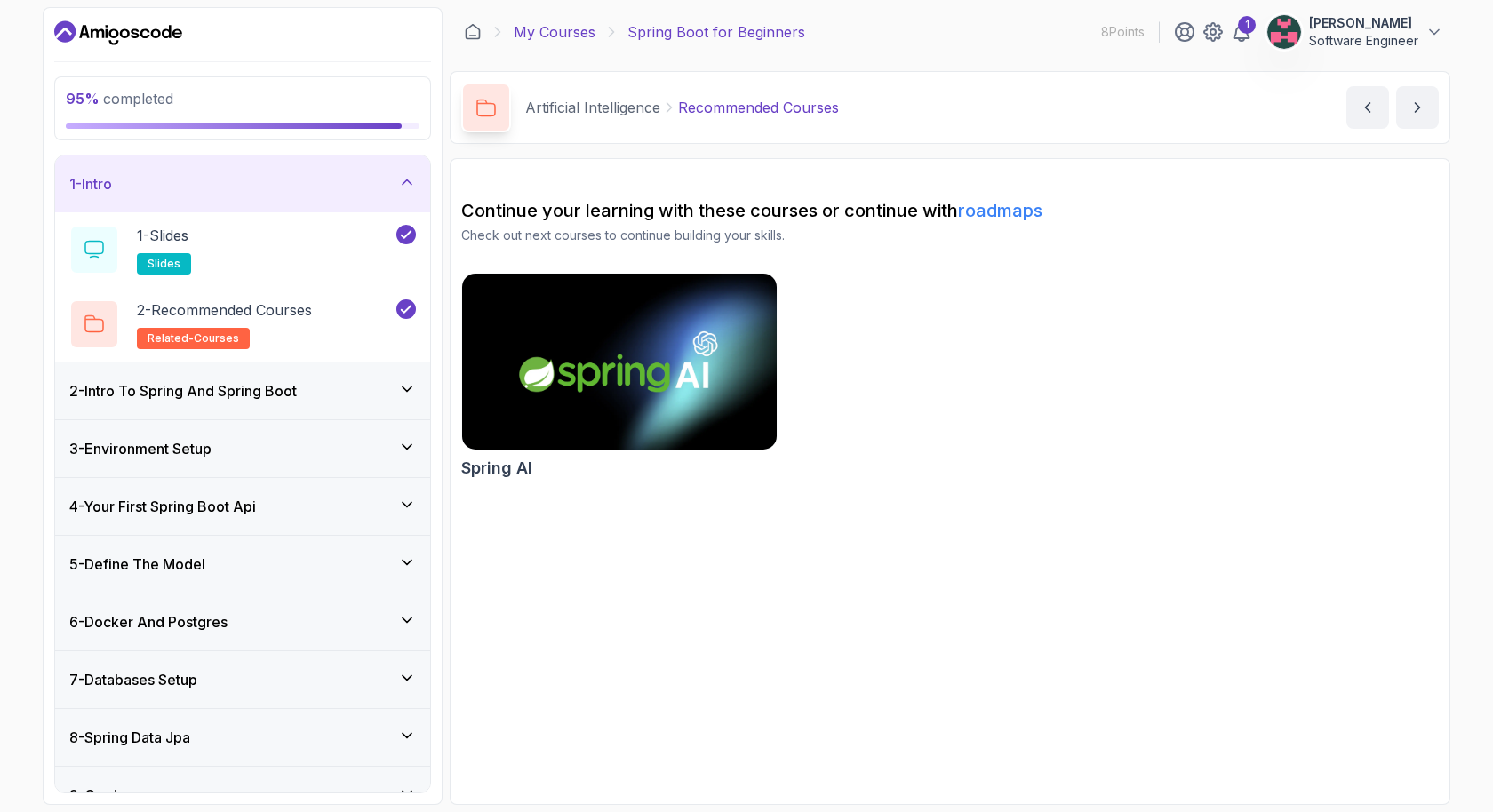 click on "My Courses" at bounding box center (555, 32) 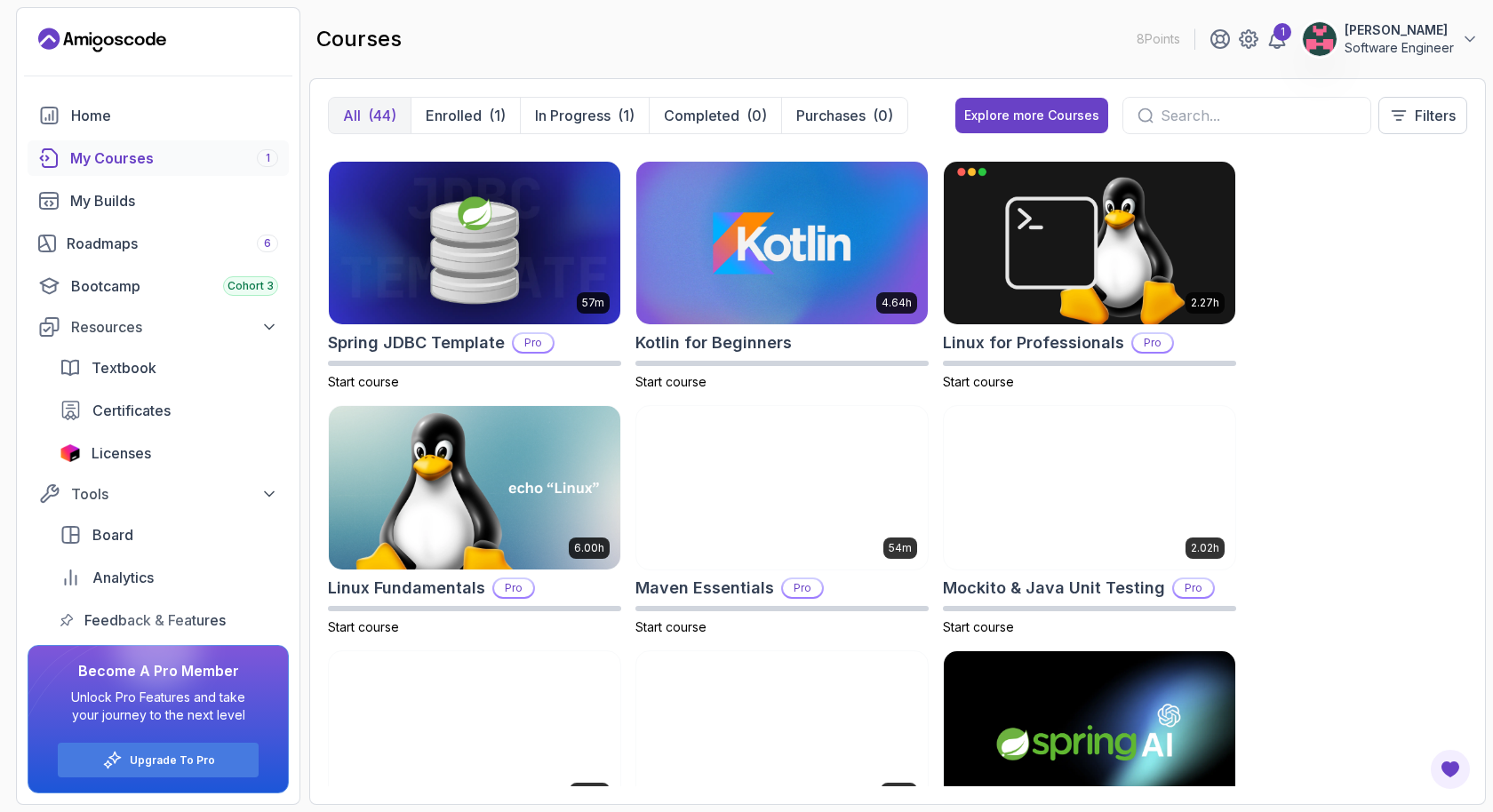 scroll, scrollTop: 2160, scrollLeft: 0, axis: vertical 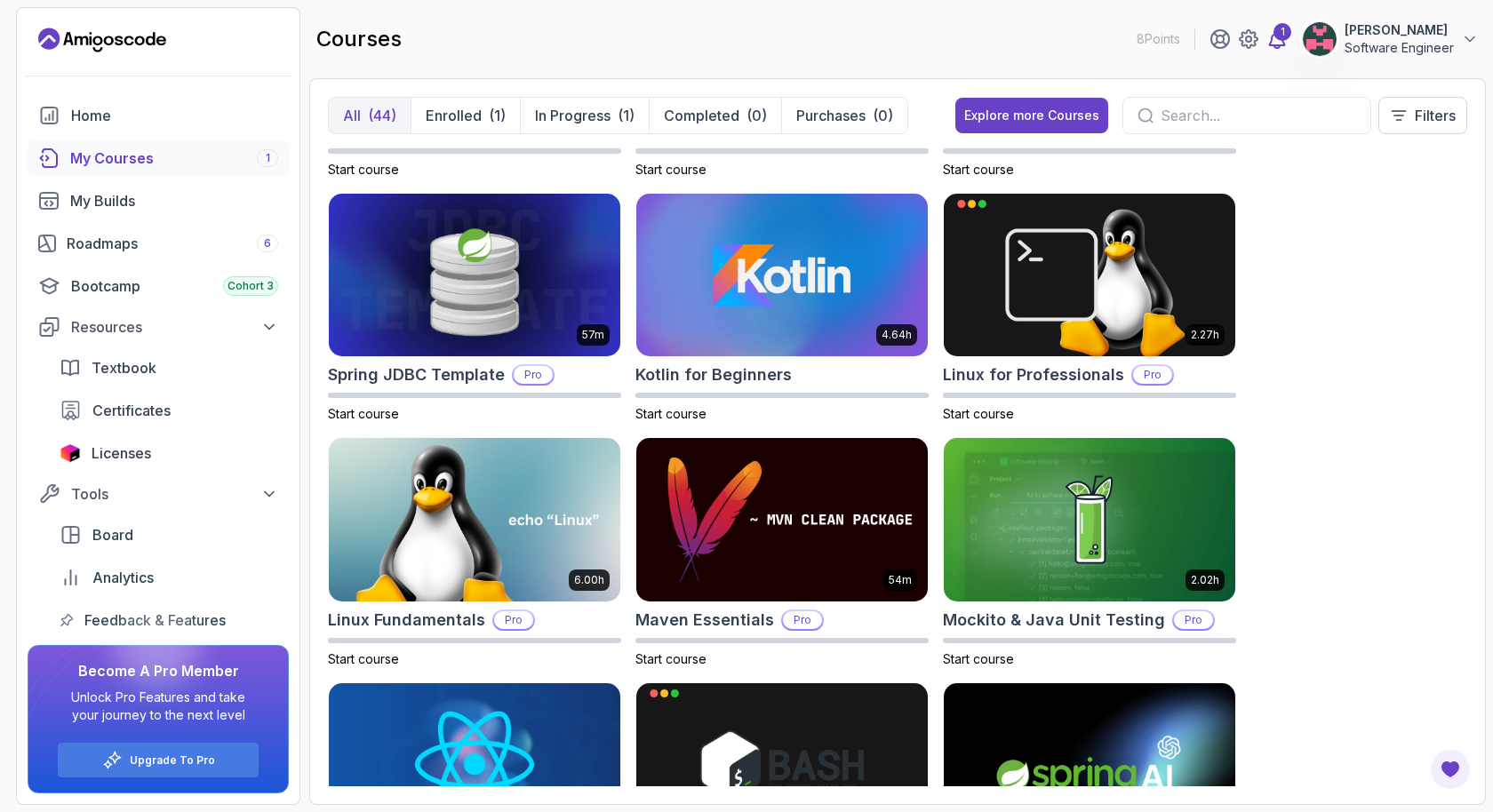 click on "1" at bounding box center [1282, 32] 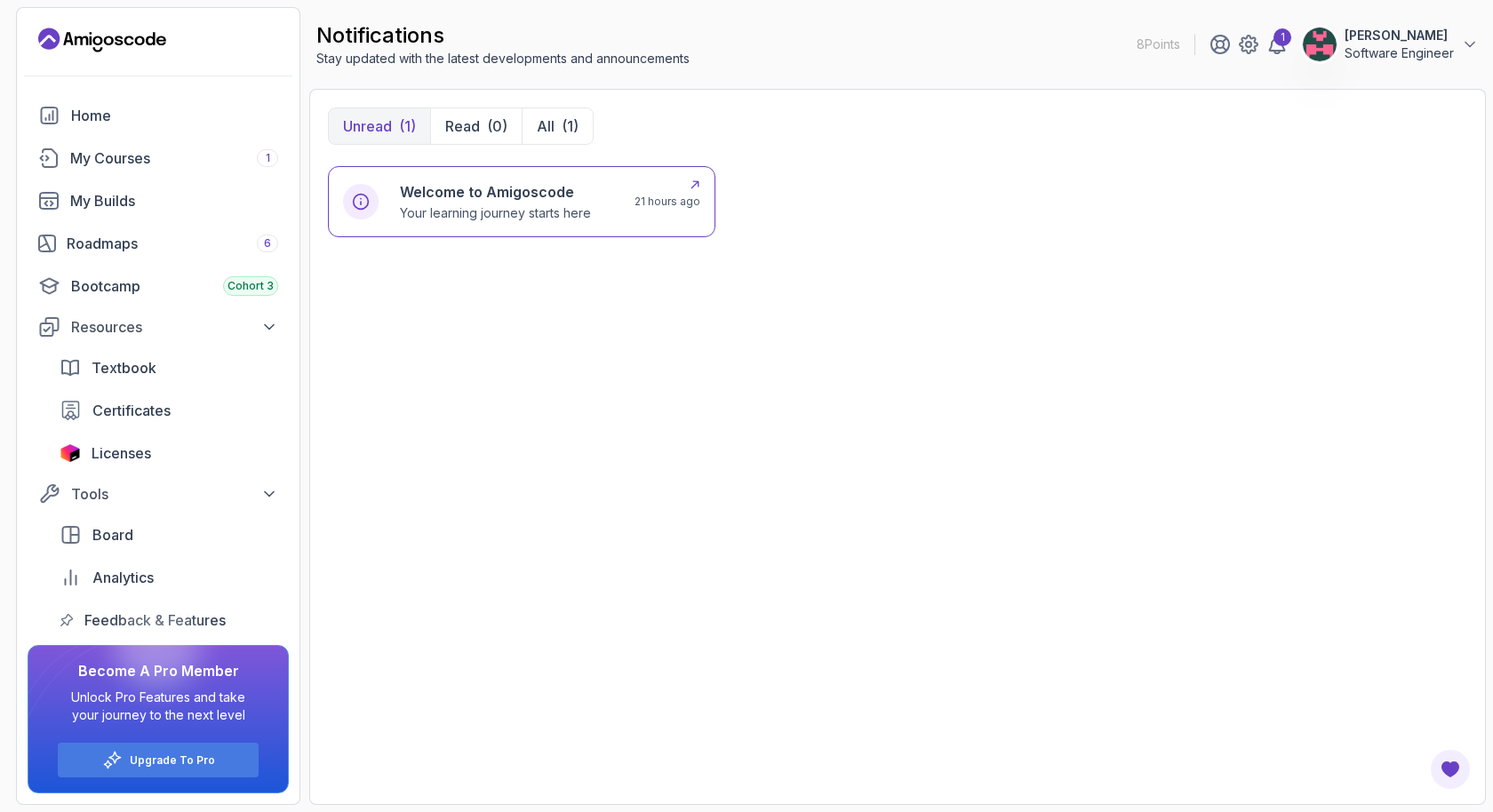 click on "Your learning journey starts here" at bounding box center (495, 213) 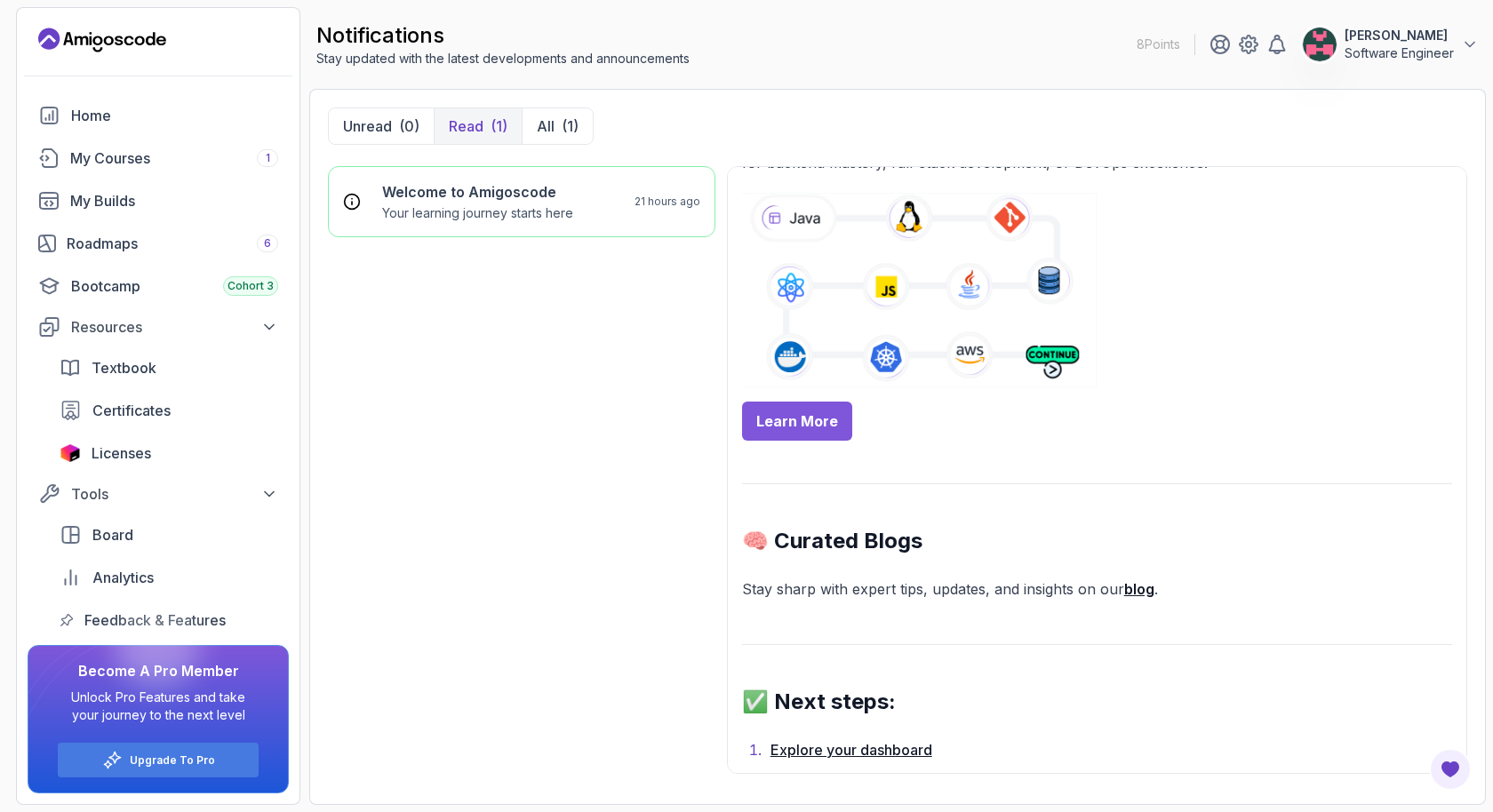 scroll, scrollTop: 753, scrollLeft: 0, axis: vertical 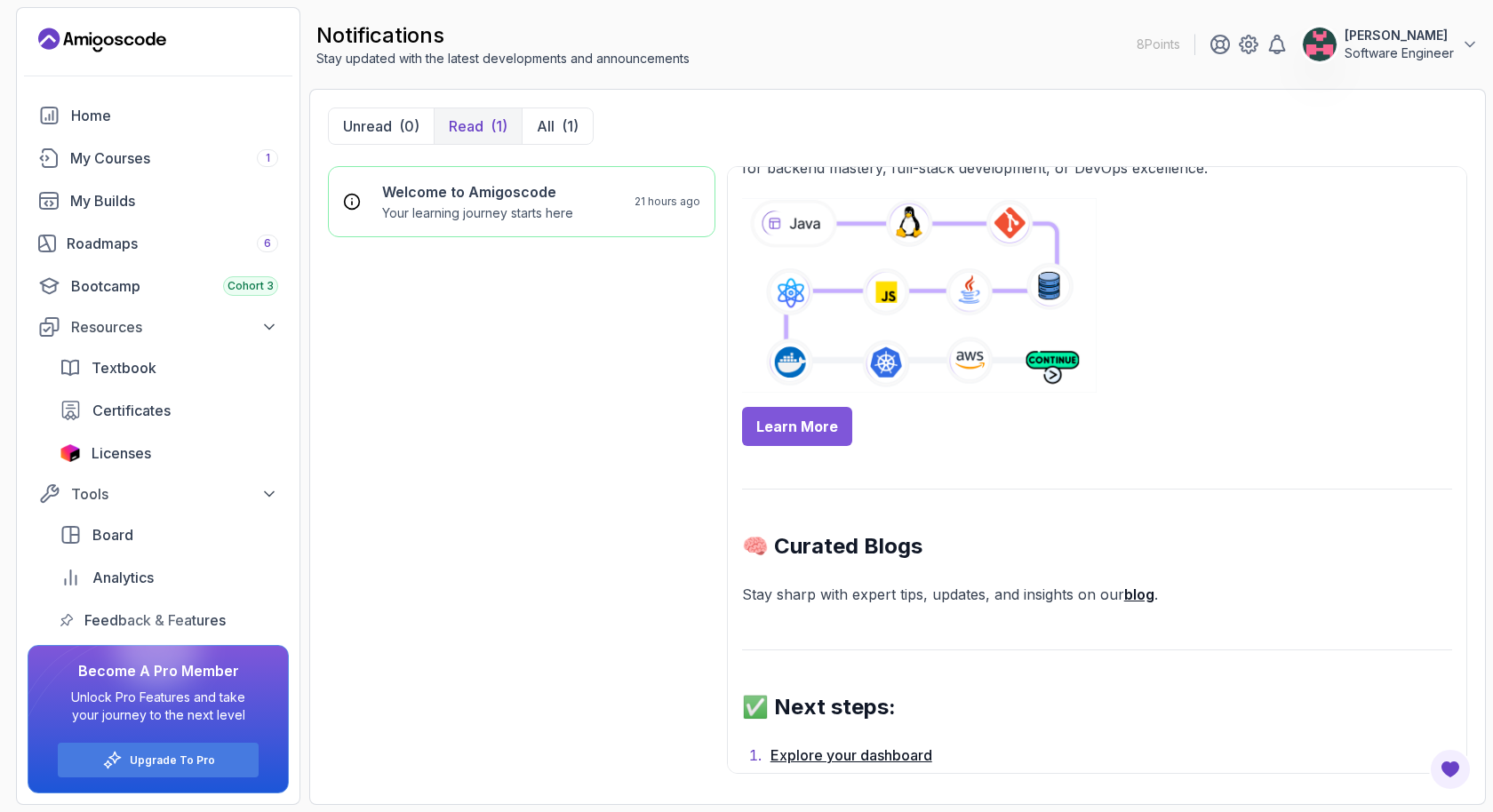 click at bounding box center (920, 295) 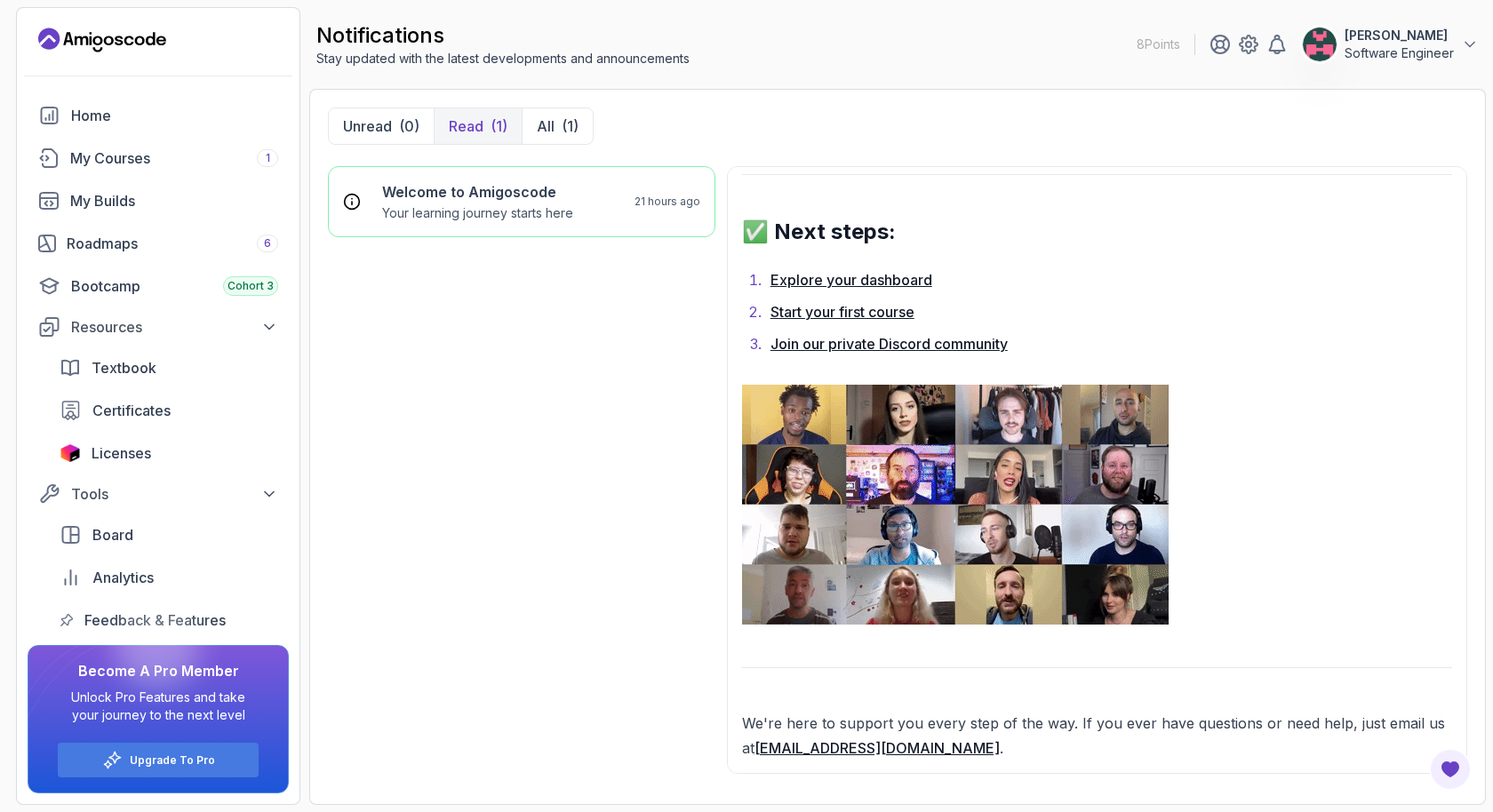 scroll, scrollTop: 1333, scrollLeft: 0, axis: vertical 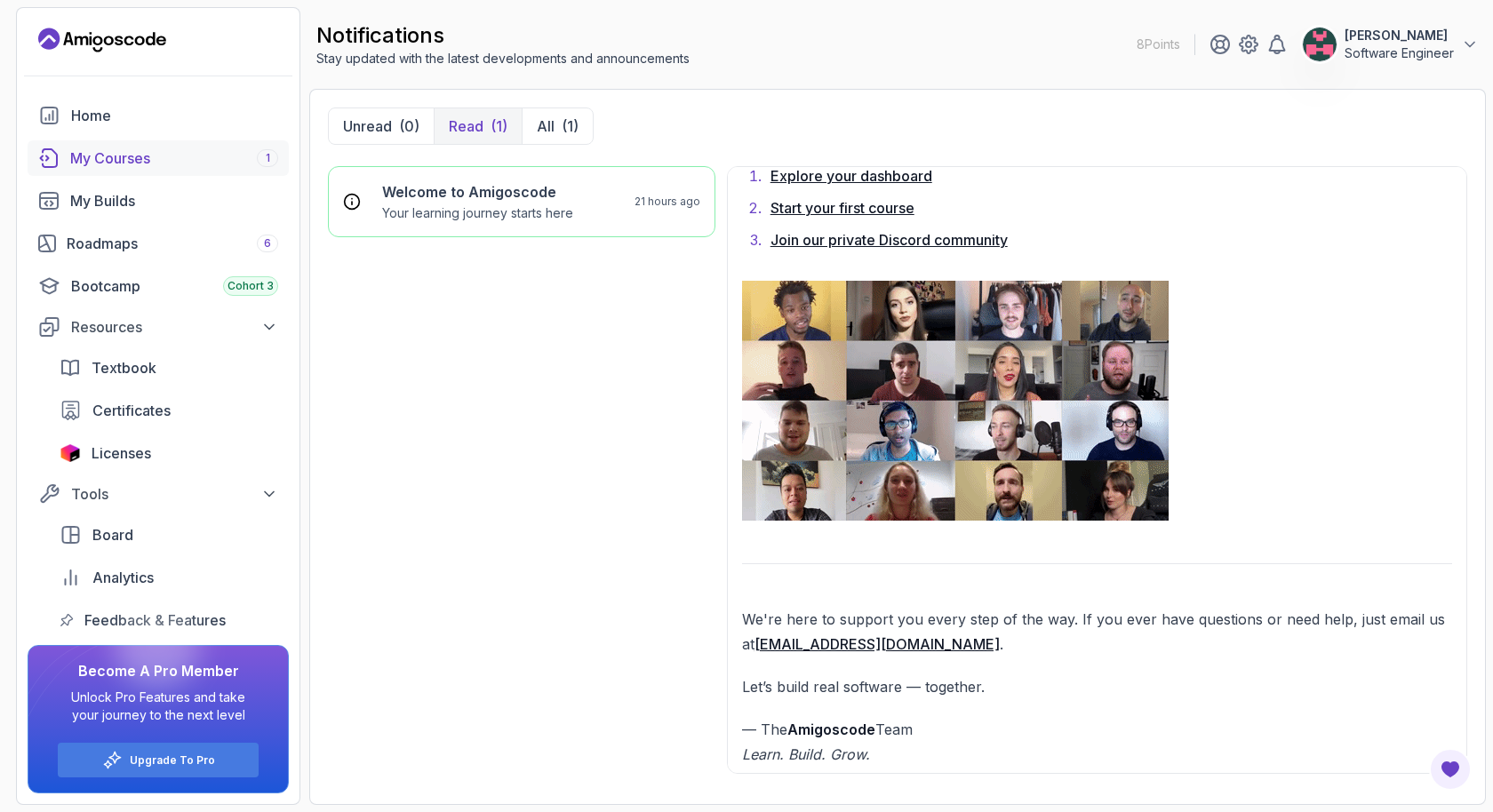 click on "My Courses 1" at bounding box center [174, 158] 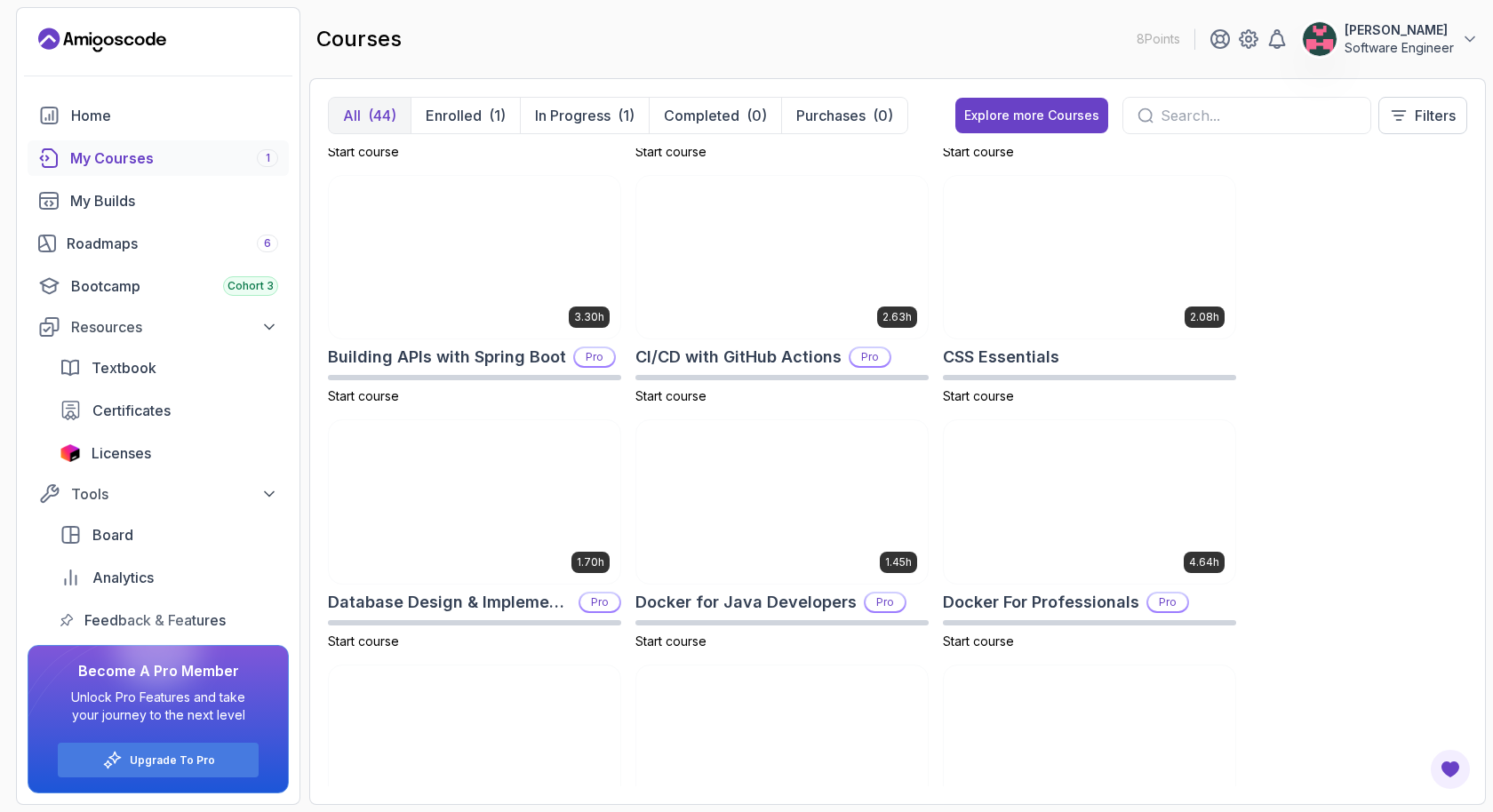 scroll, scrollTop: 0, scrollLeft: 0, axis: both 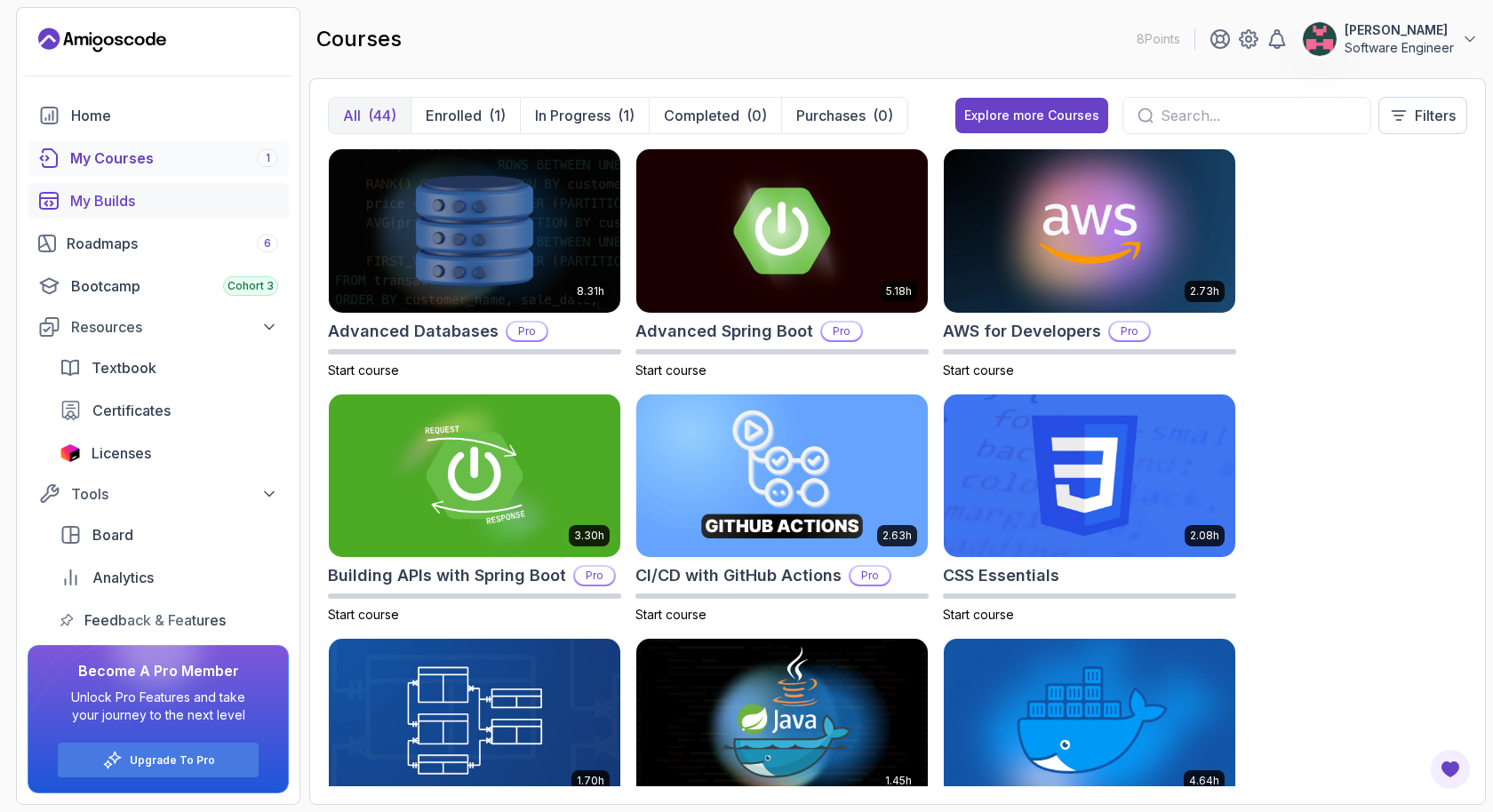click on "My Builds" at bounding box center (174, 201) 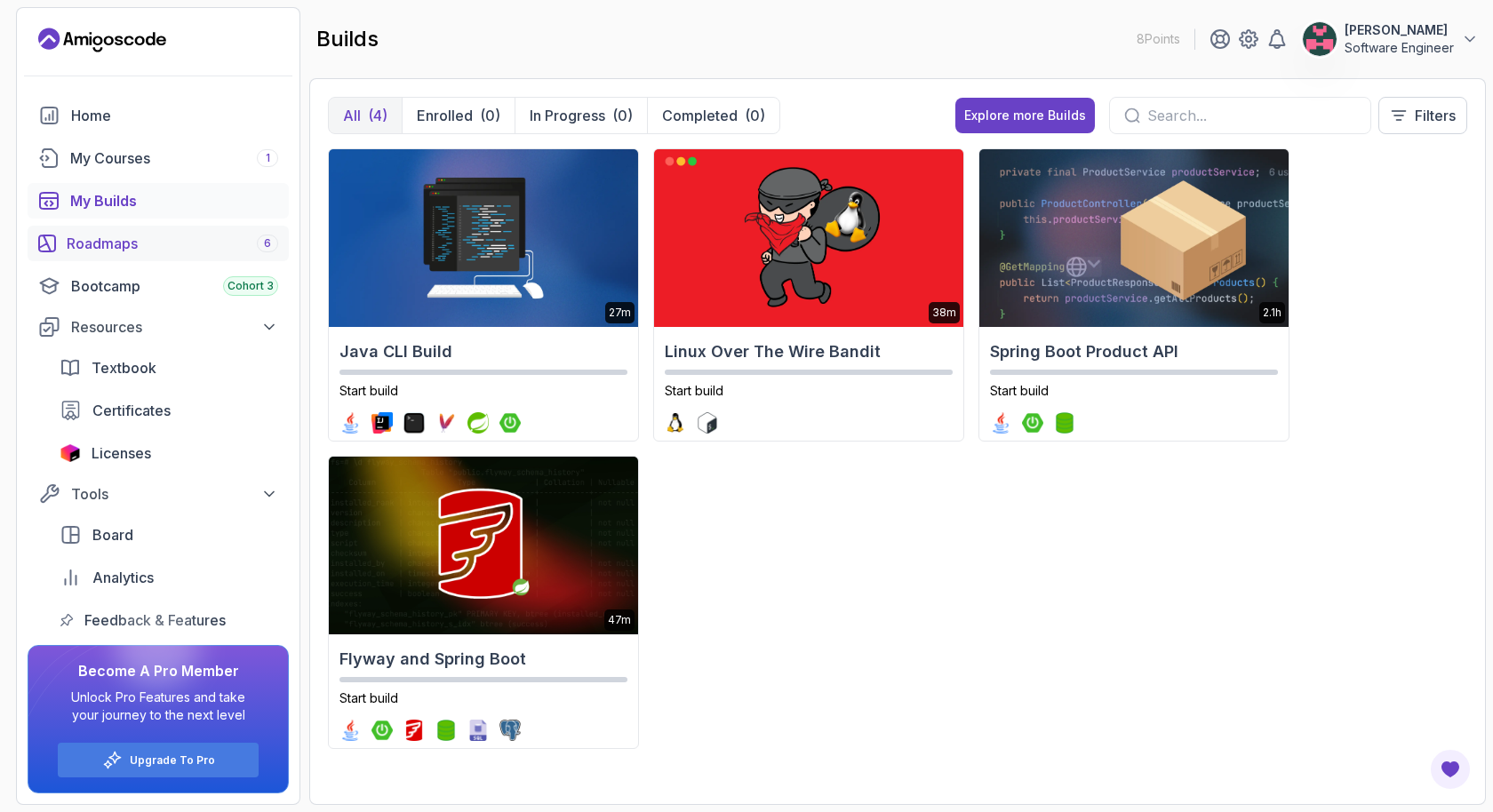 click on "Roadmaps 6" at bounding box center [172, 243] 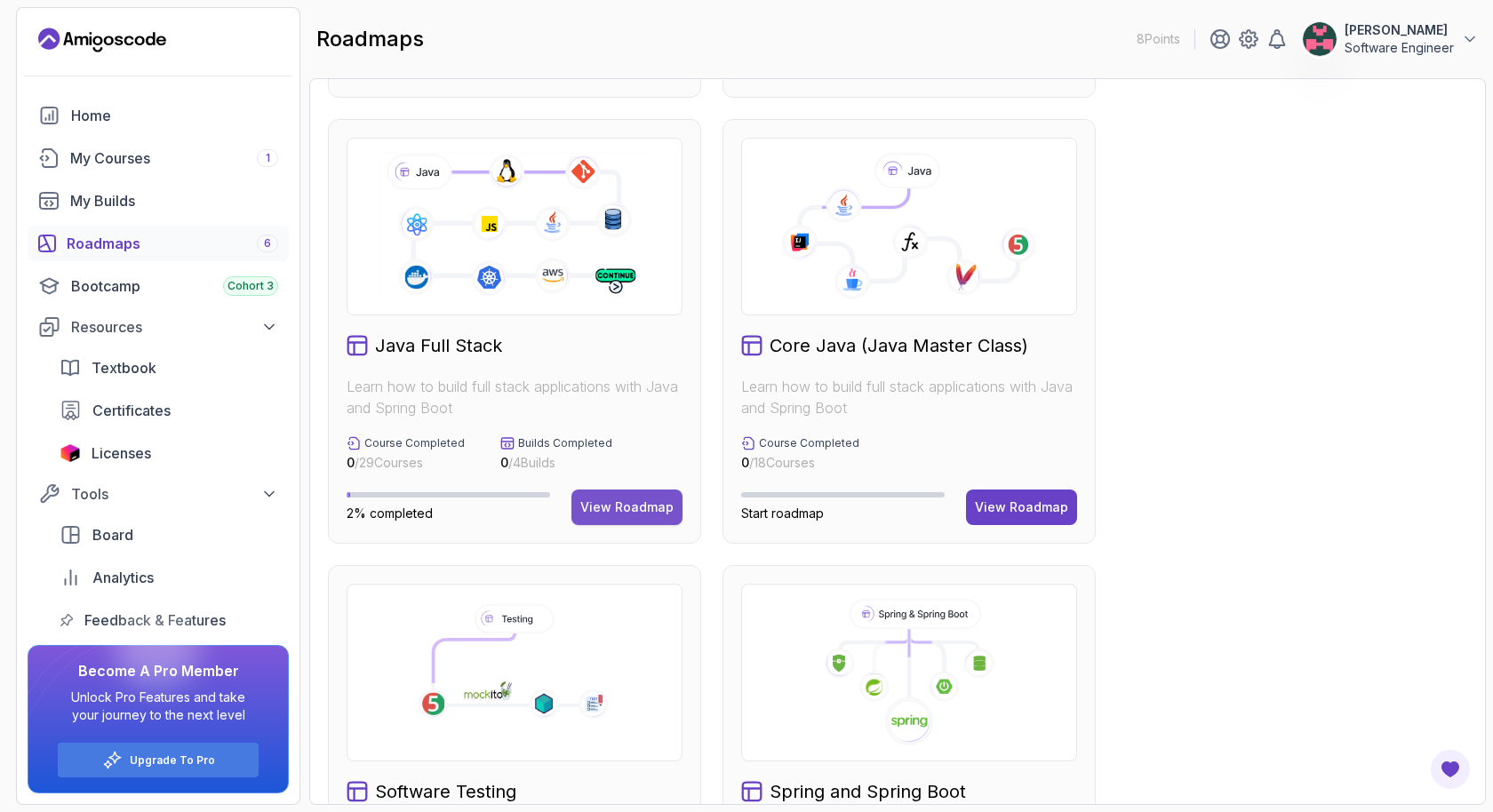 scroll, scrollTop: 392, scrollLeft: 0, axis: vertical 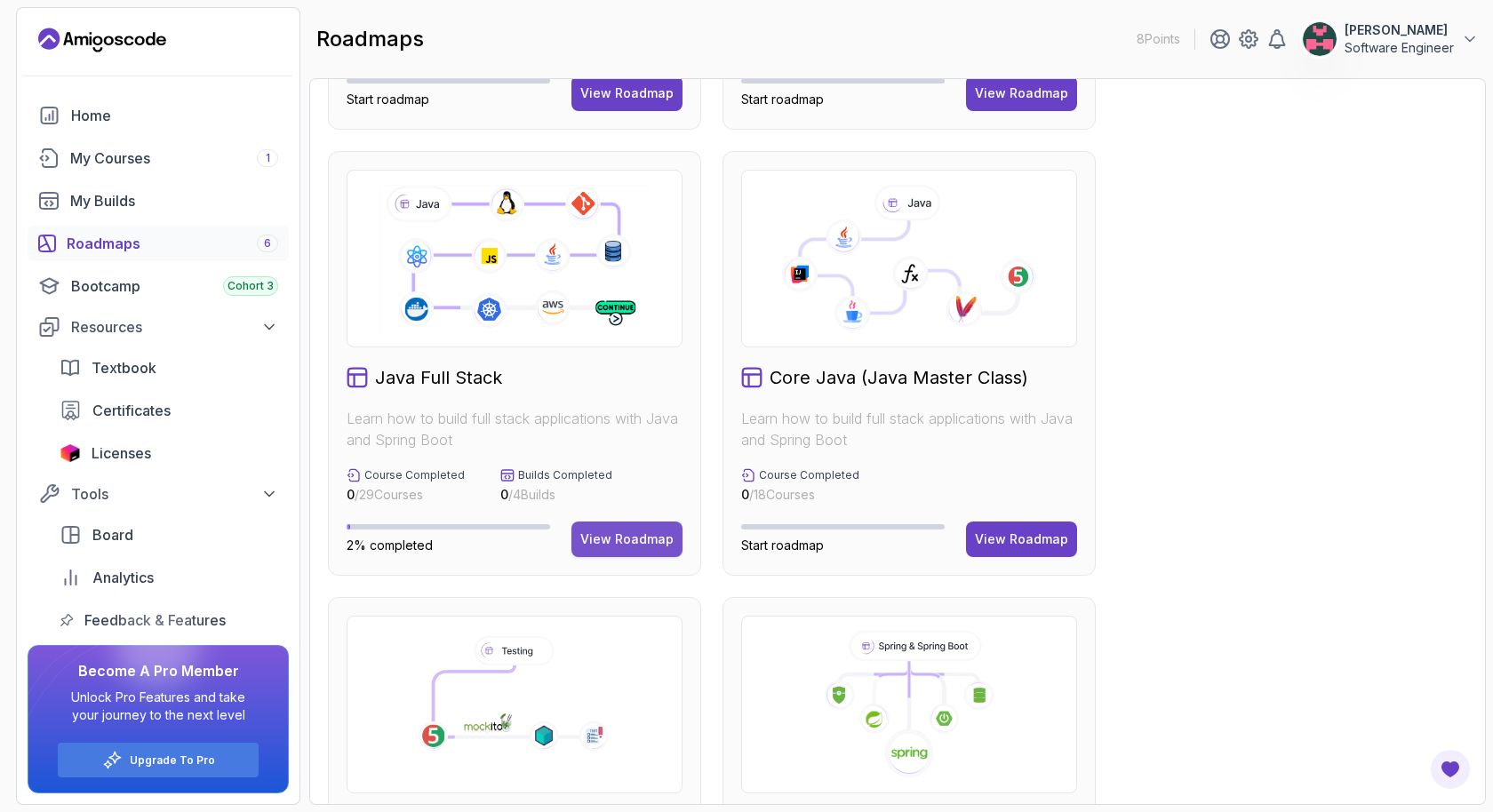 click on "View Roadmap" at bounding box center [627, 539] 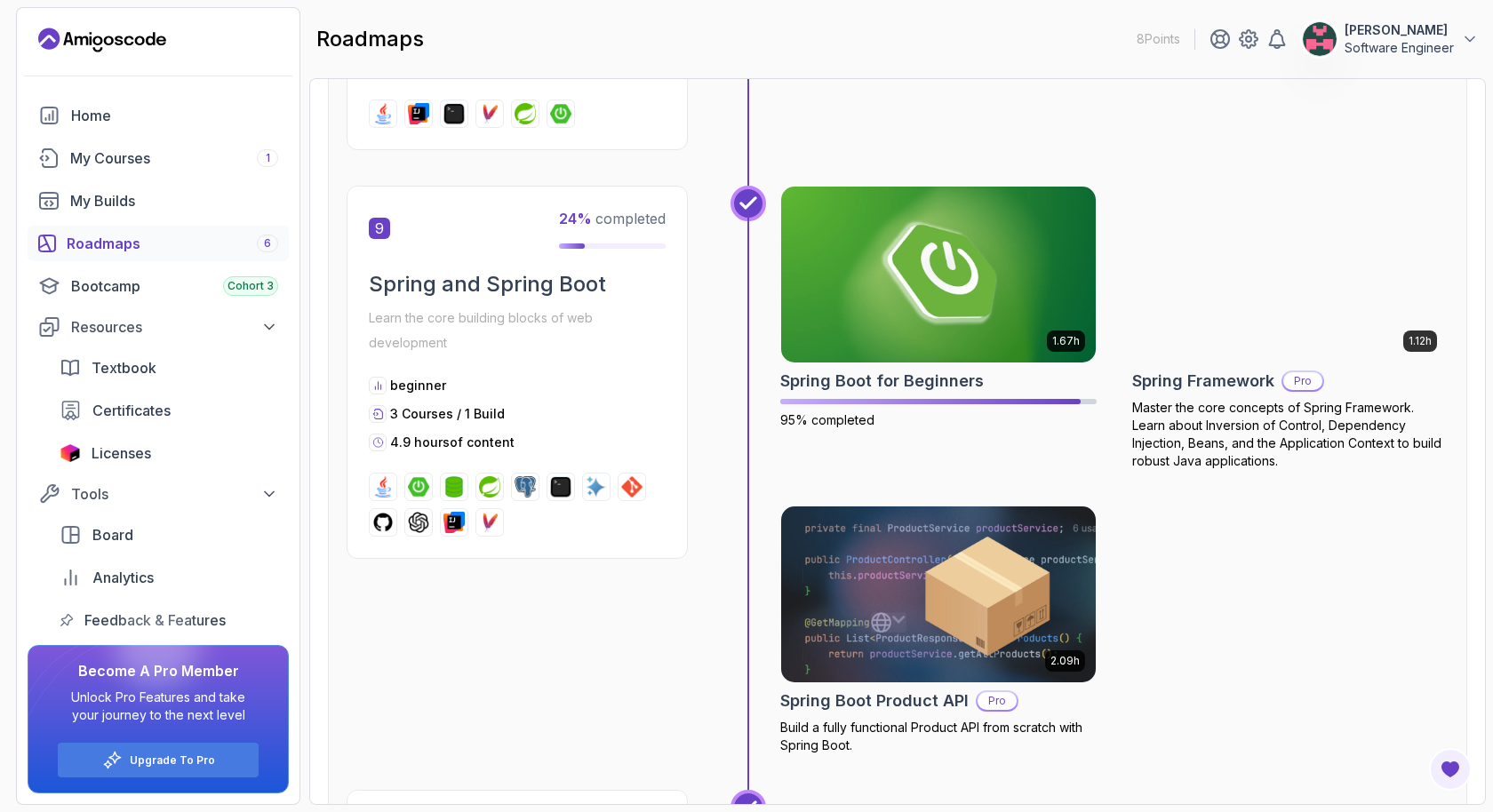 scroll, scrollTop: 3342, scrollLeft: 0, axis: vertical 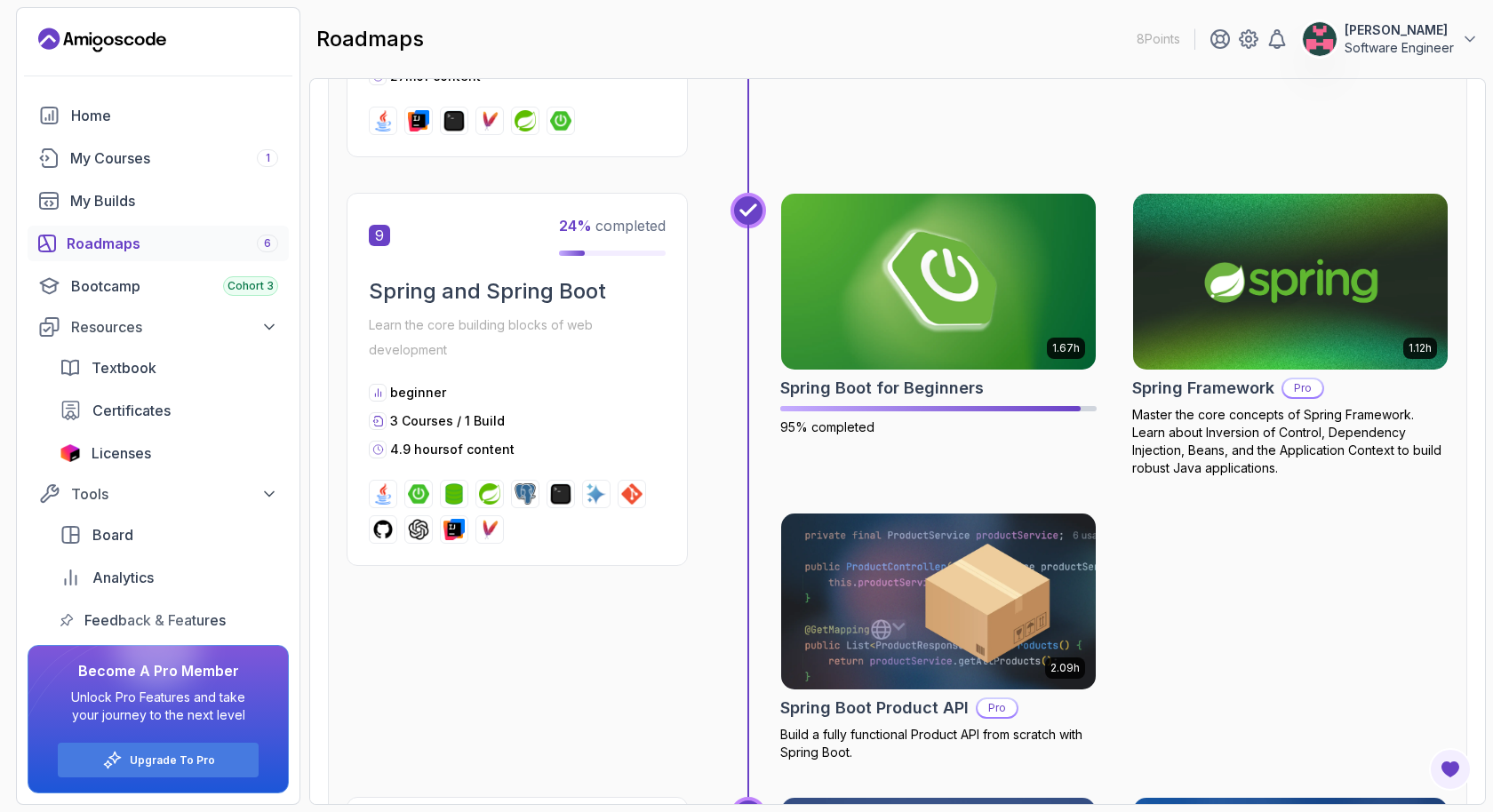 click at bounding box center [1290, 282] 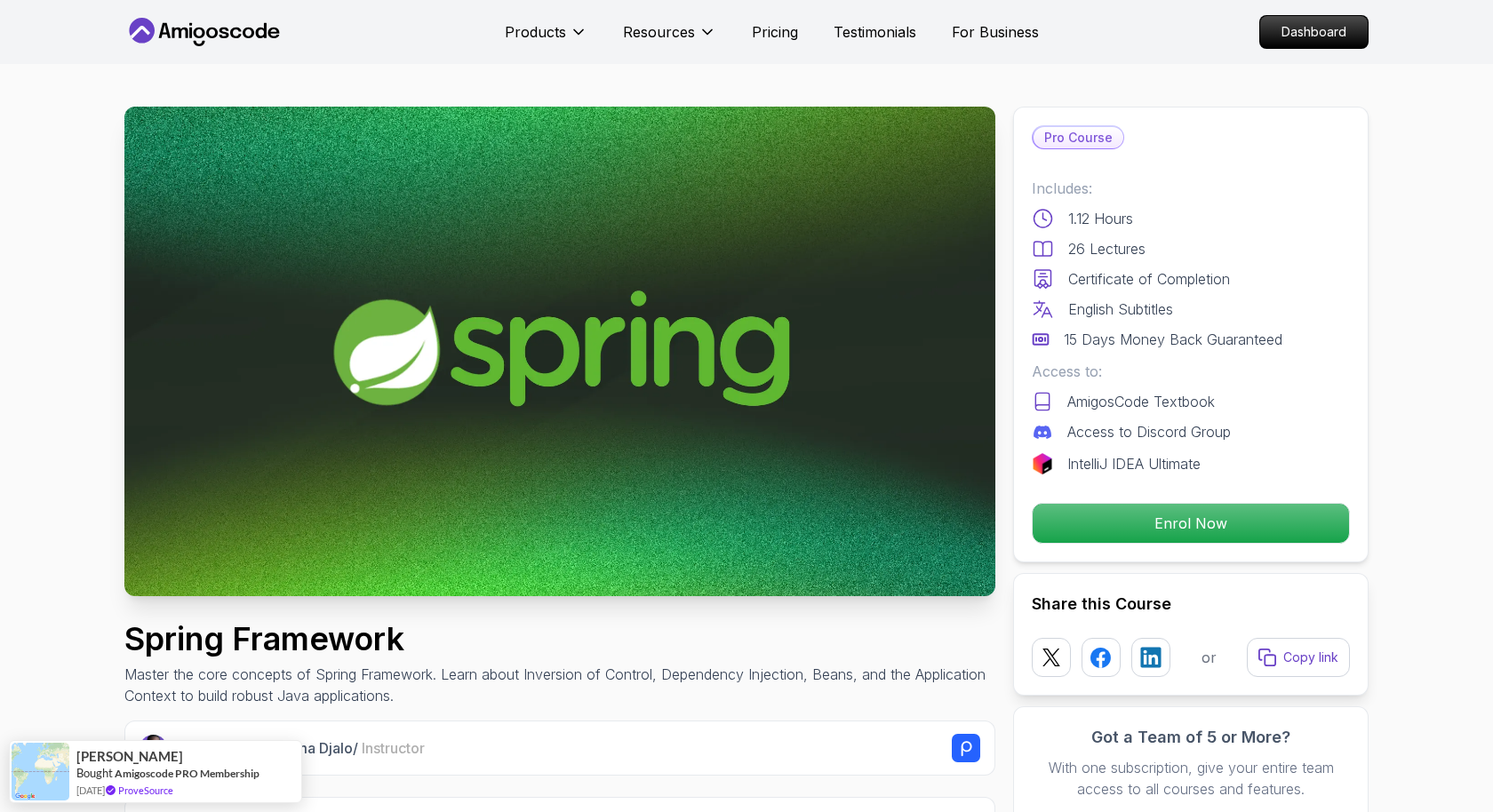 click on "IntelliJ IDEA Ultimate" at bounding box center [1191, 464] 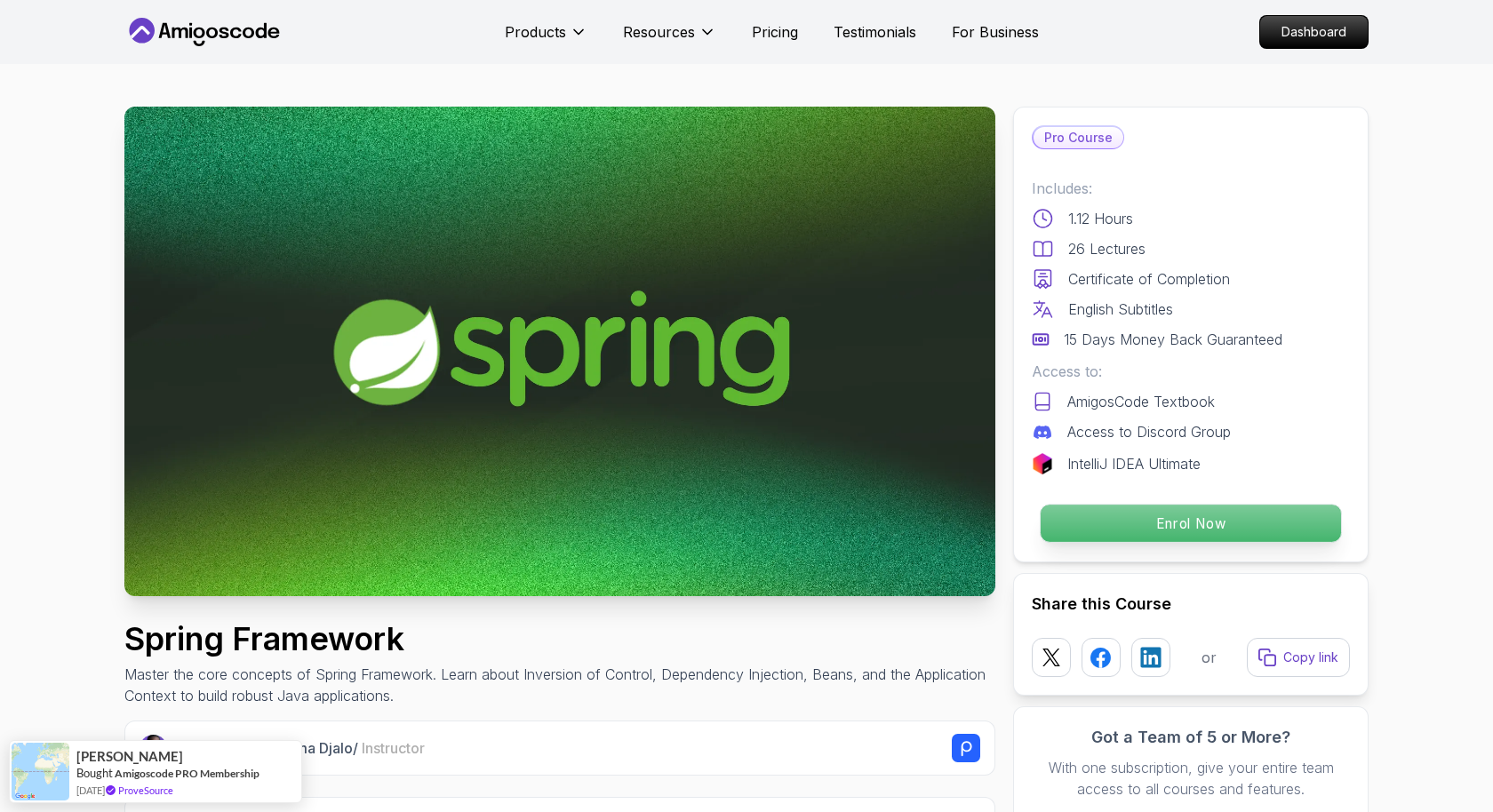 click on "Enrol Now" at bounding box center [1191, 523] 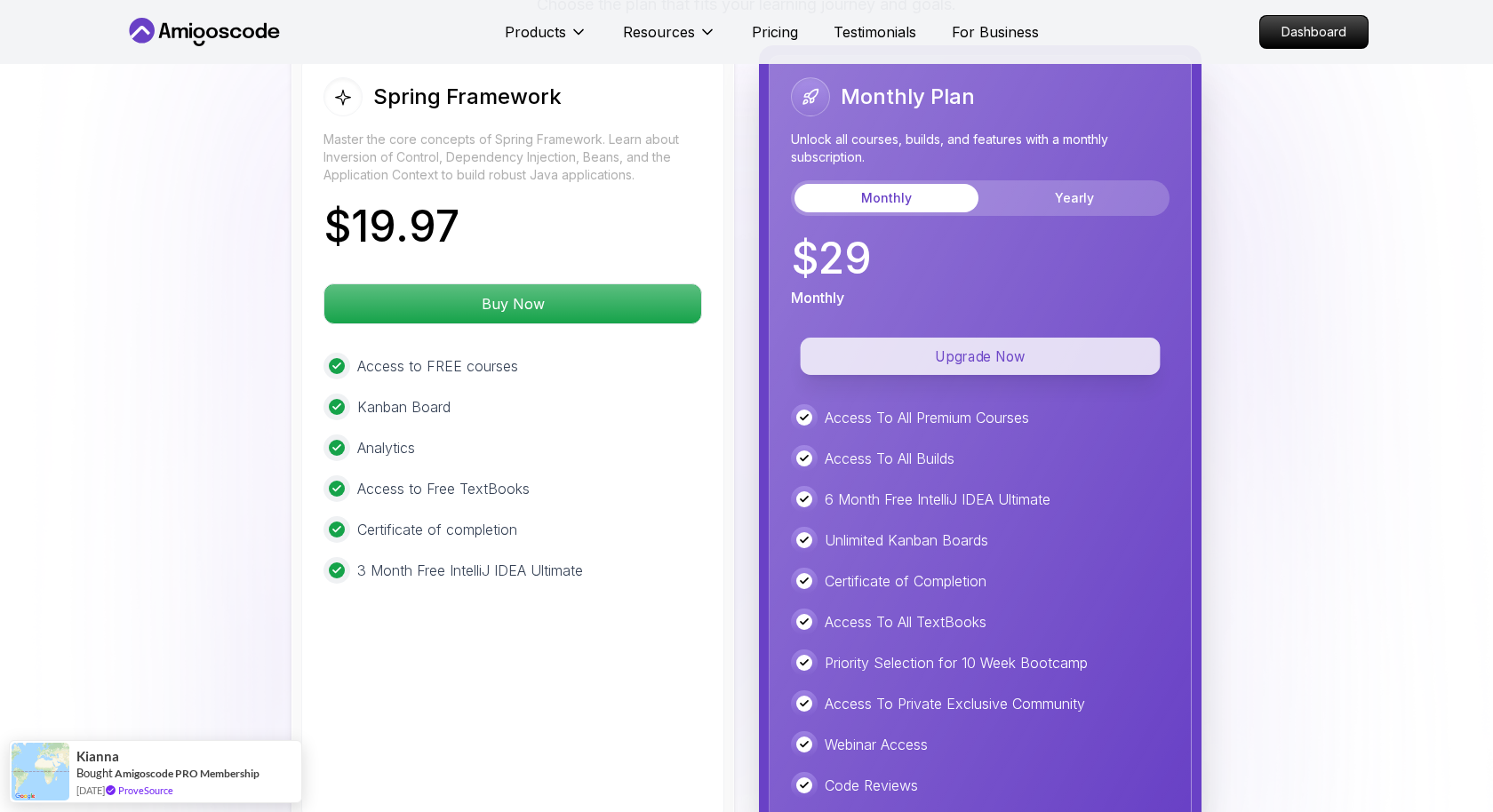 scroll, scrollTop: 3201, scrollLeft: 0, axis: vertical 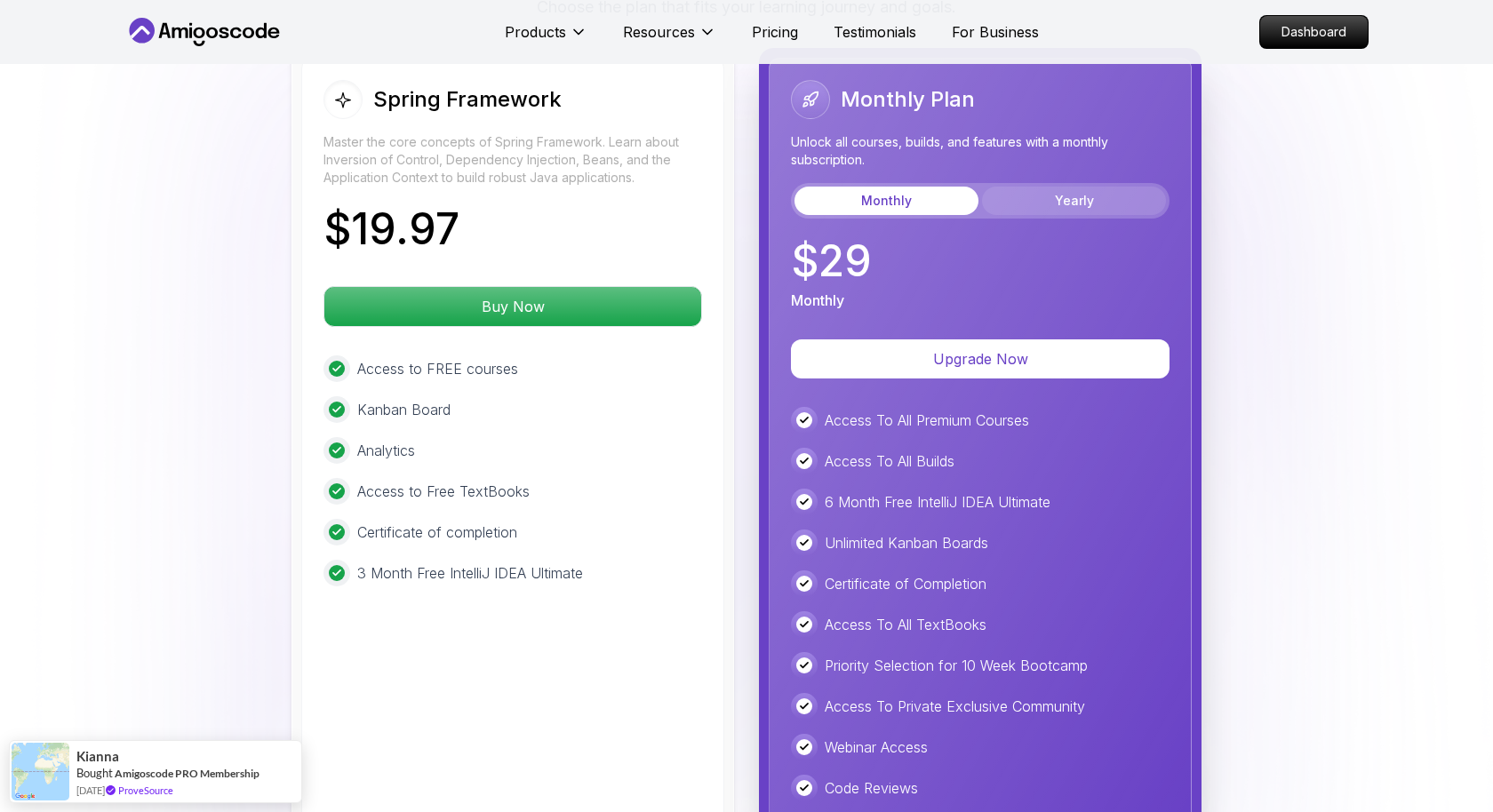 click on "Yearly" at bounding box center [1074, 201] 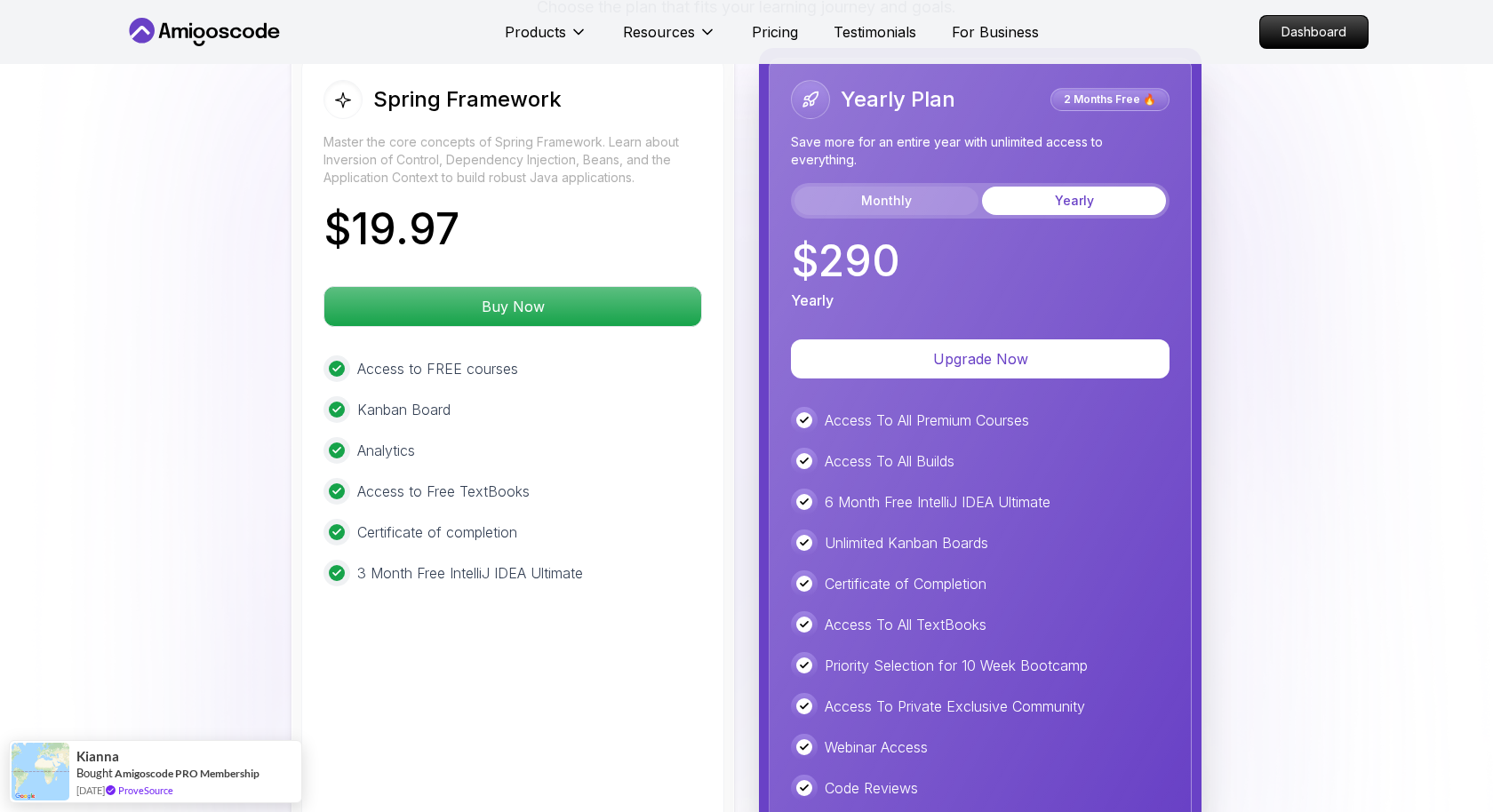 click on "Monthly" at bounding box center (886, 201) 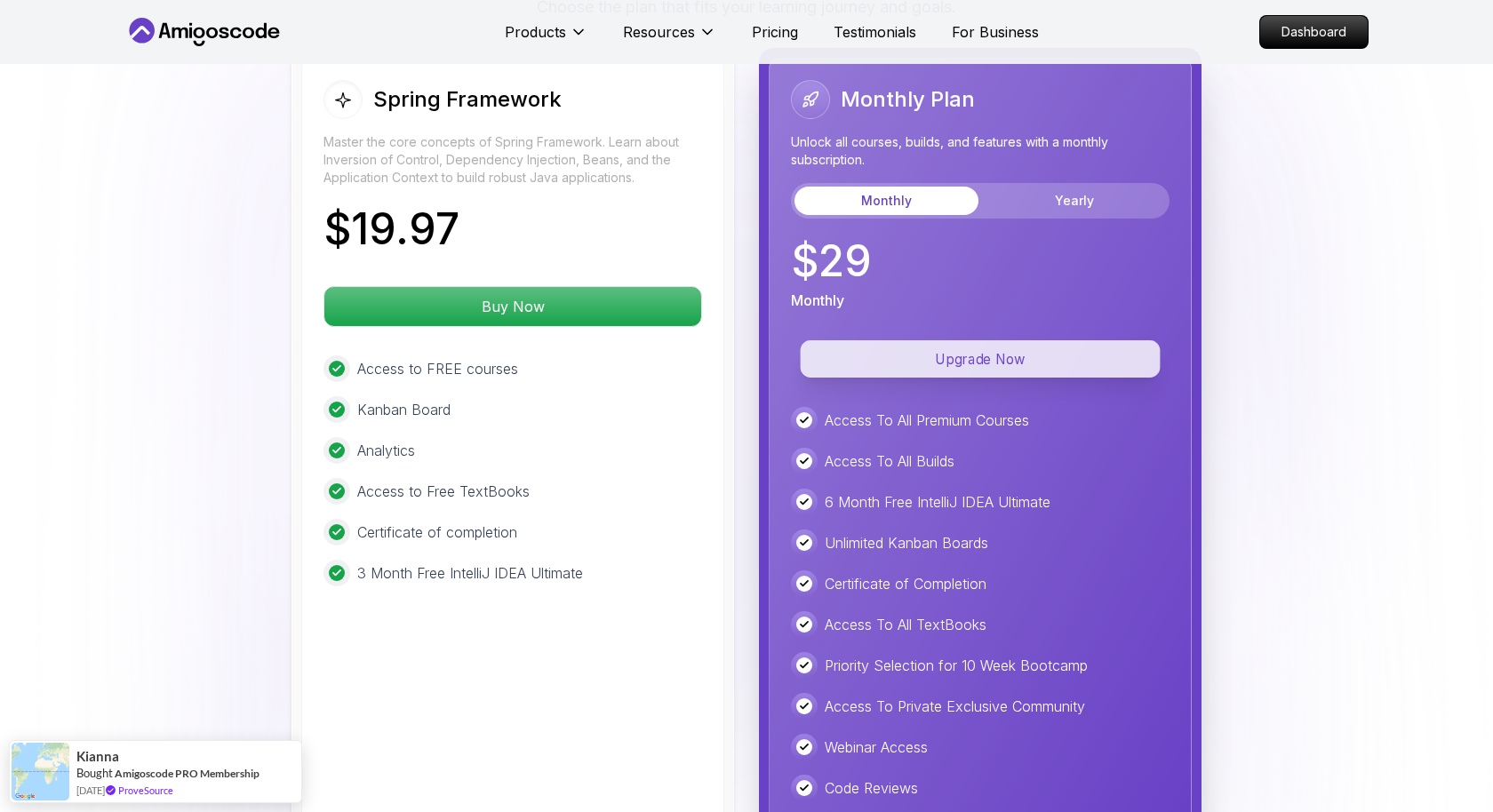 click on "Upgrade Now" at bounding box center (980, 359) 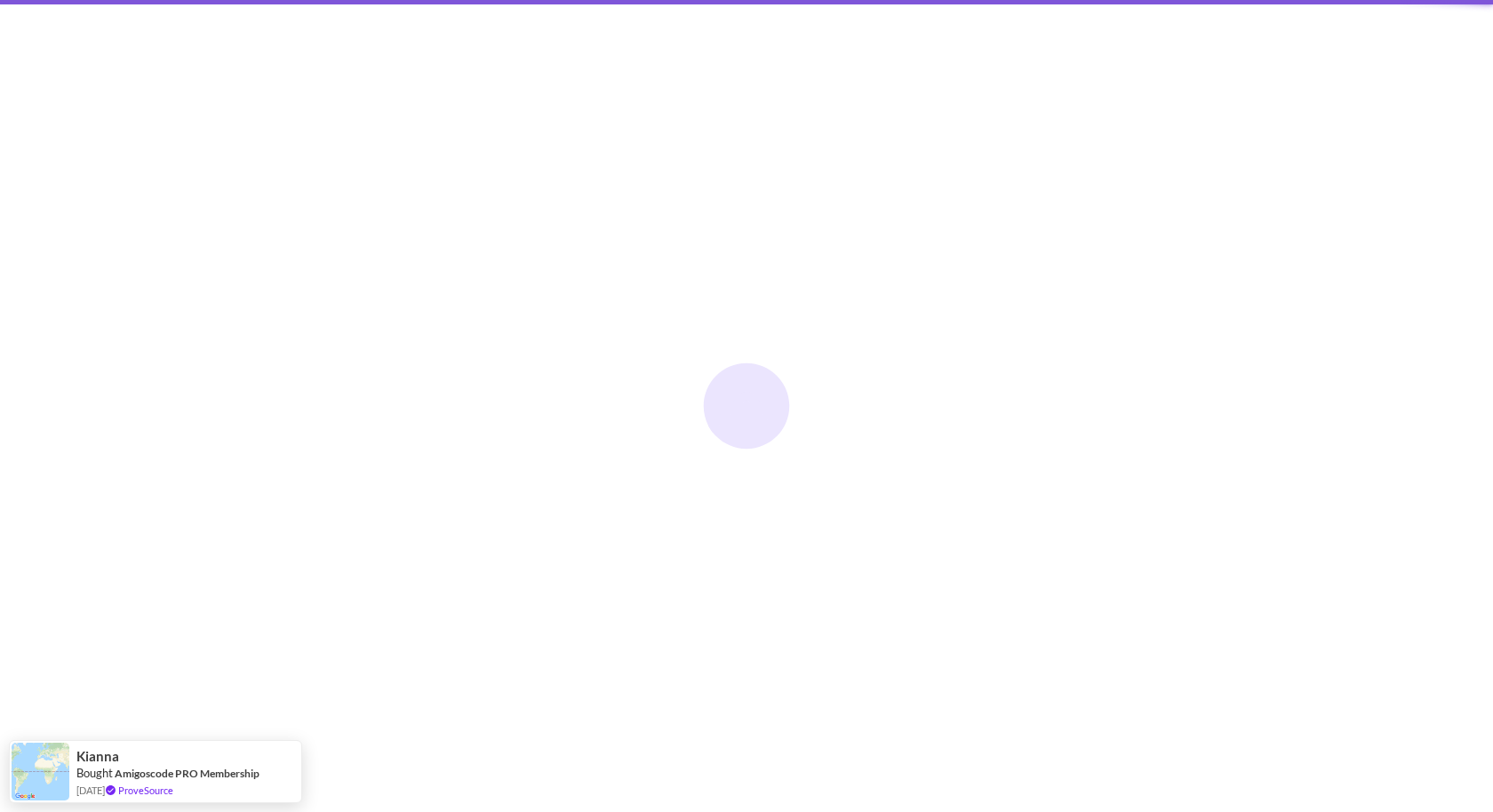 scroll, scrollTop: 0, scrollLeft: 0, axis: both 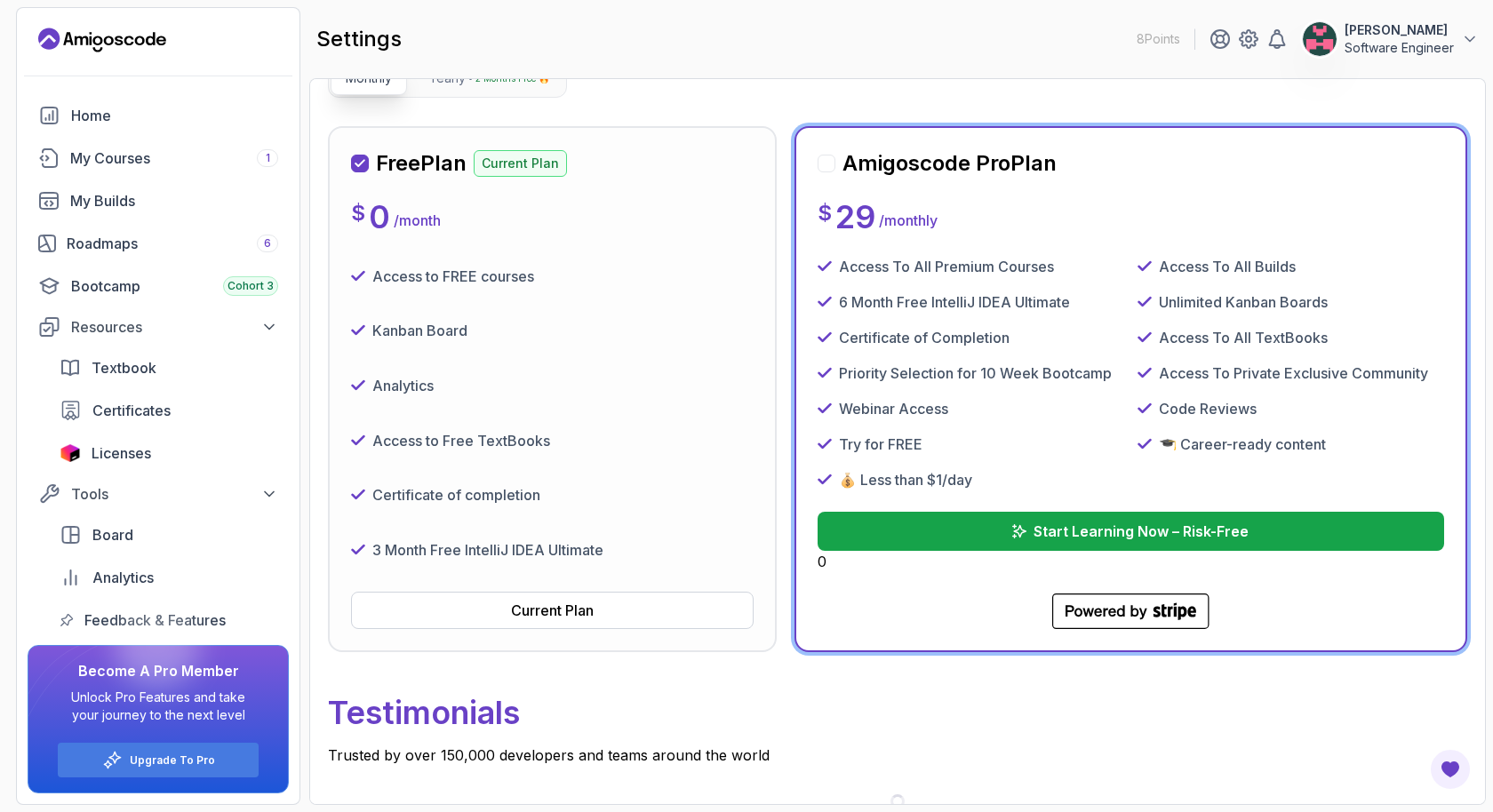 click on "Start Learning Now – Risk-Free" at bounding box center (1141, 531) 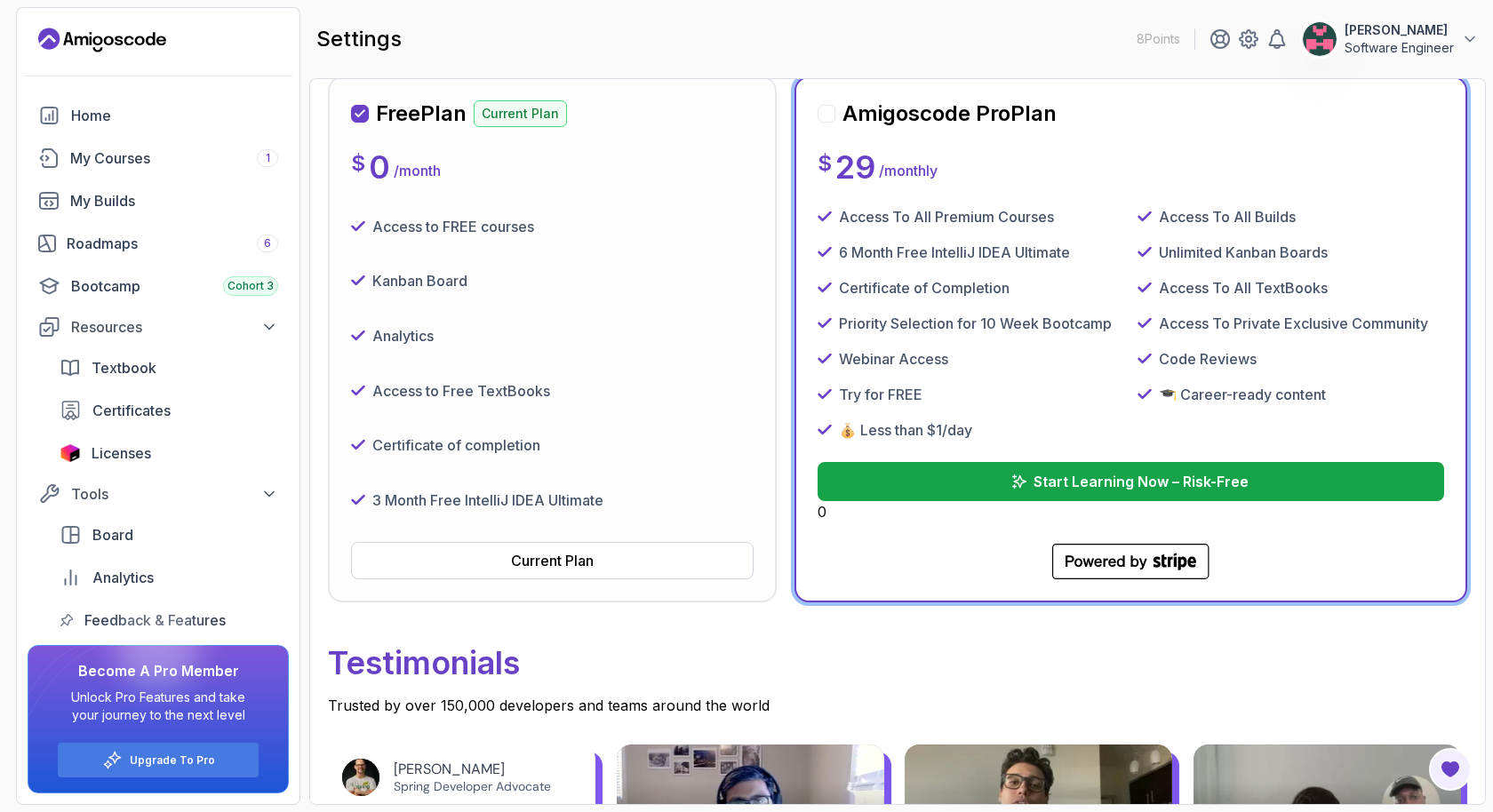 scroll, scrollTop: 215, scrollLeft: 0, axis: vertical 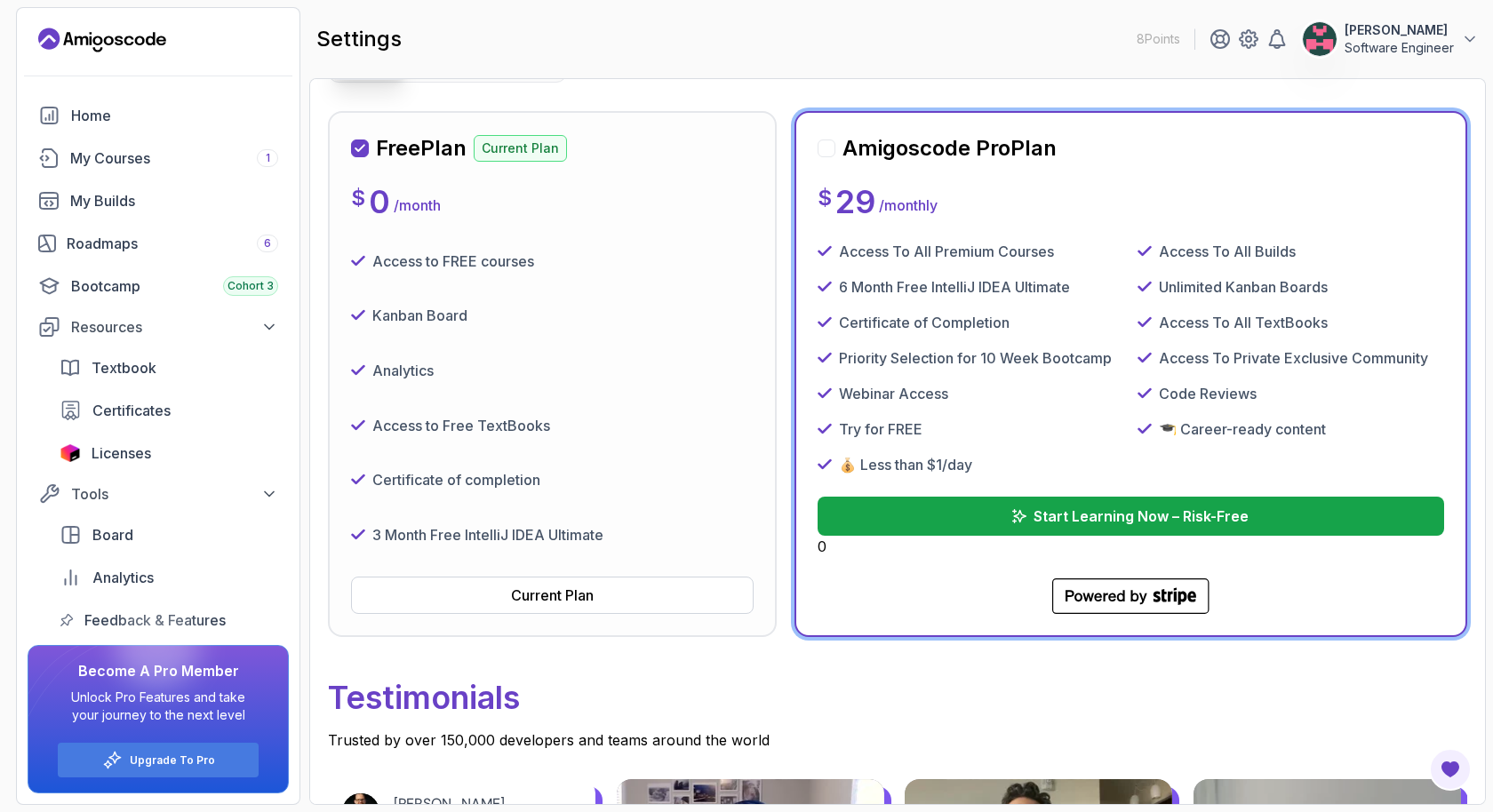 click 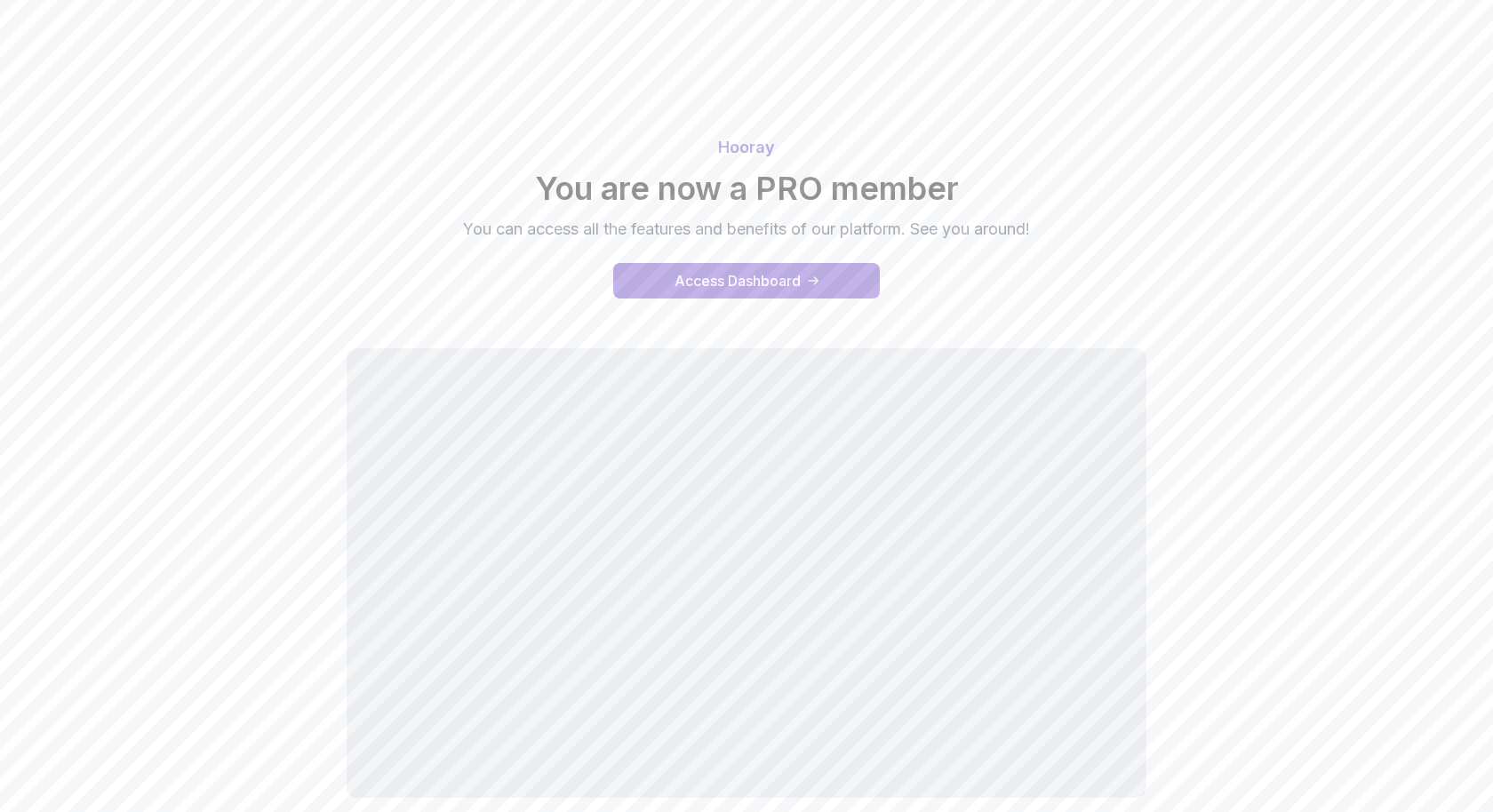 scroll, scrollTop: 0, scrollLeft: 0, axis: both 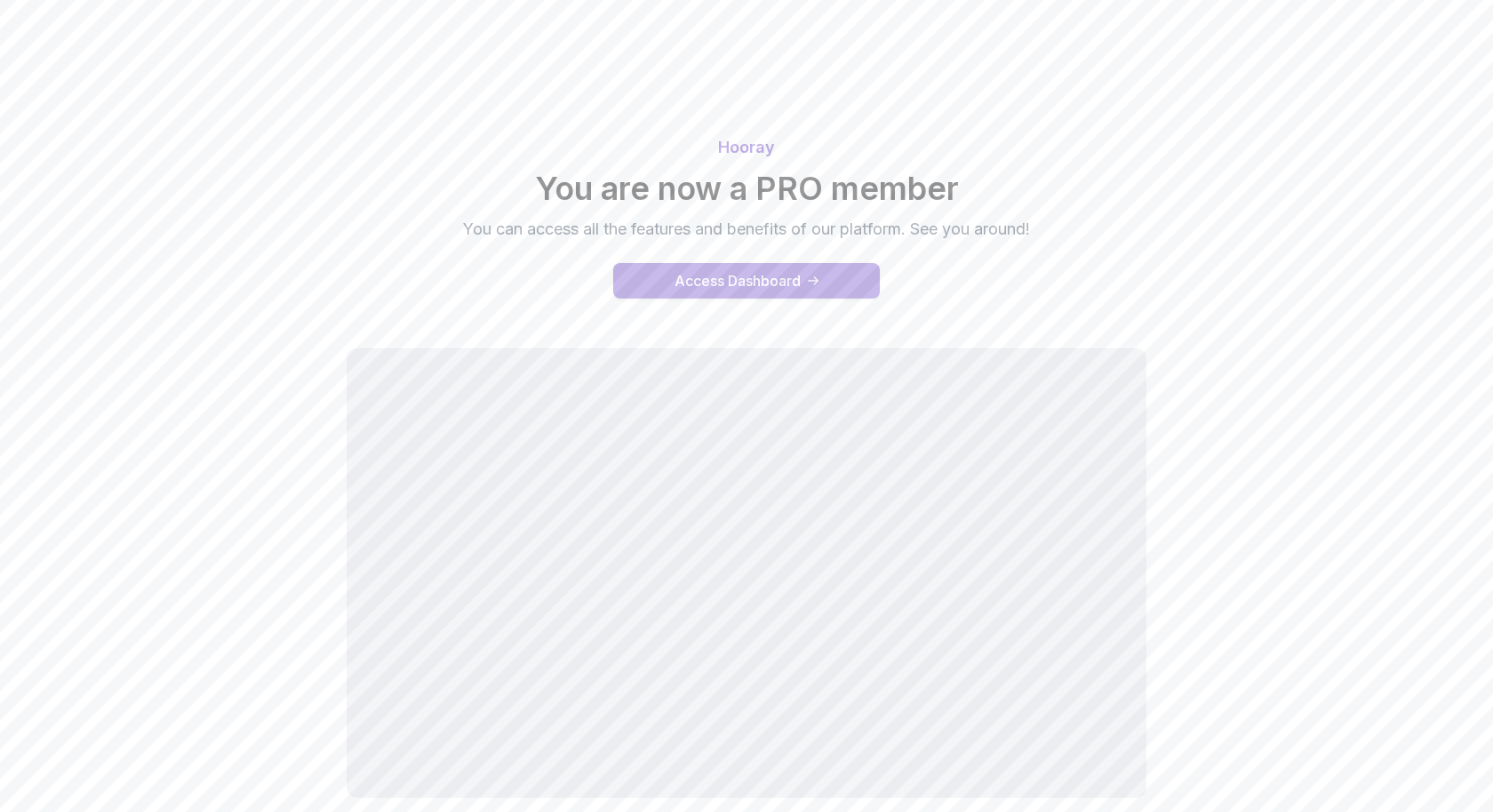 click on "Access Dashboard" at bounding box center (738, 281) 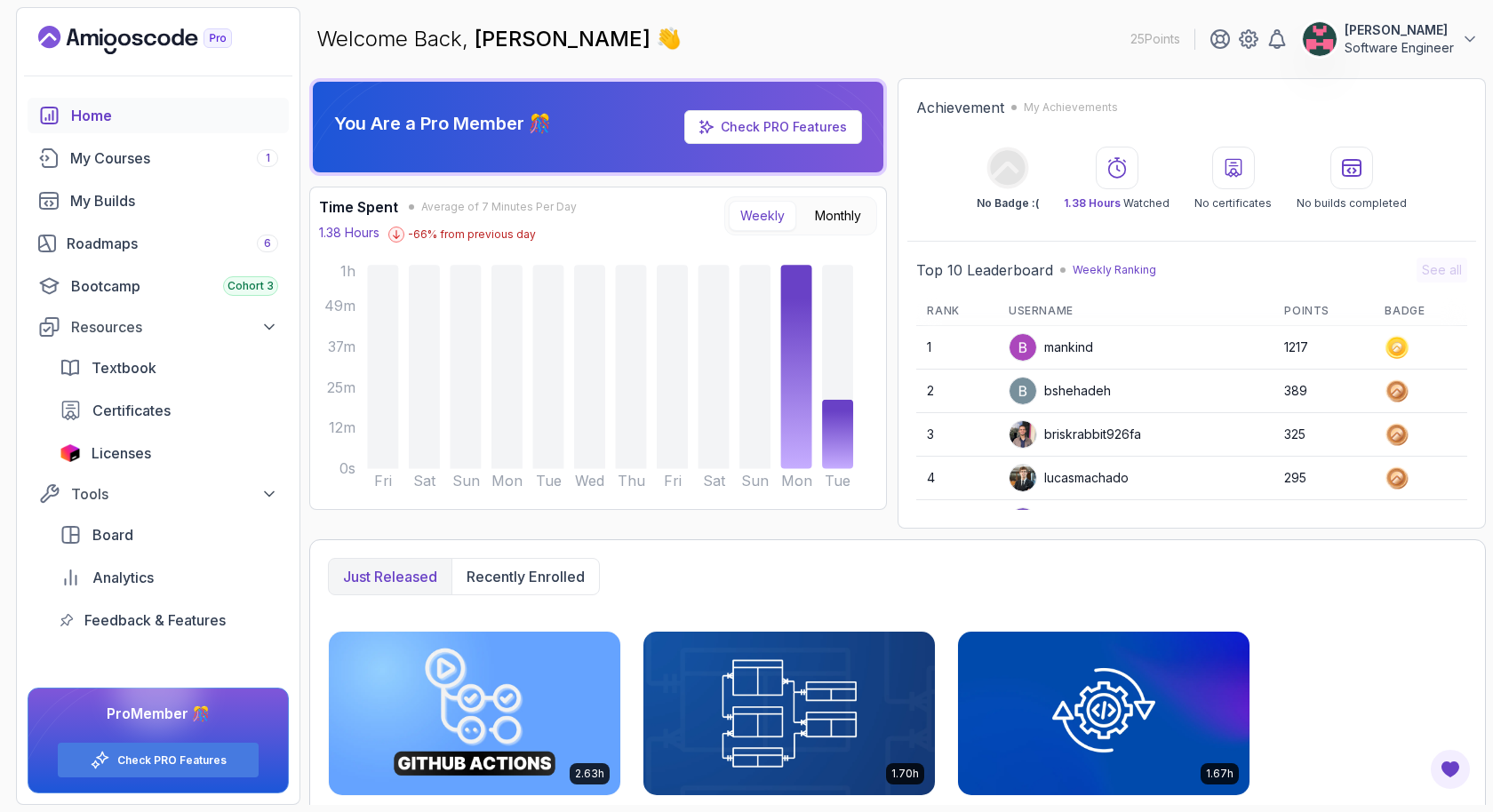 click at bounding box center (1234, 168) 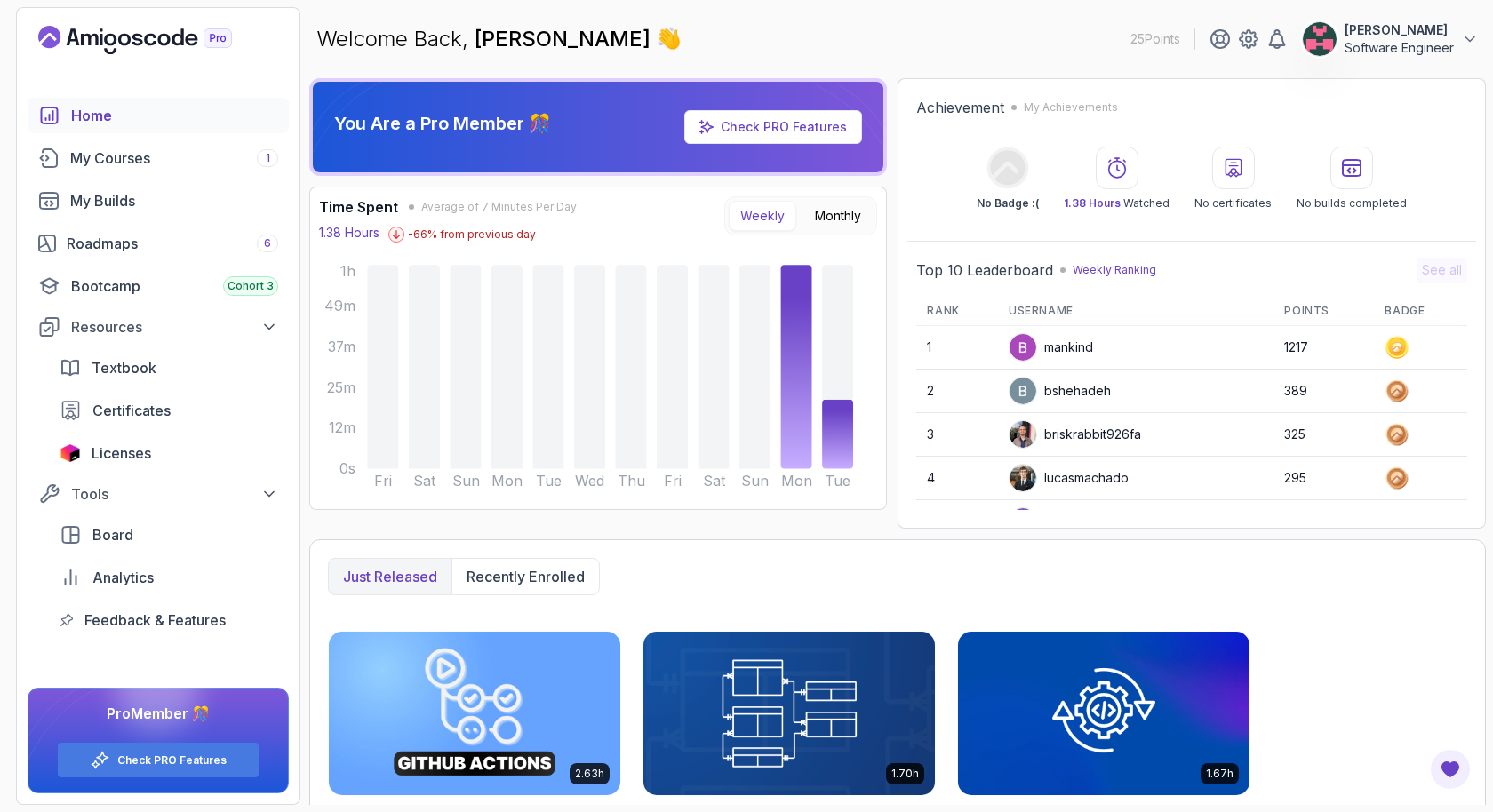 click 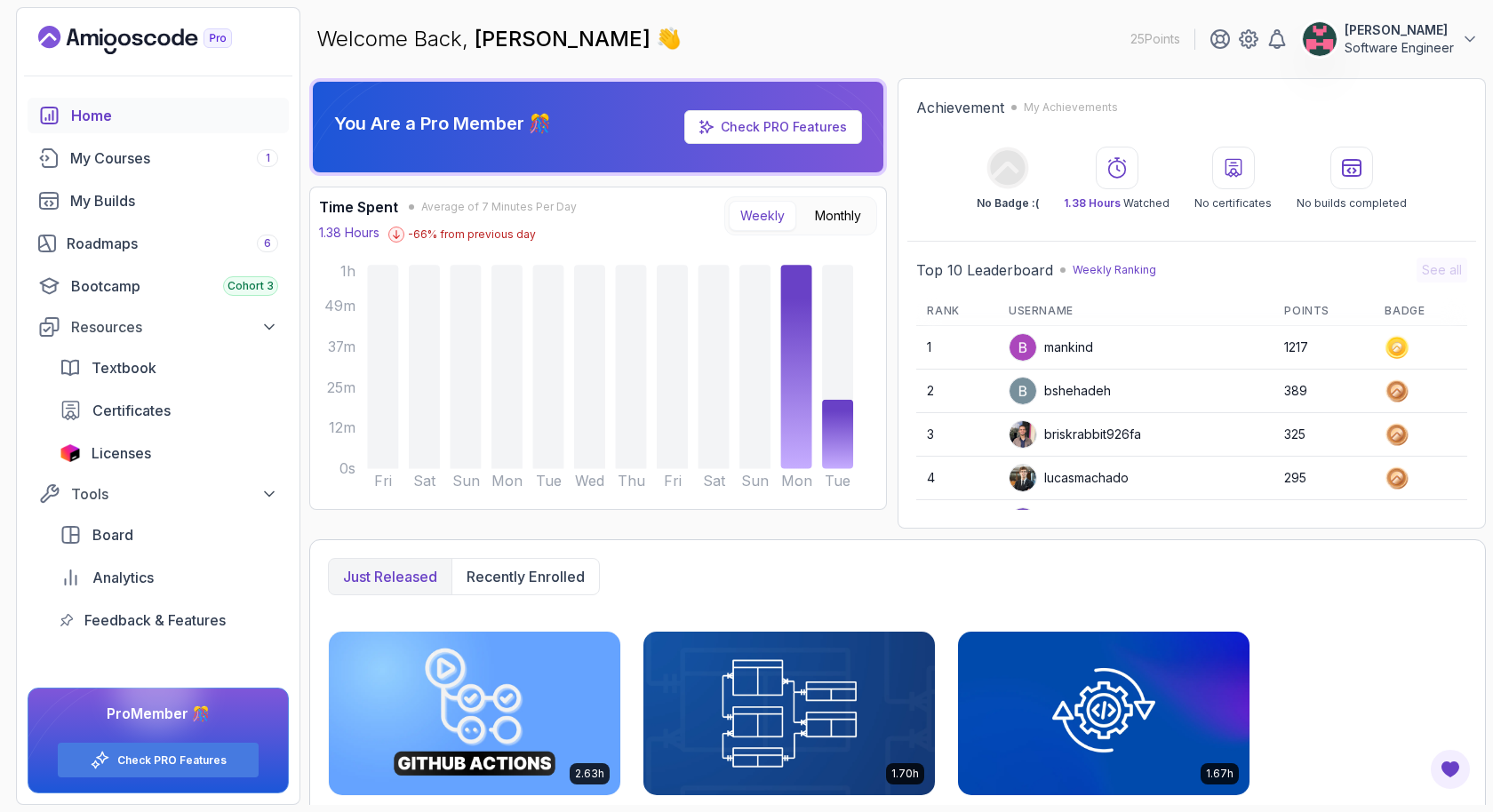 click on "Achievement" at bounding box center [960, 107] 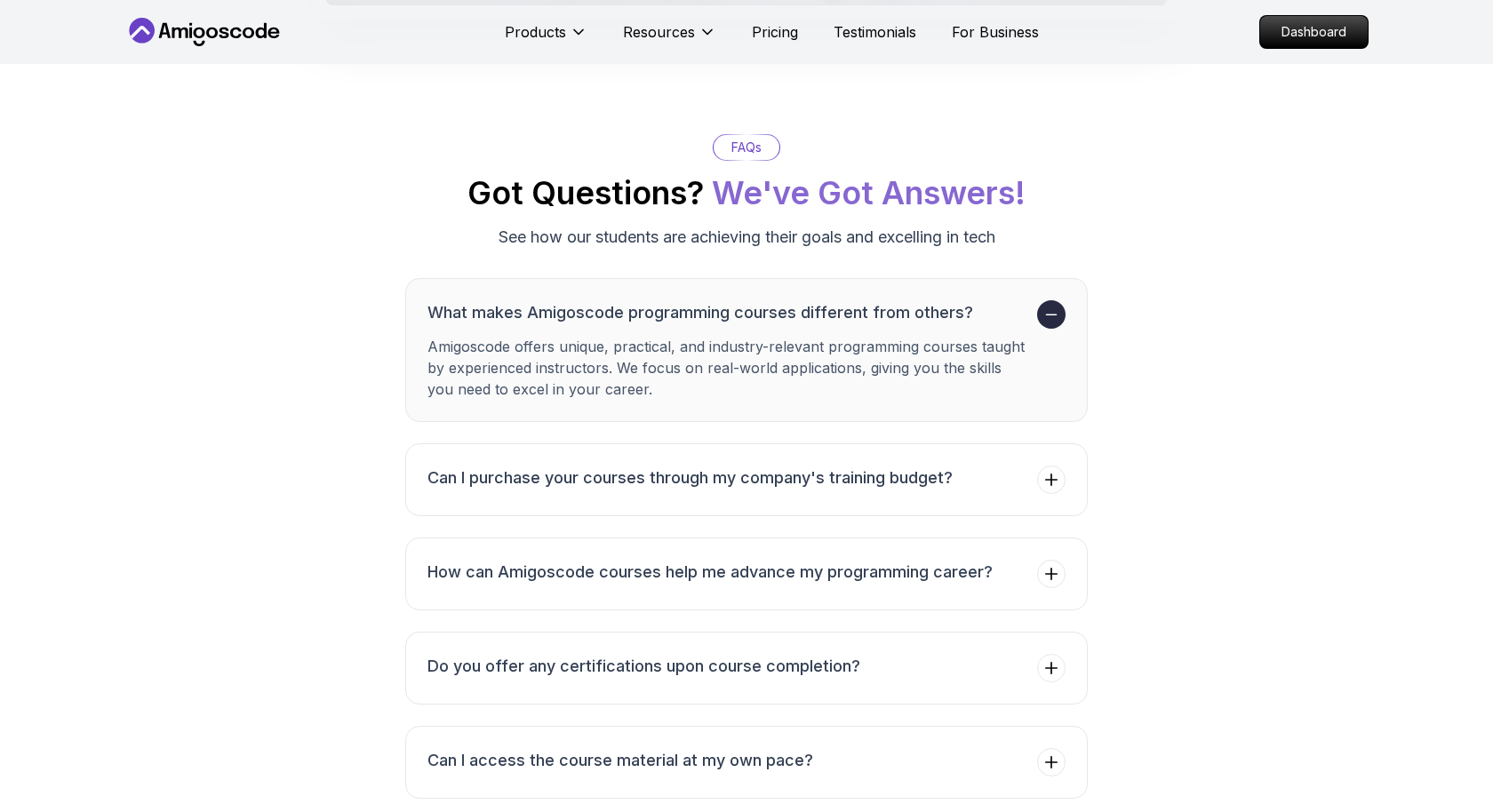 scroll, scrollTop: 2826, scrollLeft: 0, axis: vertical 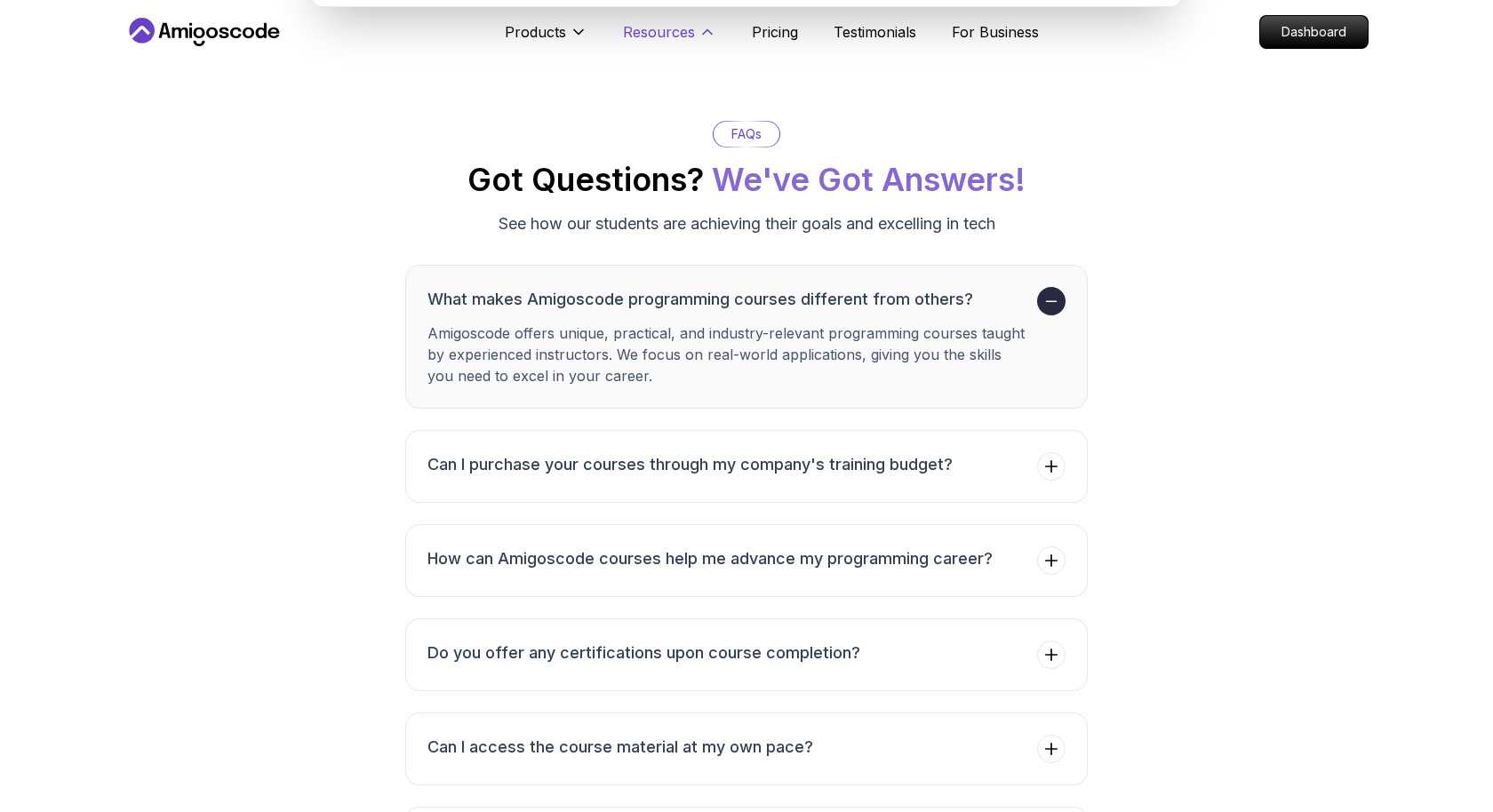 click on "Resources" at bounding box center (659, 32) 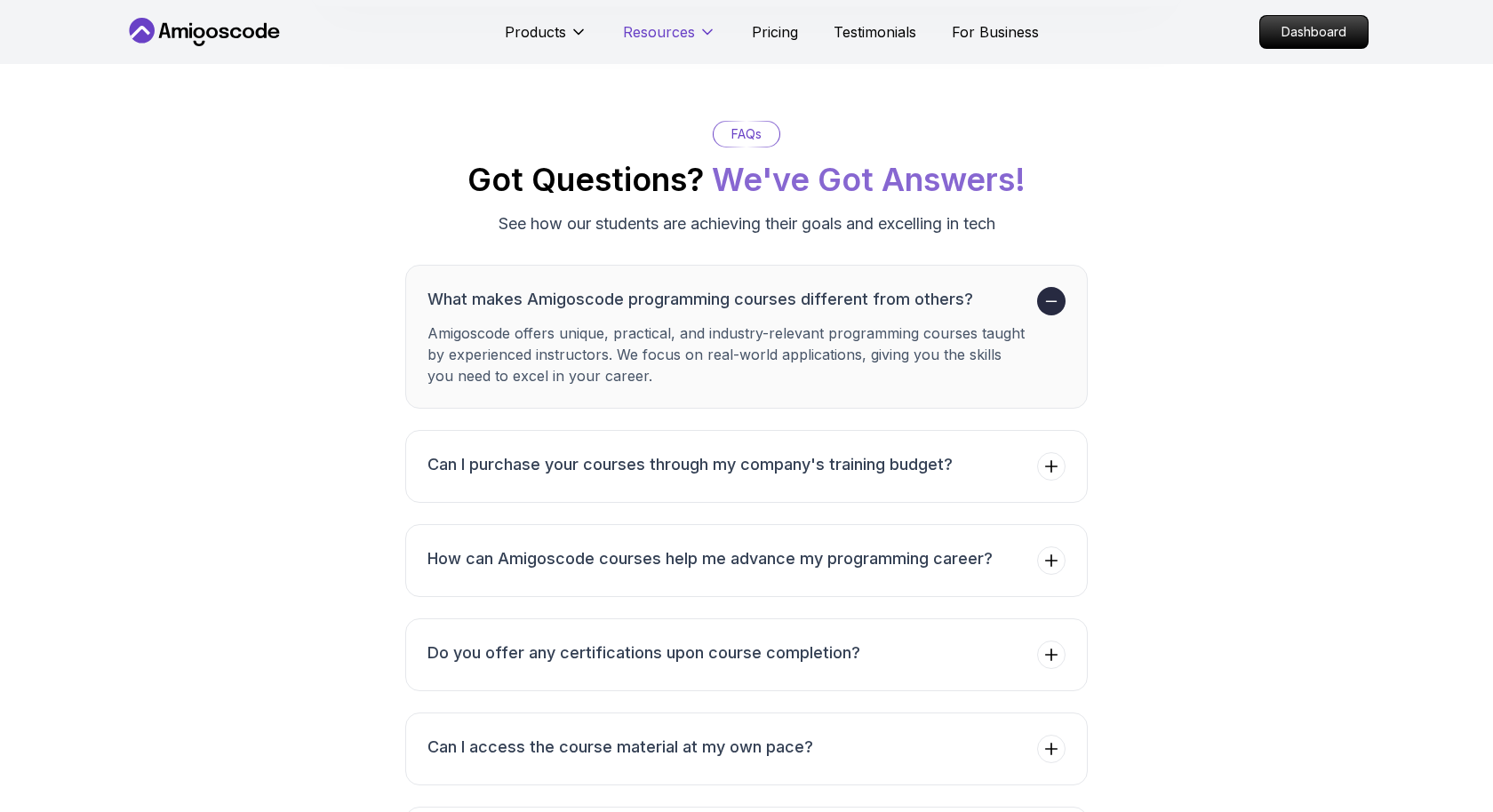 click on "Resources" at bounding box center (659, 32) 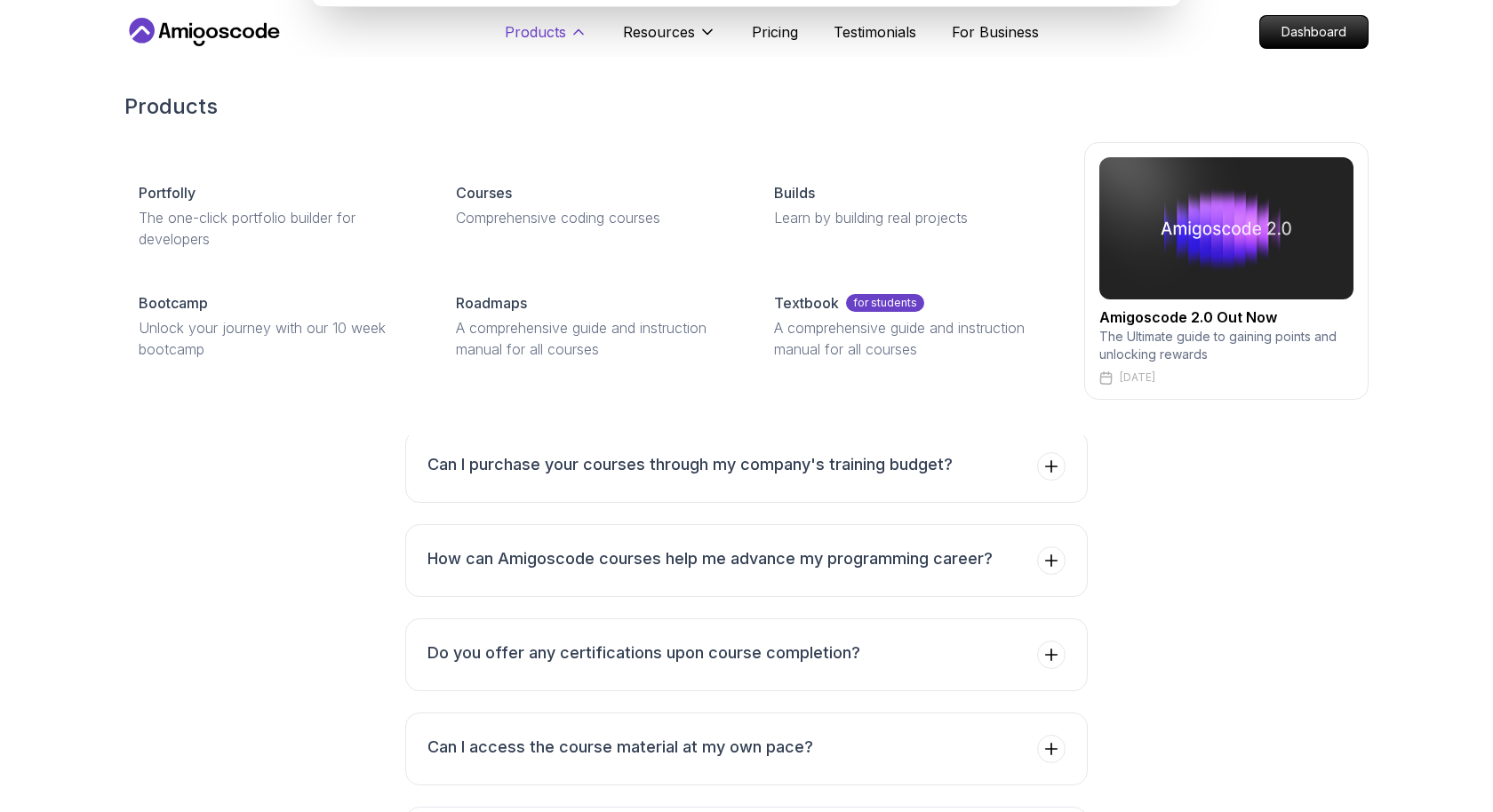 click on "Products" at bounding box center (546, 39) 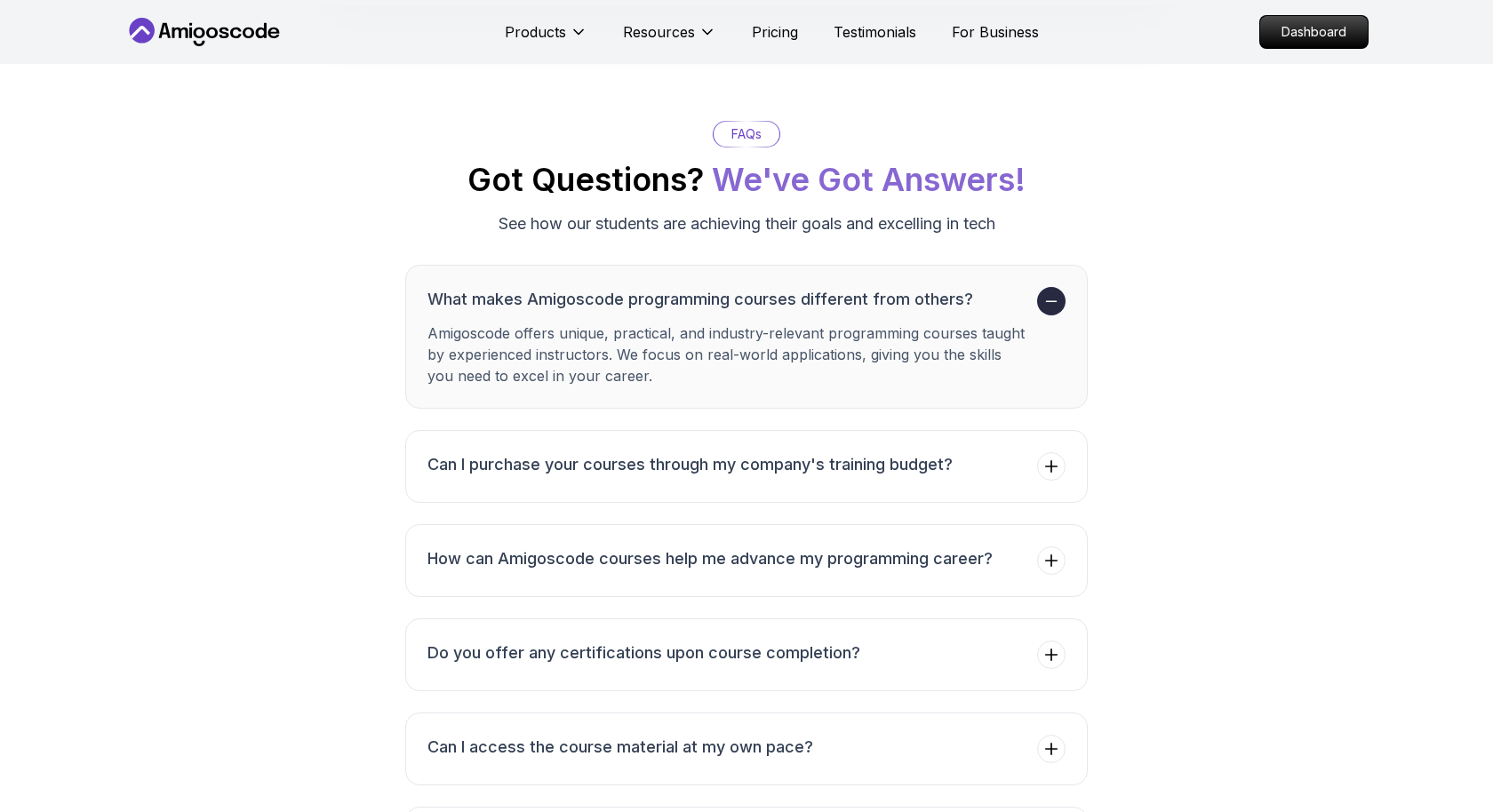 click 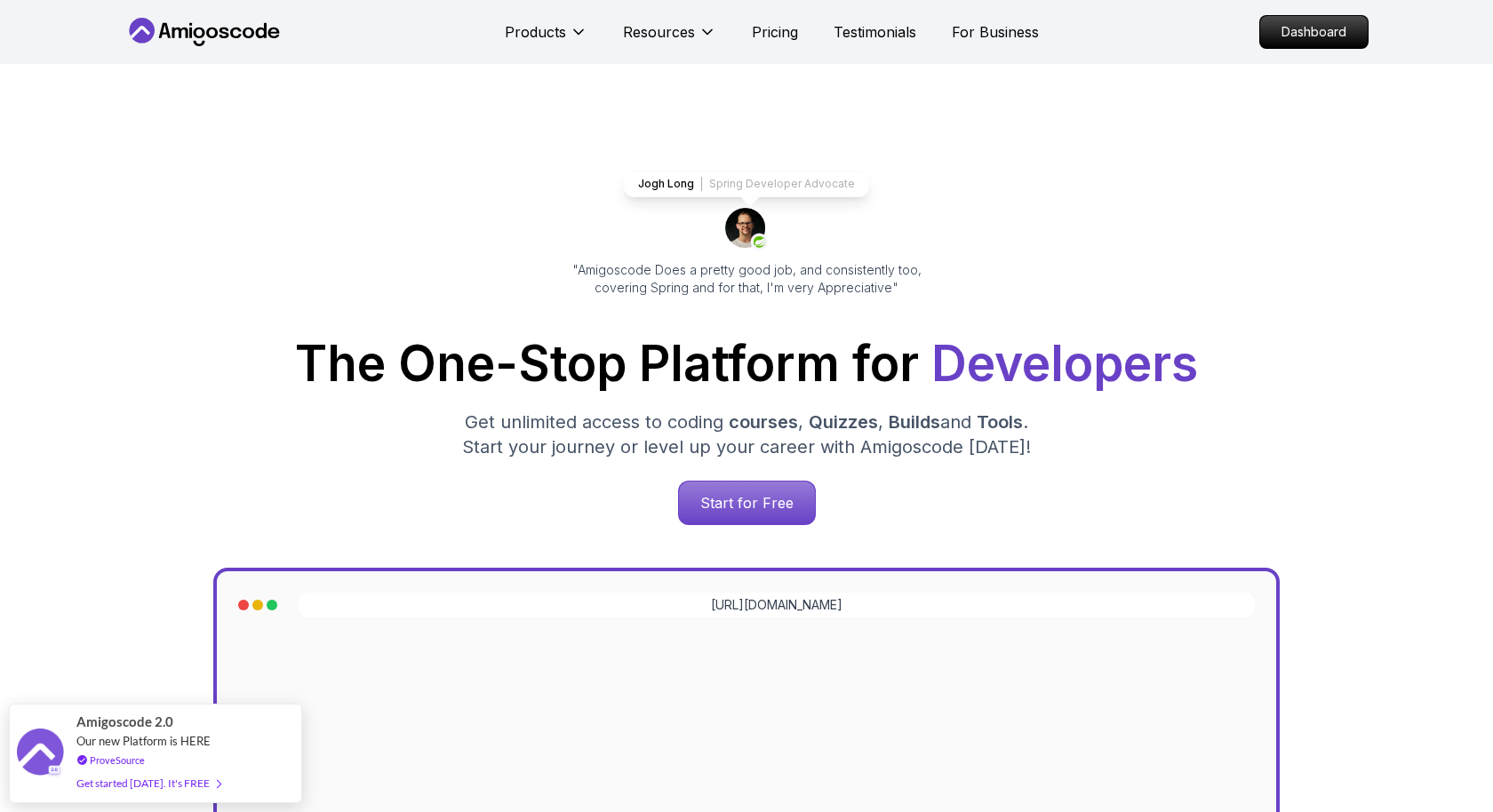 scroll, scrollTop: 24, scrollLeft: 0, axis: vertical 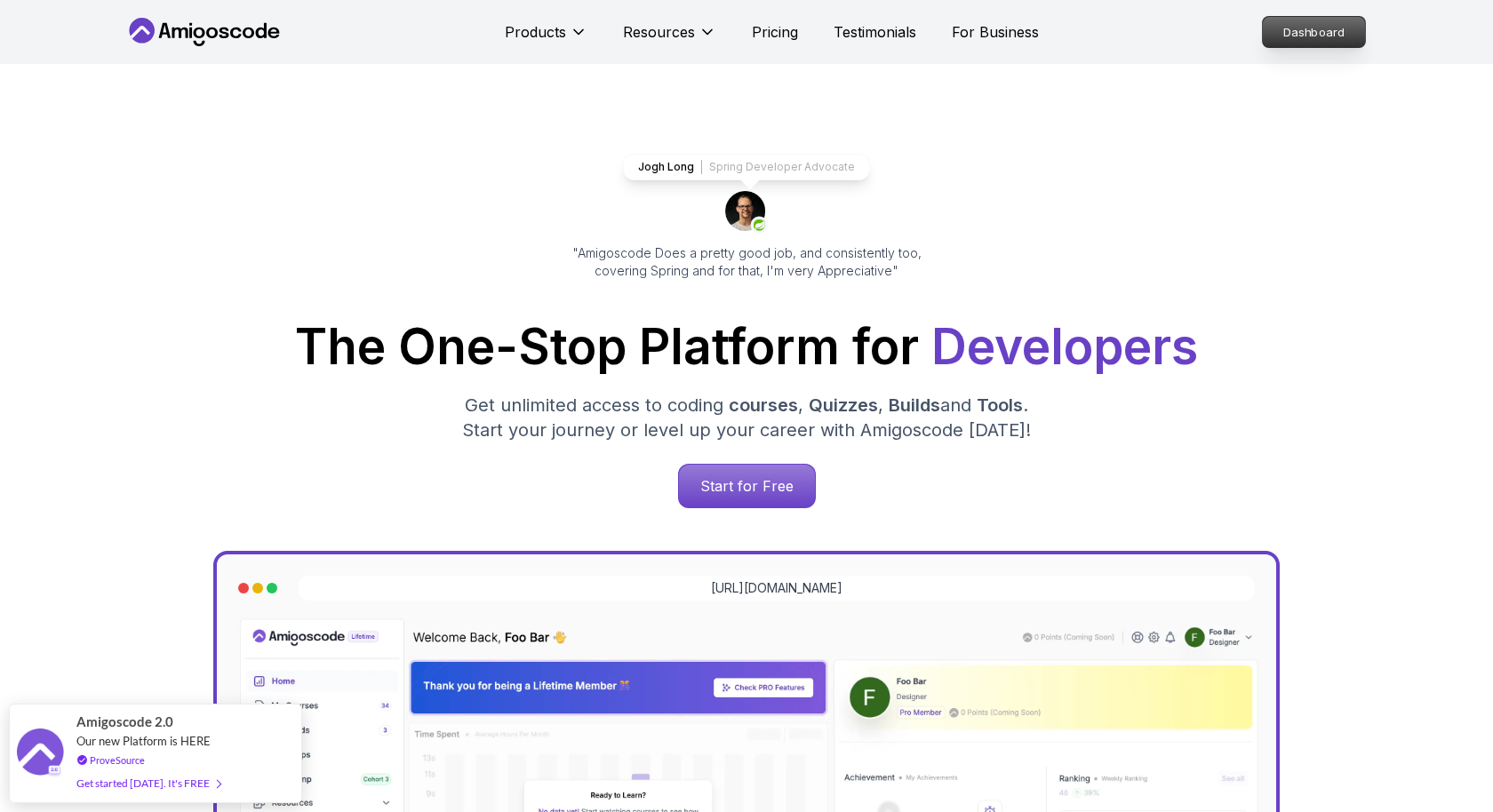 click on "Jogh Long Spring Developer Advocate "Amigoscode Does a pretty good job, and consistently too, covering Spring and for that, I'm very Appreciative" The One-Stop Platform for   Developers Get unlimited access to coding   courses ,   Quizzes ,   Builds  and   Tools . Start your journey or level up your career with Amigoscode [DATE]! Start for Free [URL][DOMAIN_NAME]" at bounding box center [746, 702] 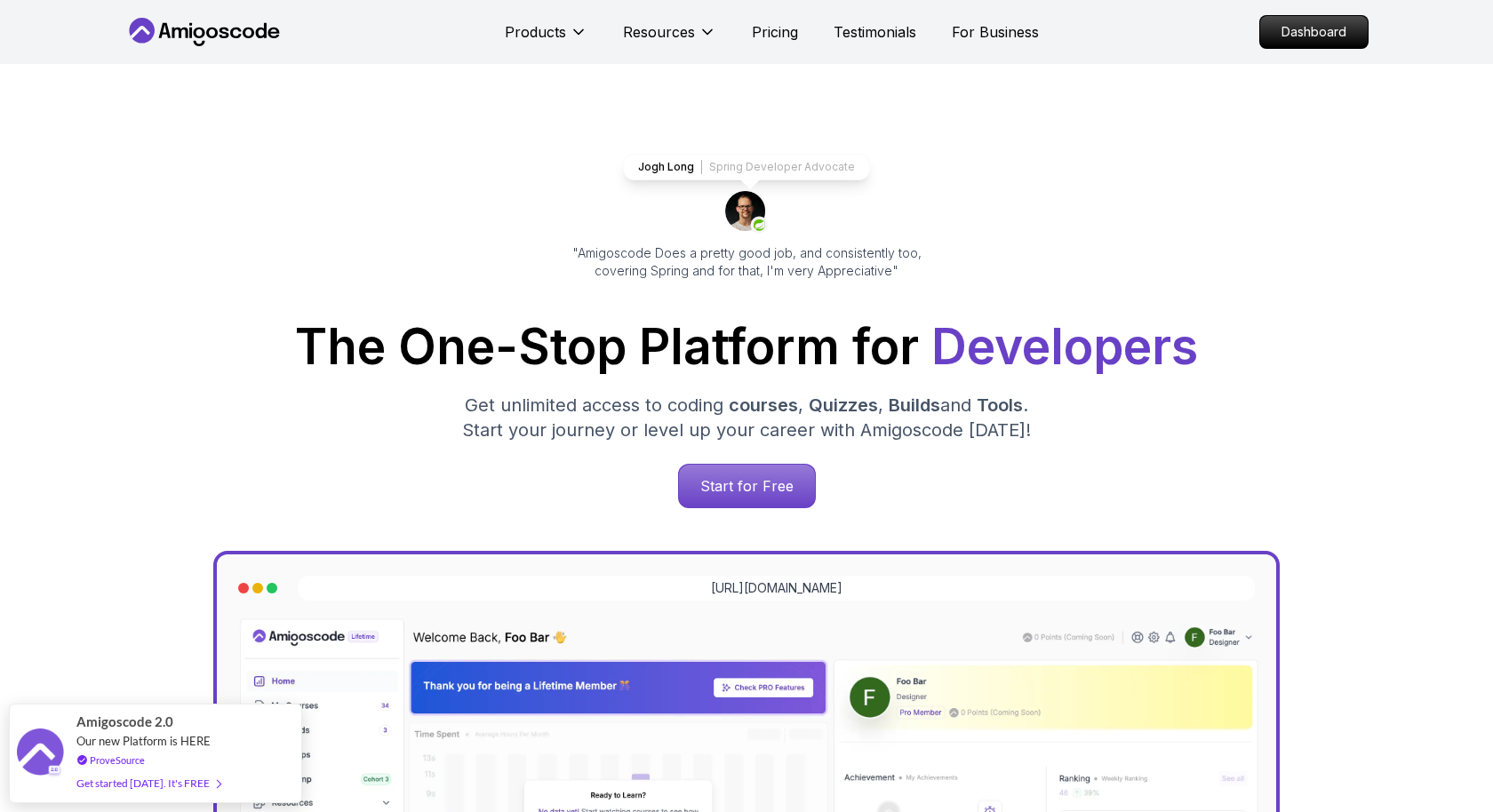 click on "Dashboard" at bounding box center [1313, 32] 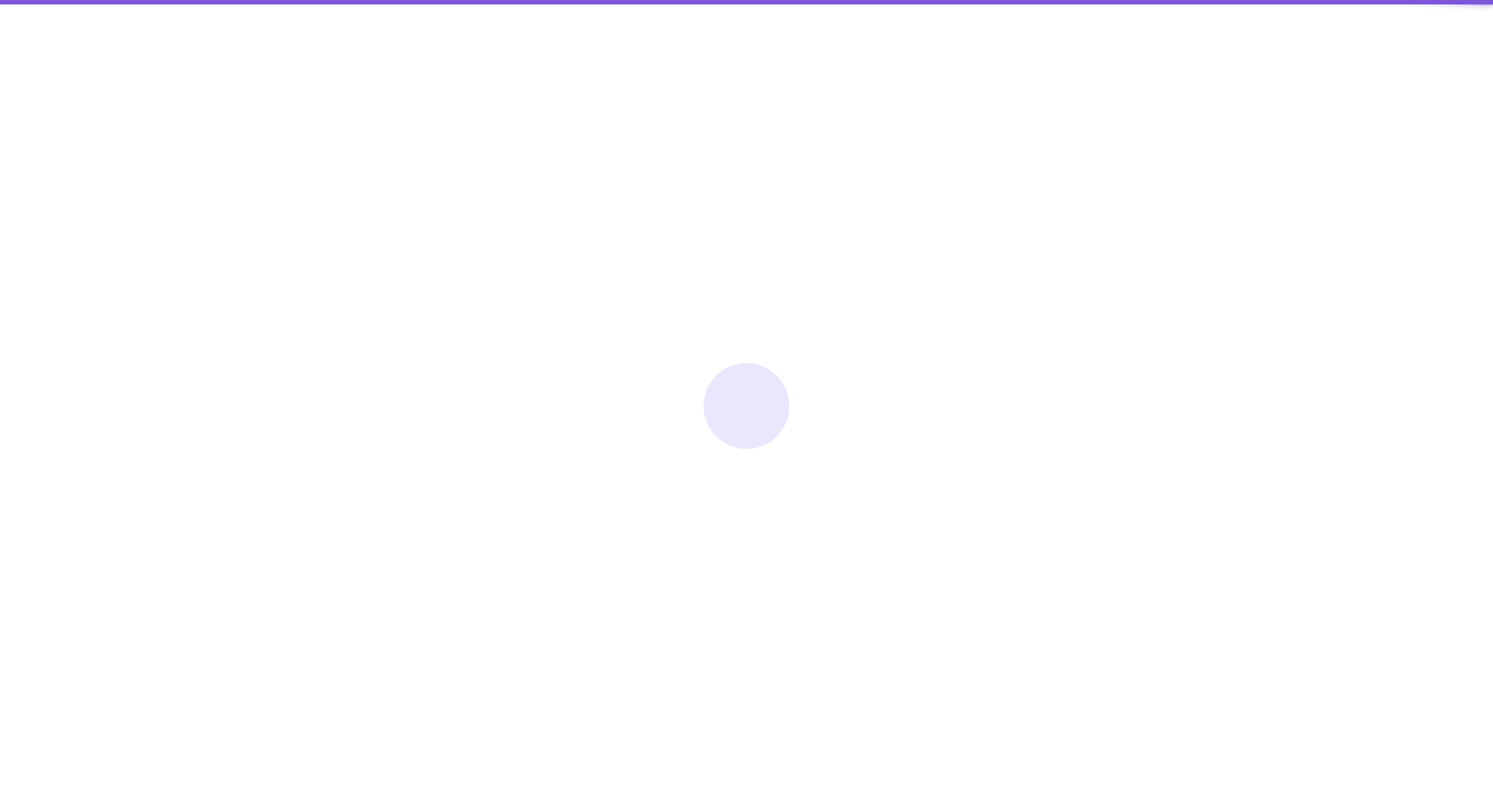 scroll, scrollTop: 0, scrollLeft: 0, axis: both 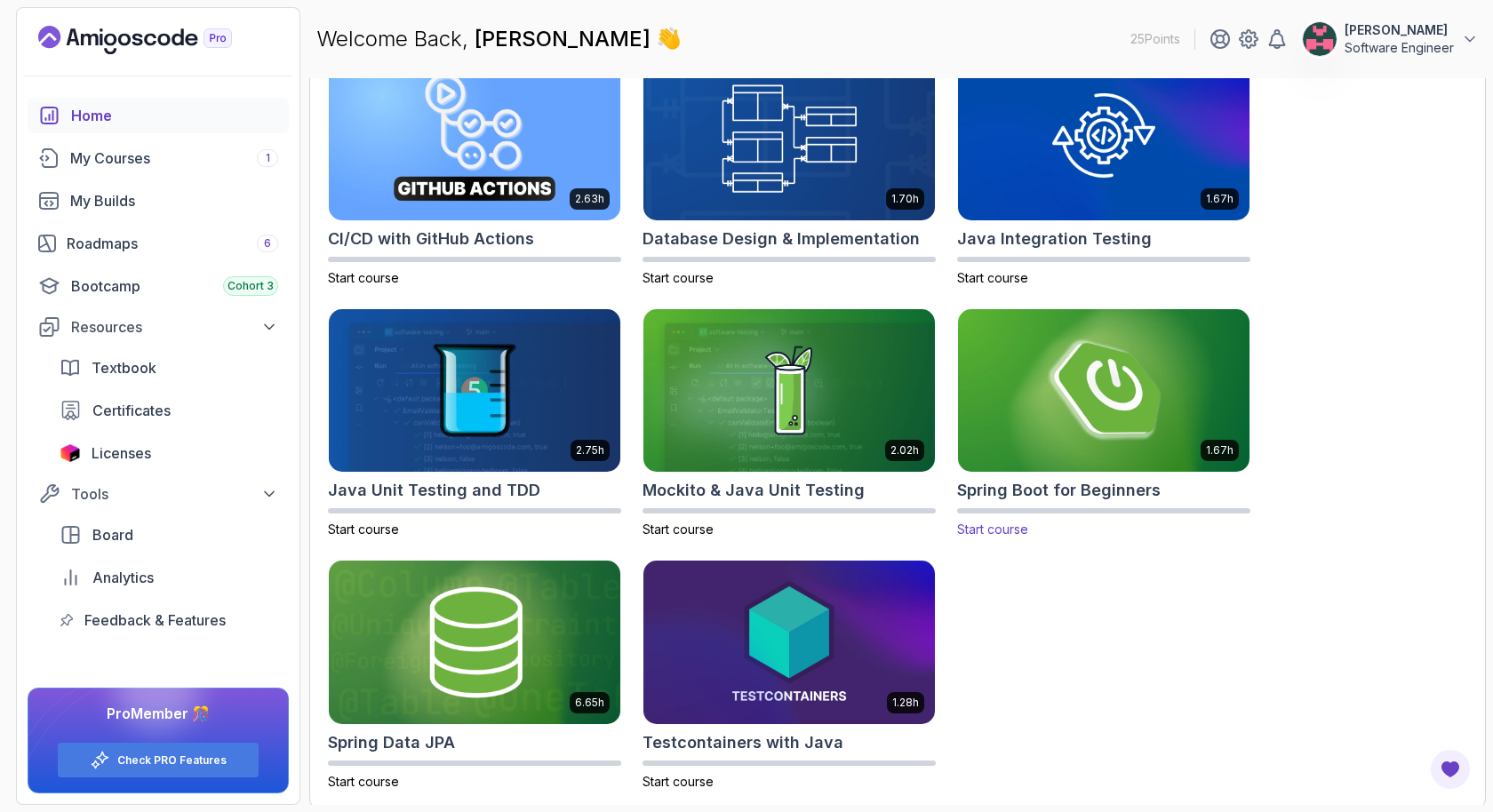 click on "Start course" at bounding box center (993, 529) 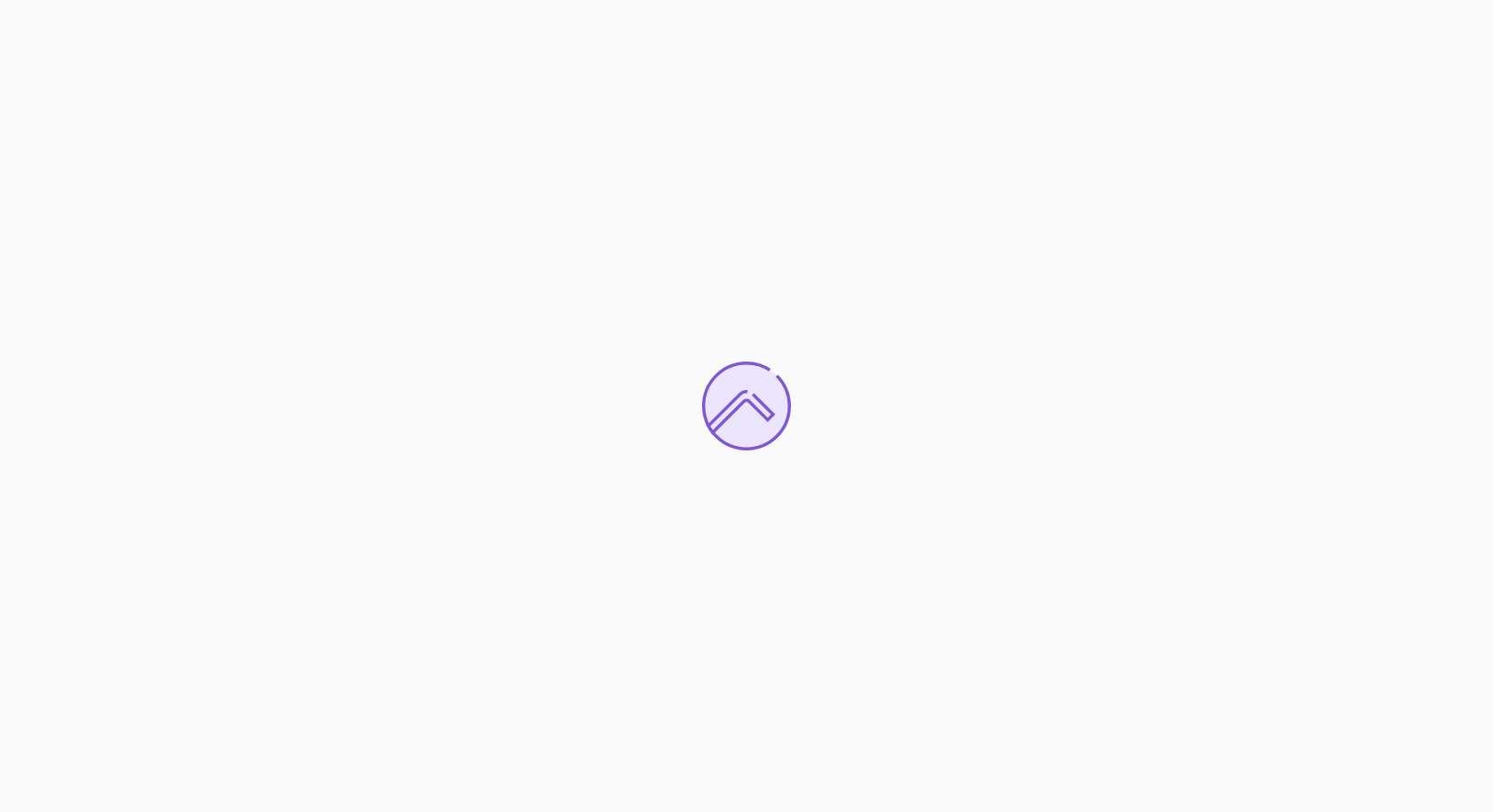 click at bounding box center [746, 406] 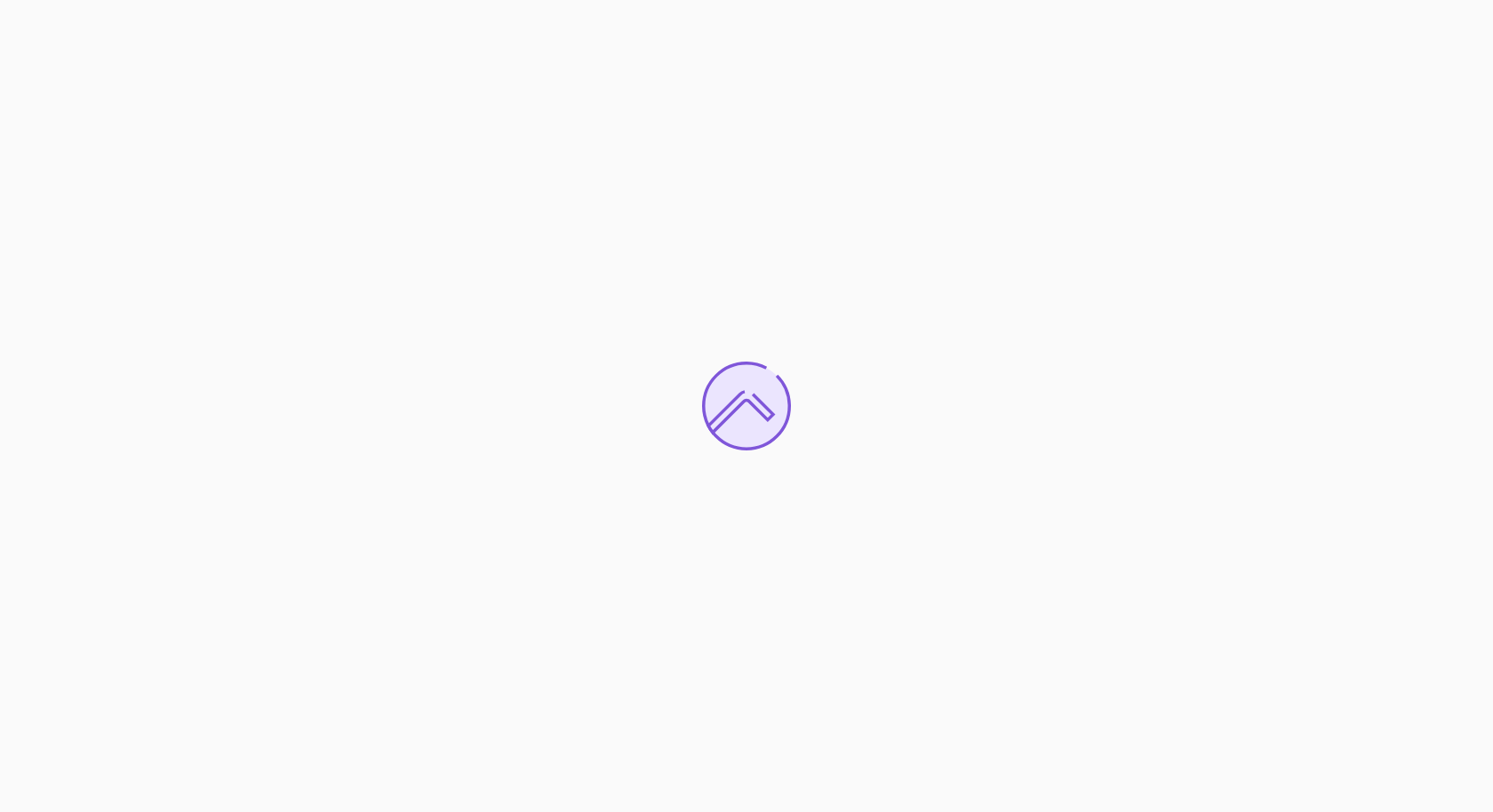 click at bounding box center [746, 406] 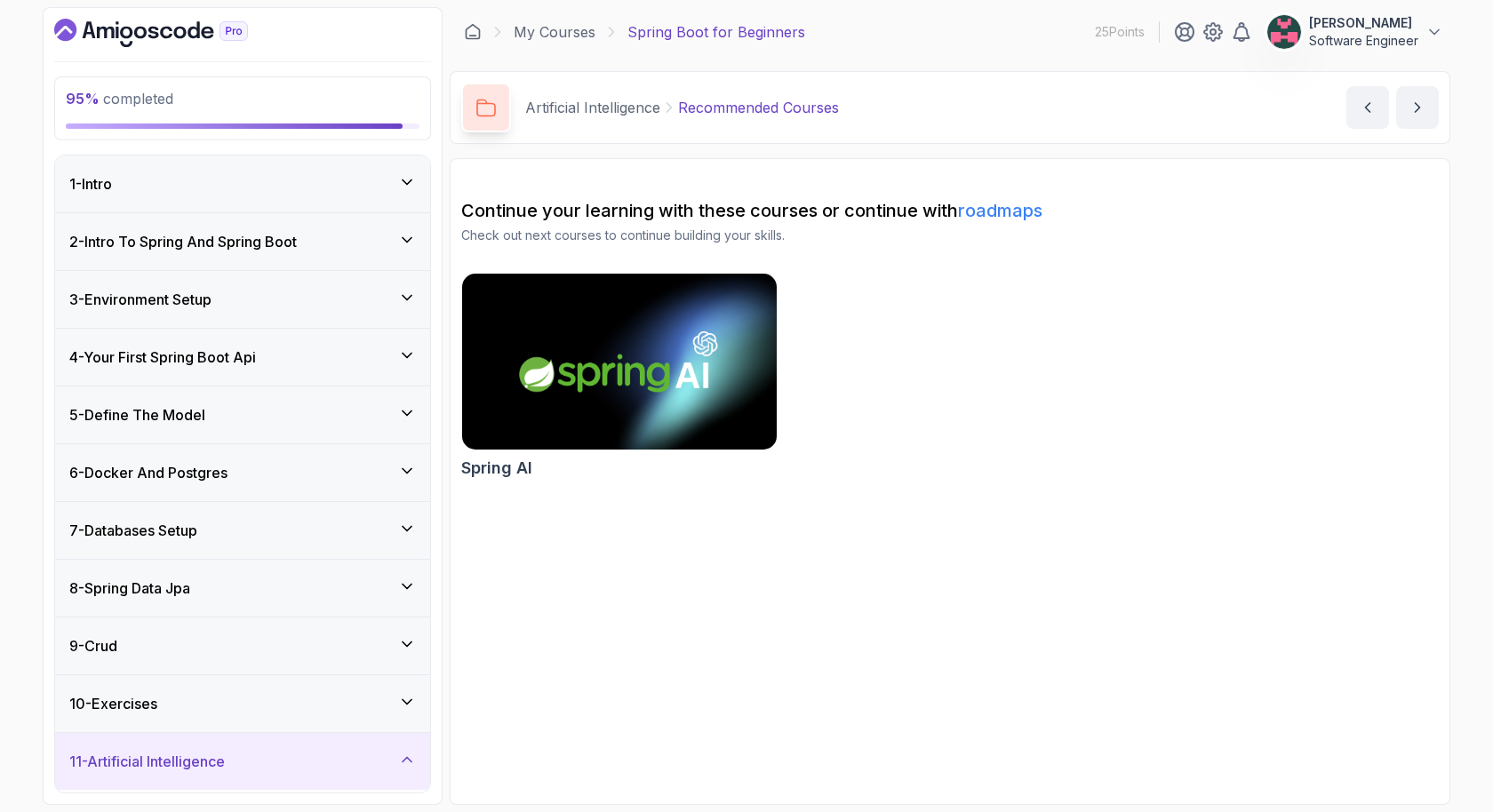 scroll, scrollTop: 224, scrollLeft: 0, axis: vertical 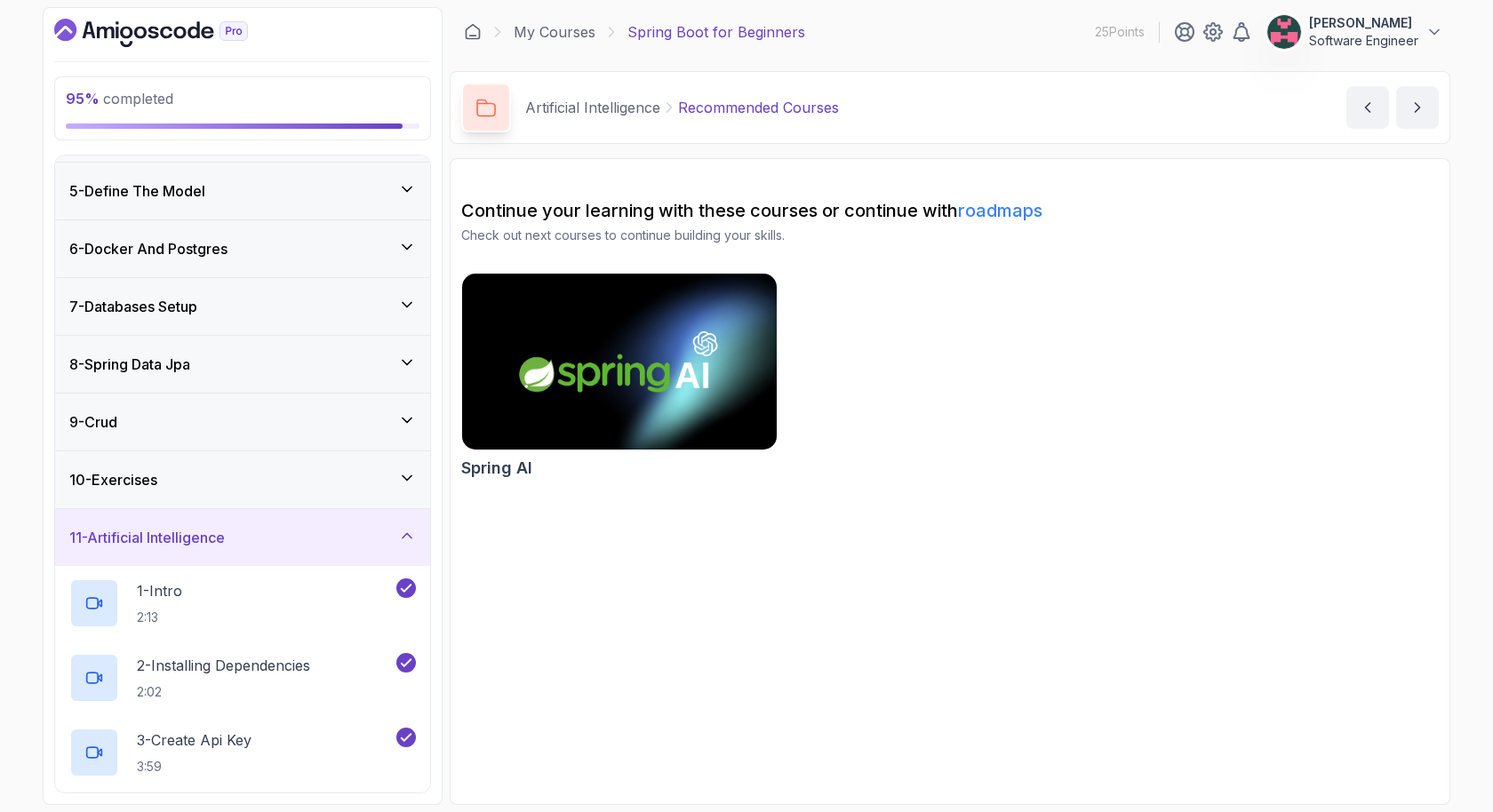 click on "7  -  Databases Setup" at bounding box center [243, 306] 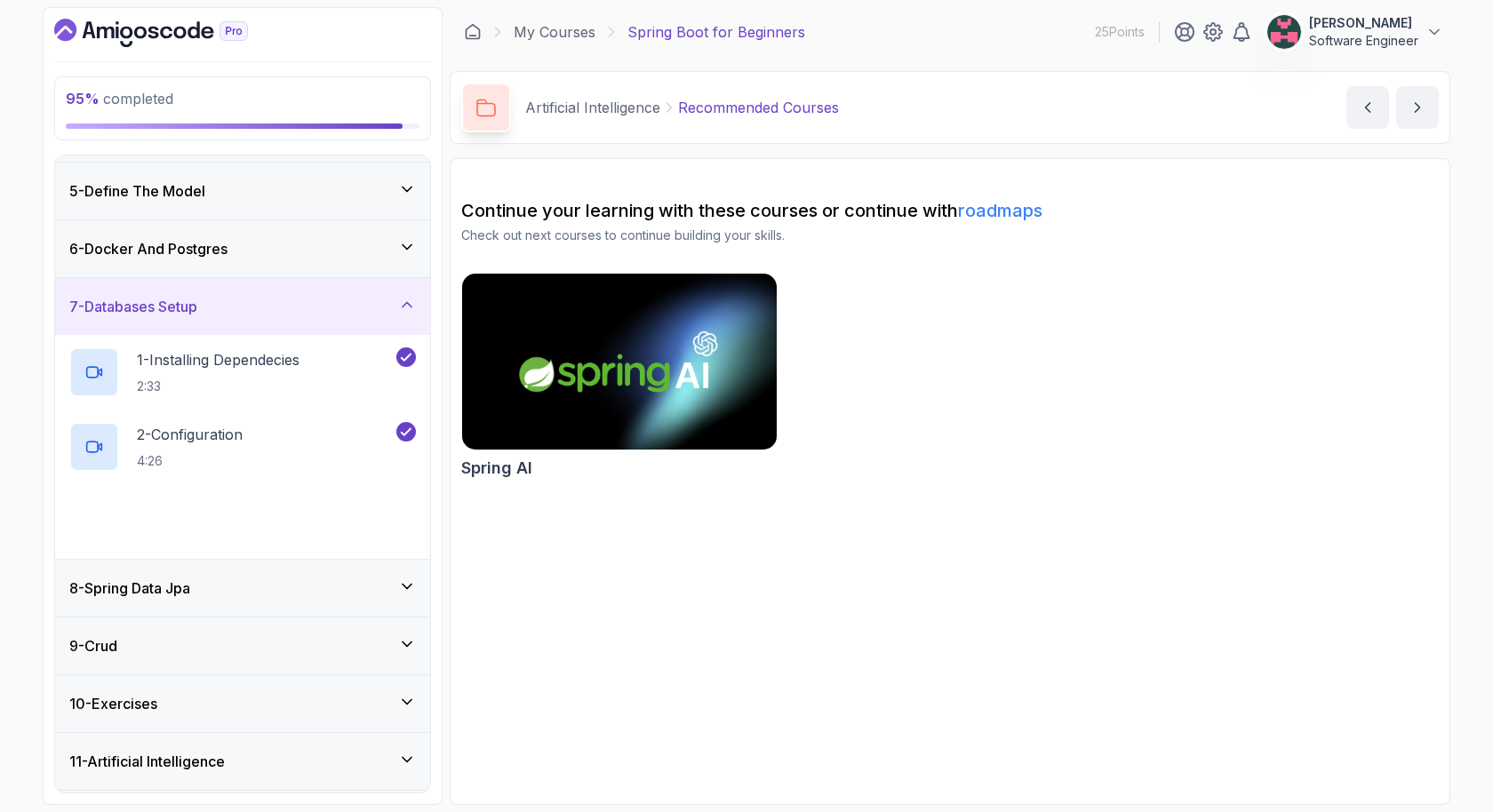click on "7  -  Databases Setup" at bounding box center (243, 306) 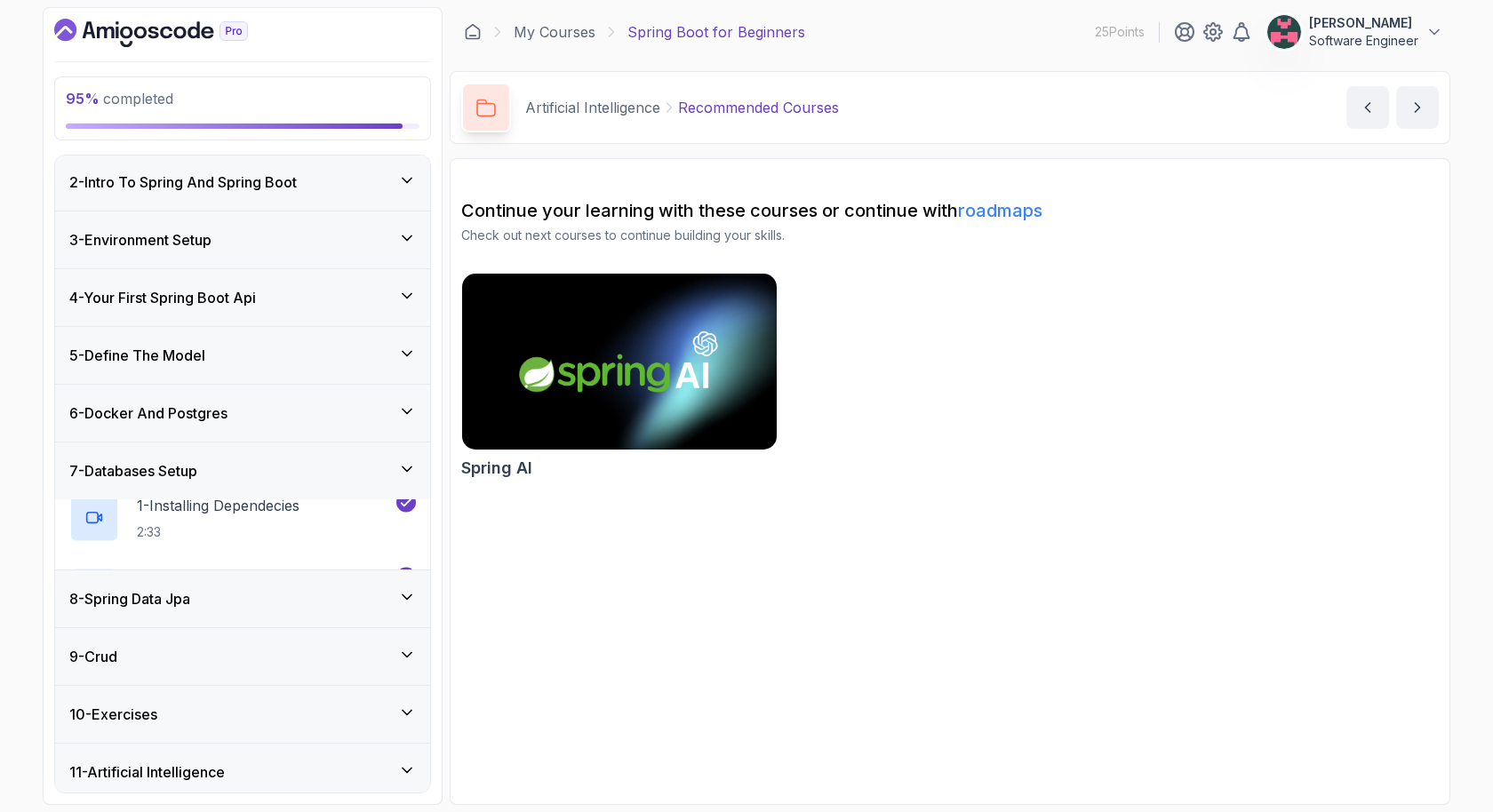 scroll, scrollTop: 47, scrollLeft: 0, axis: vertical 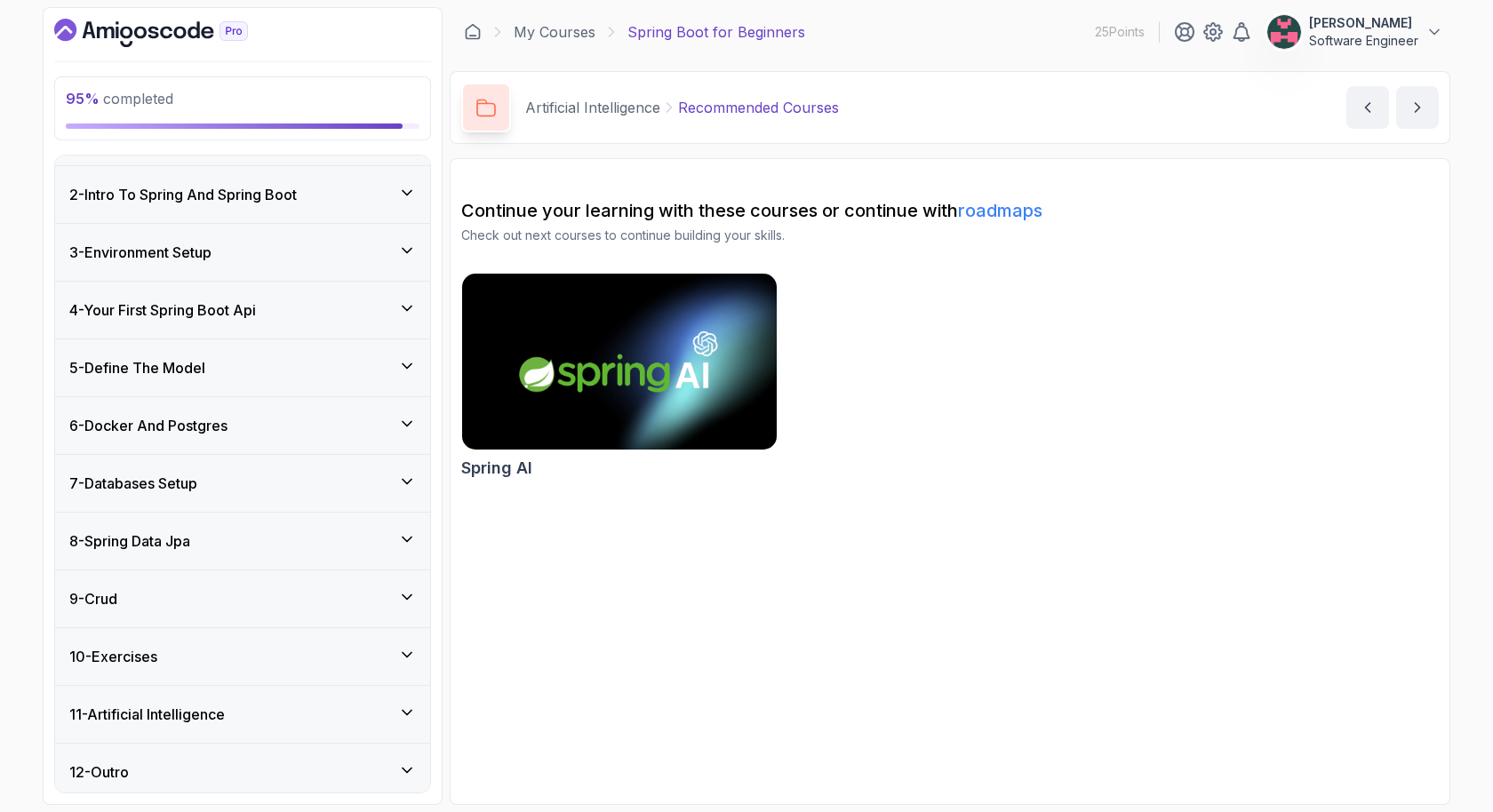 click on "95 % completed" at bounding box center (119, 99) 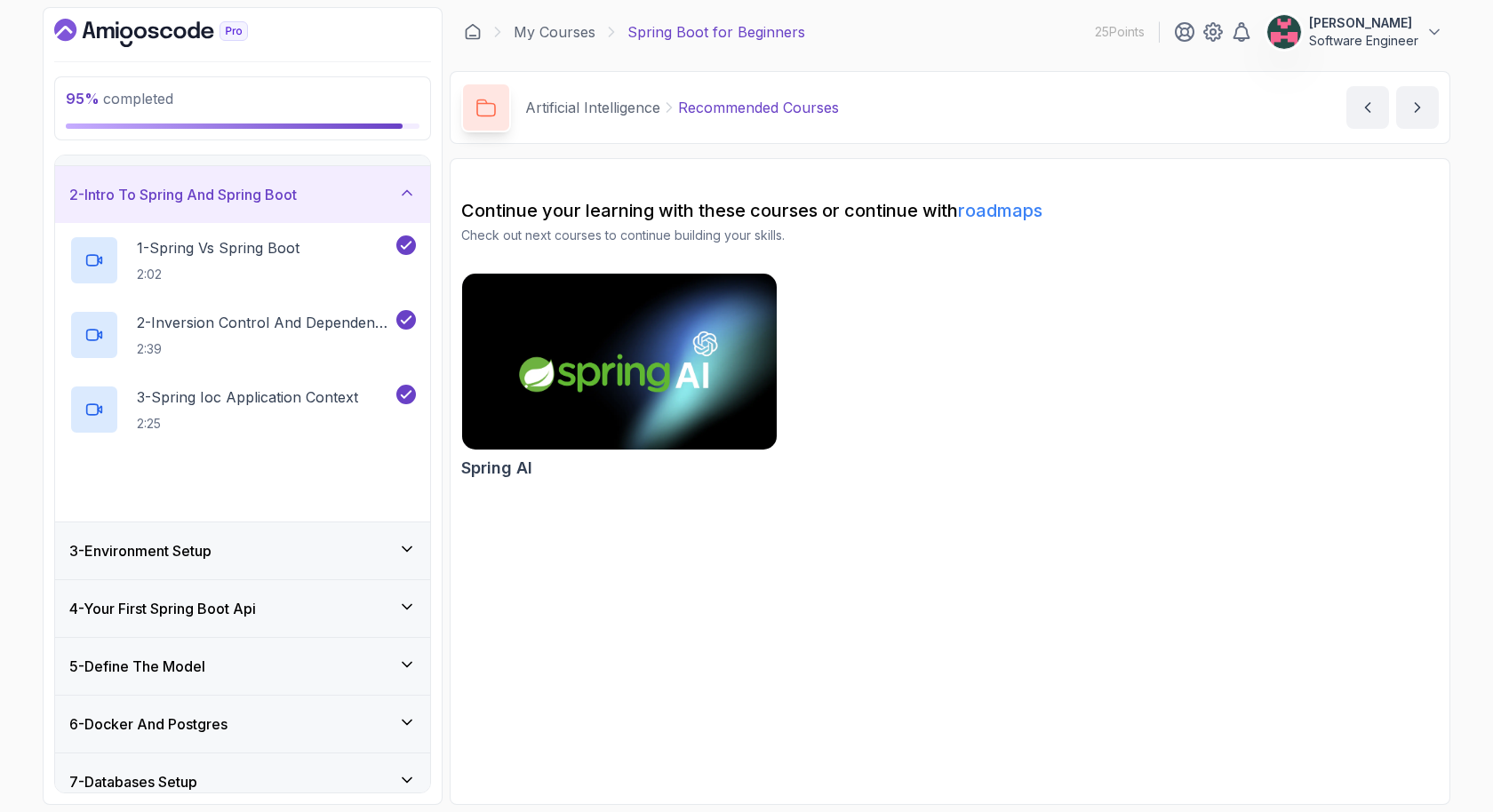 click on "2  -  Intro To Spring And Spring Boot" at bounding box center [183, 195] 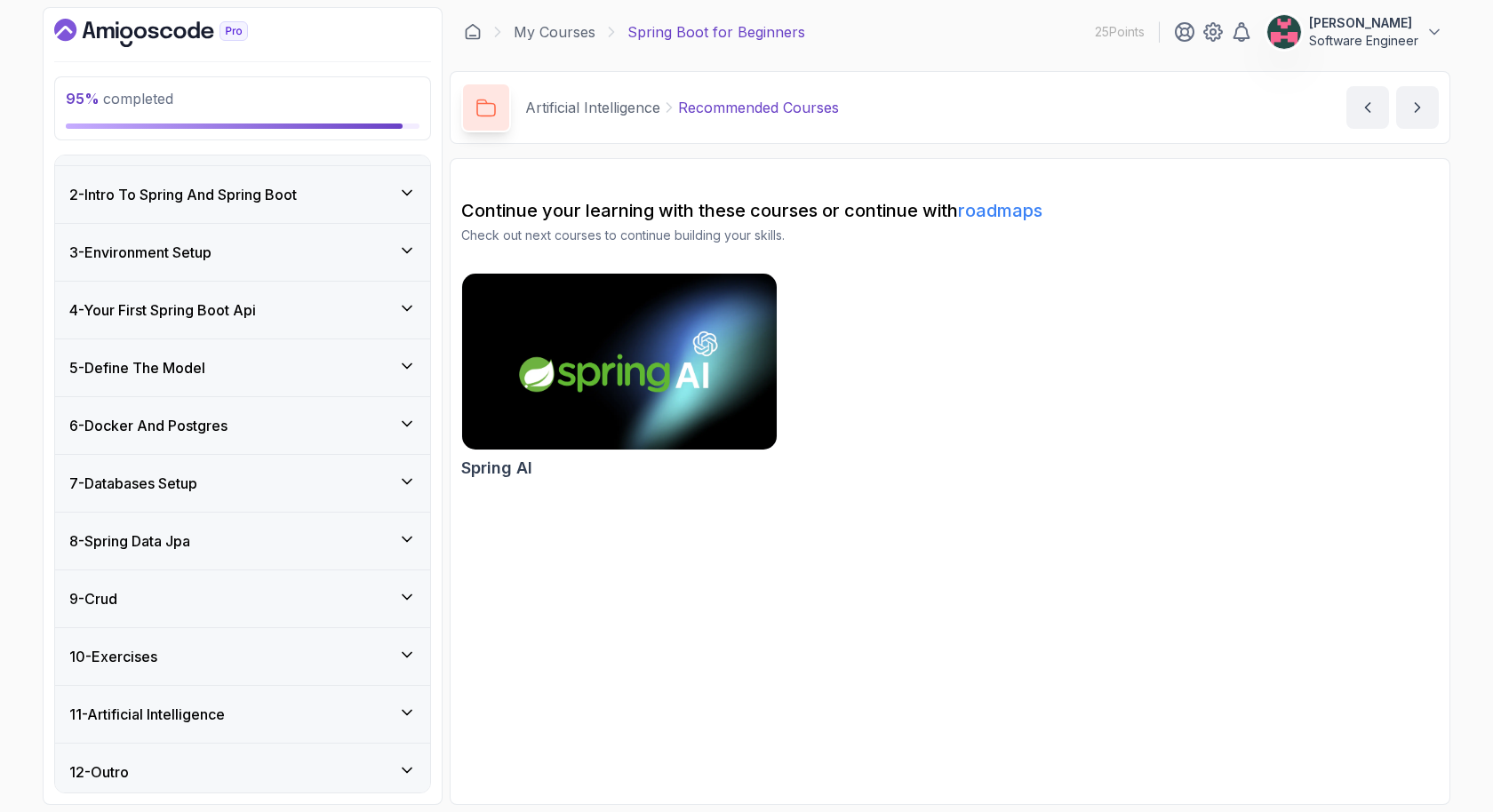 click on "12  -  Outro" at bounding box center (243, 772) 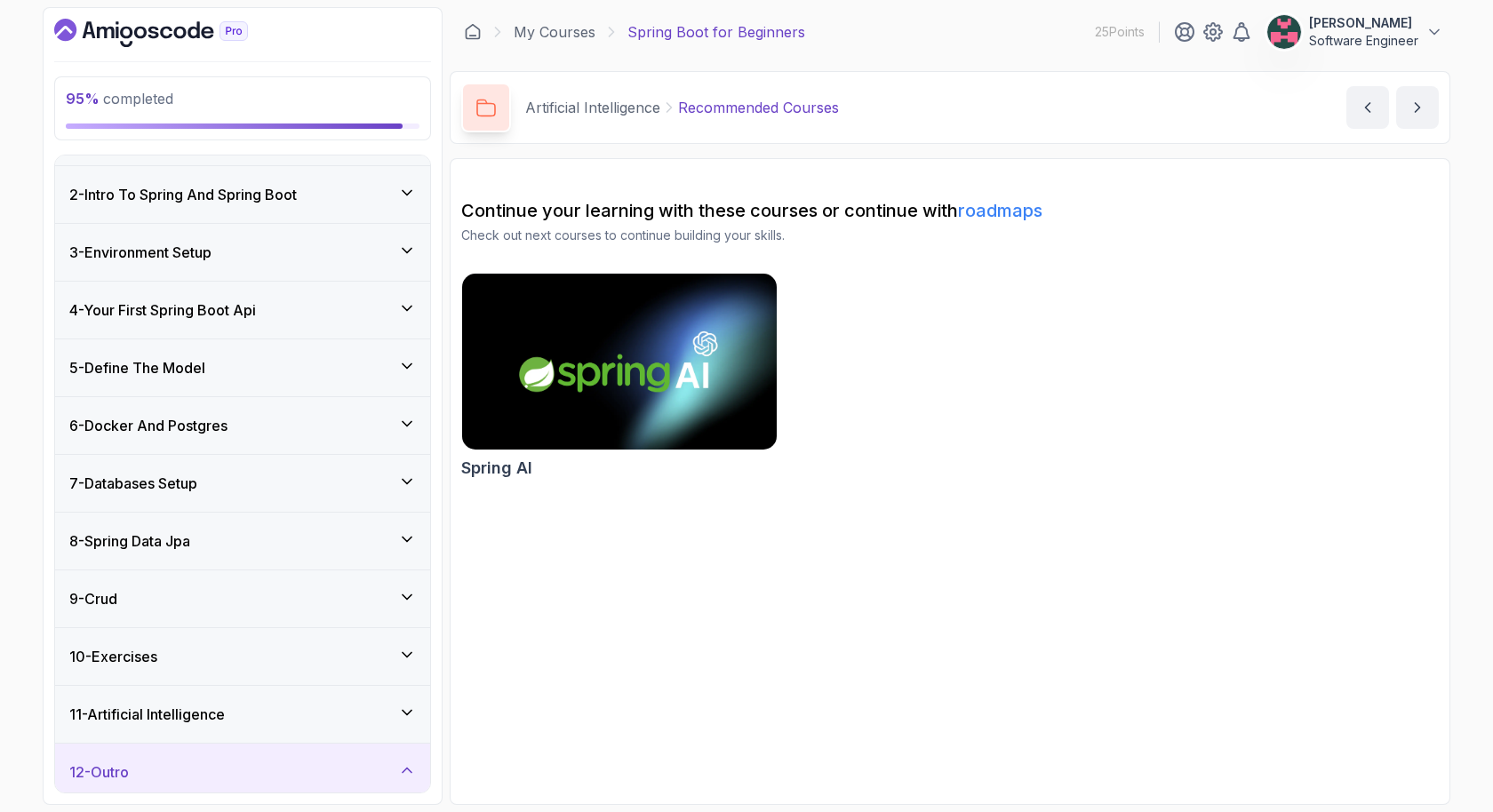 scroll, scrollTop: 196, scrollLeft: 0, axis: vertical 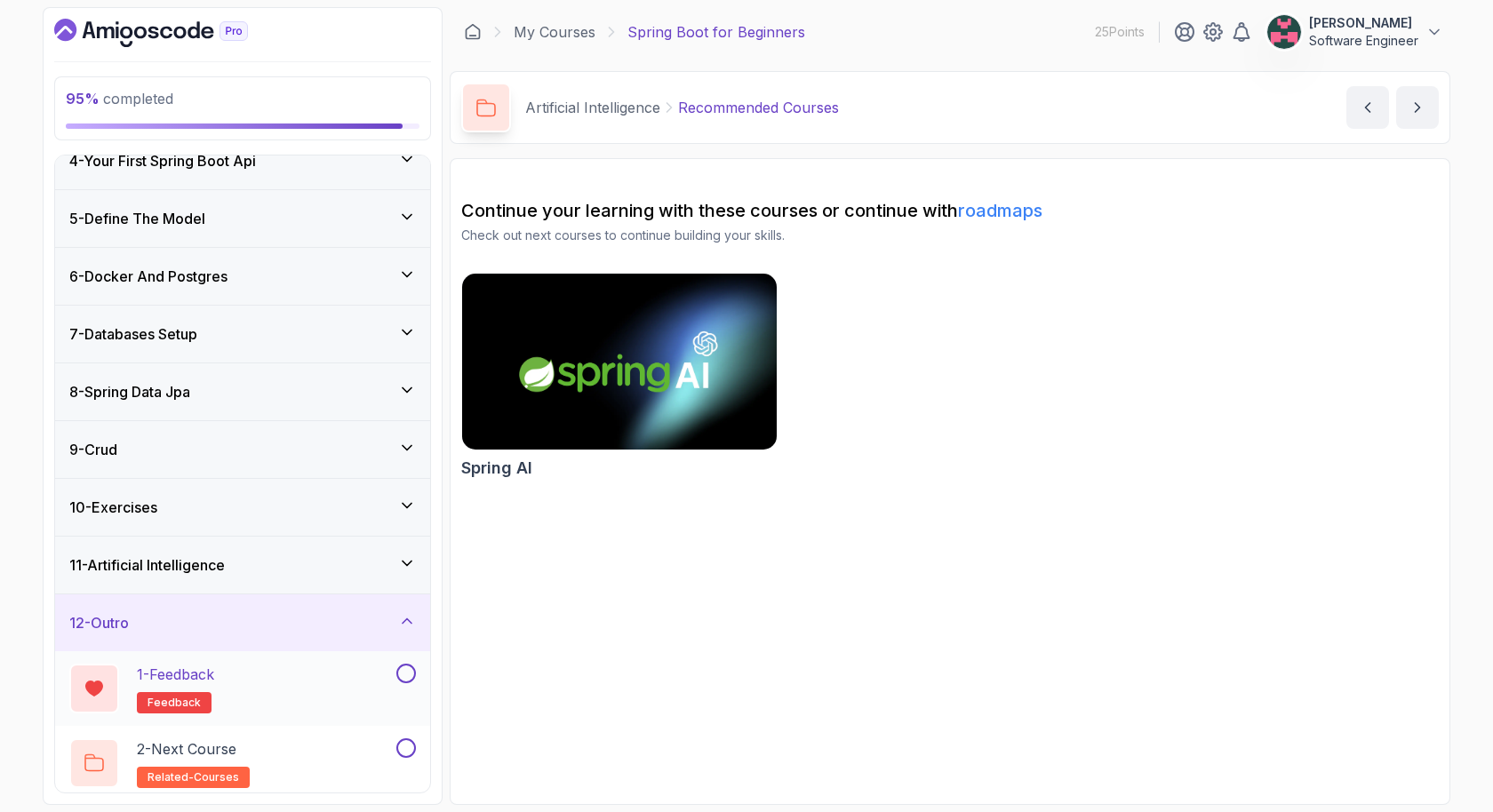 click at bounding box center [406, 673] 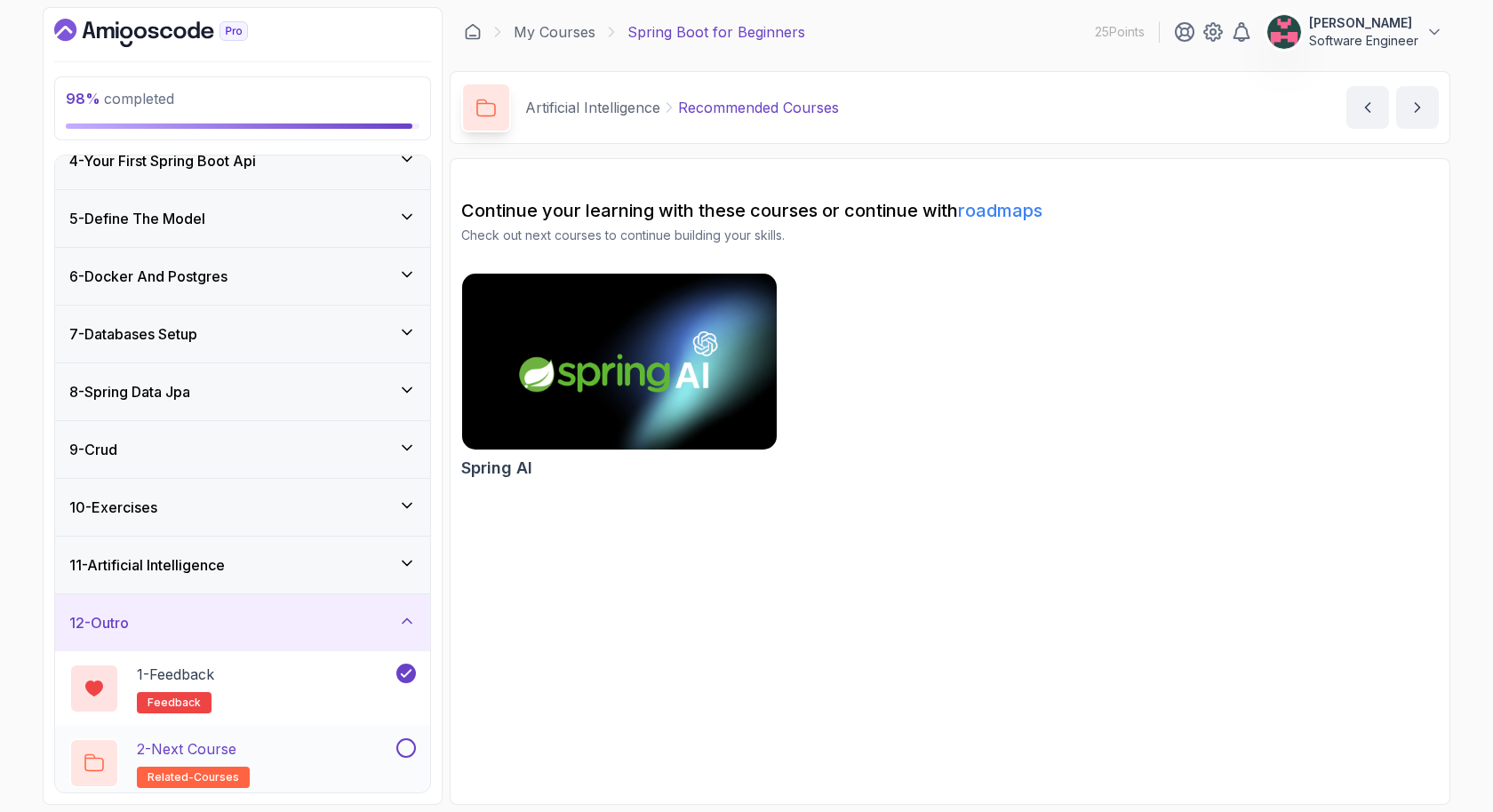 click on "2  -  Next Course related-courses" at bounding box center (231, 763) 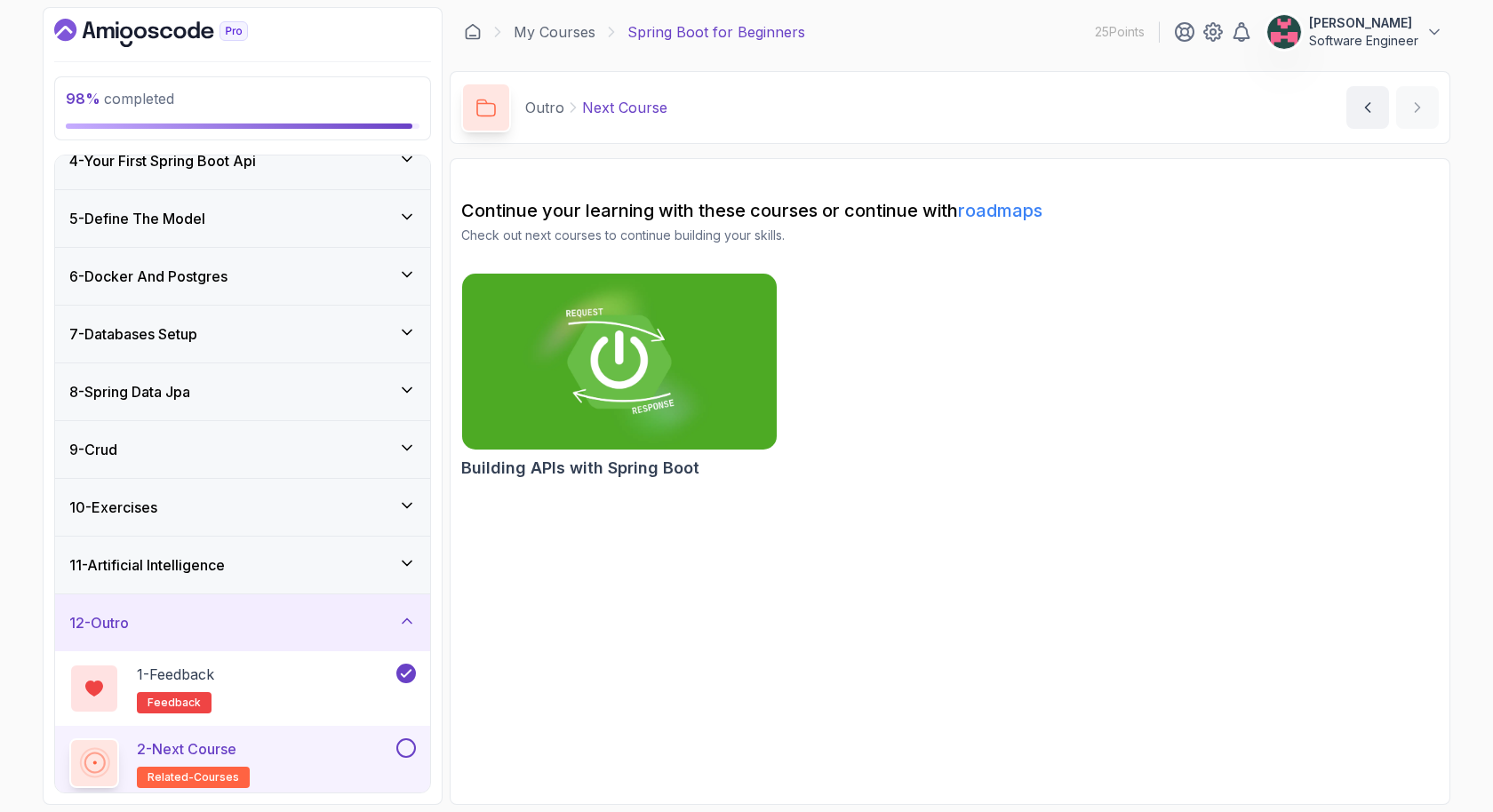 click at bounding box center (406, 748) 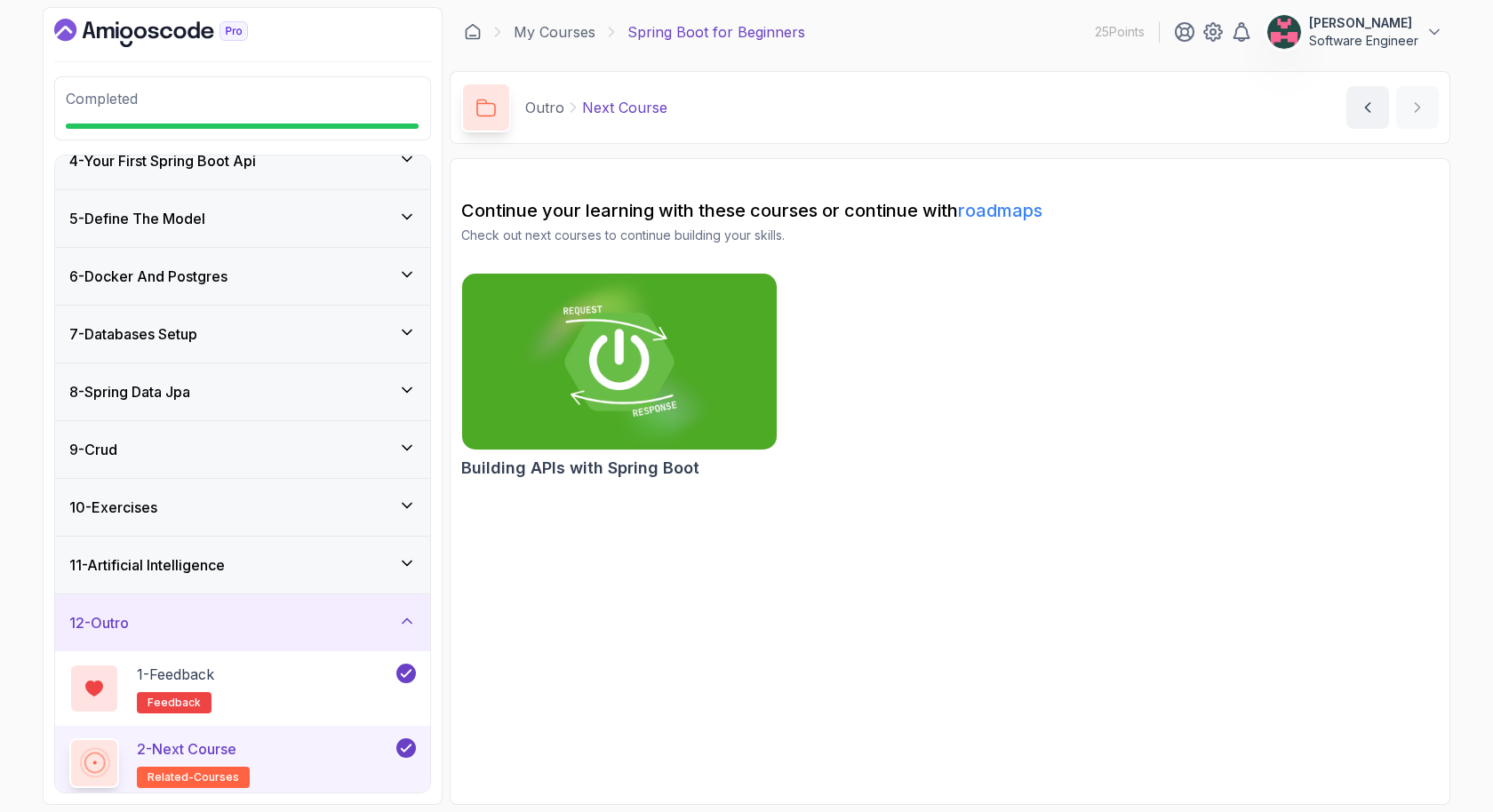 scroll, scrollTop: 192, scrollLeft: 0, axis: vertical 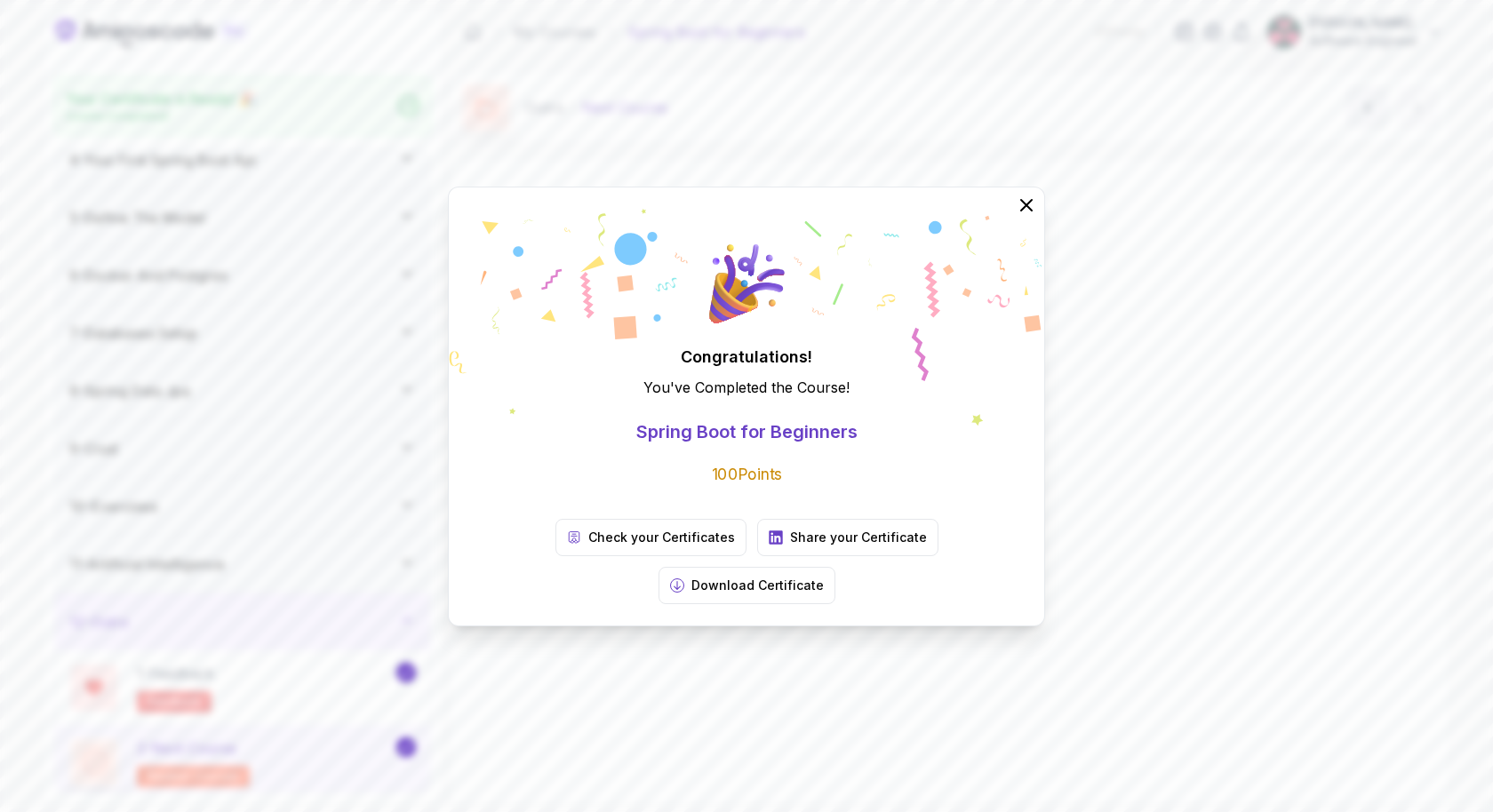 click on "Congratulations! You've Completed the   Course ! Spring Boot for Beginners 100  Points Check your Certificates Share your Certificate Download Certificate" at bounding box center [746, 406] 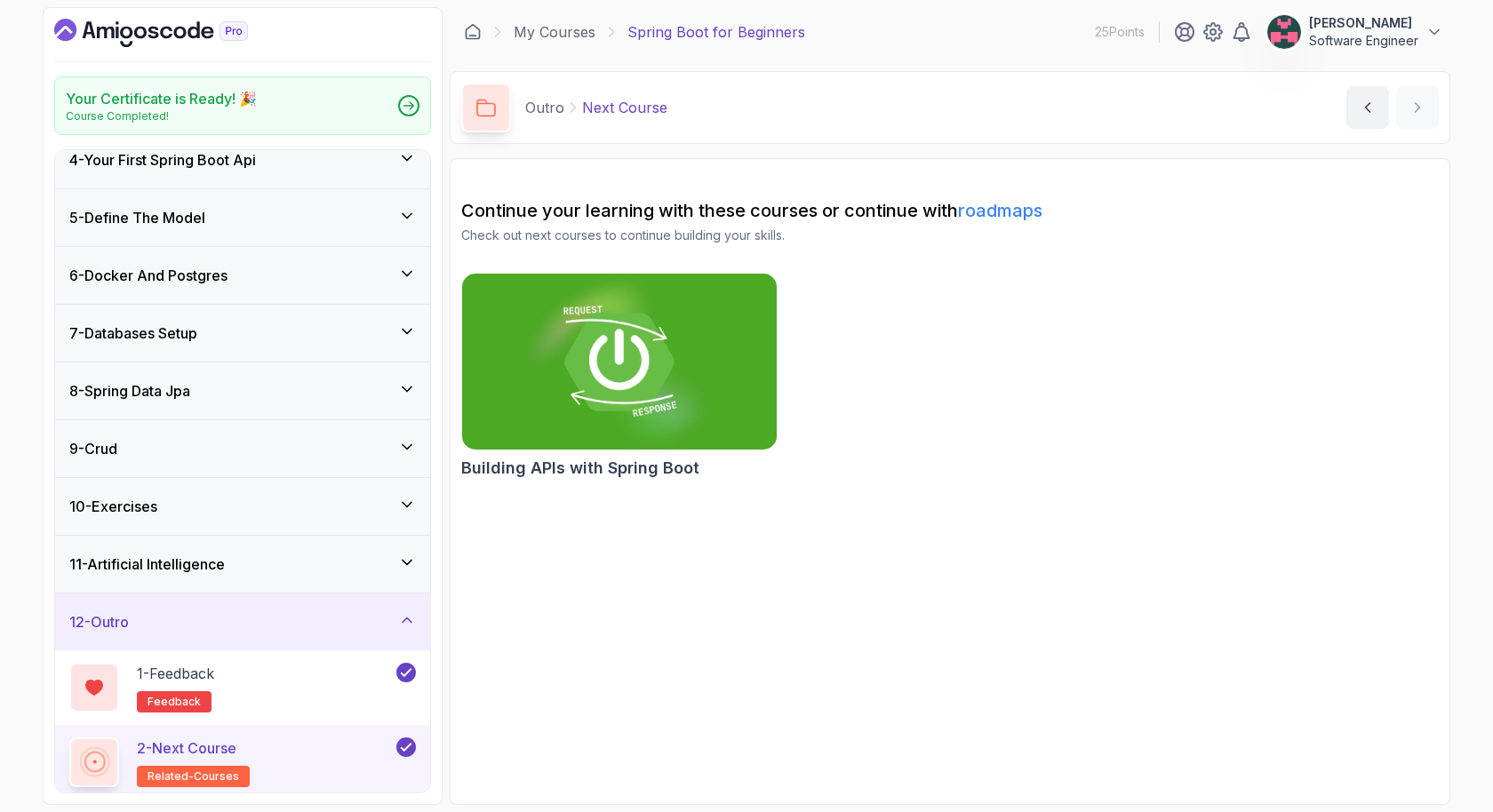 click at bounding box center [619, 362] 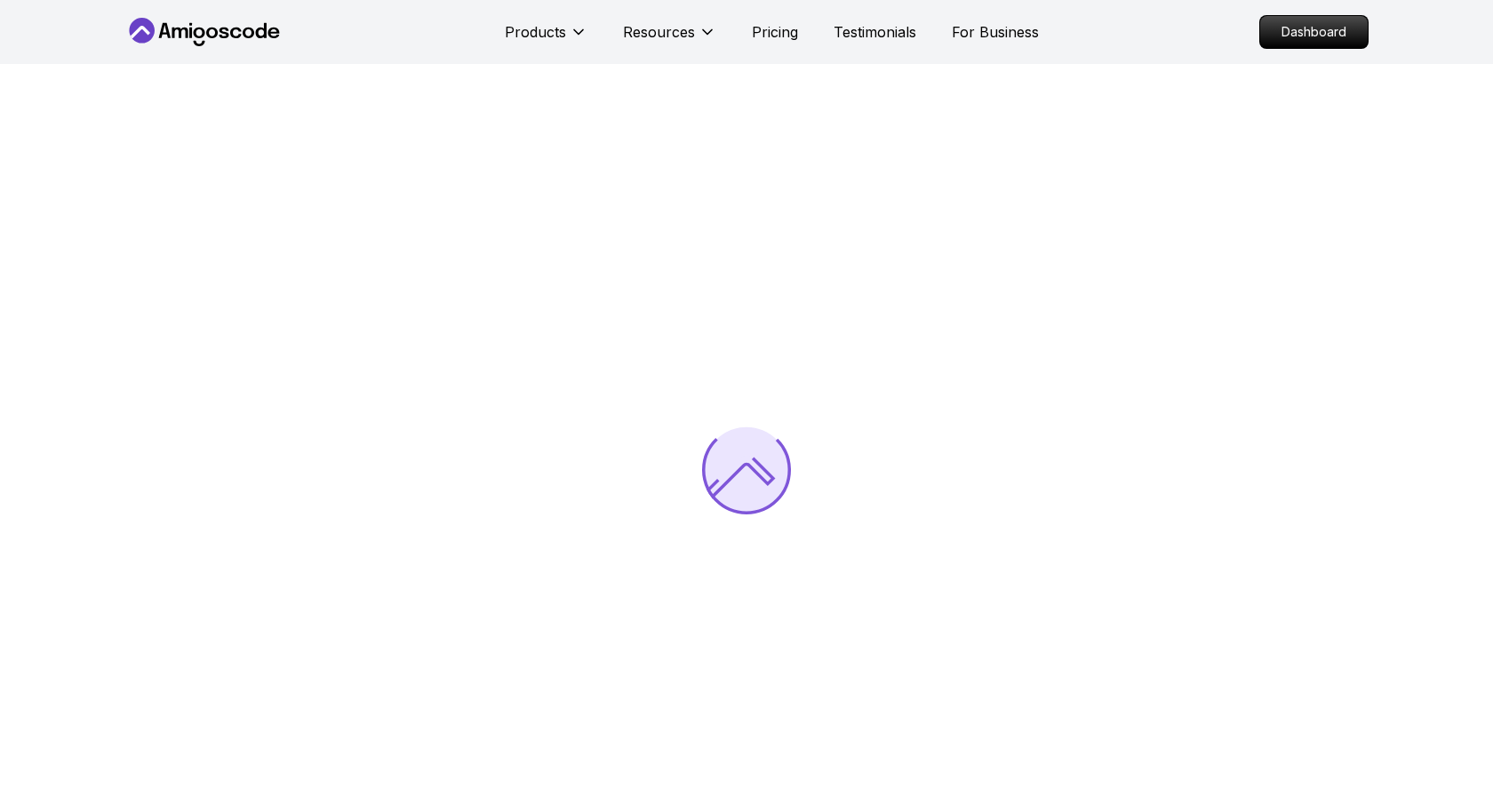 scroll, scrollTop: 0, scrollLeft: 0, axis: both 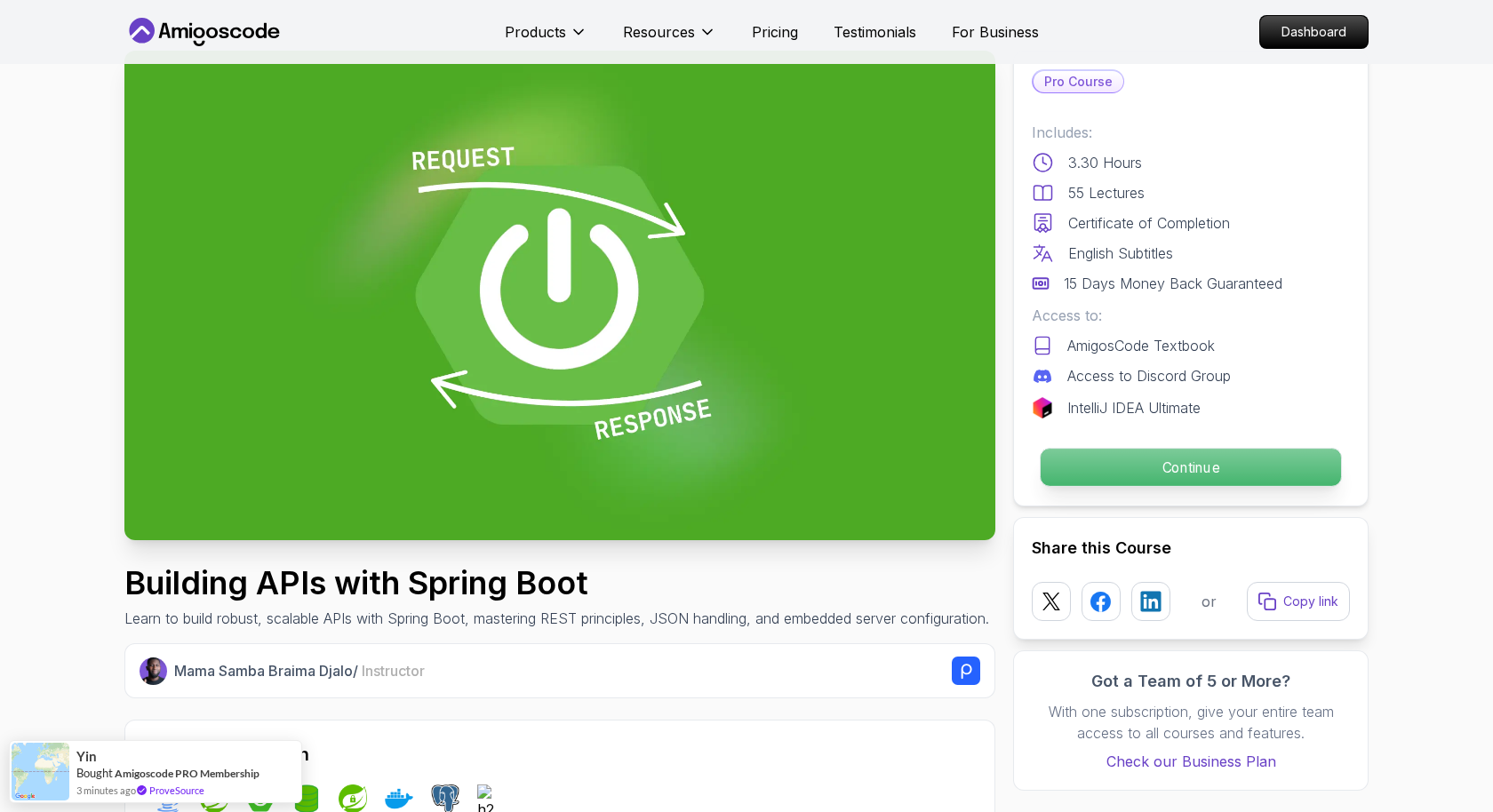 click on "Continue" at bounding box center [1191, 467] 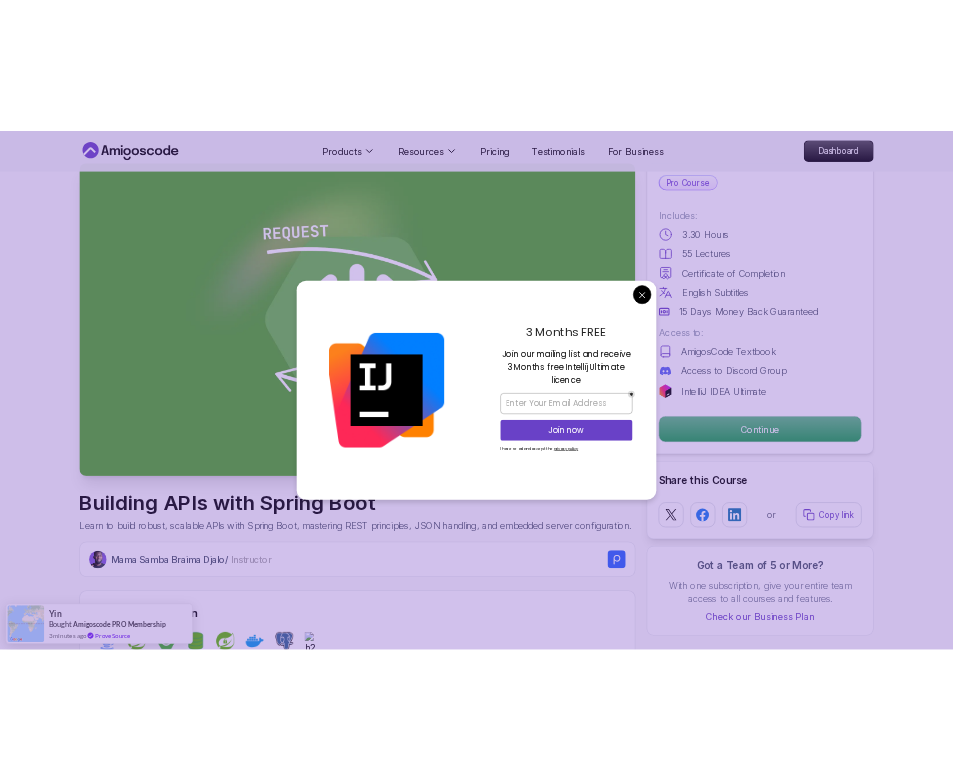 scroll, scrollTop: 0, scrollLeft: 0, axis: both 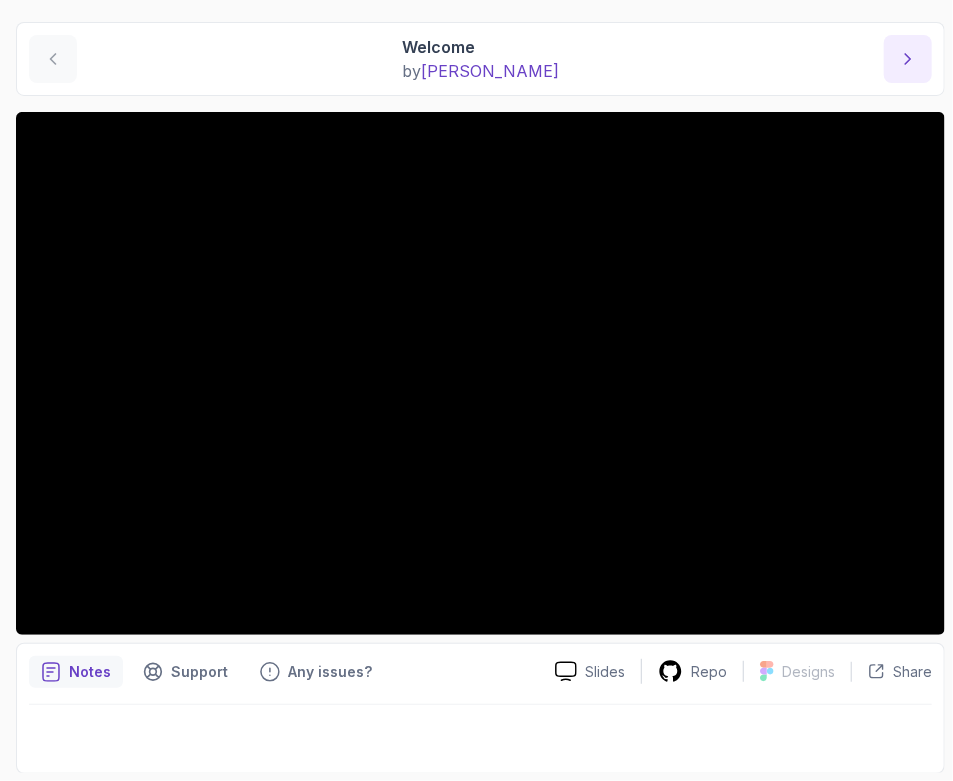 click at bounding box center (908, 59) 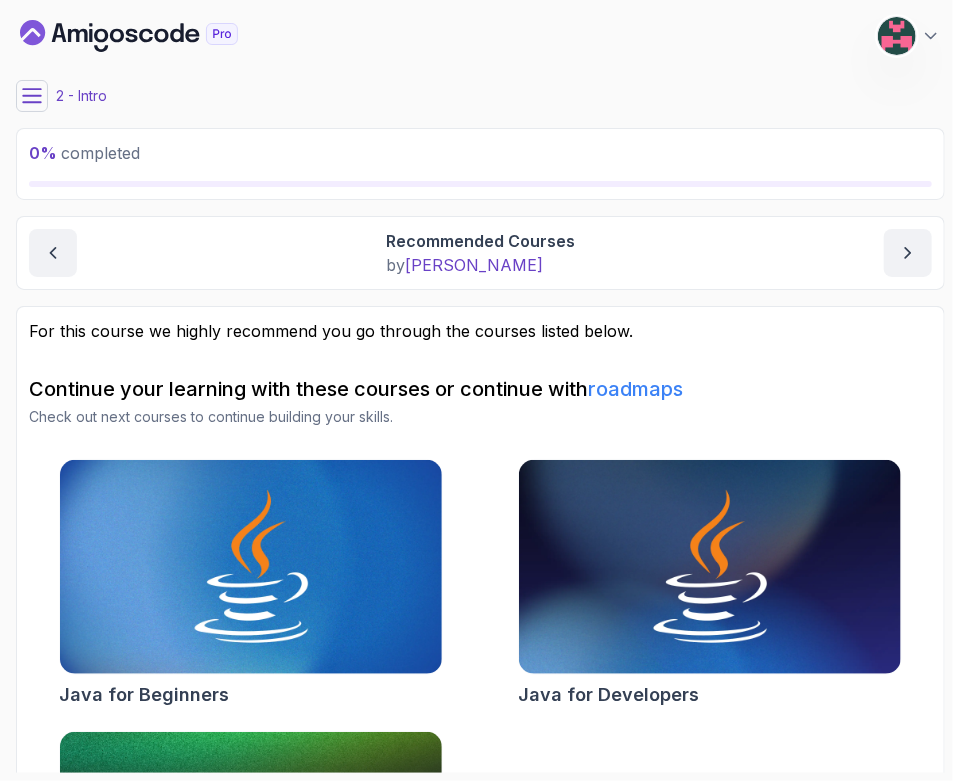 click 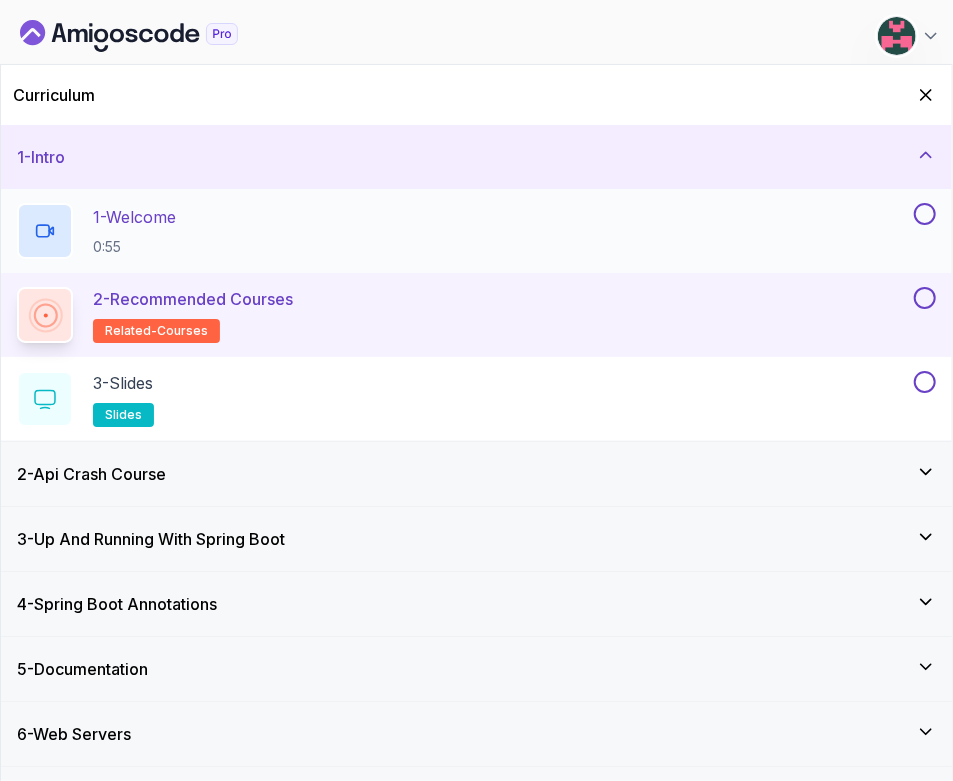 click at bounding box center [925, 214] 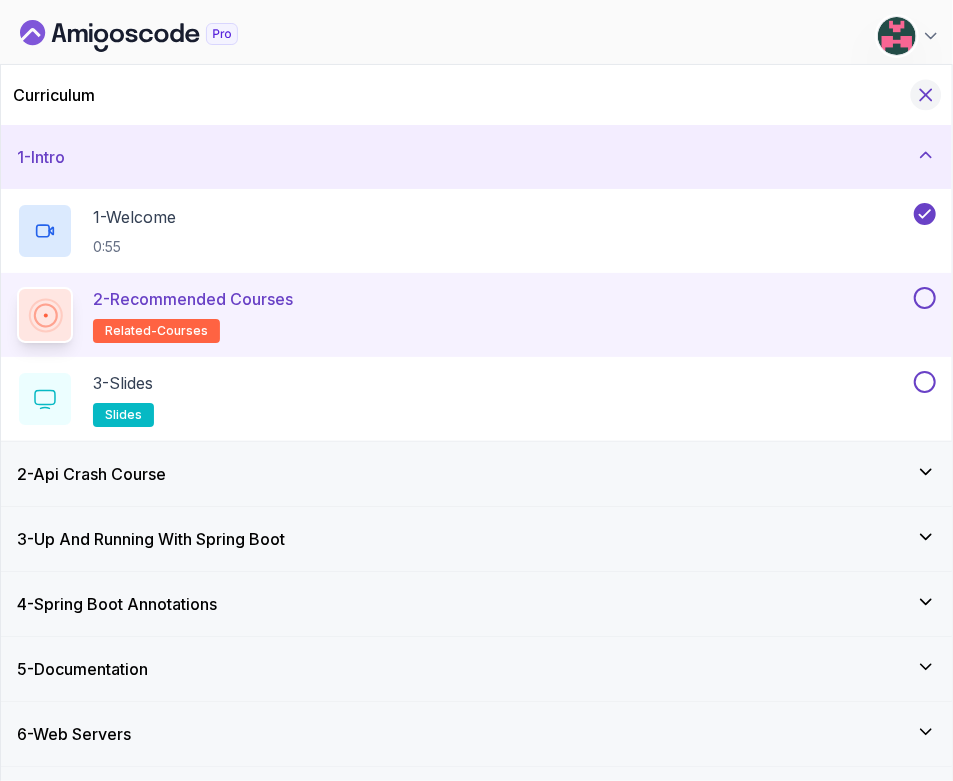 click 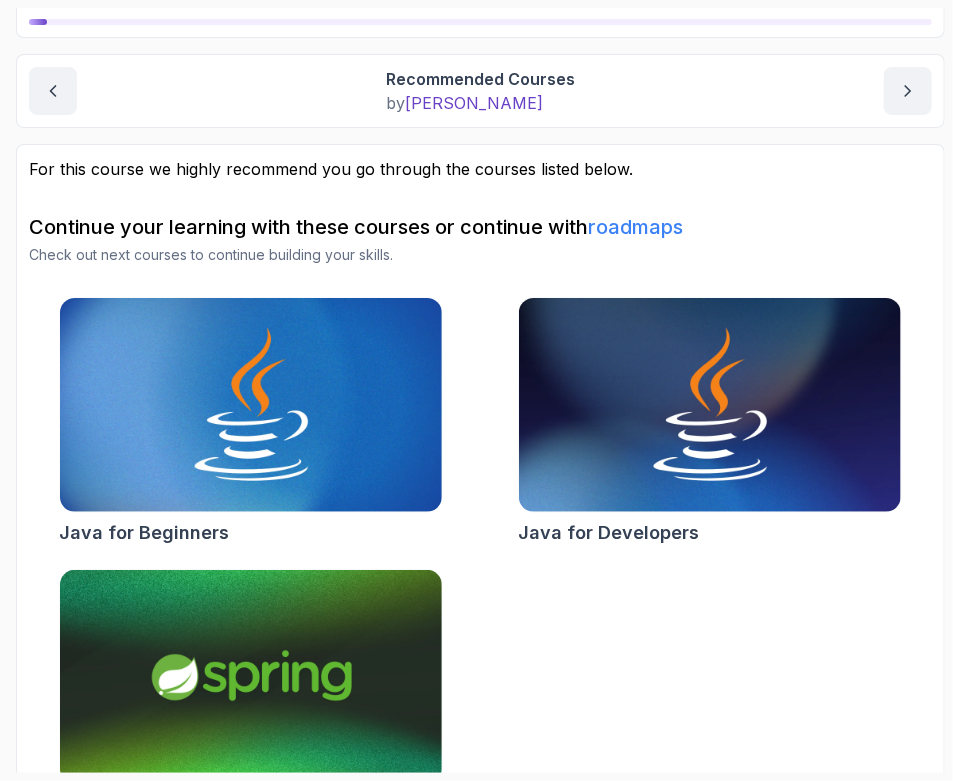 scroll, scrollTop: 226, scrollLeft: 0, axis: vertical 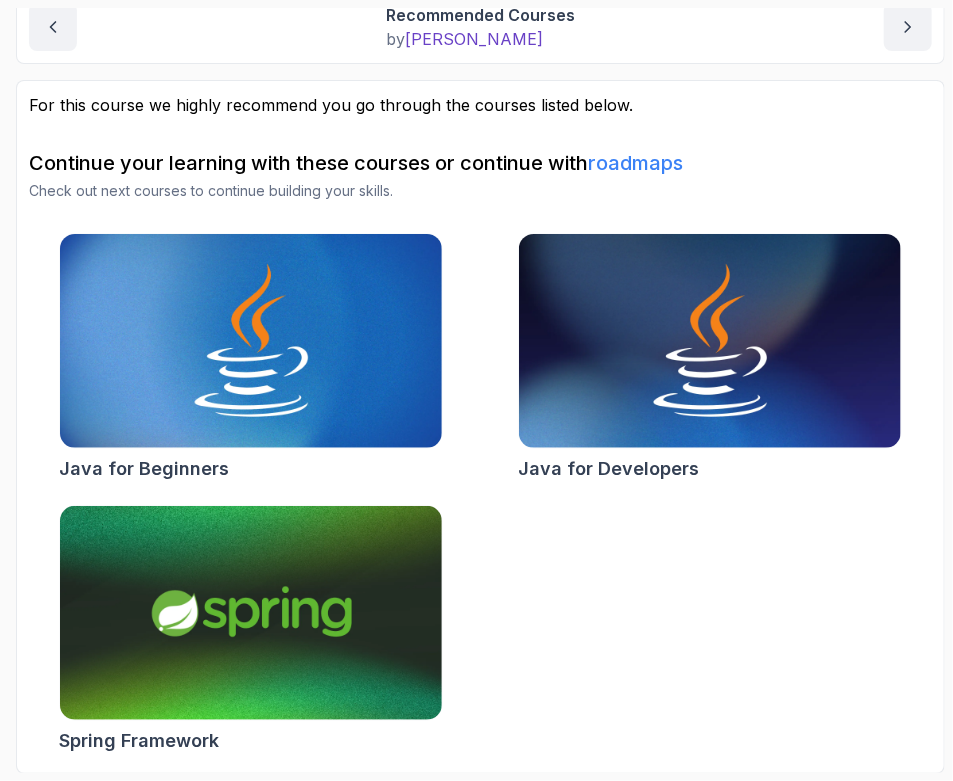 click on "Java for Beginners Java for Developers Spring Framework" at bounding box center (480, 497) 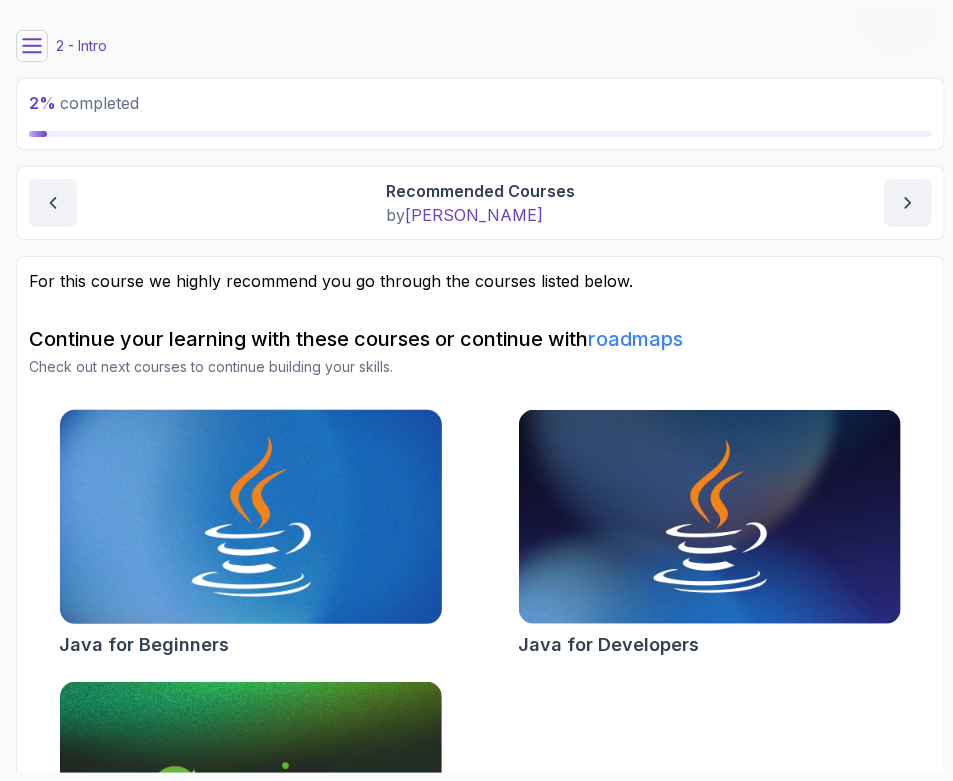 scroll, scrollTop: 0, scrollLeft: 0, axis: both 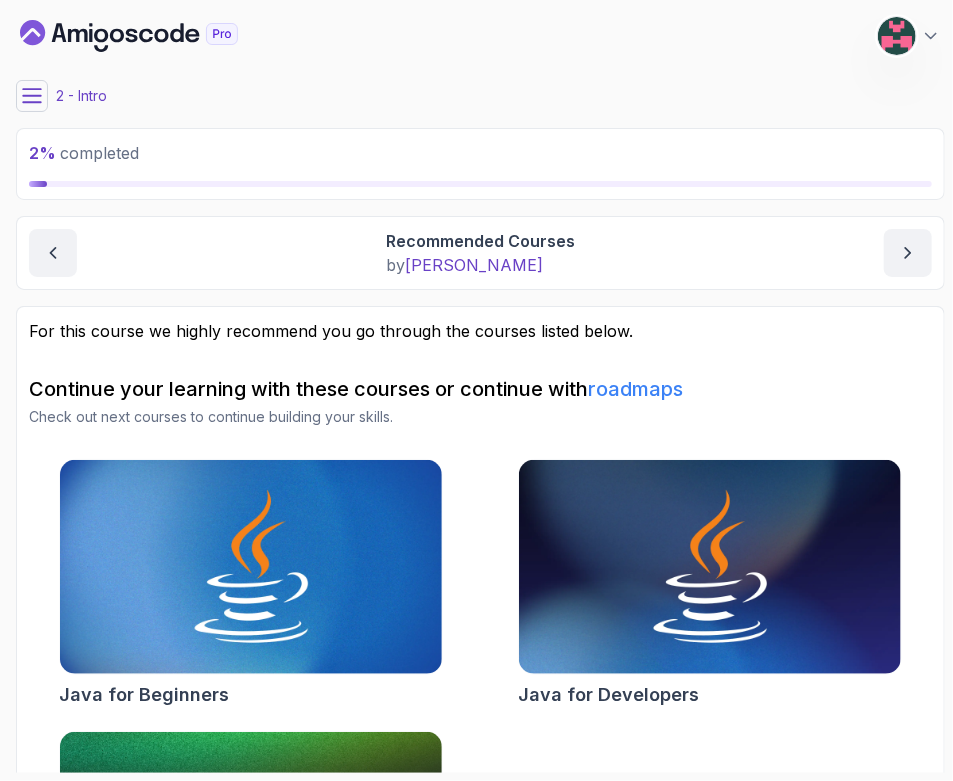 click 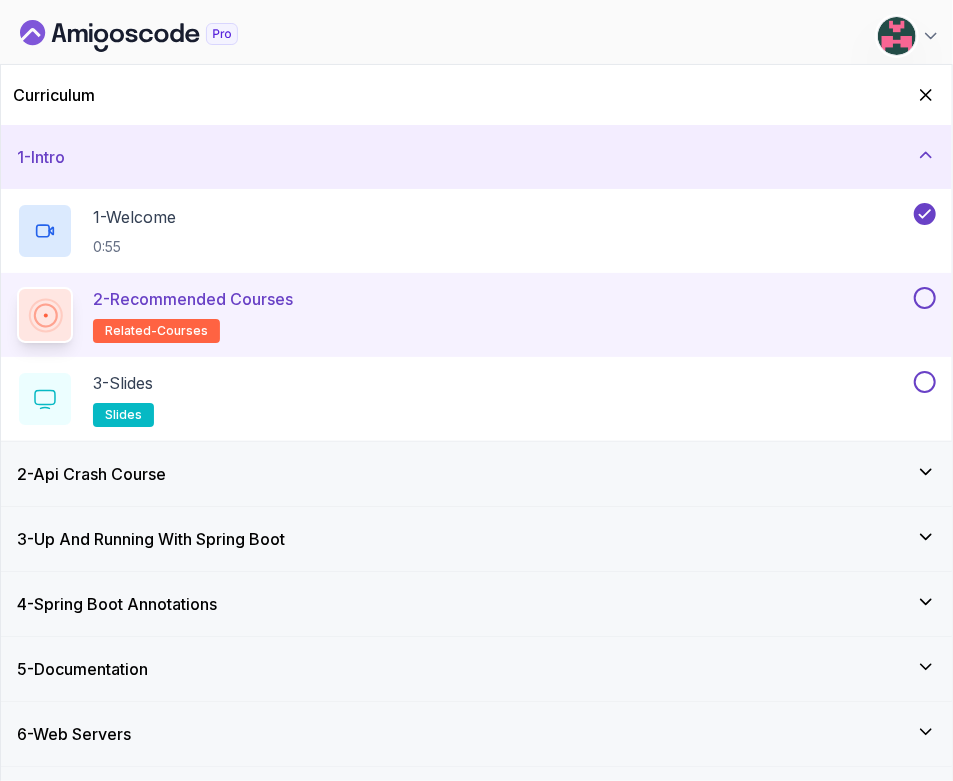 click at bounding box center [925, 298] 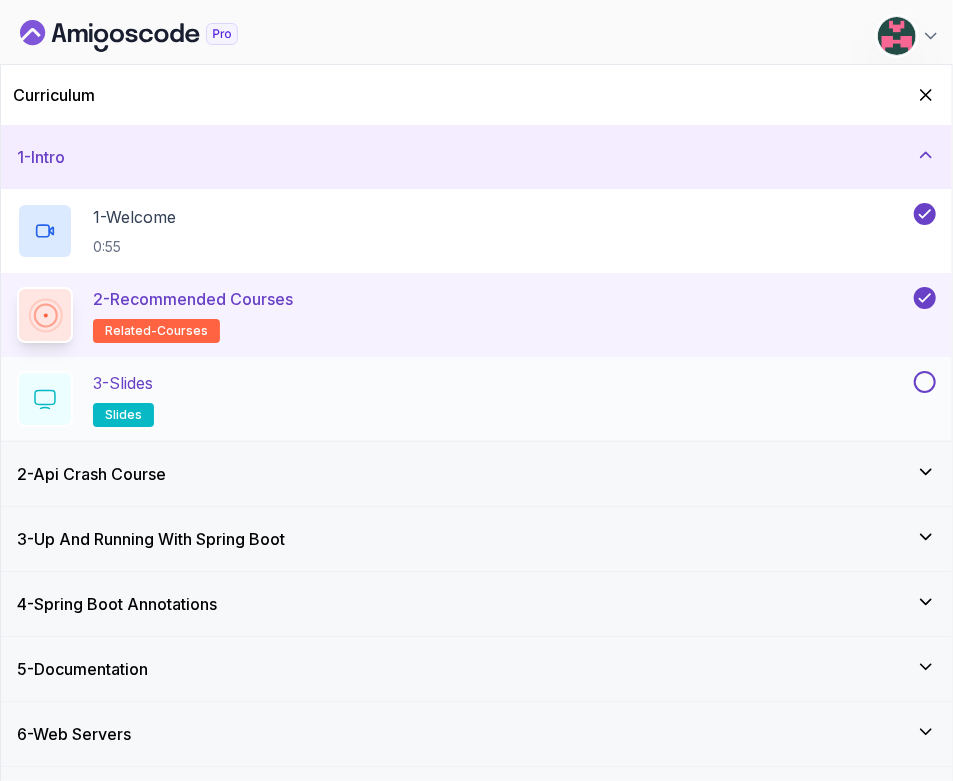 click on "3  -  Slides slides" at bounding box center (463, 399) 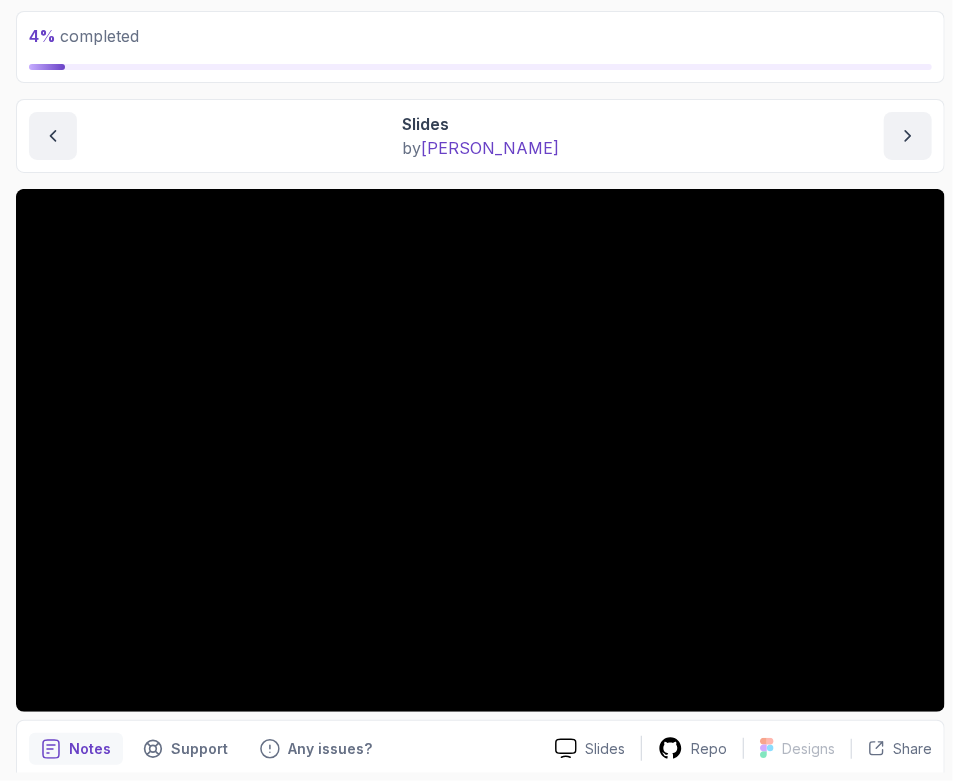 scroll, scrollTop: 194, scrollLeft: 0, axis: vertical 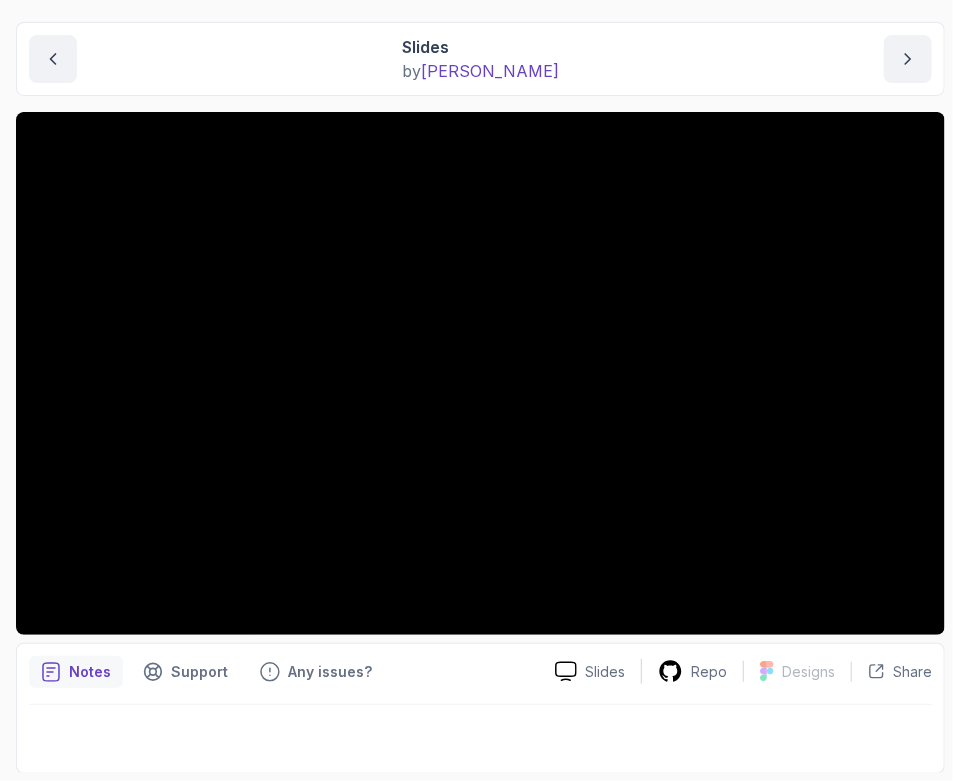 click on "Intro Slides Slides by  nelson" at bounding box center [480, 59] 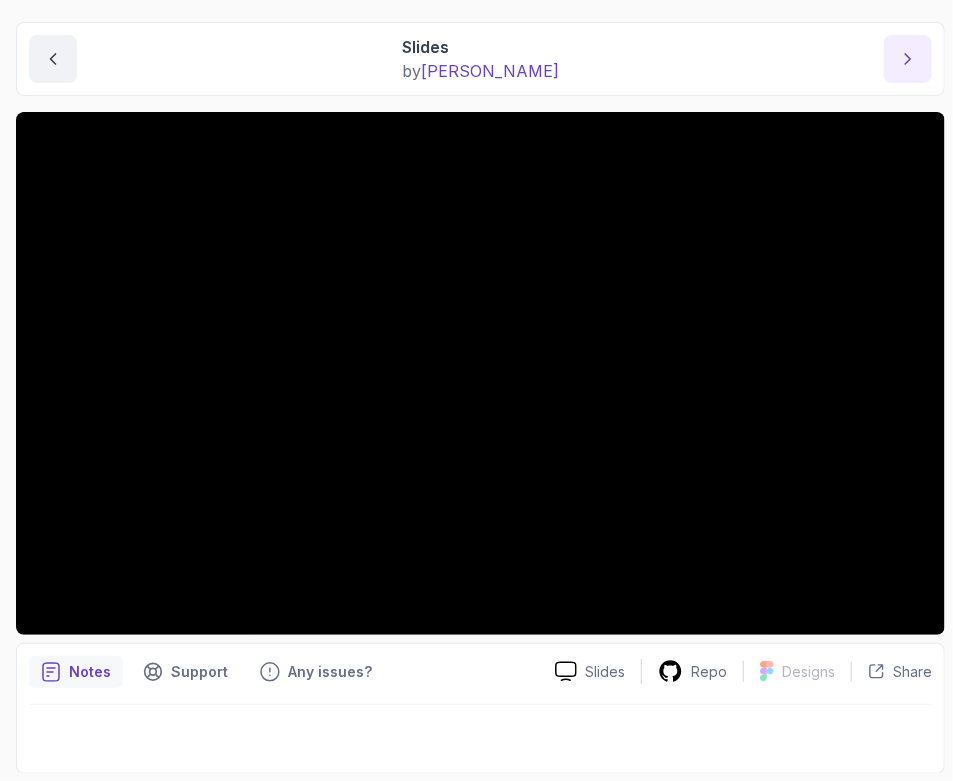 click 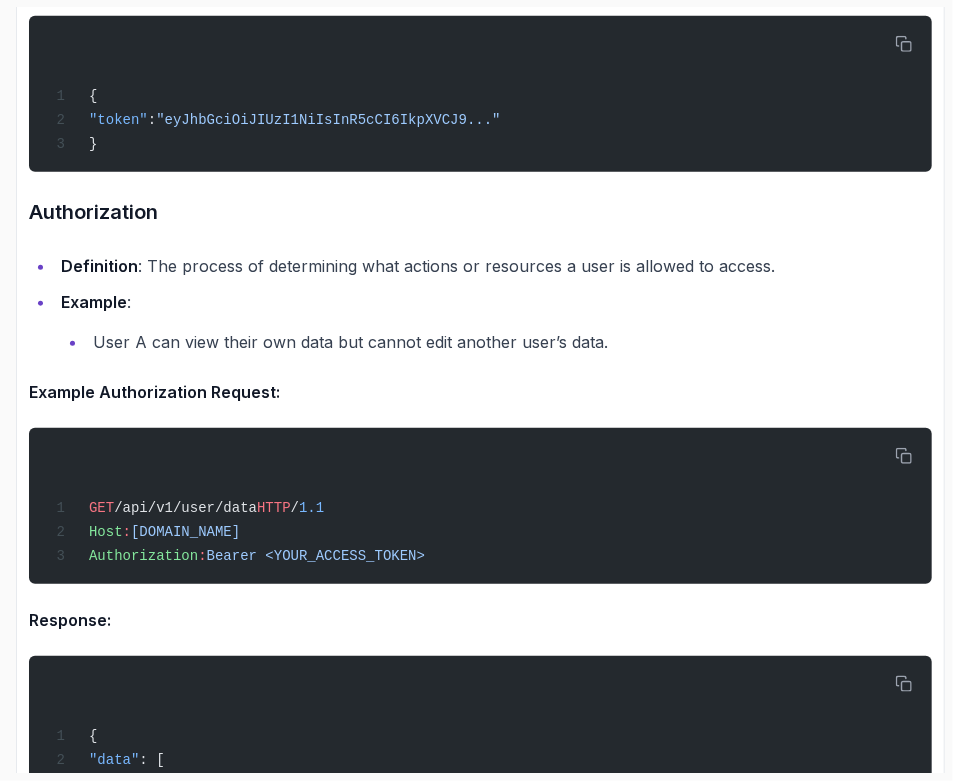 scroll, scrollTop: 3283, scrollLeft: 0, axis: vertical 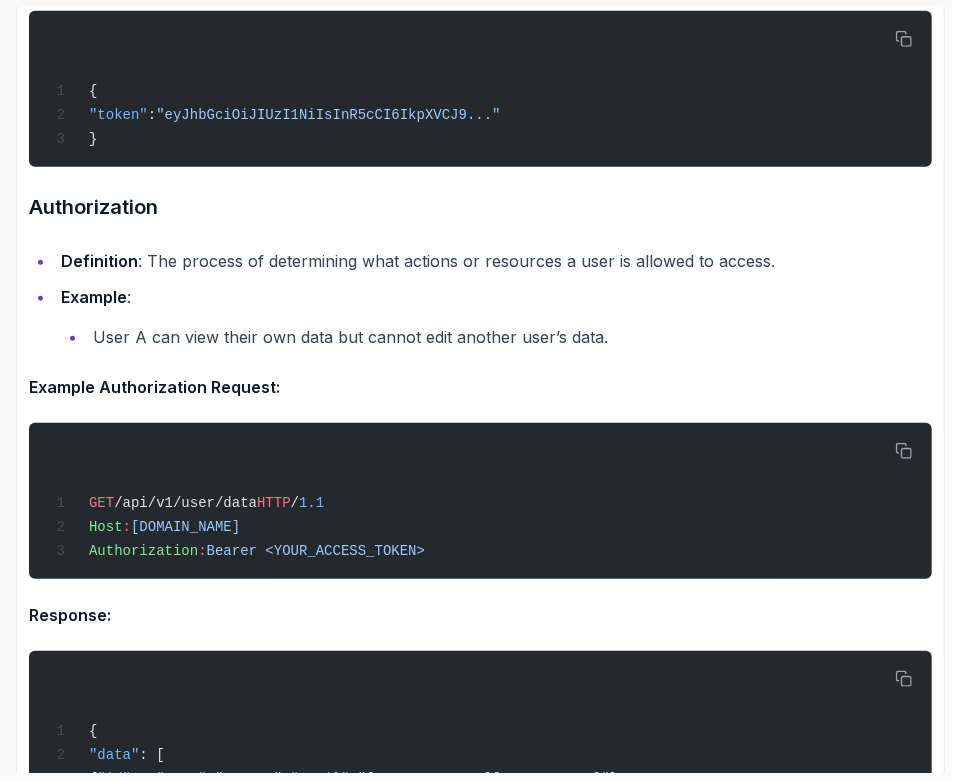 click on "Definition : The process of determining what actions or resources a user is allowed to access." at bounding box center (493, 261) 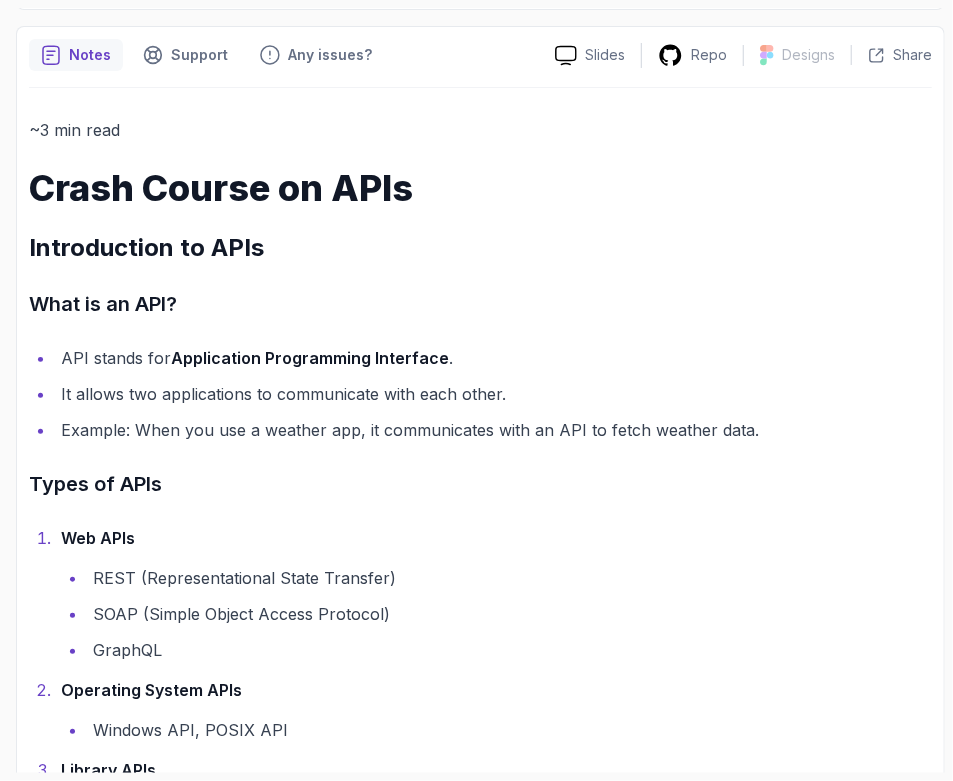 scroll, scrollTop: 0, scrollLeft: 0, axis: both 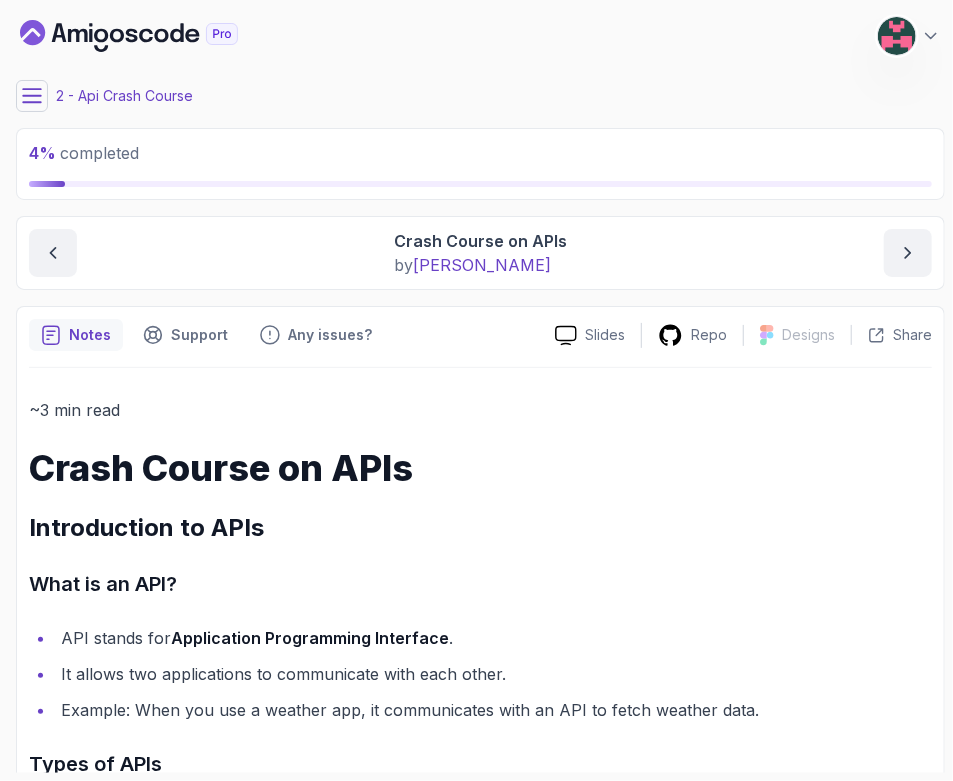 click on "Crash Course on APIs by  nelson" at bounding box center (480, 253) 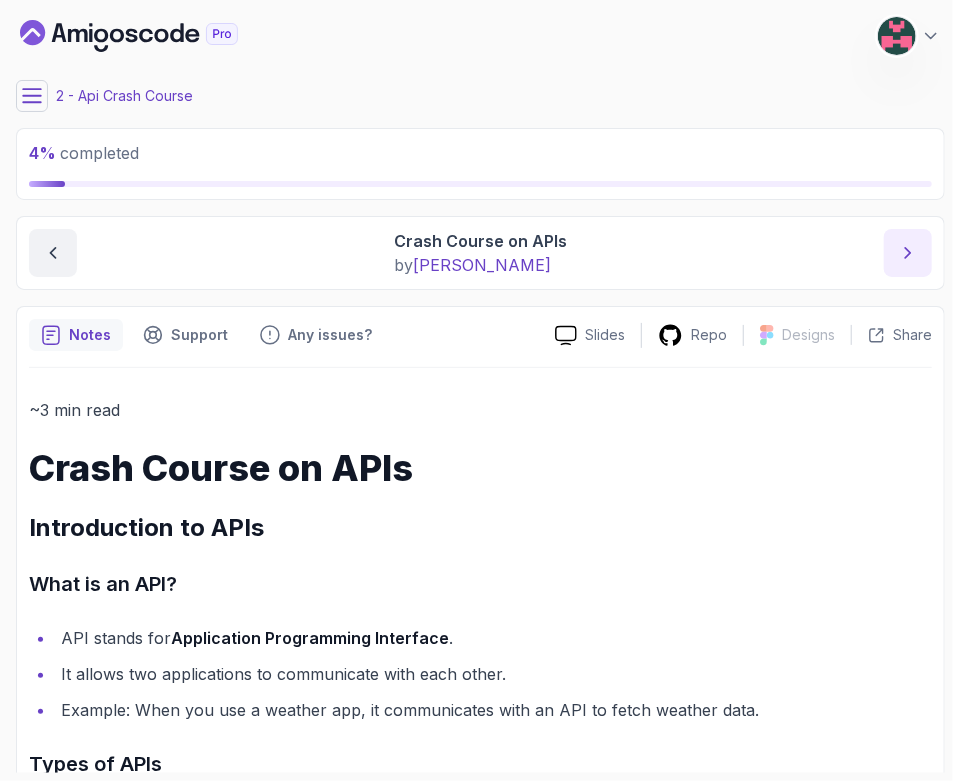 click at bounding box center [908, 253] 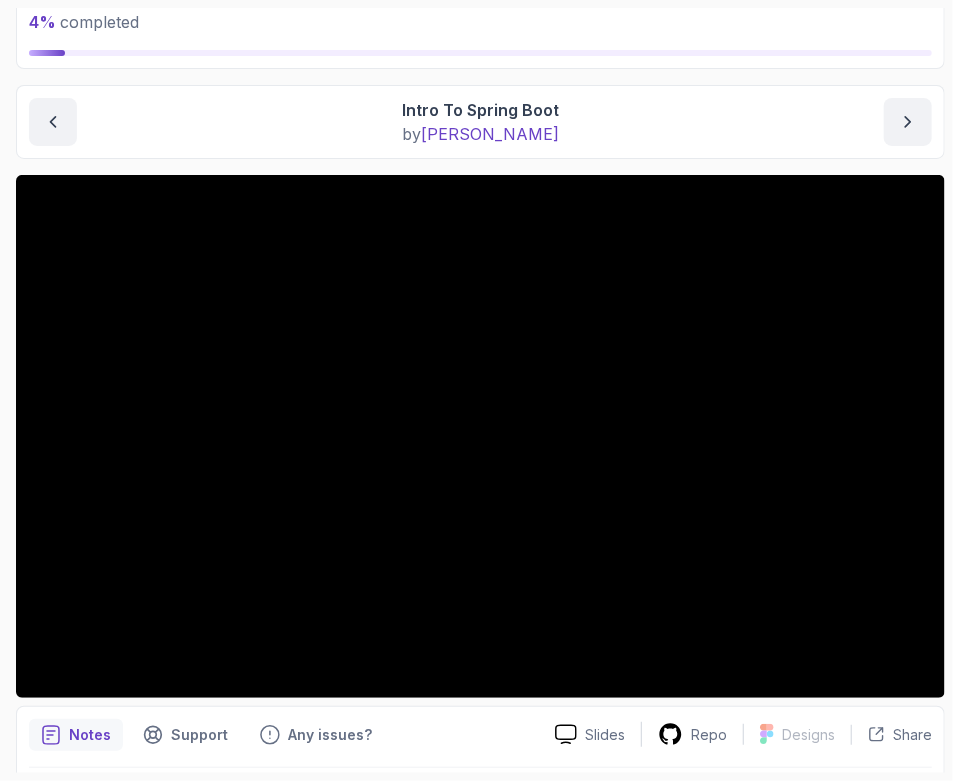 scroll, scrollTop: 194, scrollLeft: 0, axis: vertical 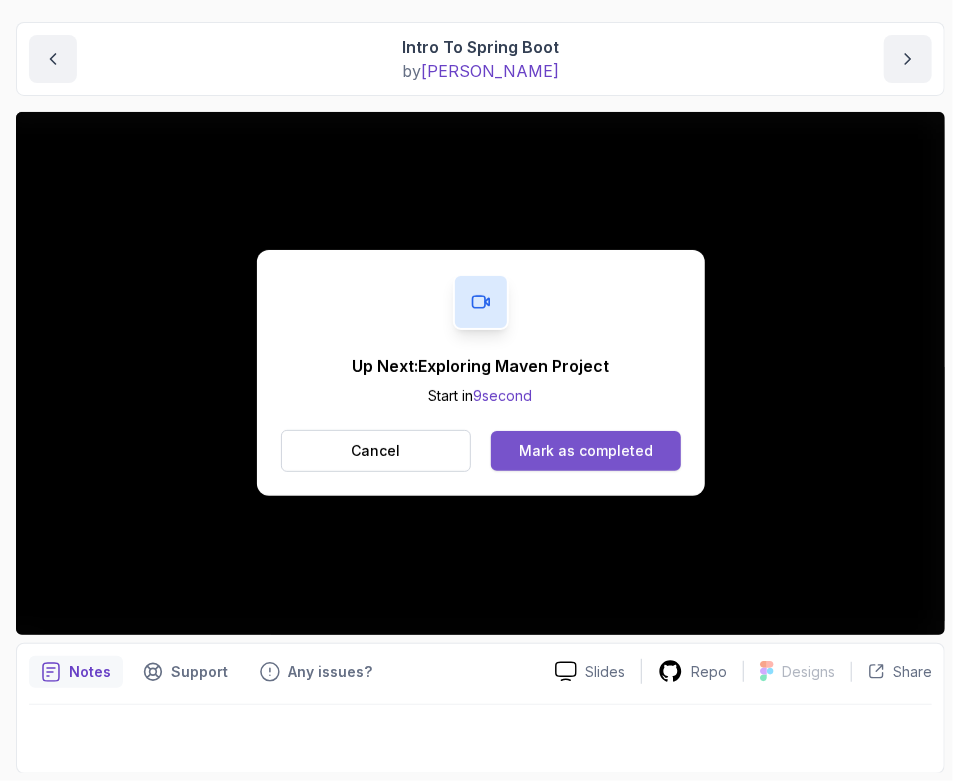 click on "Mark as completed" at bounding box center [586, 451] 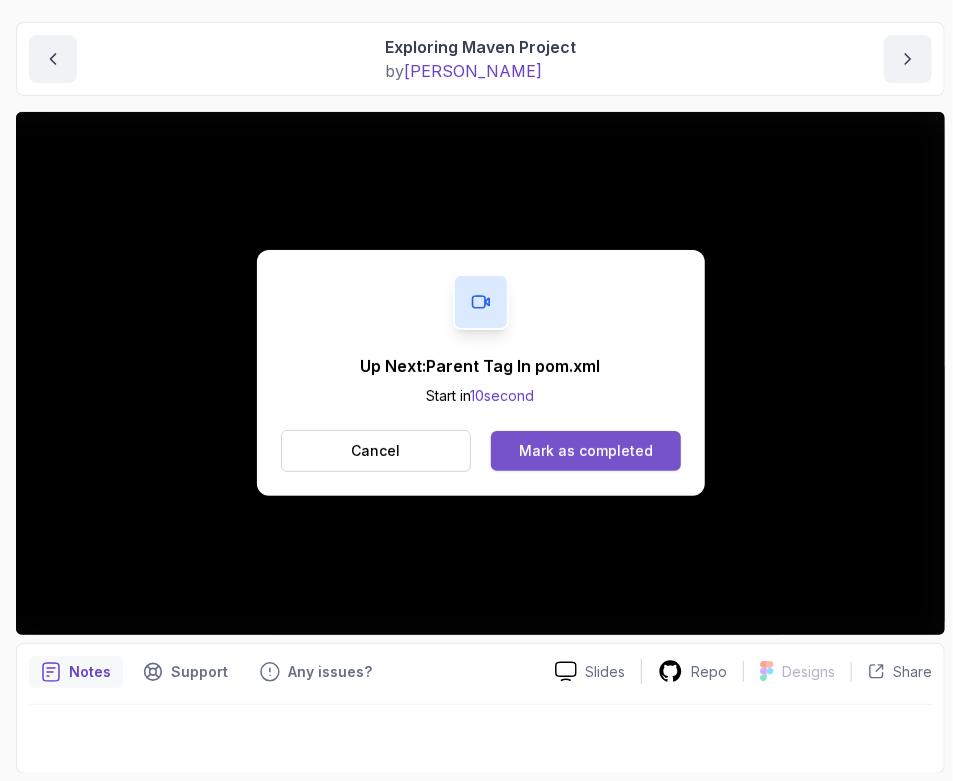 click on "Mark as completed" at bounding box center (586, 451) 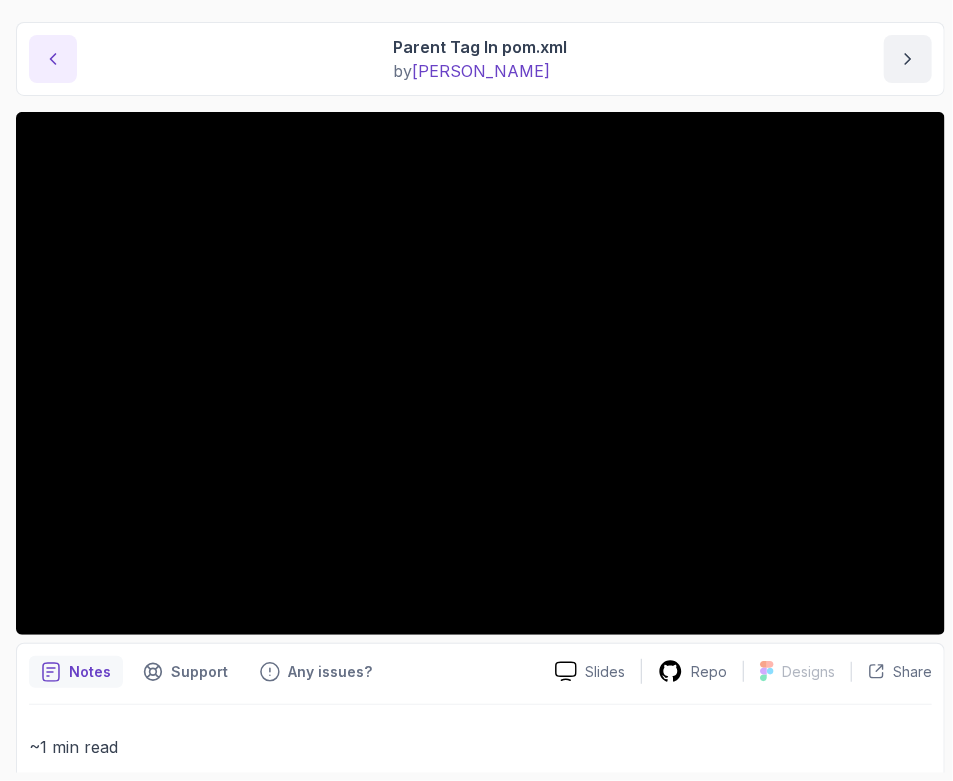 click 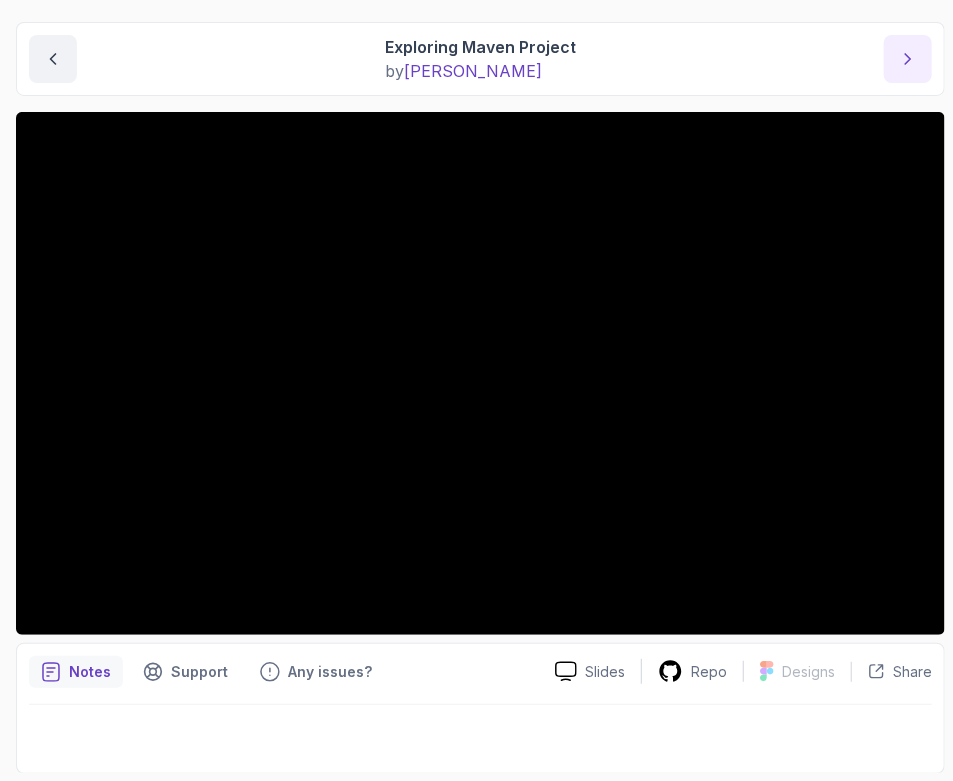 click at bounding box center [908, 59] 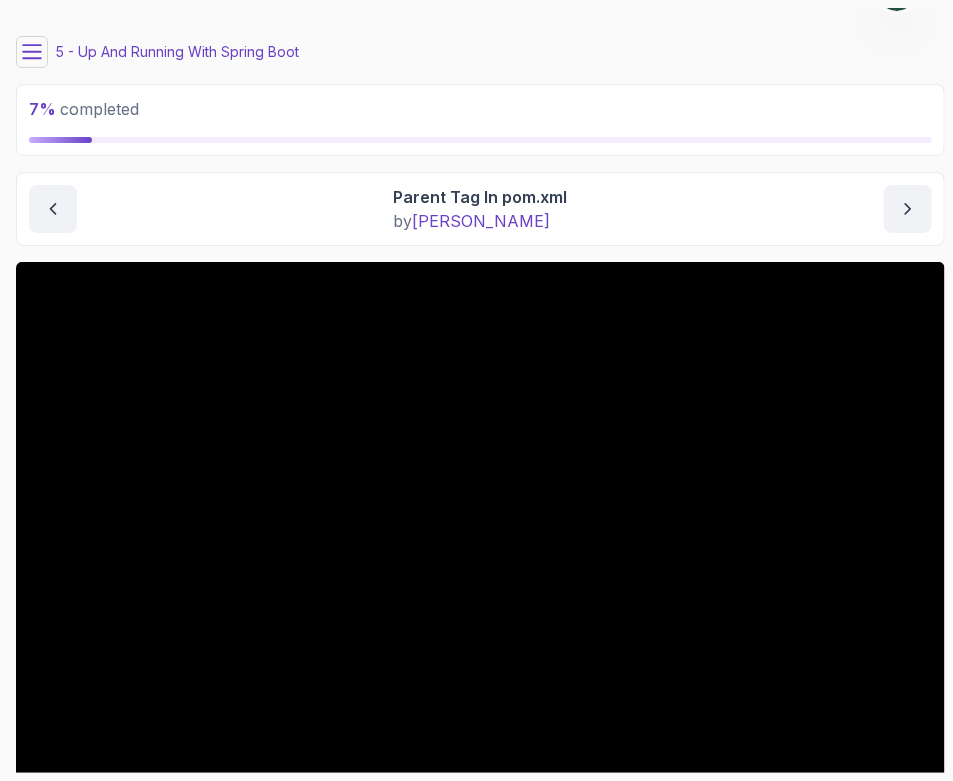 scroll, scrollTop: 0, scrollLeft: 0, axis: both 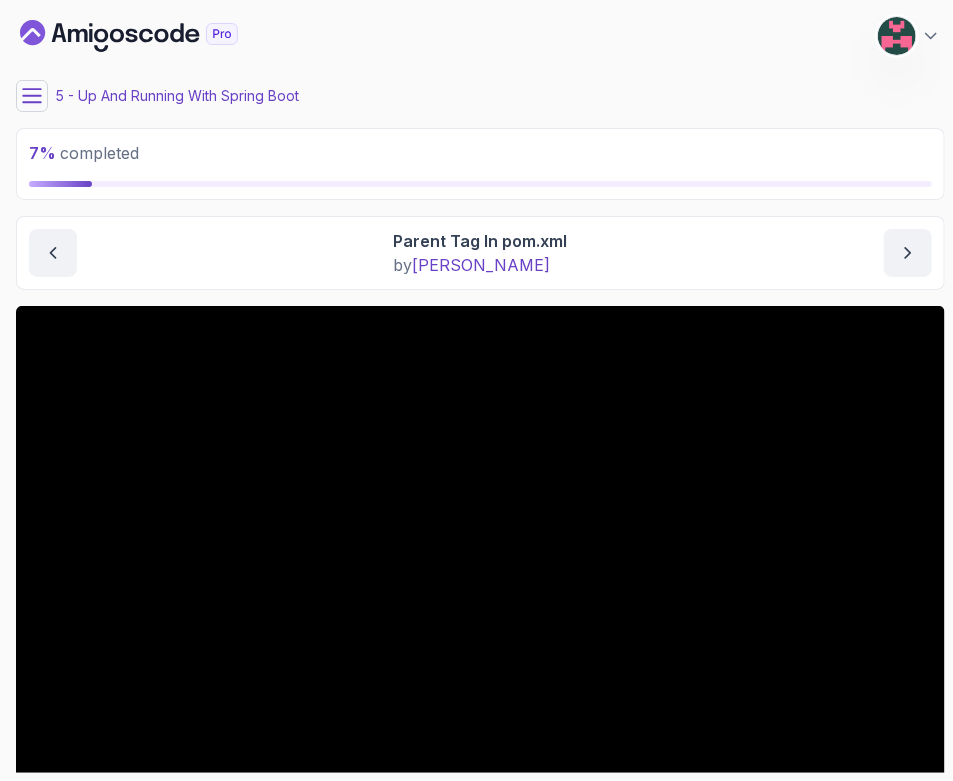 click 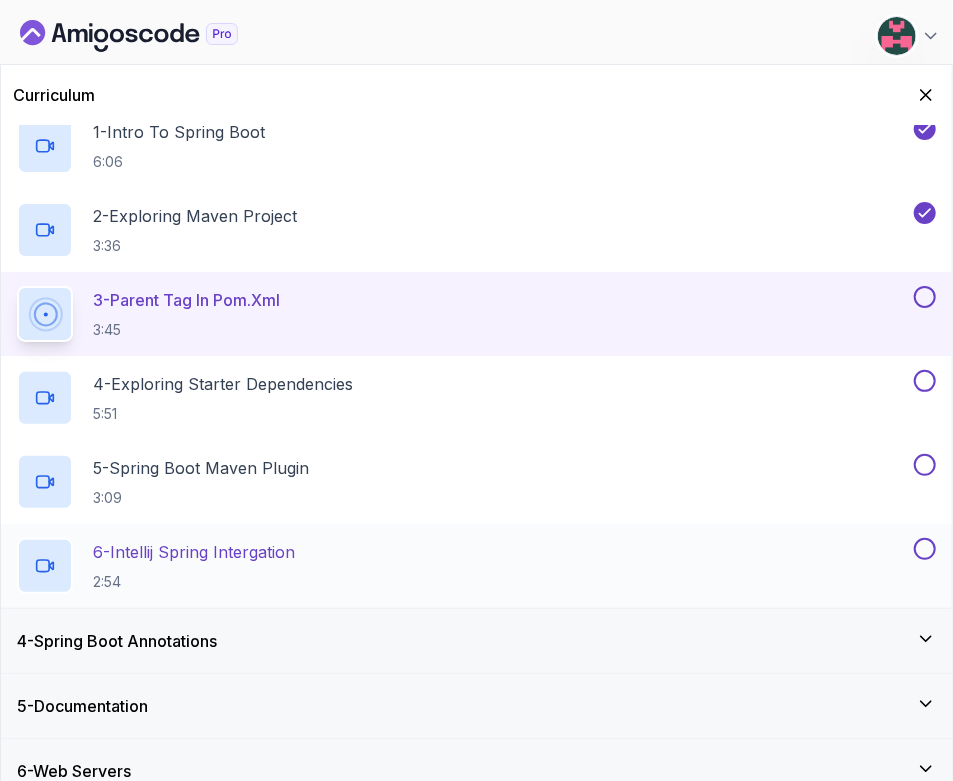 scroll, scrollTop: 0, scrollLeft: 0, axis: both 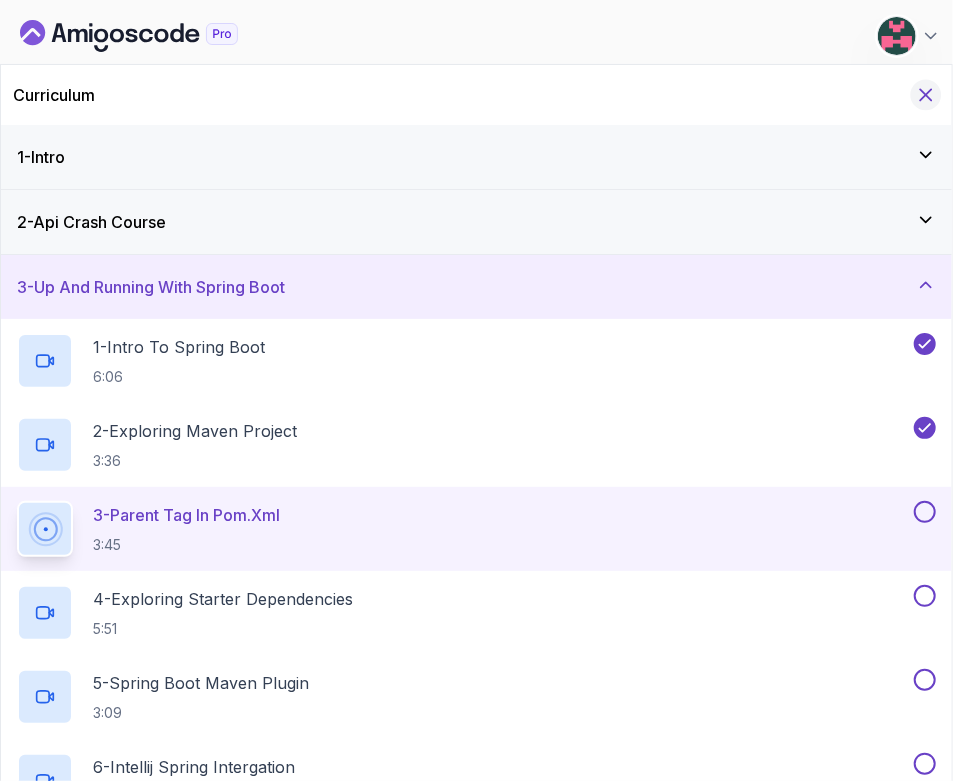 click 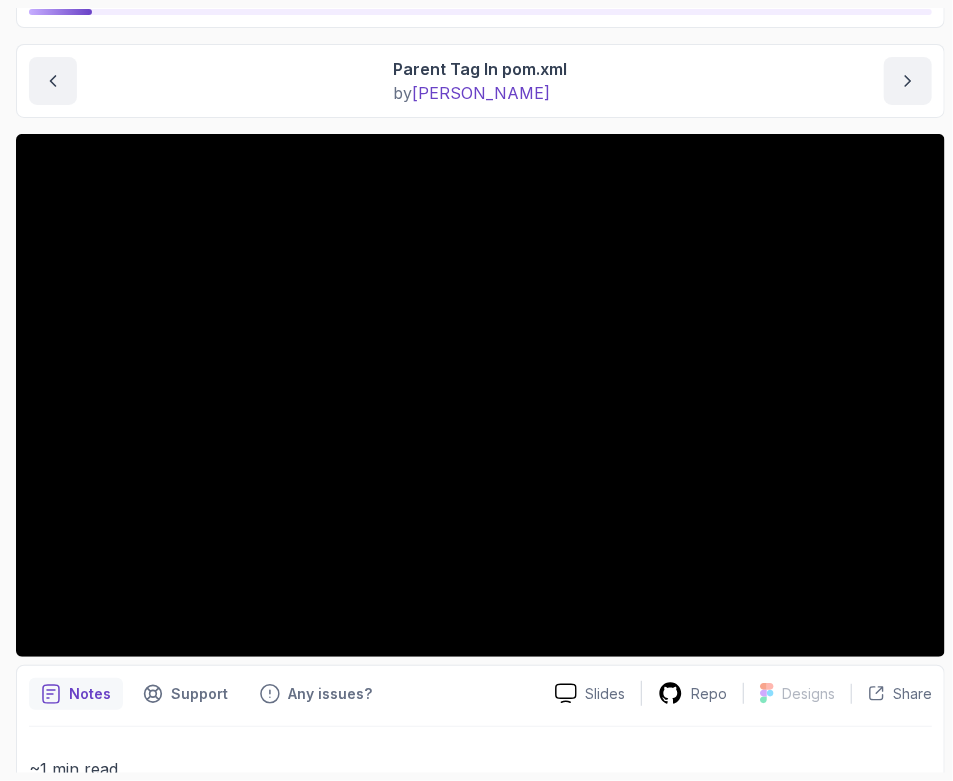 scroll, scrollTop: 188, scrollLeft: 0, axis: vertical 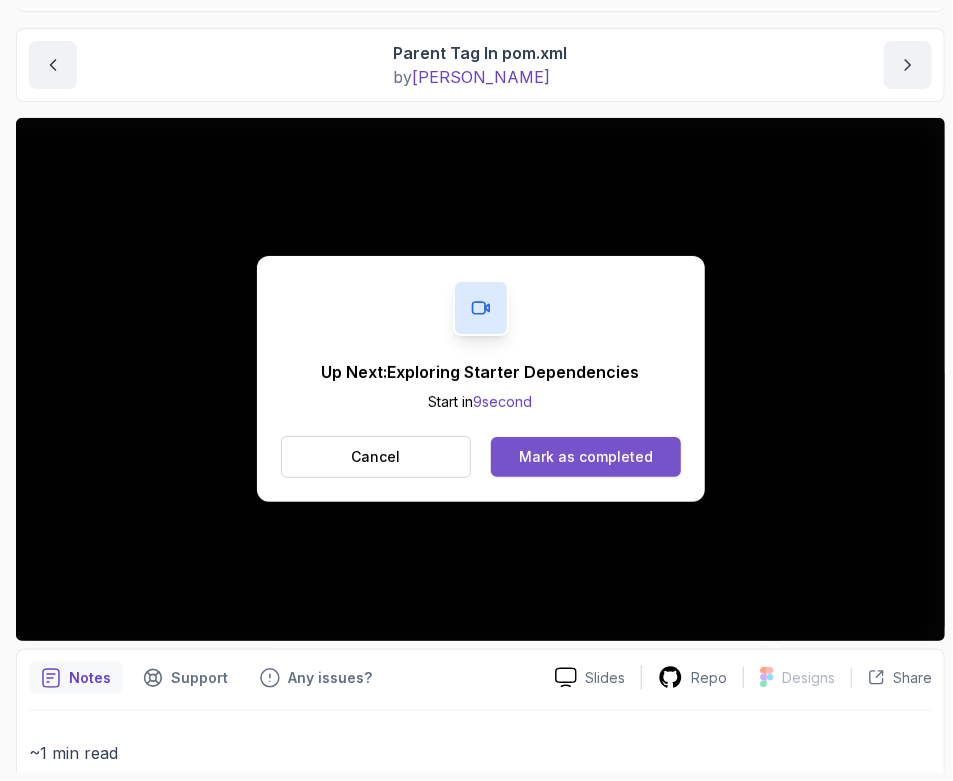 click on "Mark as completed" at bounding box center (586, 457) 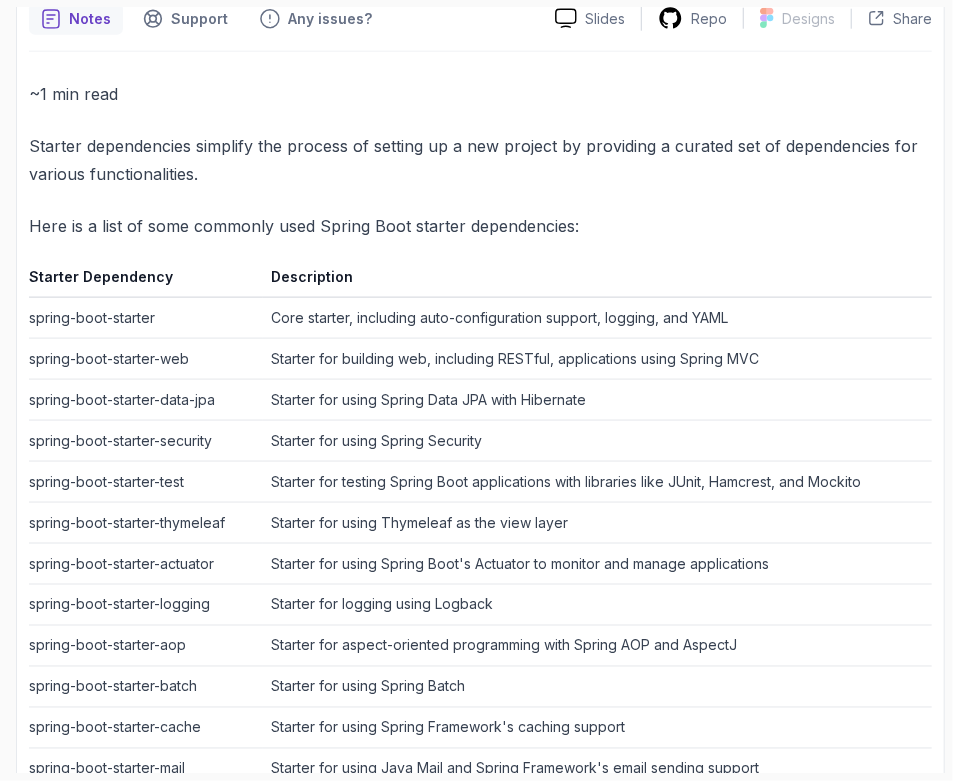 scroll, scrollTop: 910, scrollLeft: 0, axis: vertical 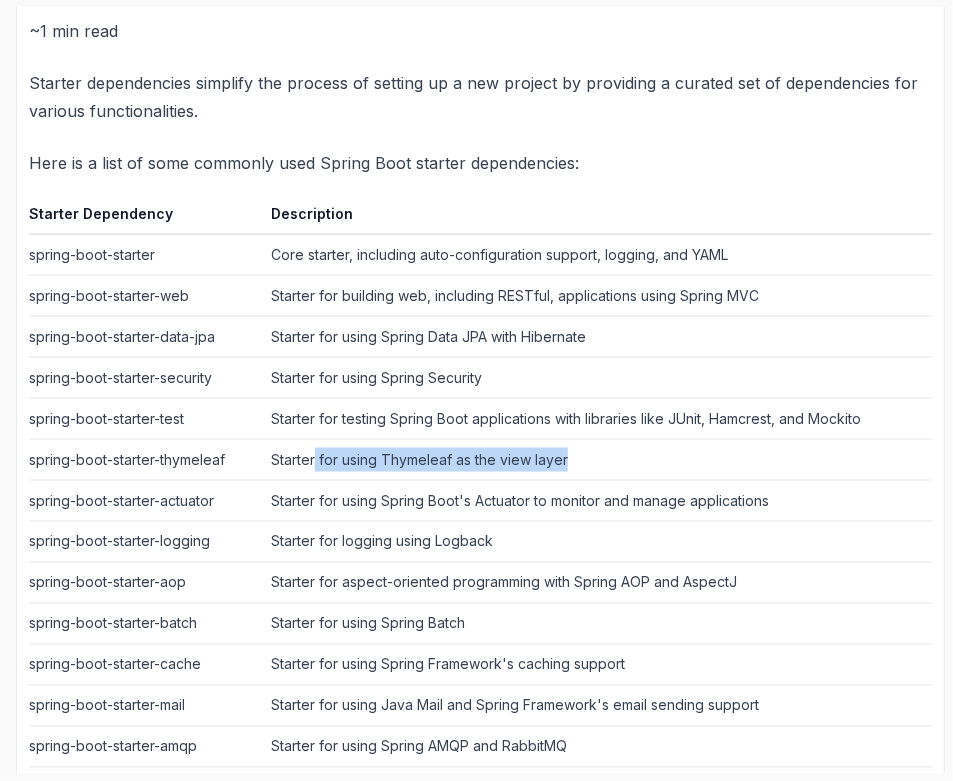 drag, startPoint x: 567, startPoint y: 459, endPoint x: 317, endPoint y: 466, distance: 250.09798 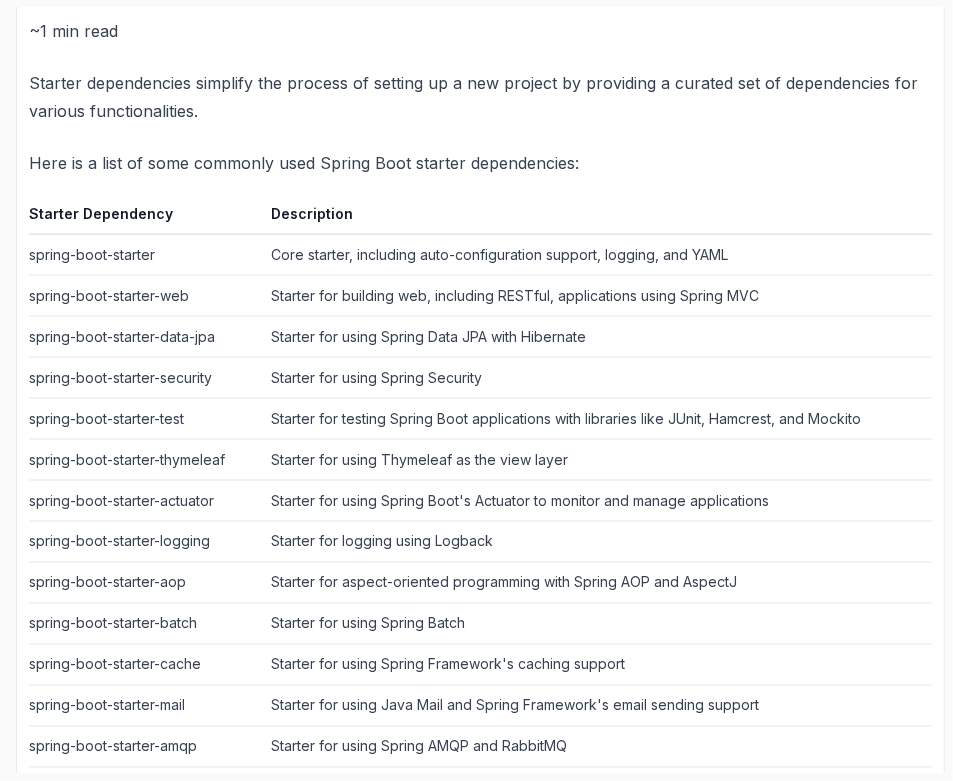 click on "Starter for aspect-oriented programming with Spring AOP and AspectJ" at bounding box center (597, 582) 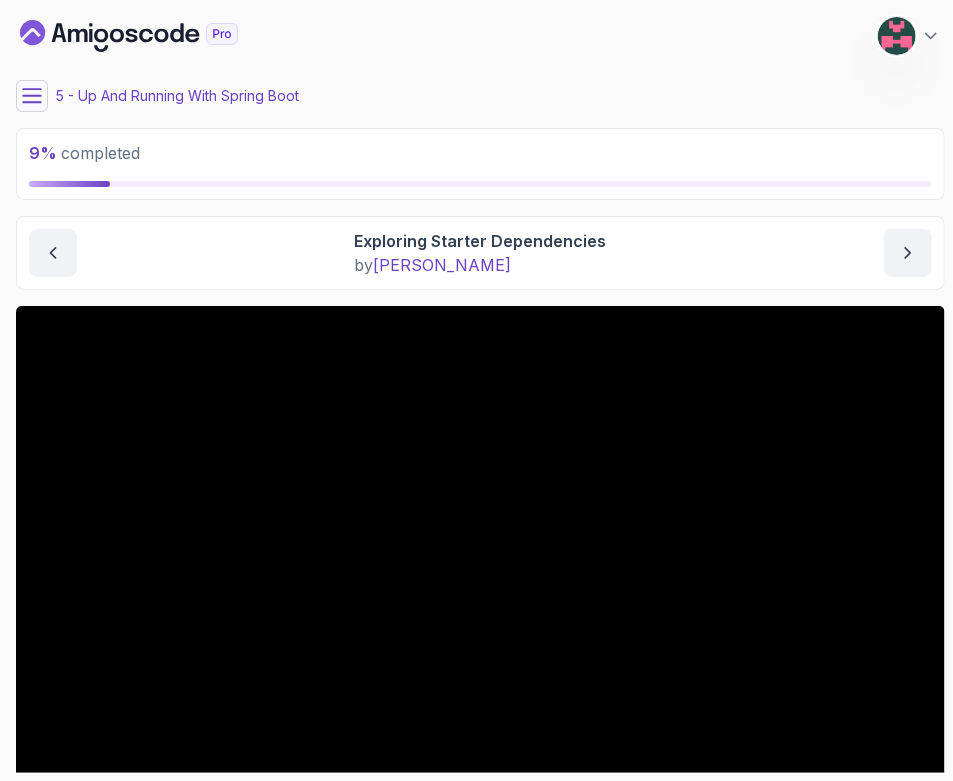 scroll, scrollTop: 126, scrollLeft: 0, axis: vertical 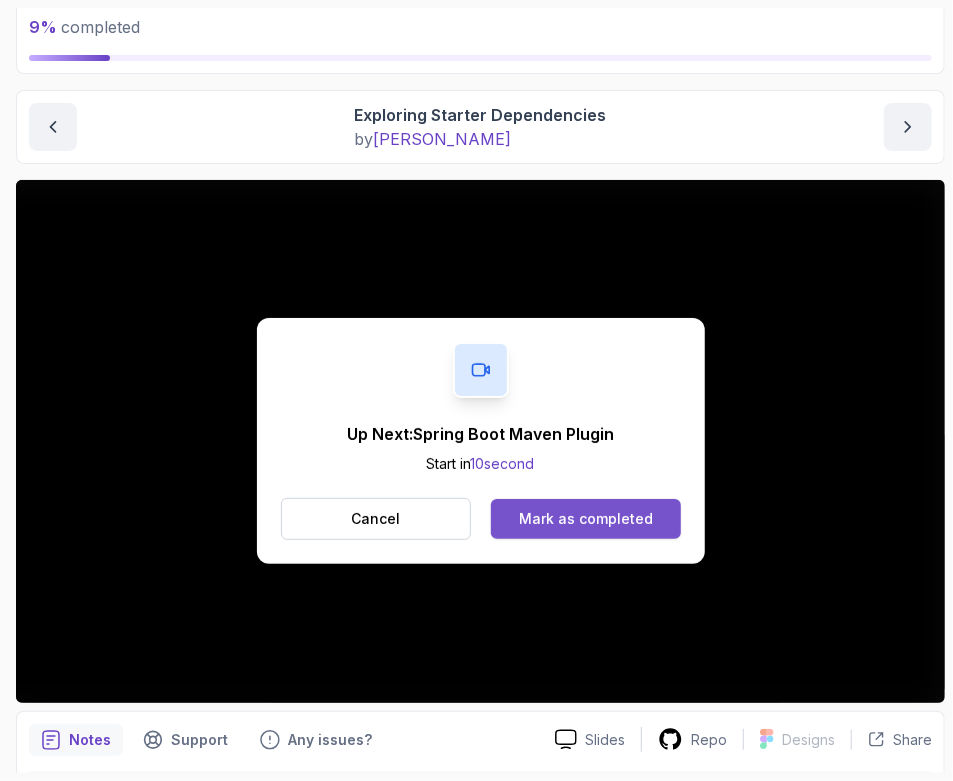 click on "Mark as completed" at bounding box center [586, 519] 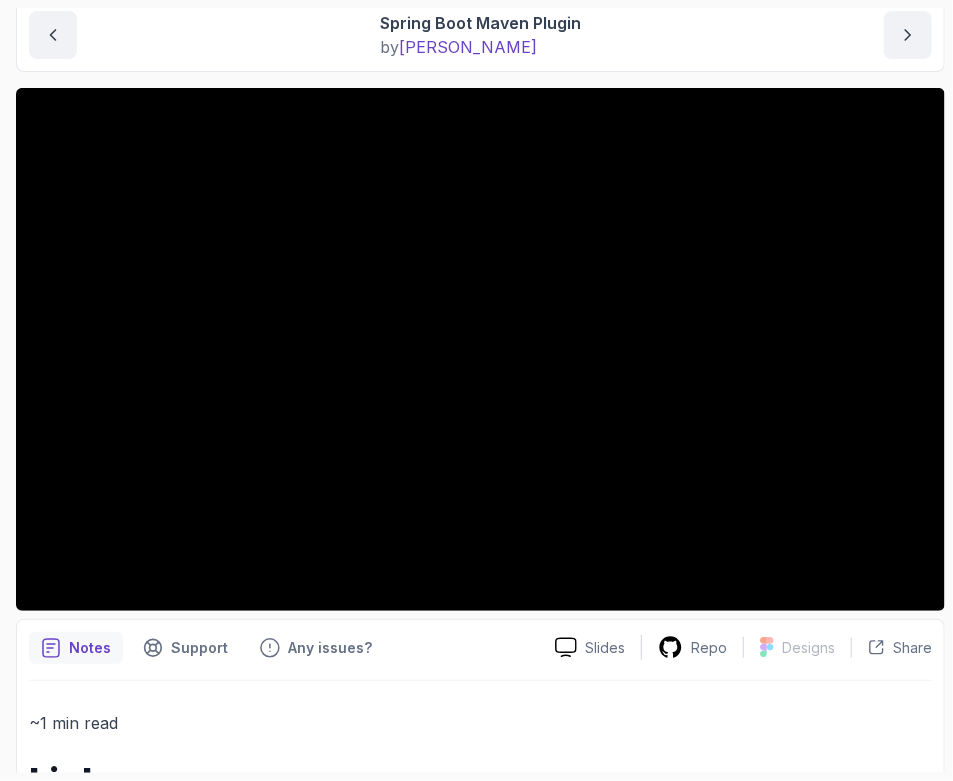 scroll, scrollTop: 346, scrollLeft: 0, axis: vertical 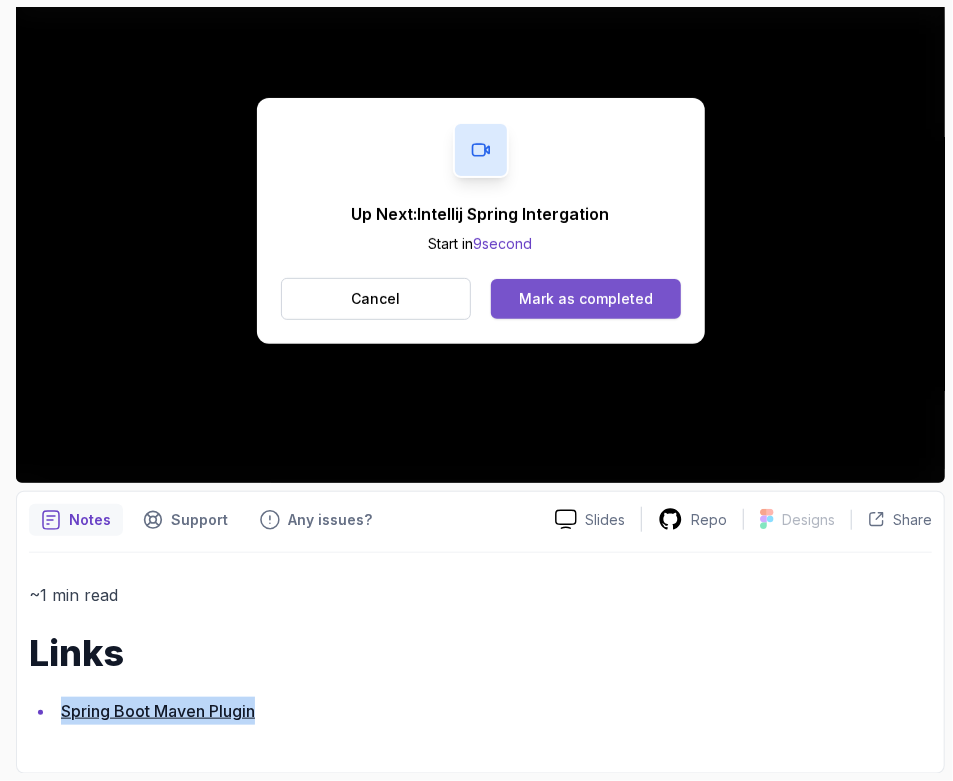 click on "Mark as completed" at bounding box center [586, 299] 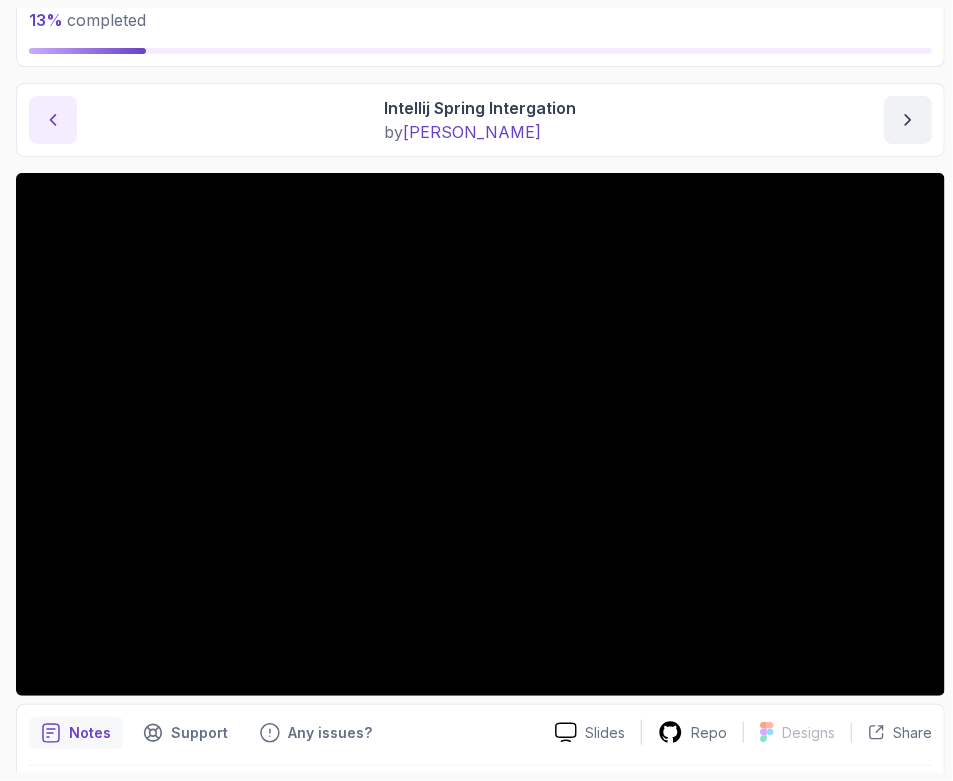scroll, scrollTop: 67, scrollLeft: 0, axis: vertical 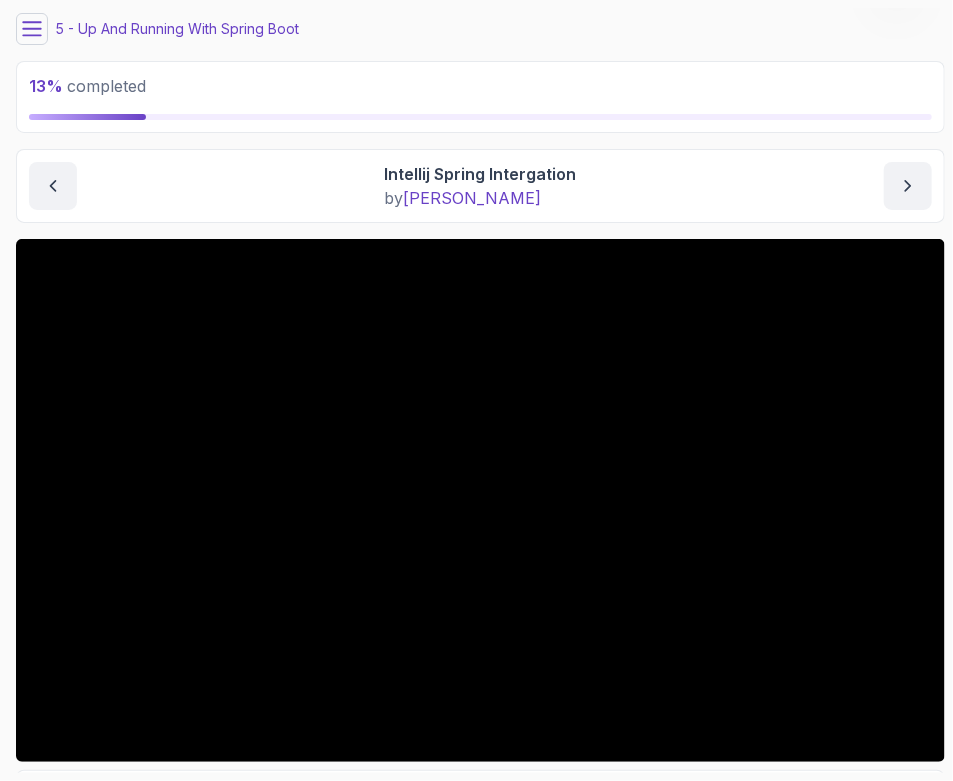click 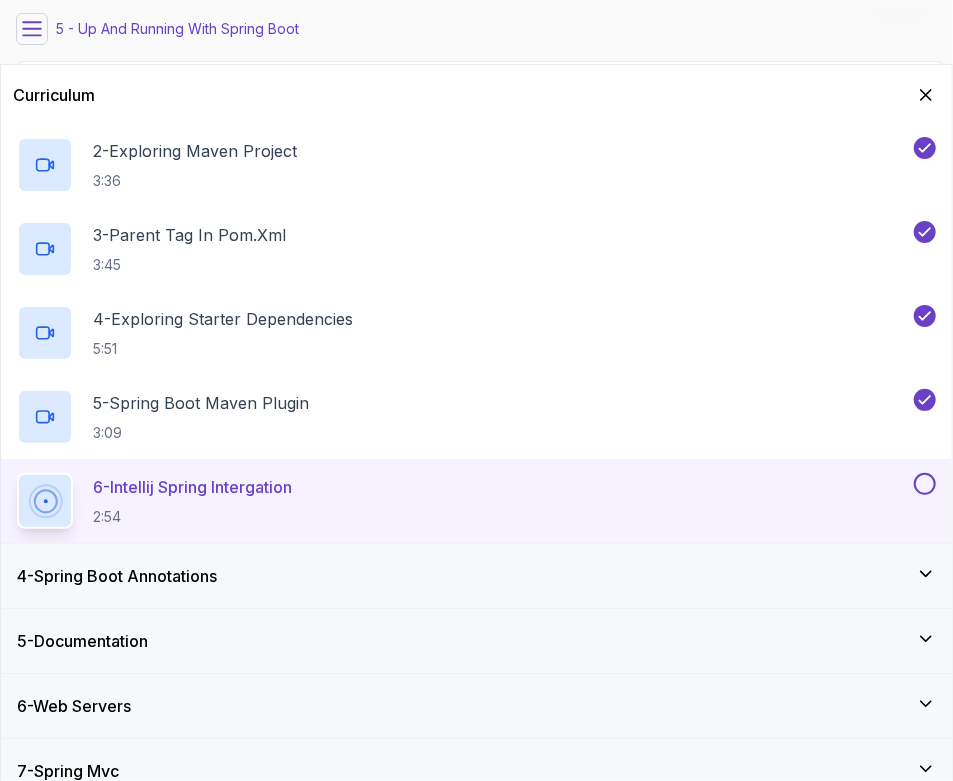 scroll, scrollTop: 310, scrollLeft: 0, axis: vertical 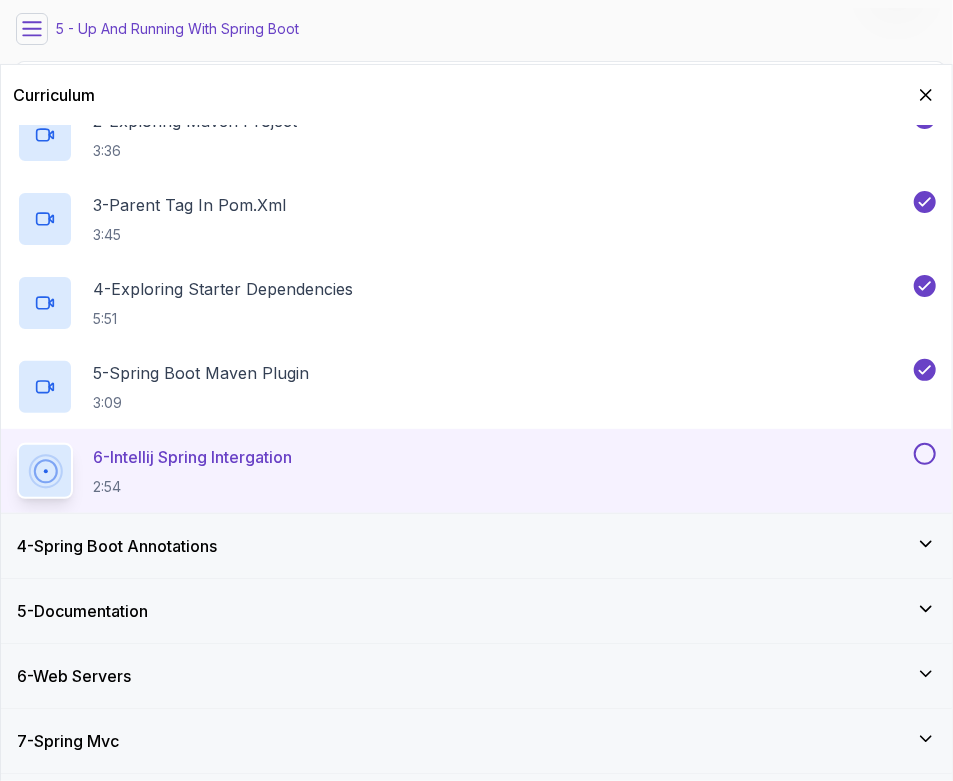 click at bounding box center (925, 454) 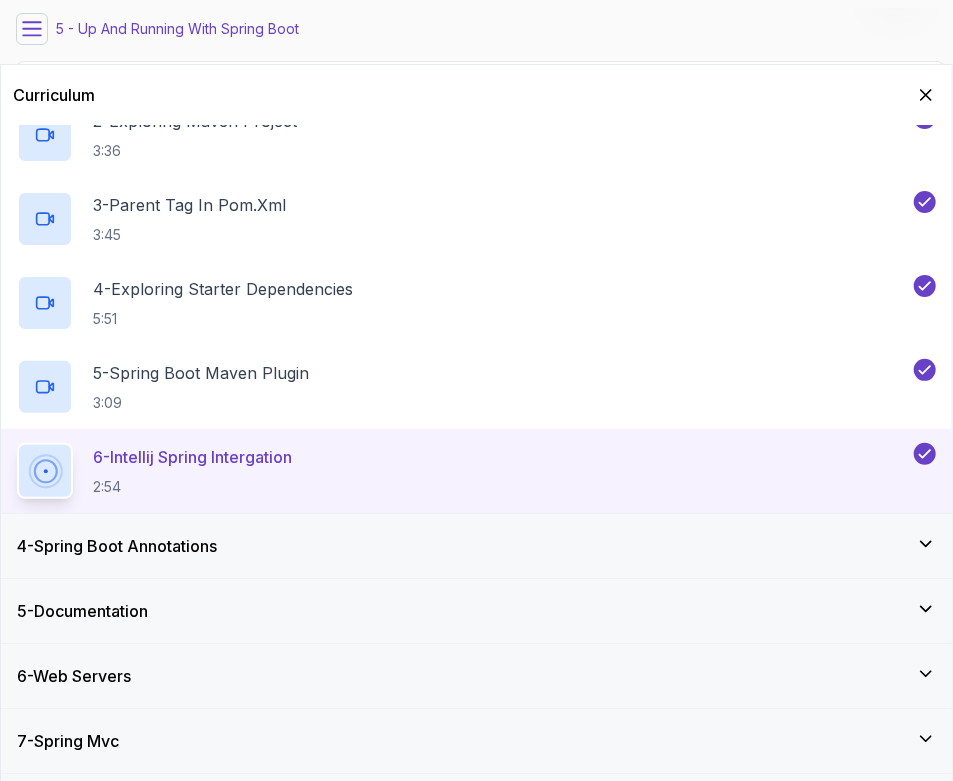 click on "4  -  Spring Boot Annotations" at bounding box center [476, 546] 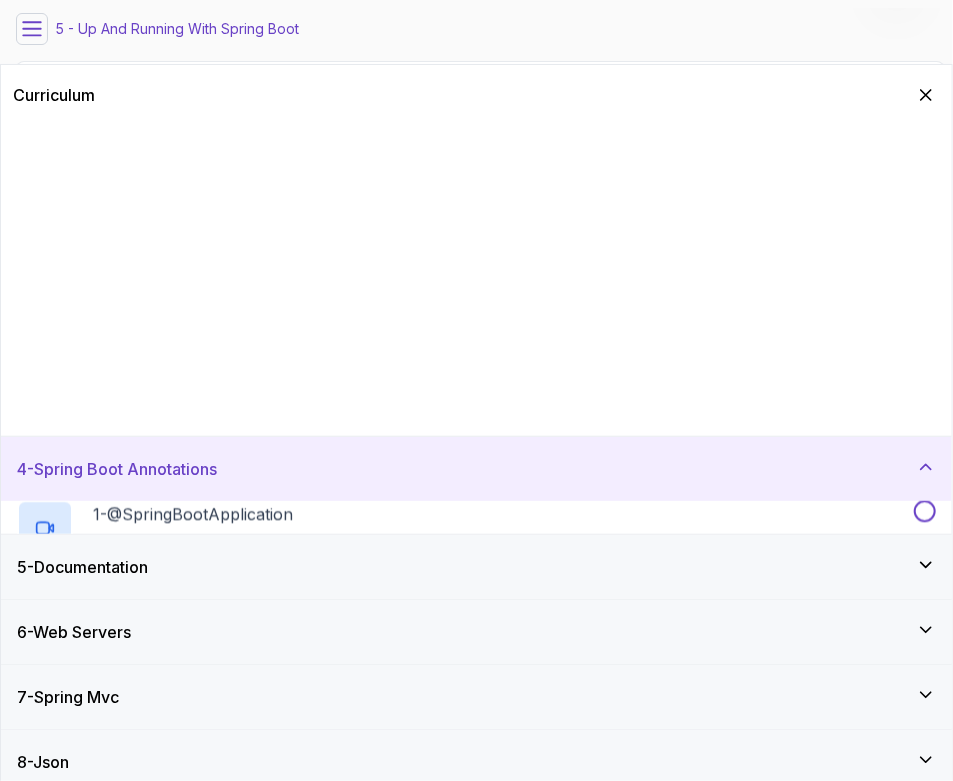 scroll, scrollTop: 0, scrollLeft: 0, axis: both 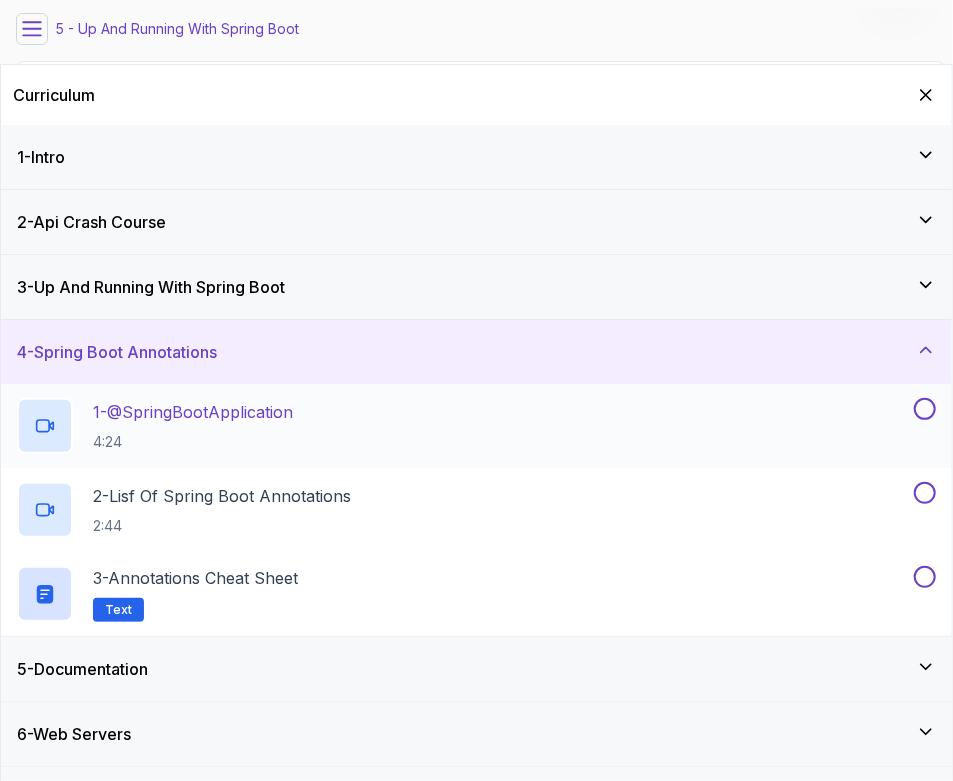 click on "1  -  @SpringBootApplication 4:24" at bounding box center [463, 426] 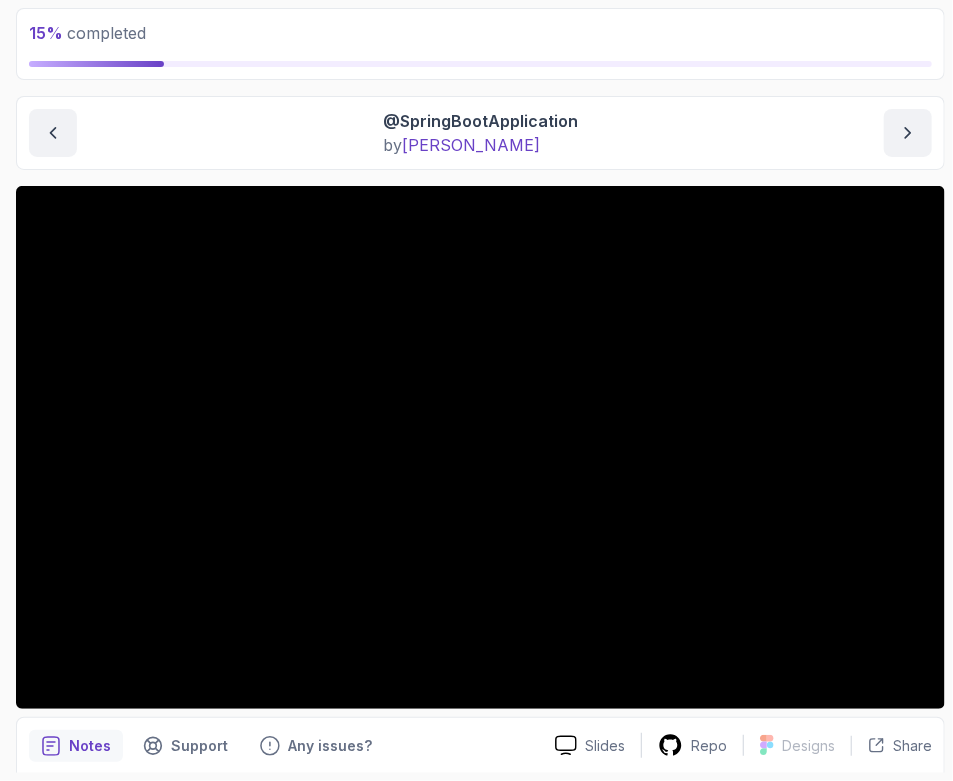 scroll, scrollTop: 194, scrollLeft: 0, axis: vertical 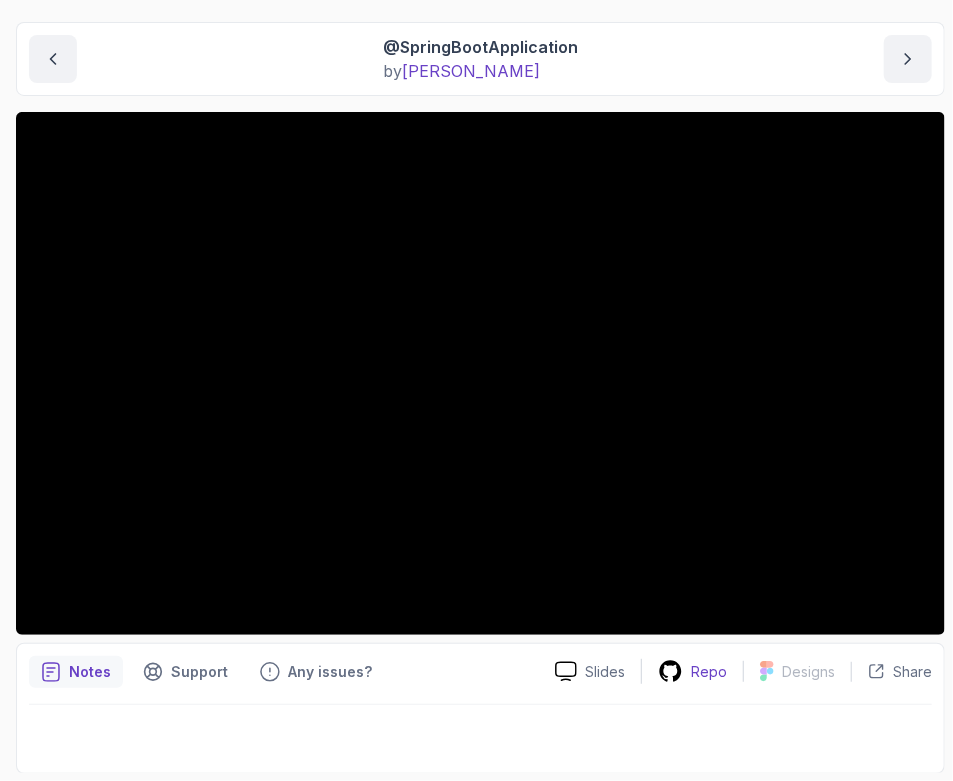 click on "Repo" at bounding box center [709, 672] 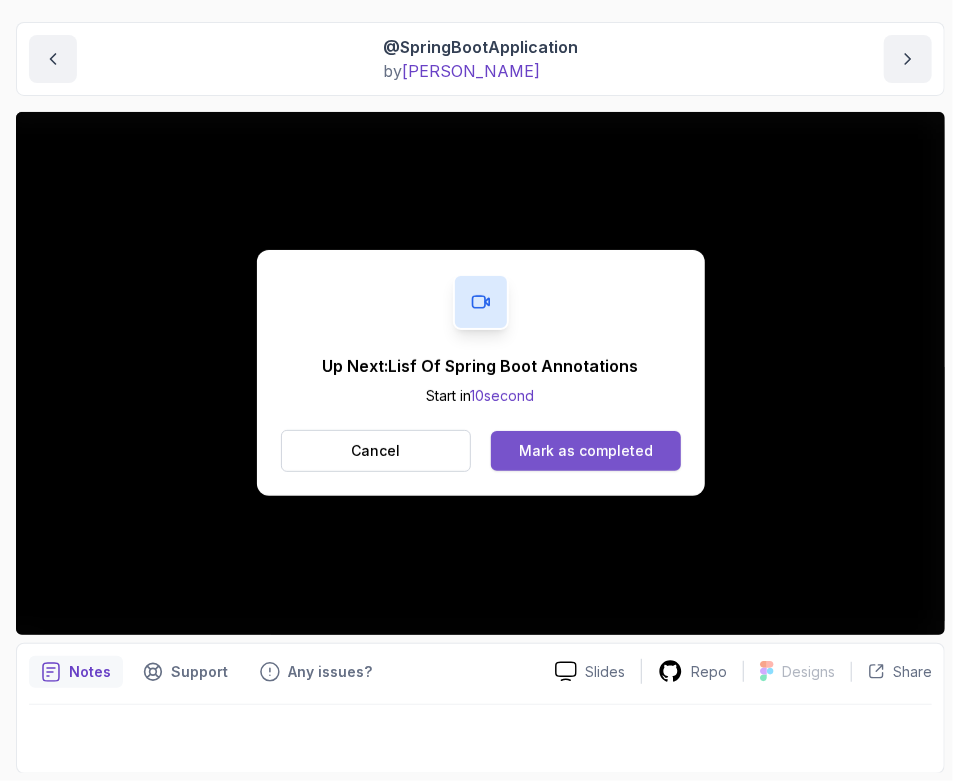click on "Mark as completed" at bounding box center (585, 451) 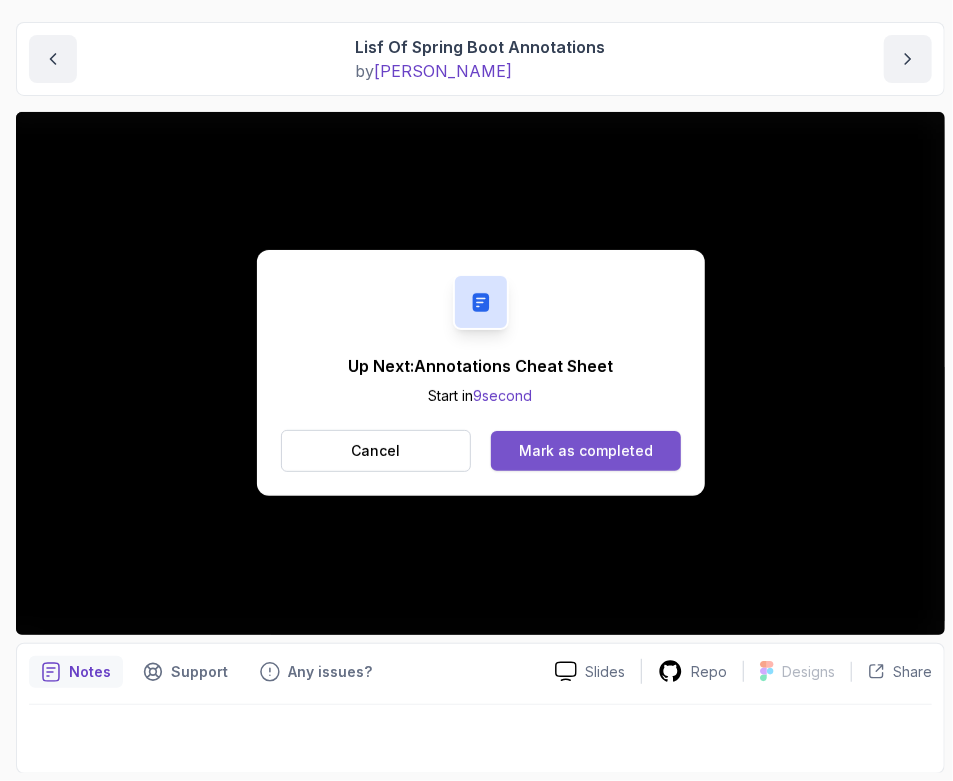 click on "Mark as completed" at bounding box center [586, 451] 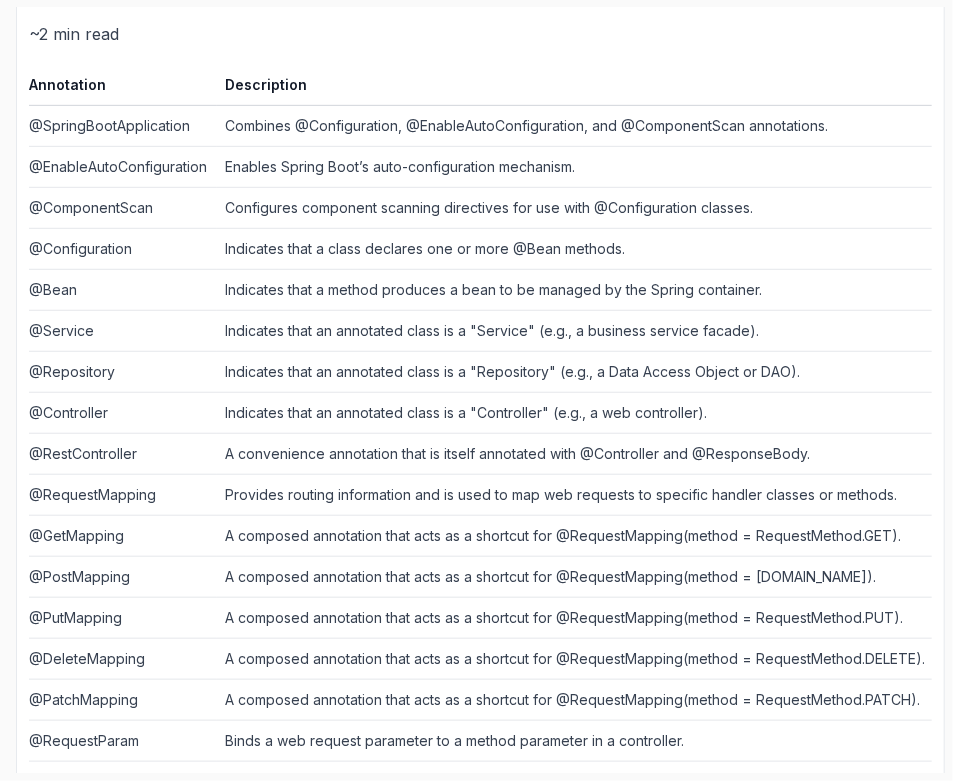scroll, scrollTop: 693, scrollLeft: 0, axis: vertical 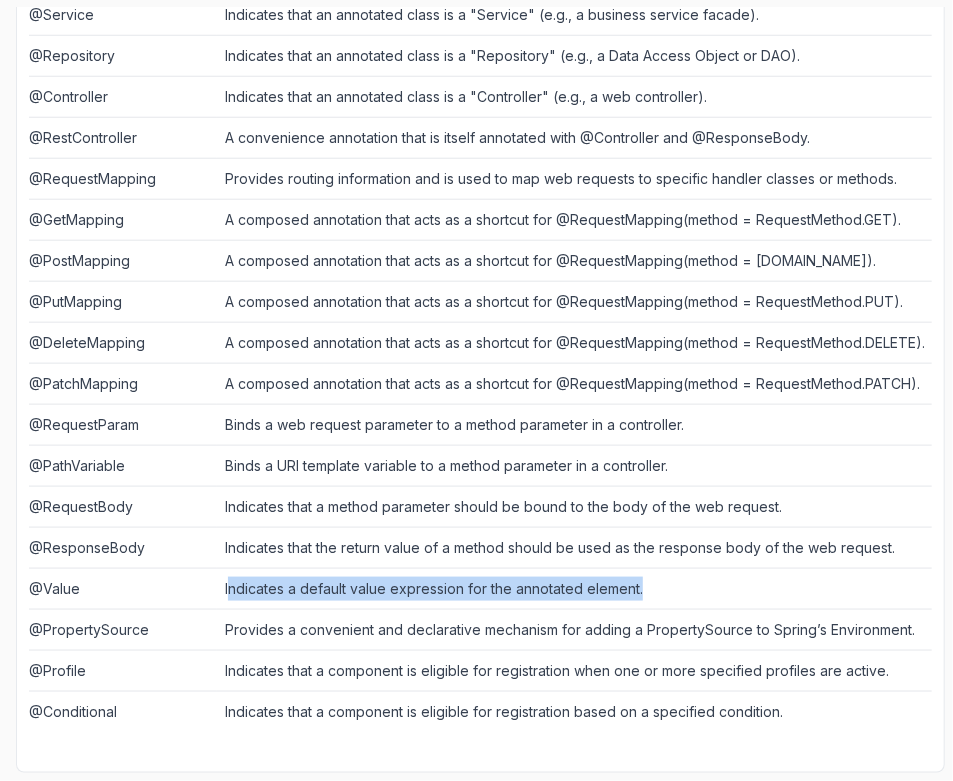drag, startPoint x: 228, startPoint y: 584, endPoint x: 650, endPoint y: 587, distance: 422.01065 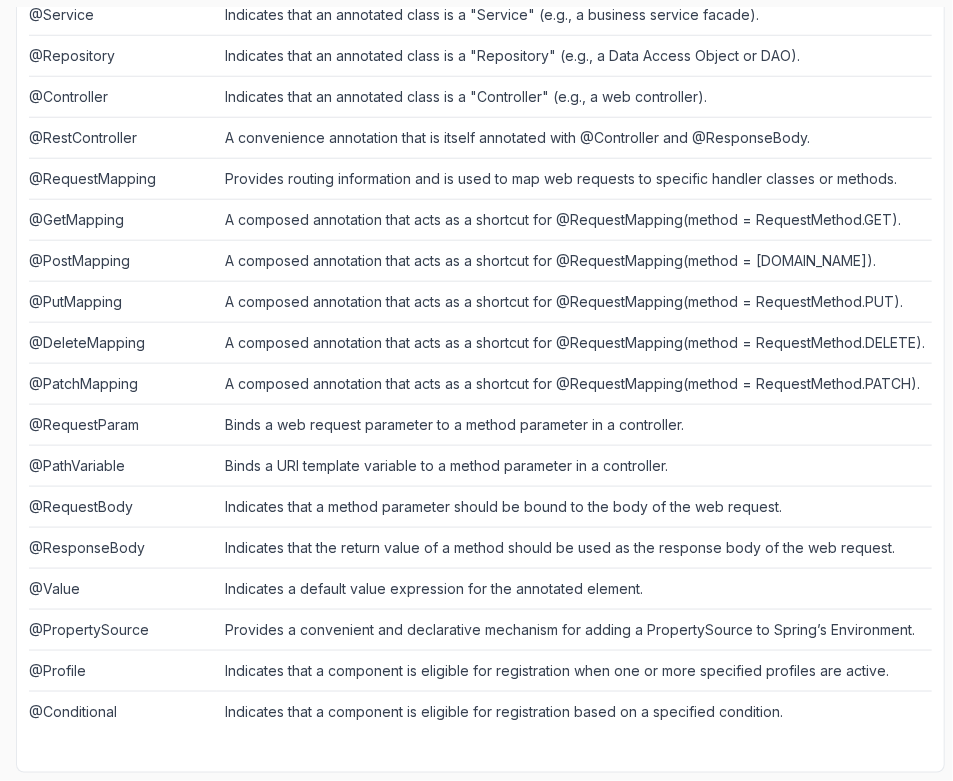click on "A composed annotation that acts as a shortcut for @RequestMapping(method = RequestMethod.DELETE)." at bounding box center (574, 343) 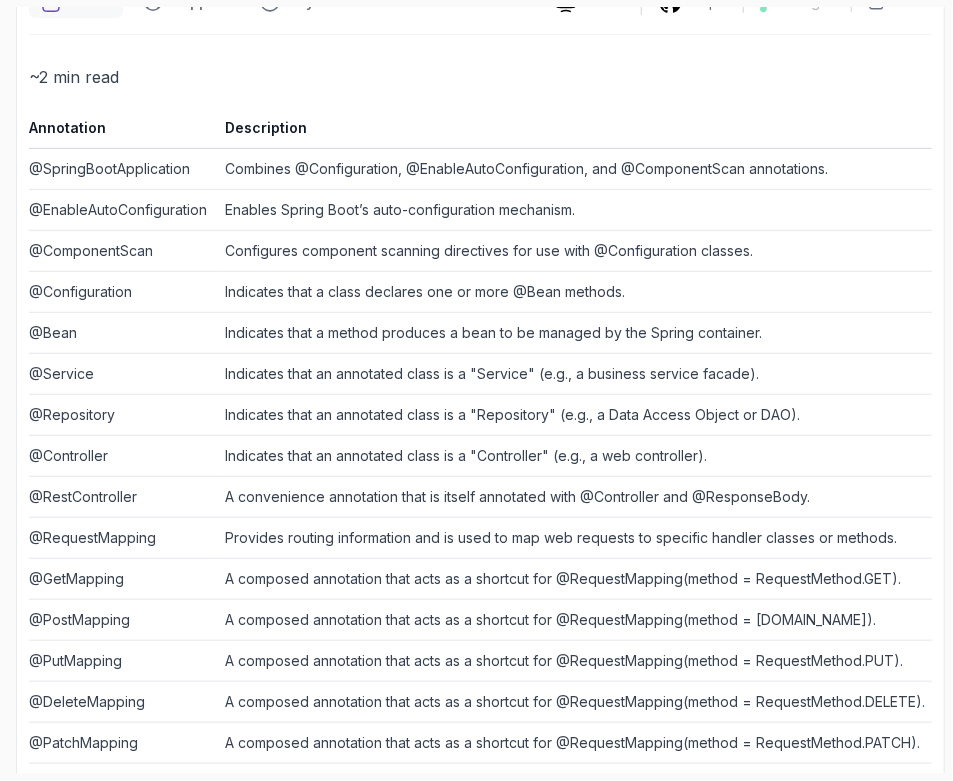 scroll, scrollTop: 0, scrollLeft: 0, axis: both 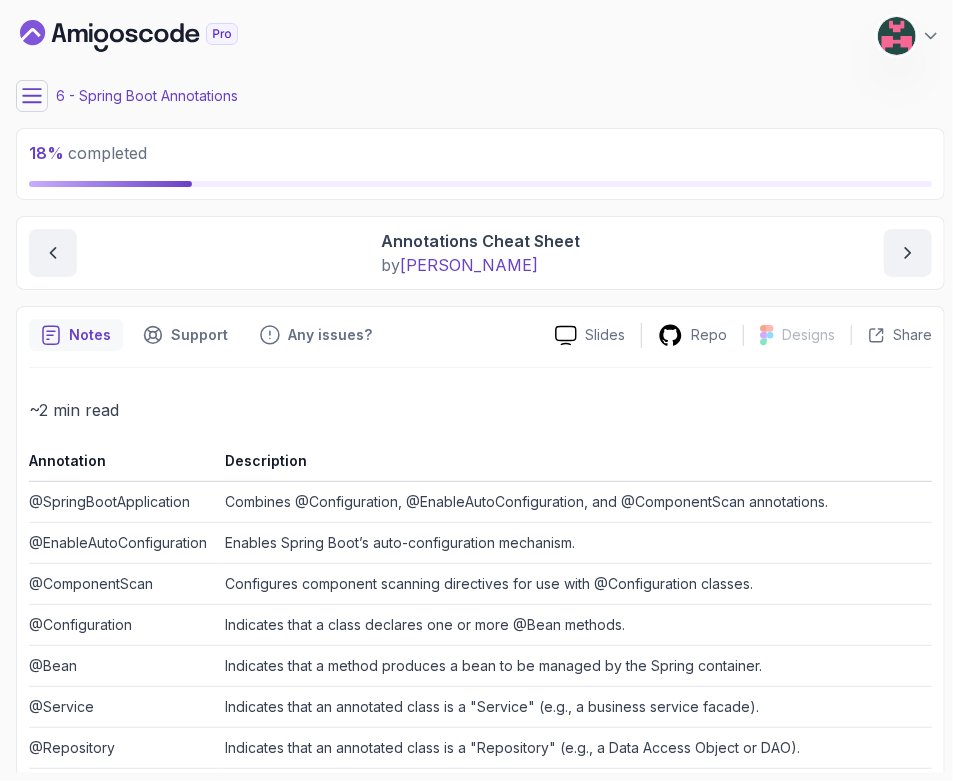 click on "Spring Boot Annotations Annotations Cheat Sheet Annotations Cheat Sheet by  nelson" at bounding box center (480, 253) 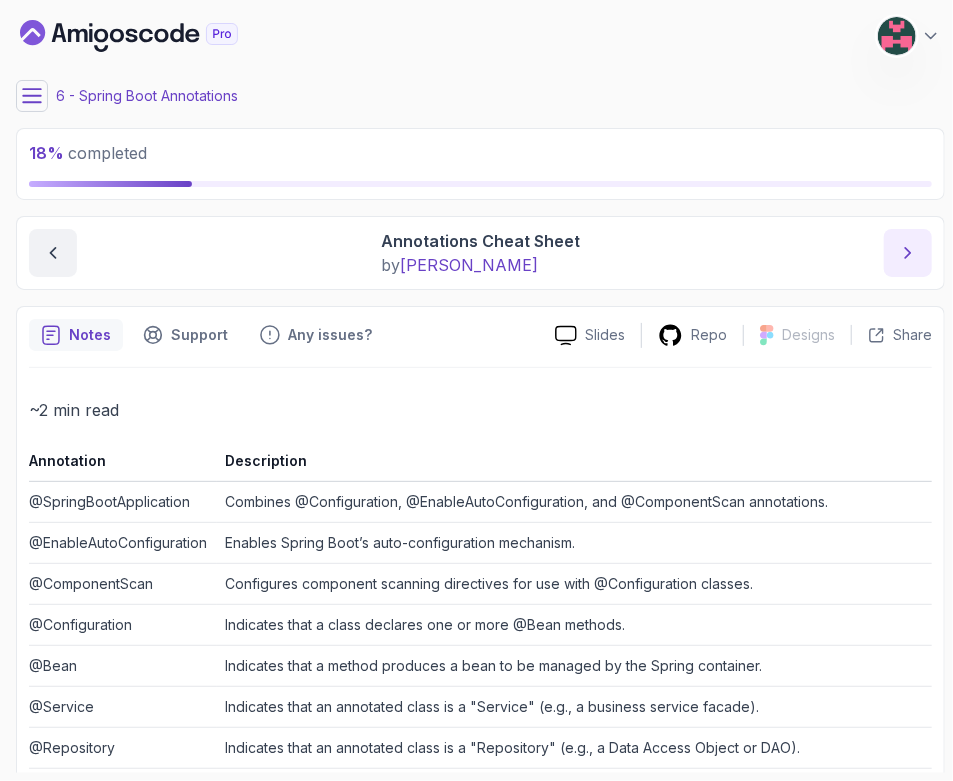 click 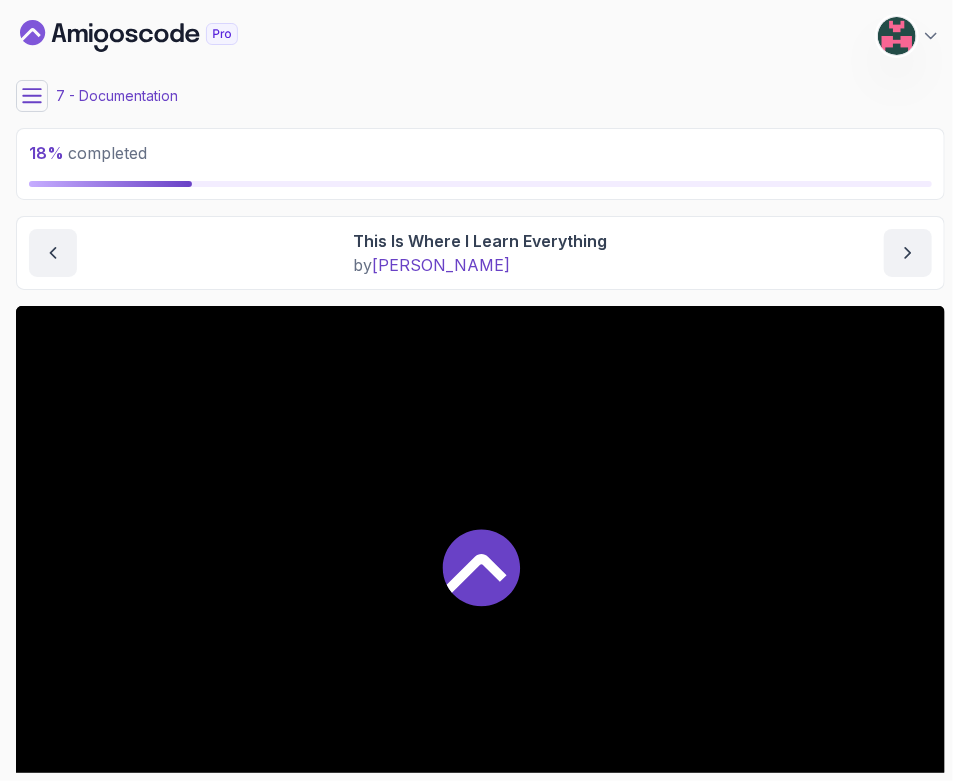 click 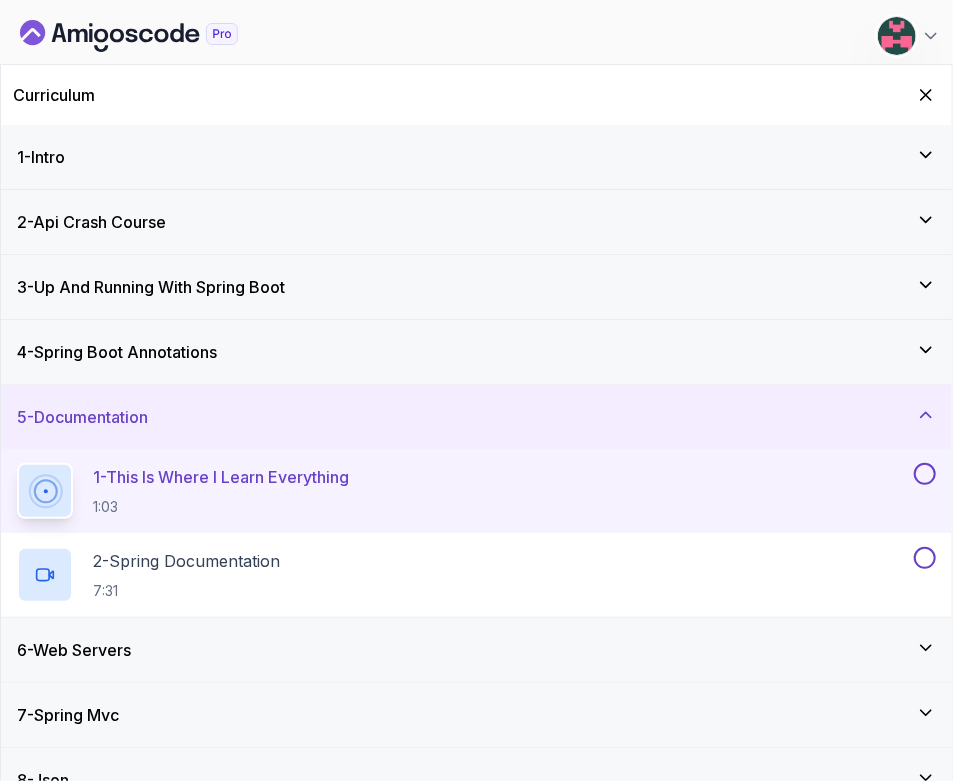 scroll, scrollTop: 98, scrollLeft: 0, axis: vertical 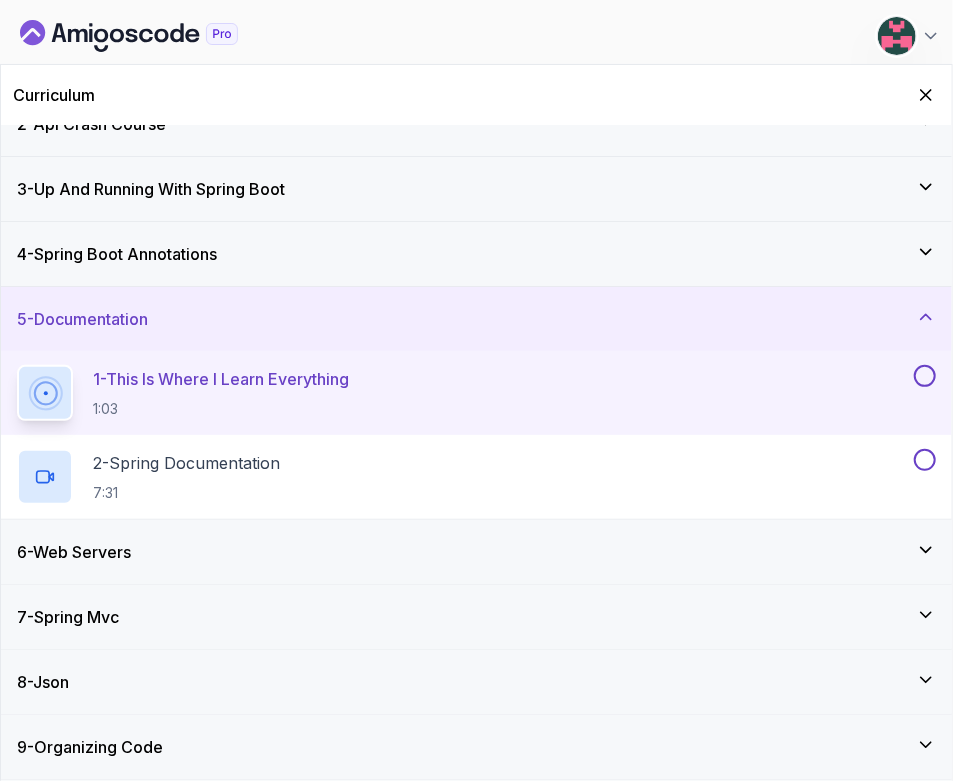 click on "4  -  Spring Boot Annotations" at bounding box center (476, 254) 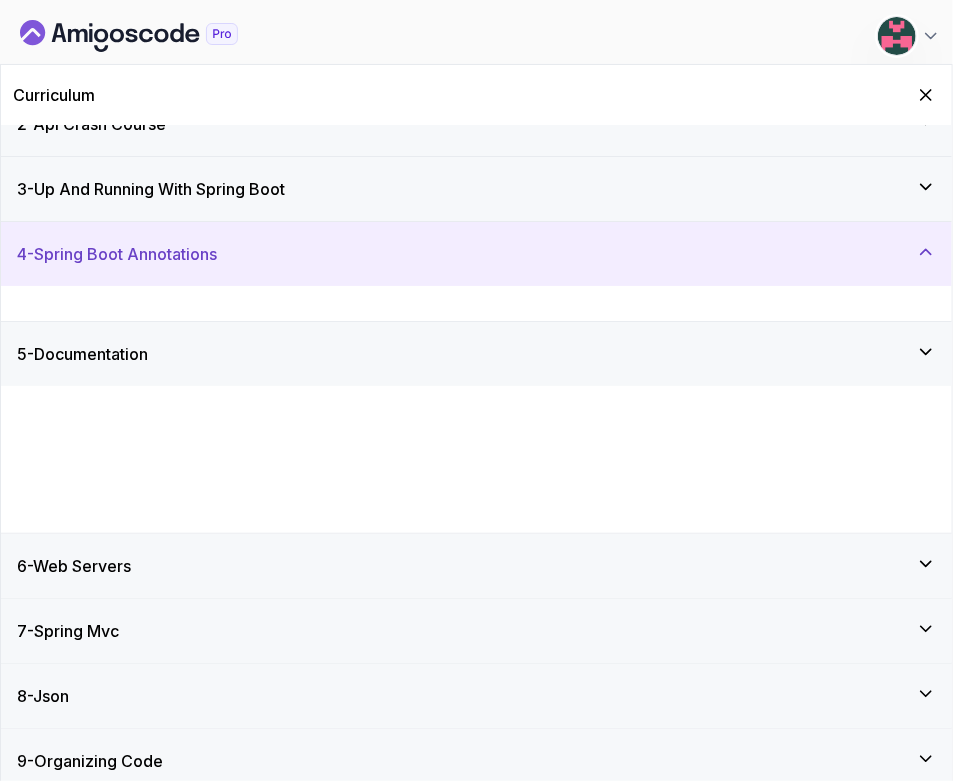 scroll, scrollTop: 0, scrollLeft: 0, axis: both 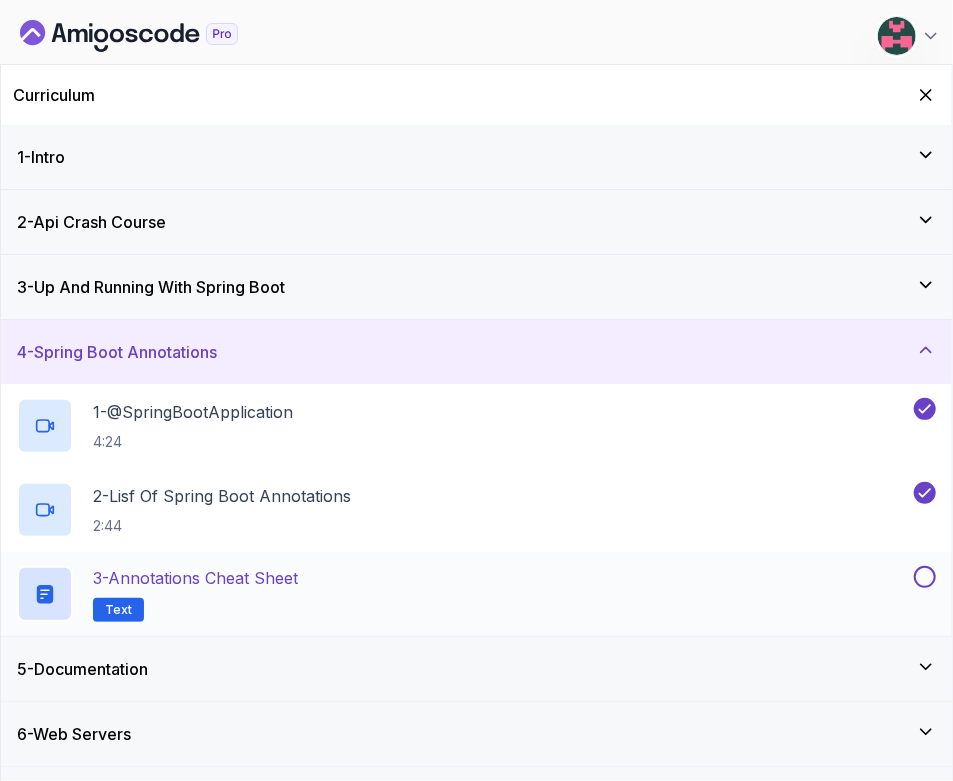 click at bounding box center [925, 577] 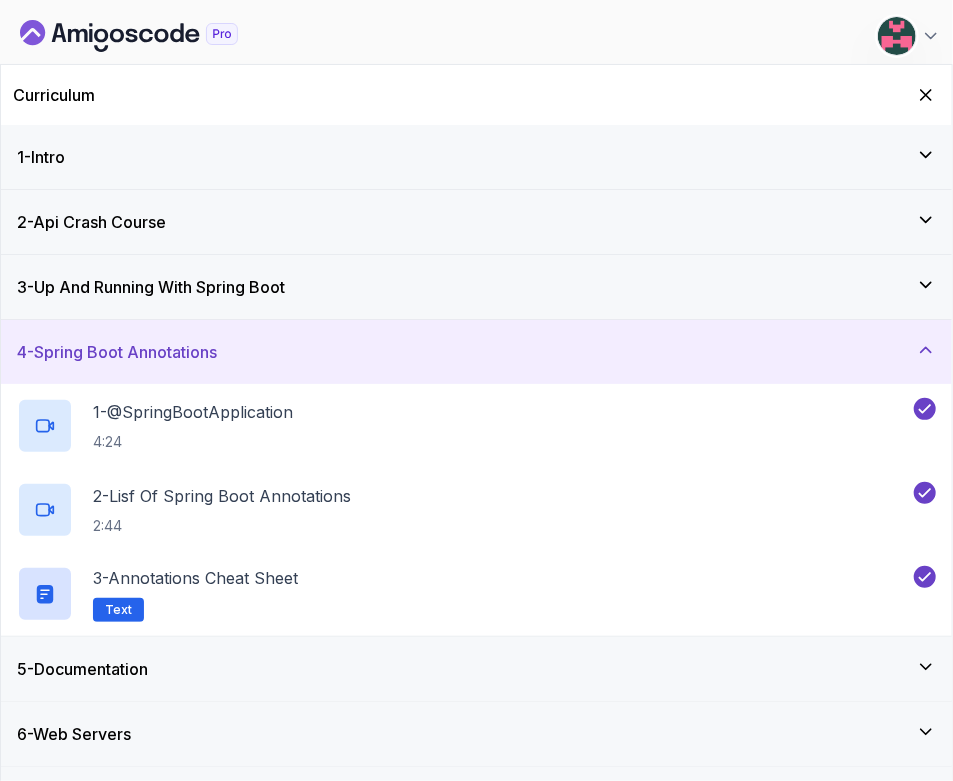 click on "2  -  Api Crash Course" at bounding box center (476, 222) 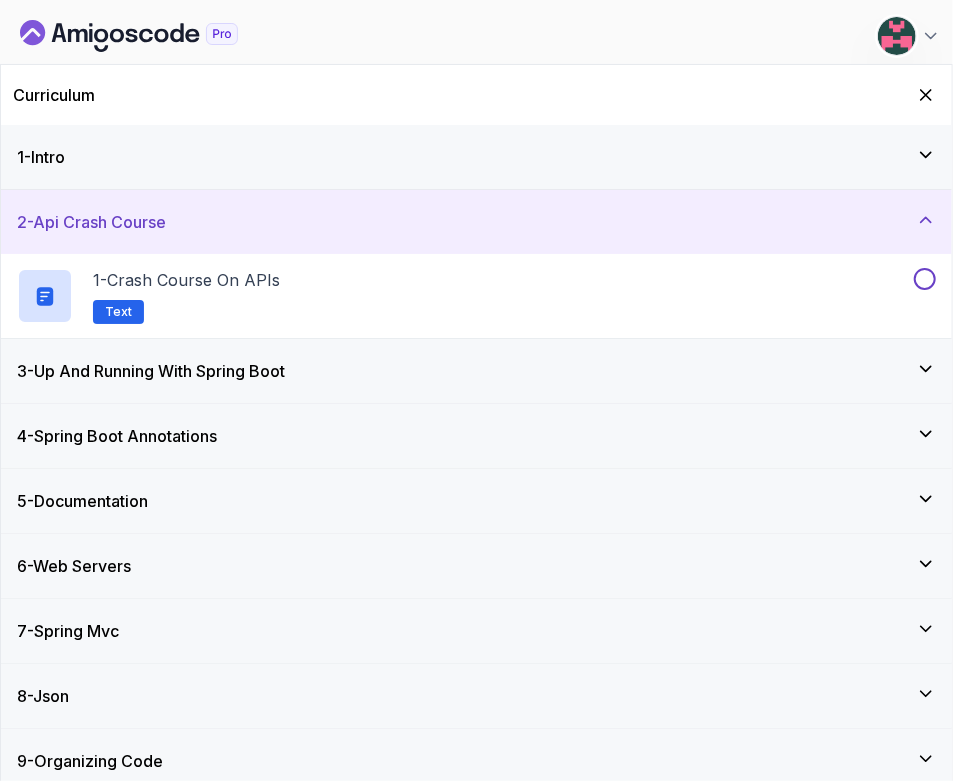 click on "2  -  Api Crash Course" at bounding box center [476, 222] 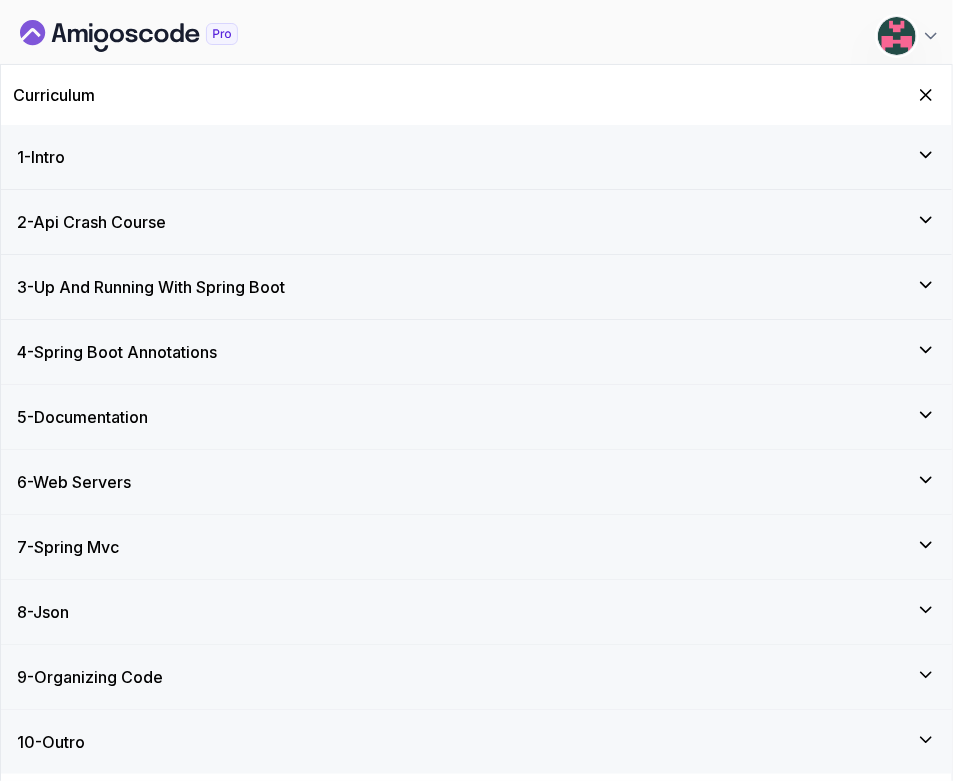 click on "2  -  Api Crash Course" at bounding box center (476, 222) 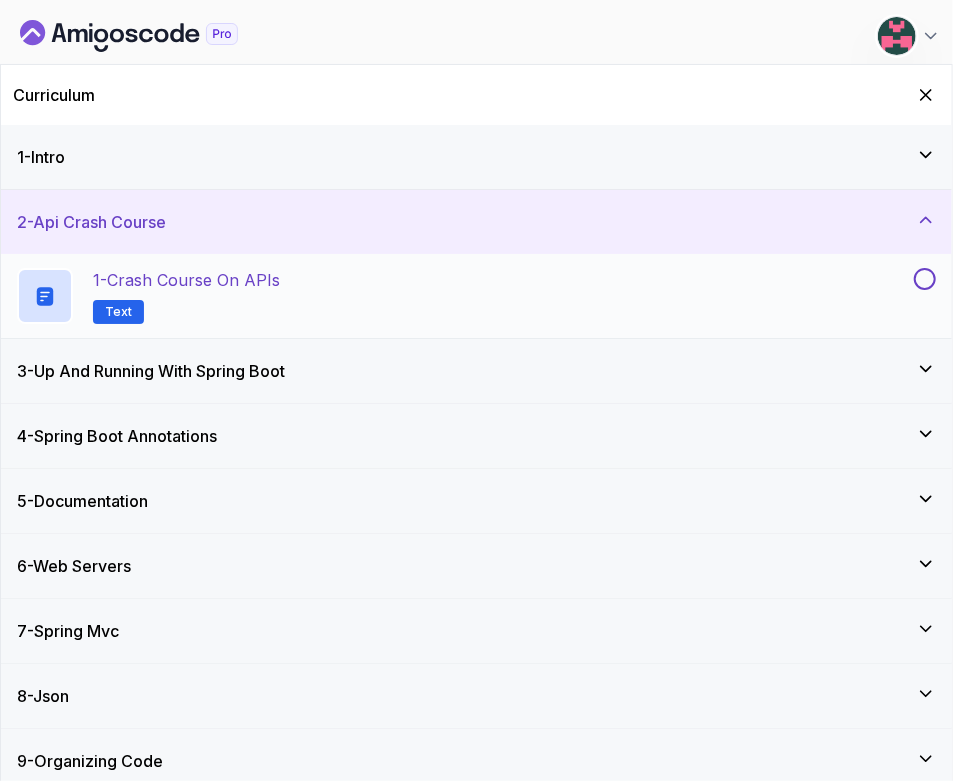 click at bounding box center (925, 279) 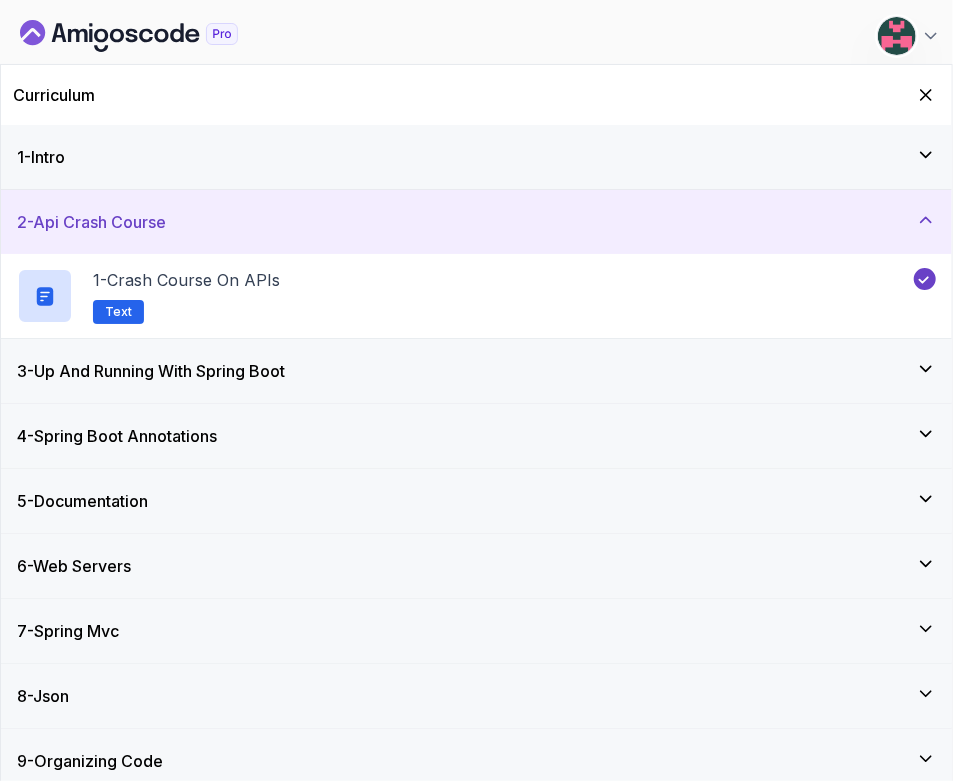 click 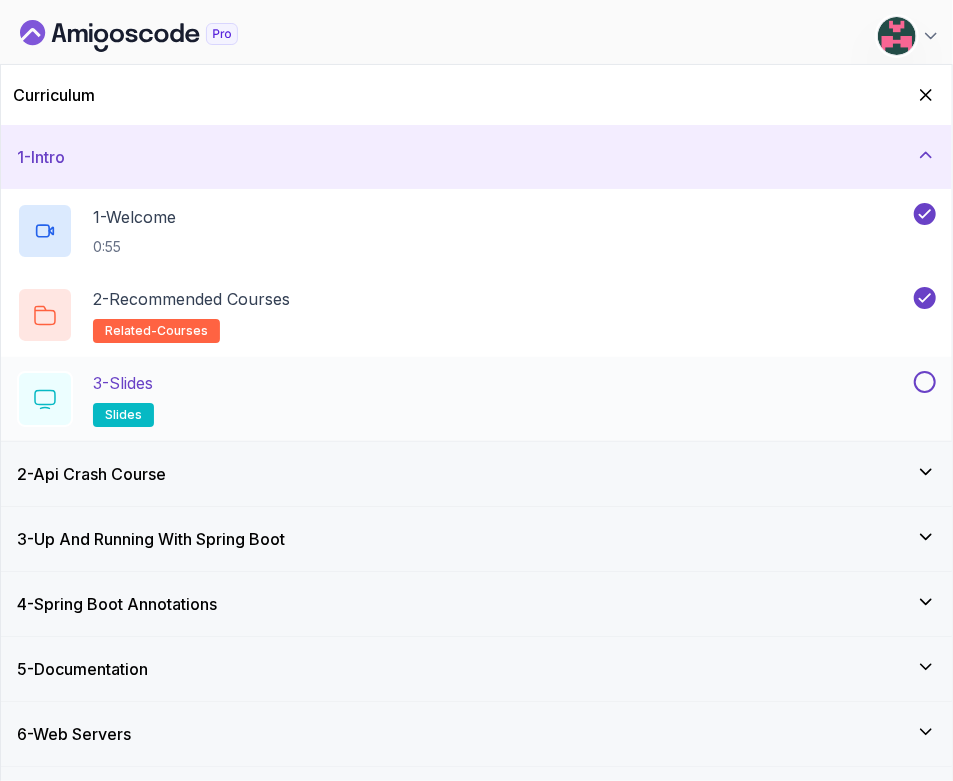 click at bounding box center (923, 382) 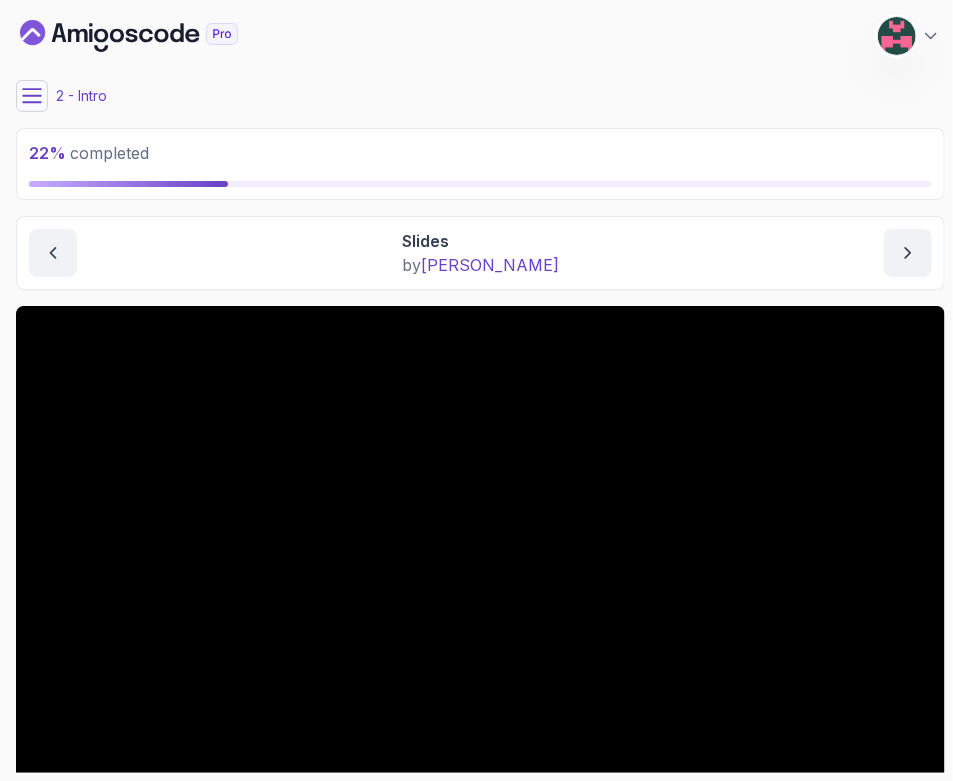 click 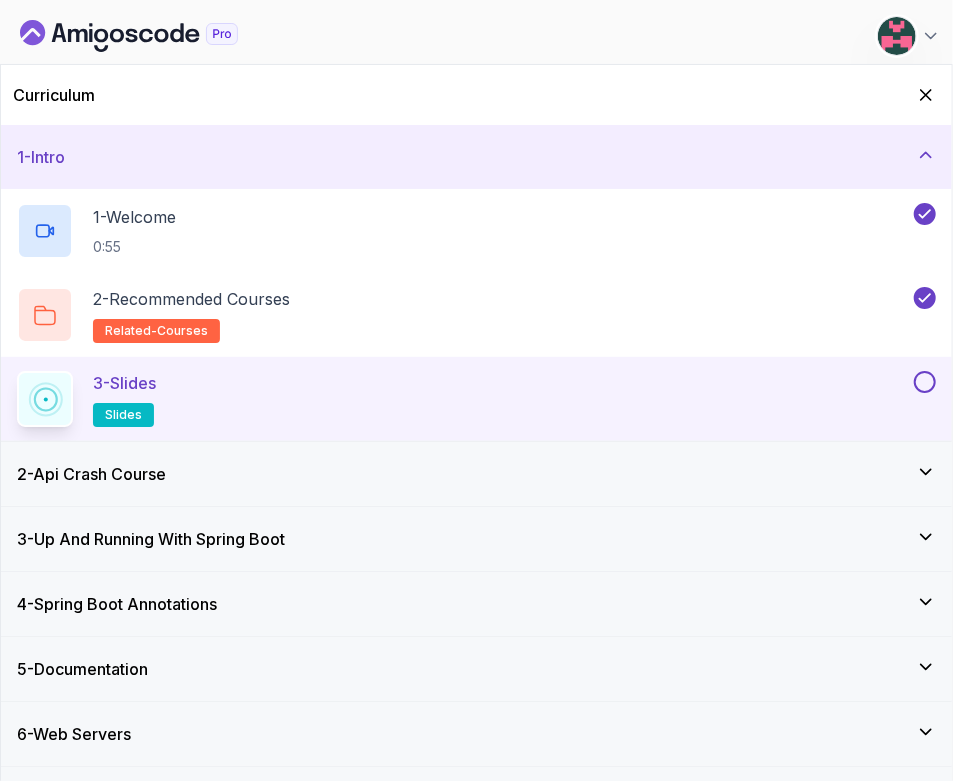 click at bounding box center (925, 382) 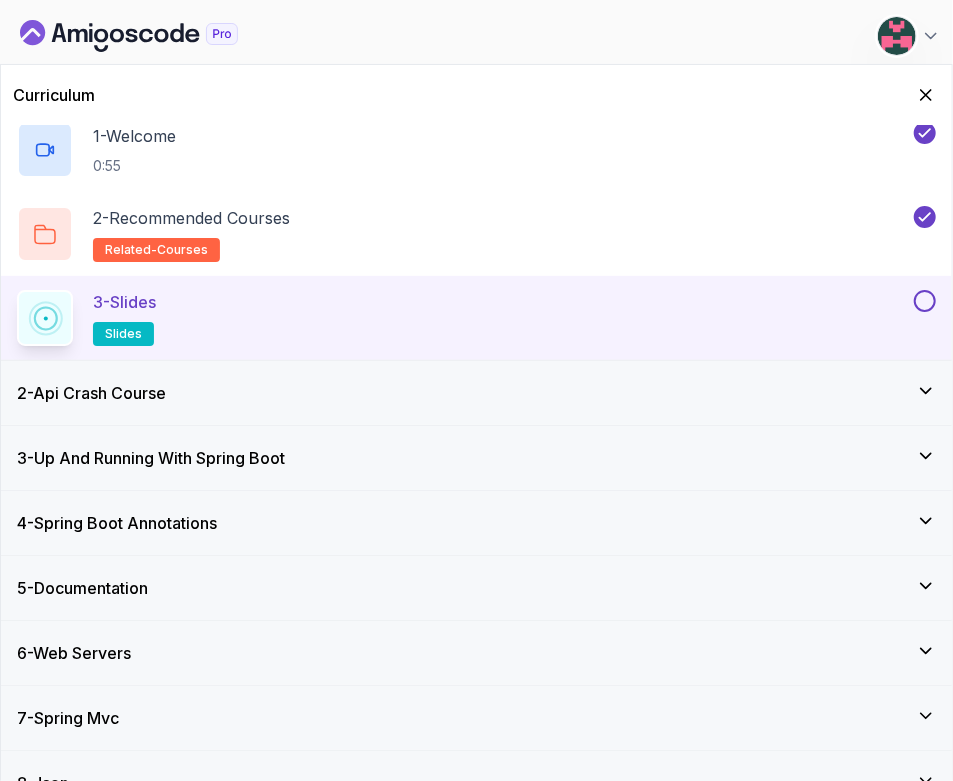 scroll, scrollTop: 113, scrollLeft: 0, axis: vertical 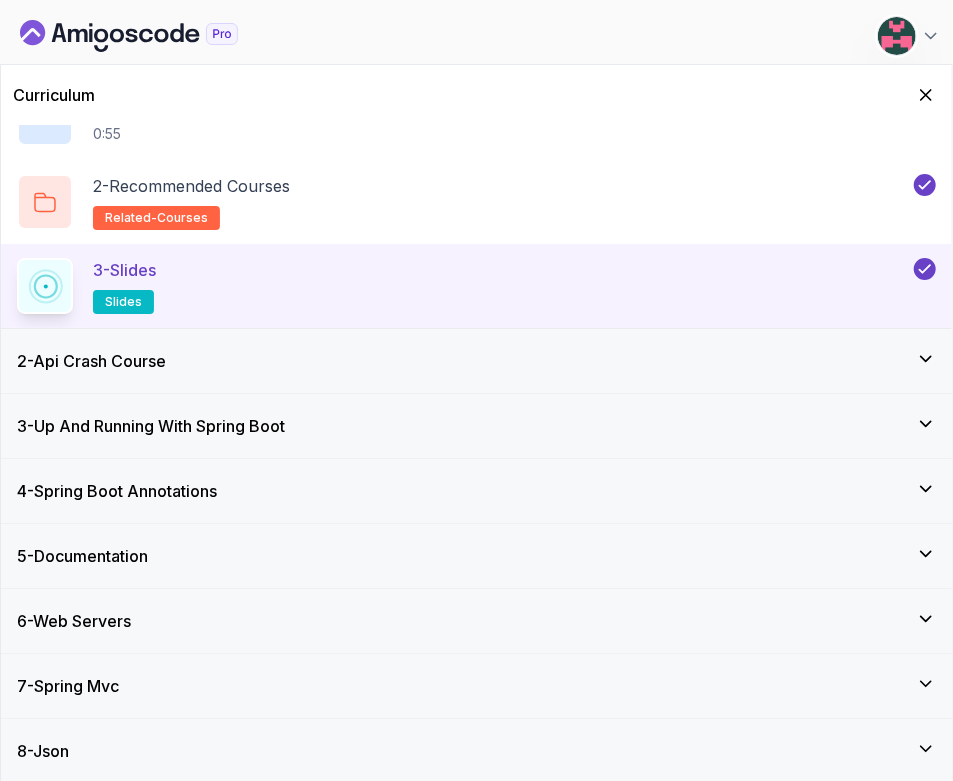 click on "3  -  Up And Running With Spring Boot" at bounding box center [476, 426] 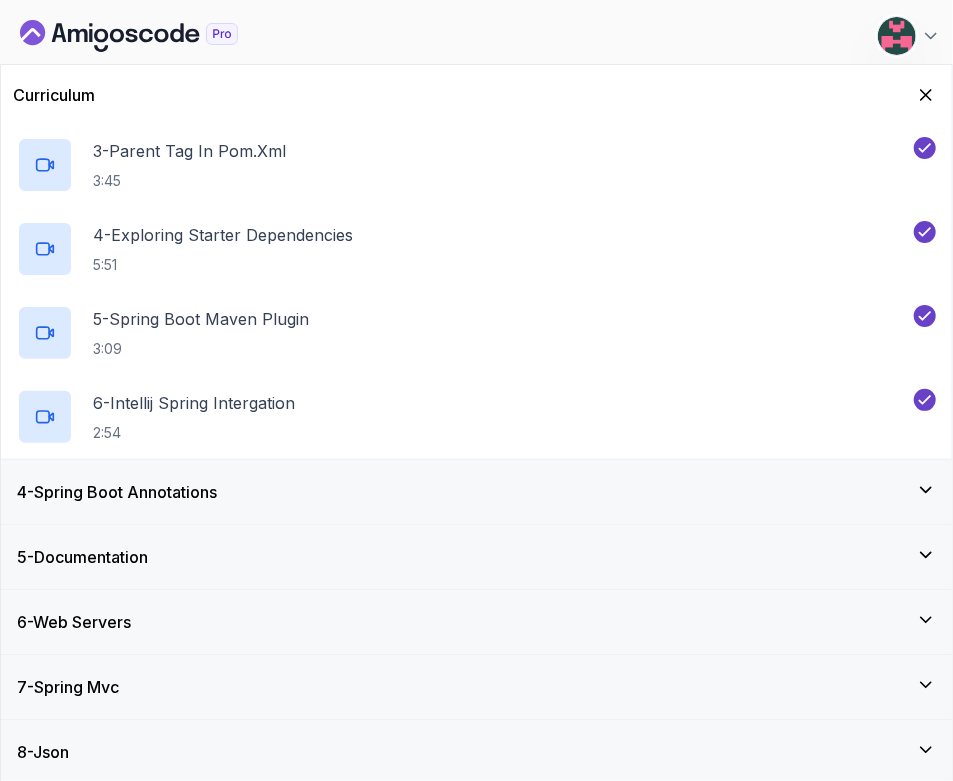 scroll, scrollTop: 434, scrollLeft: 0, axis: vertical 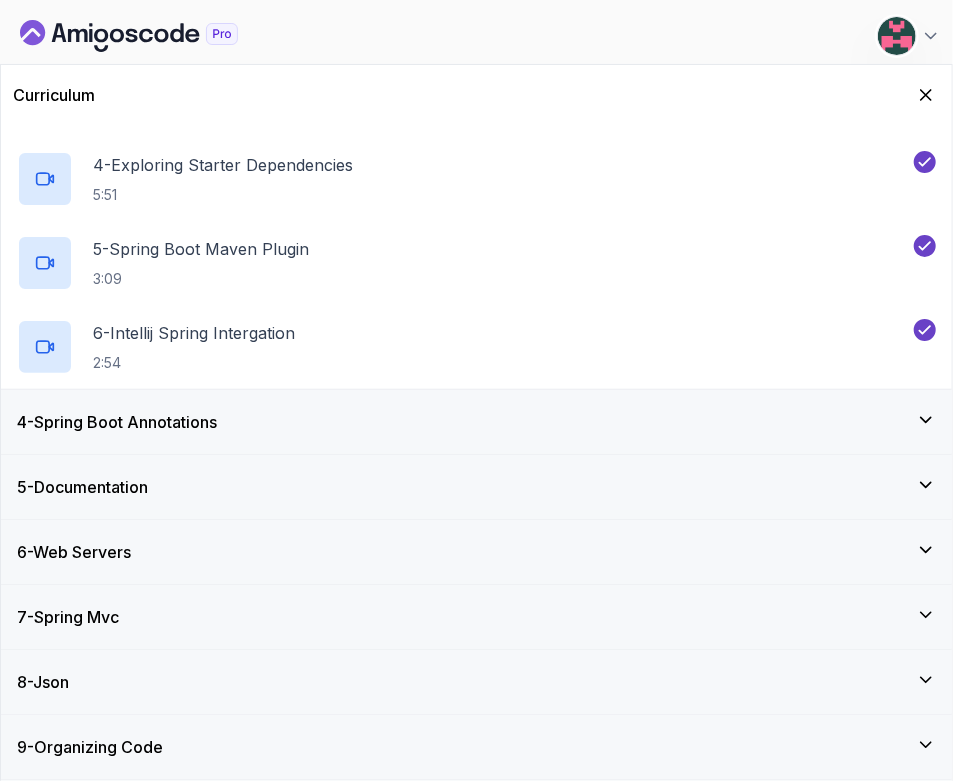 click on "4  -  Spring Boot Annotations" at bounding box center [476, 422] 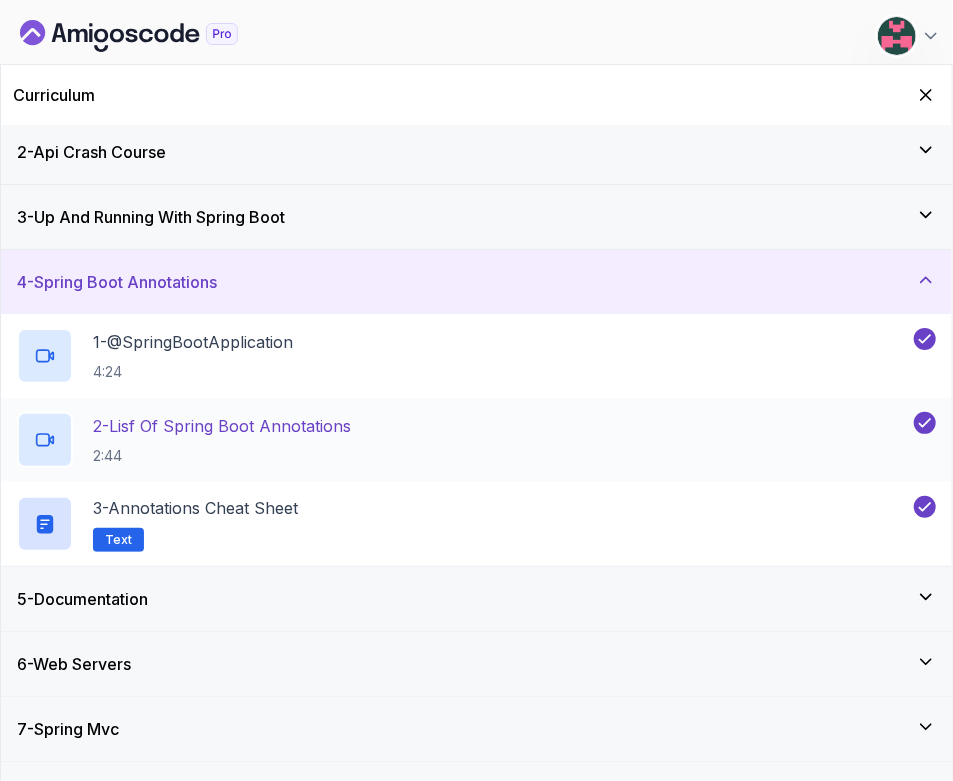 scroll, scrollTop: 143, scrollLeft: 0, axis: vertical 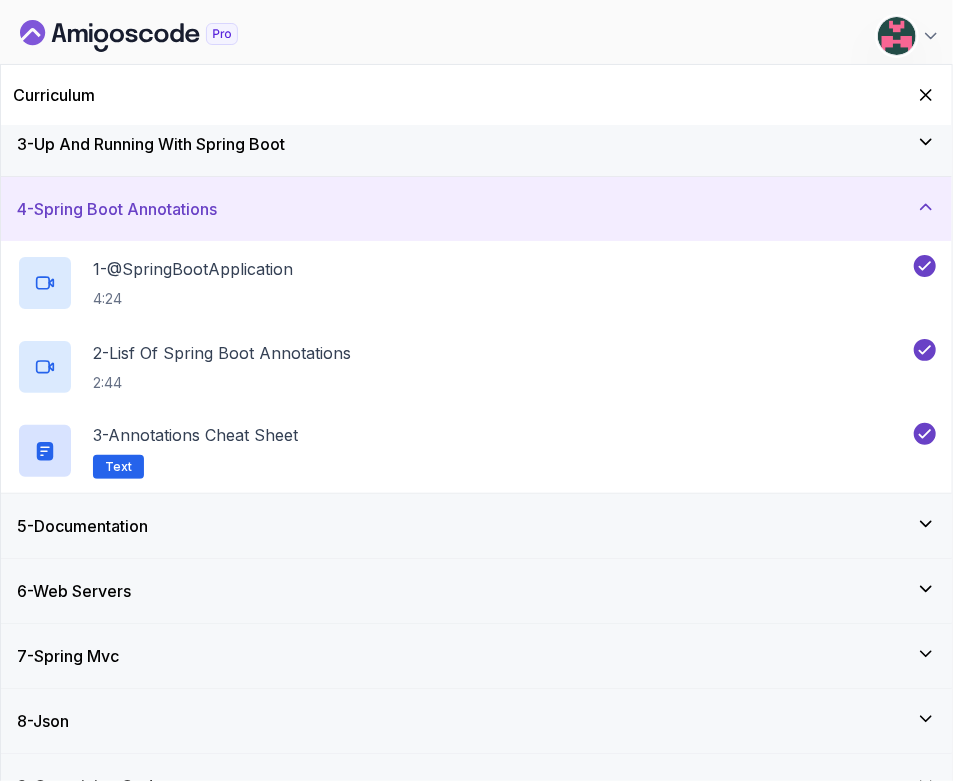 click on "5  -  Documentation" at bounding box center [476, 526] 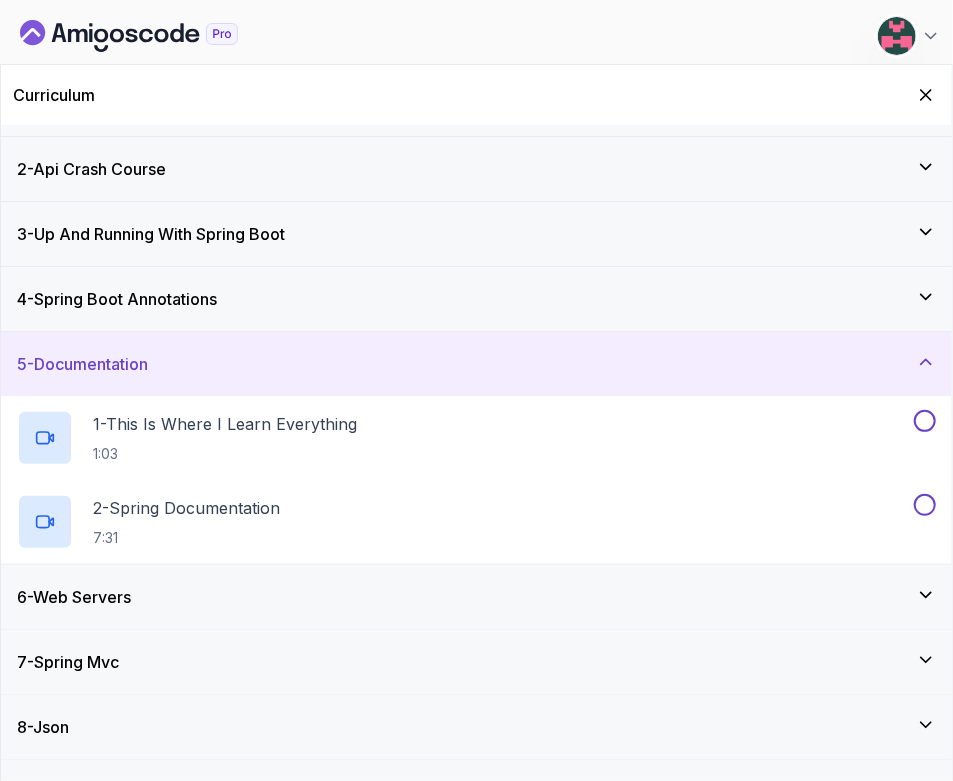 scroll, scrollTop: 98, scrollLeft: 0, axis: vertical 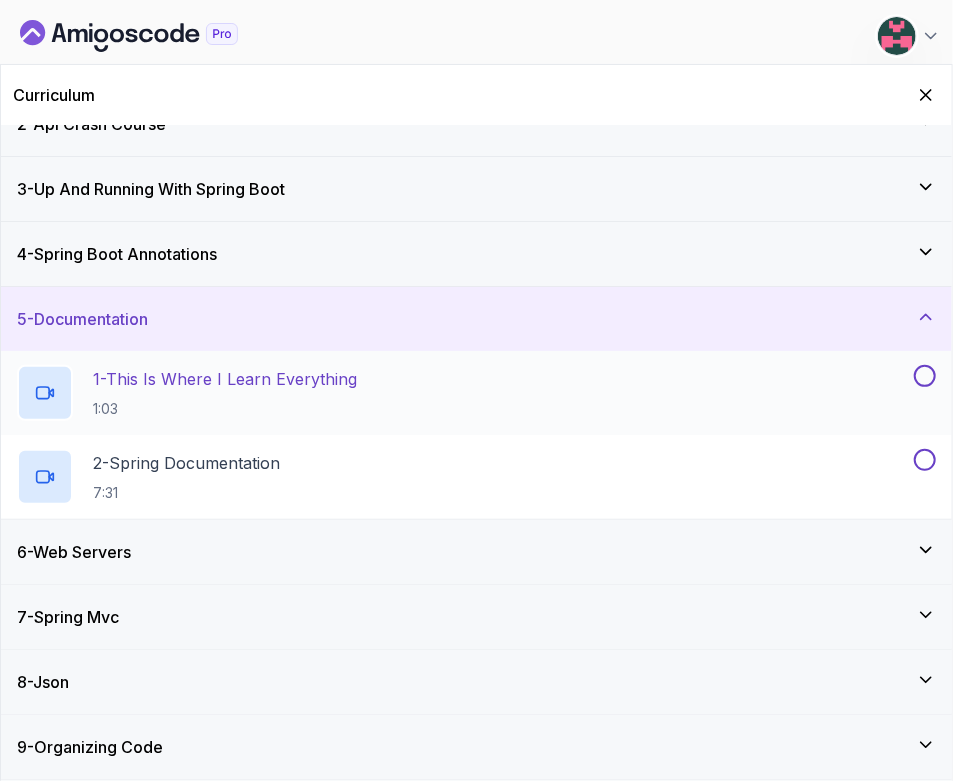 click on "1  -  This Is Where I Learn Everything 1:03" at bounding box center (463, 393) 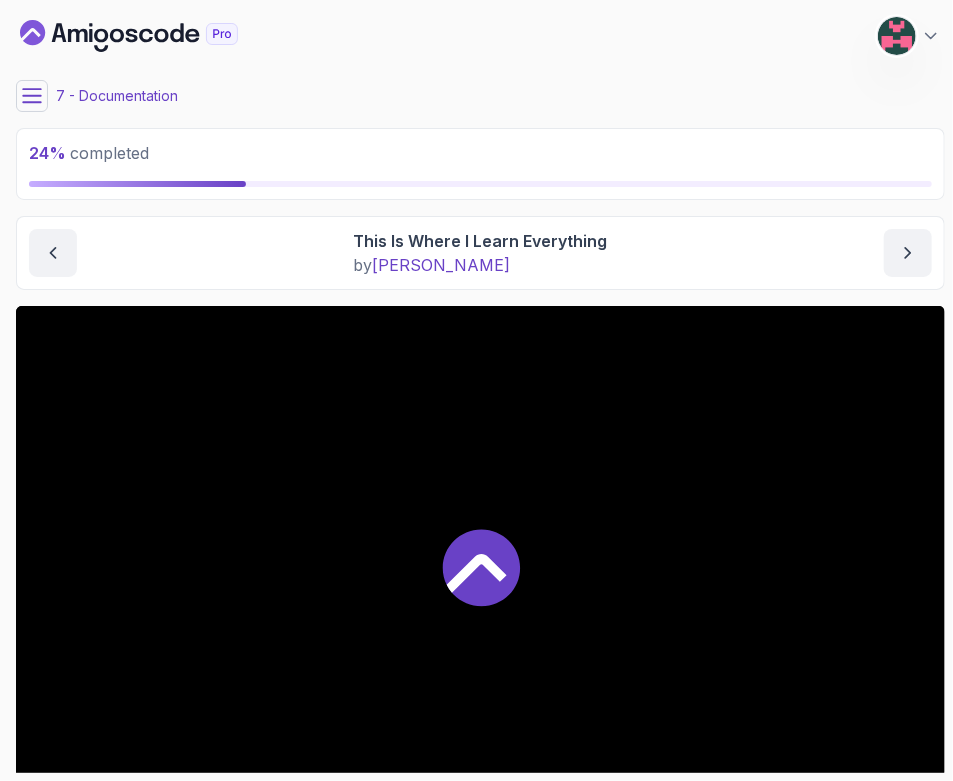 scroll, scrollTop: 194, scrollLeft: 0, axis: vertical 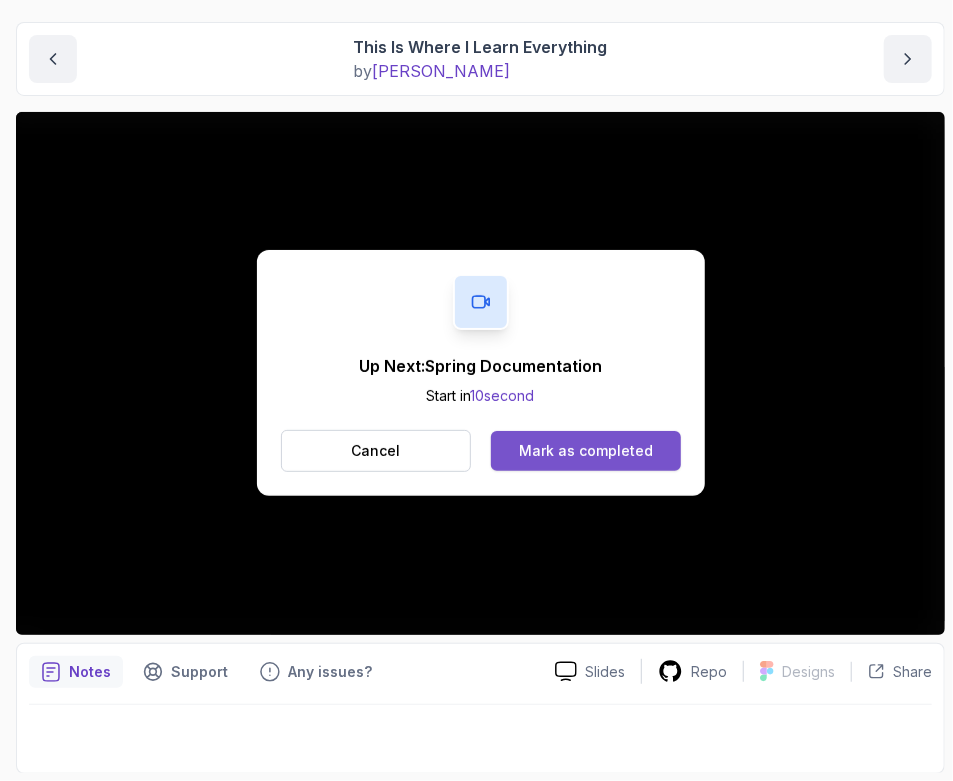 click on "Mark as completed" at bounding box center [586, 451] 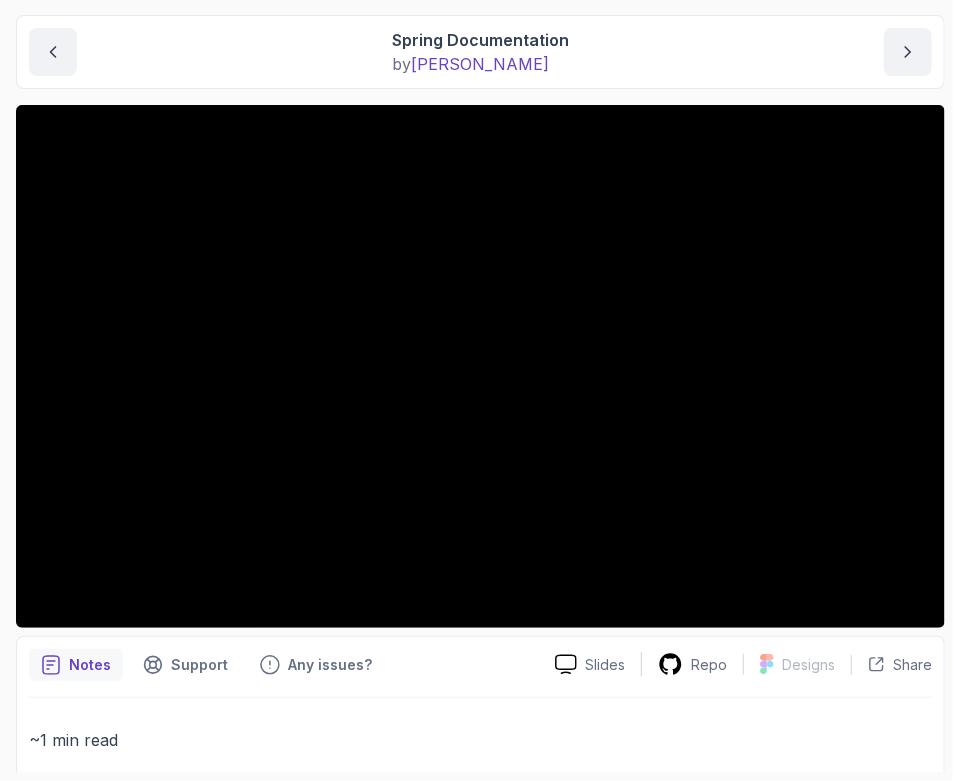 scroll, scrollTop: 346, scrollLeft: 0, axis: vertical 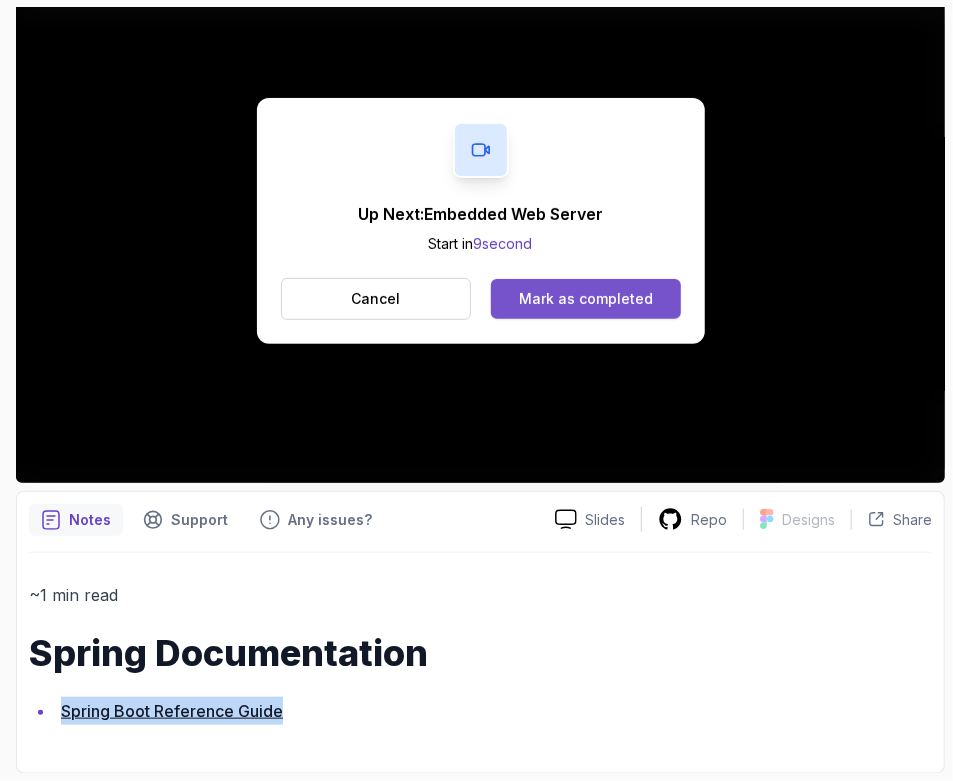 click on "Mark as completed" at bounding box center [586, 299] 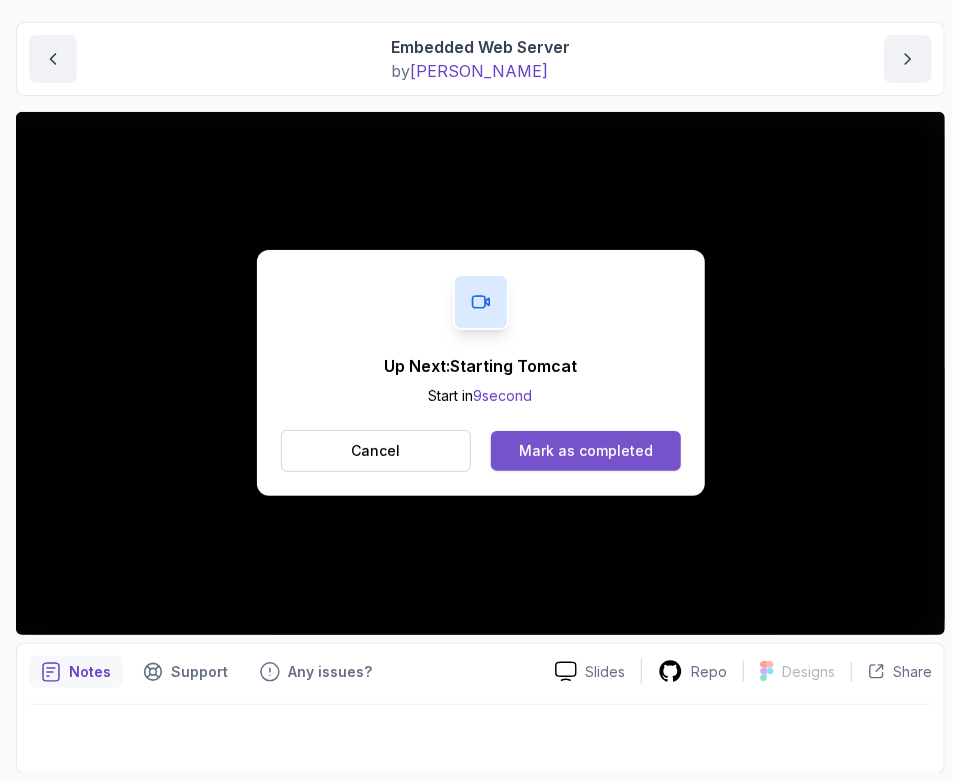 click on "Mark as completed" at bounding box center [586, 451] 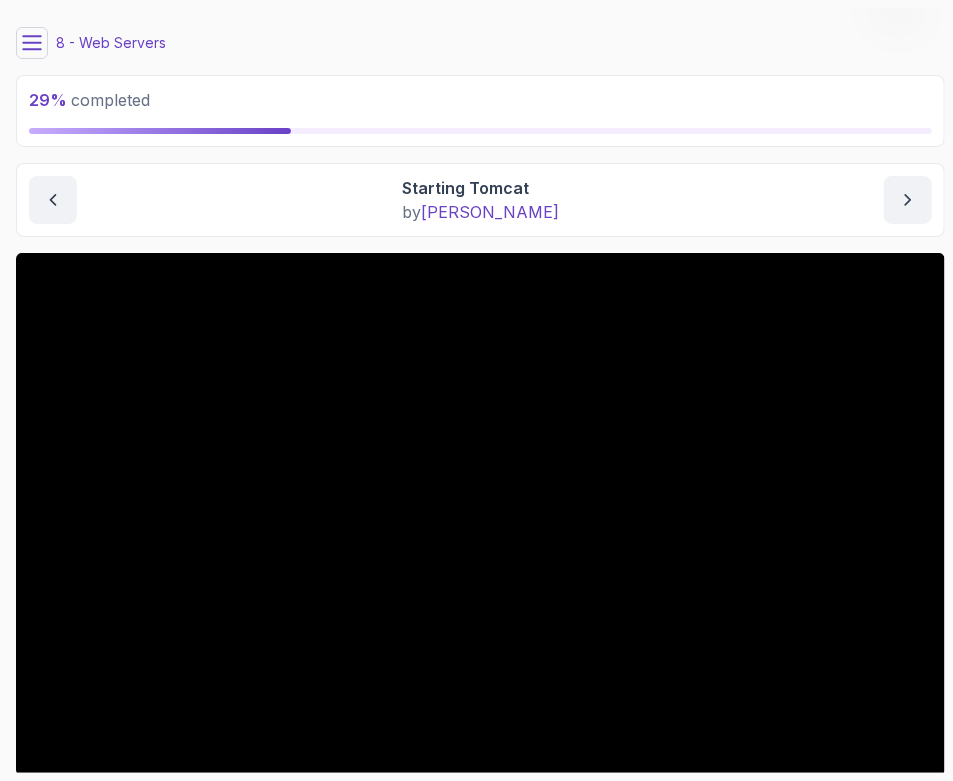 scroll, scrollTop: 8, scrollLeft: 0, axis: vertical 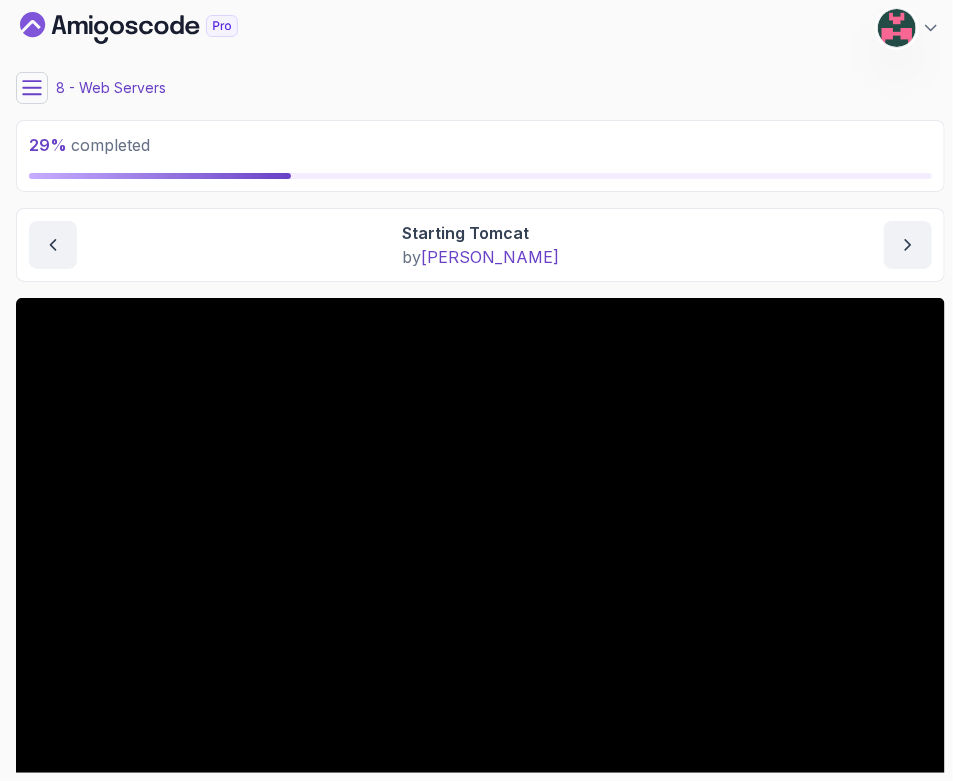 click at bounding box center [32, 88] 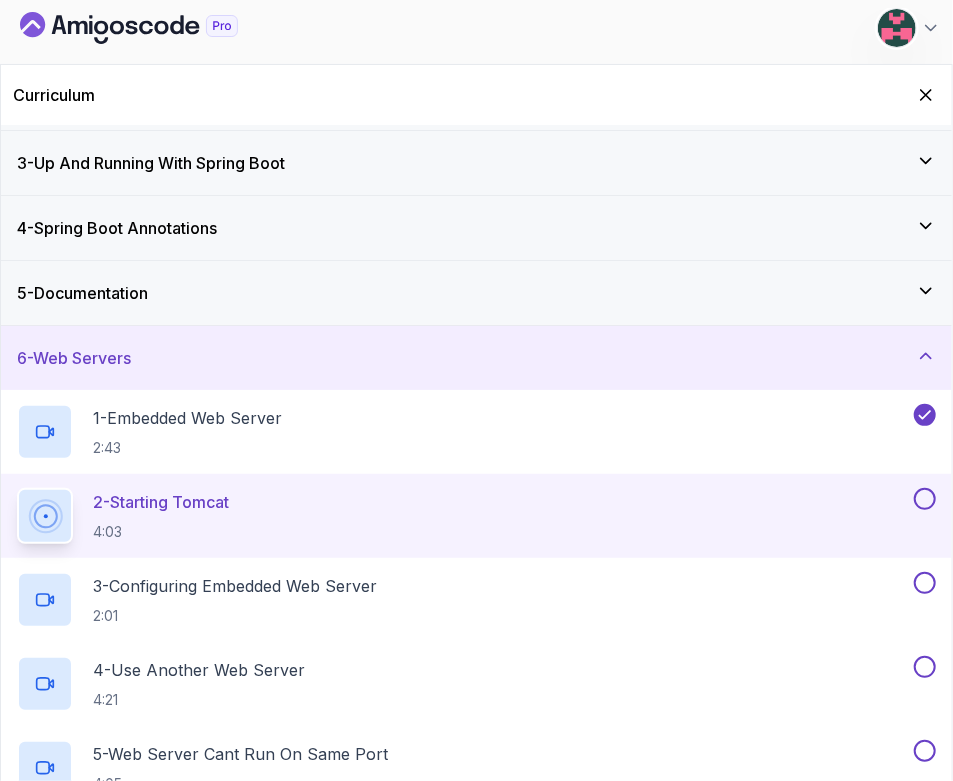 scroll, scrollTop: 150, scrollLeft: 0, axis: vertical 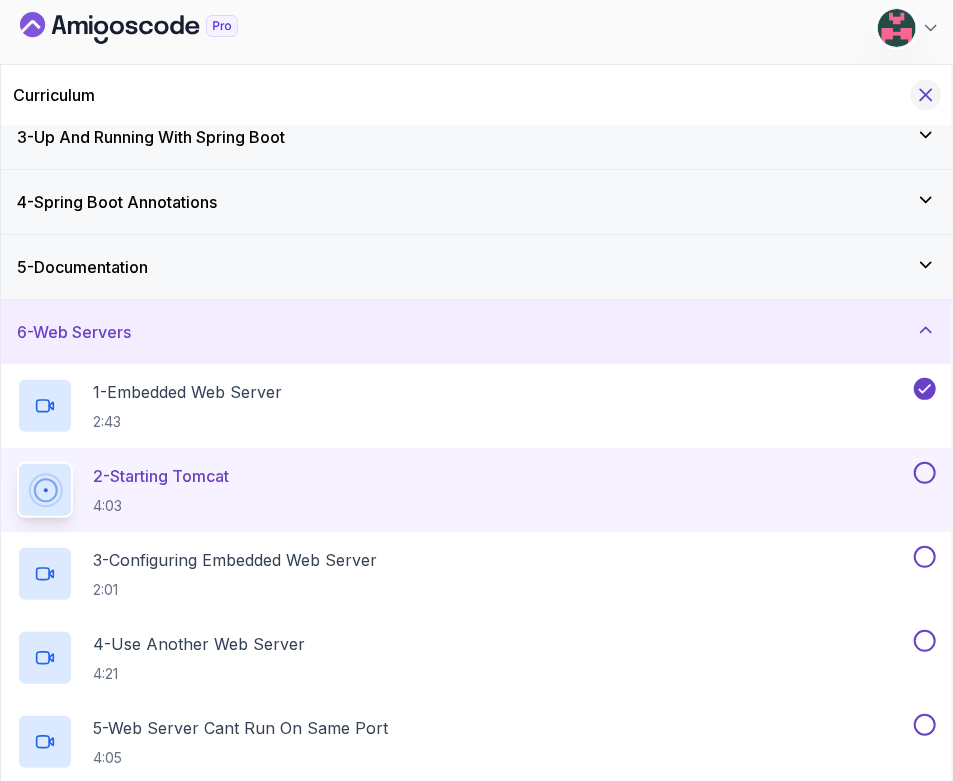 click 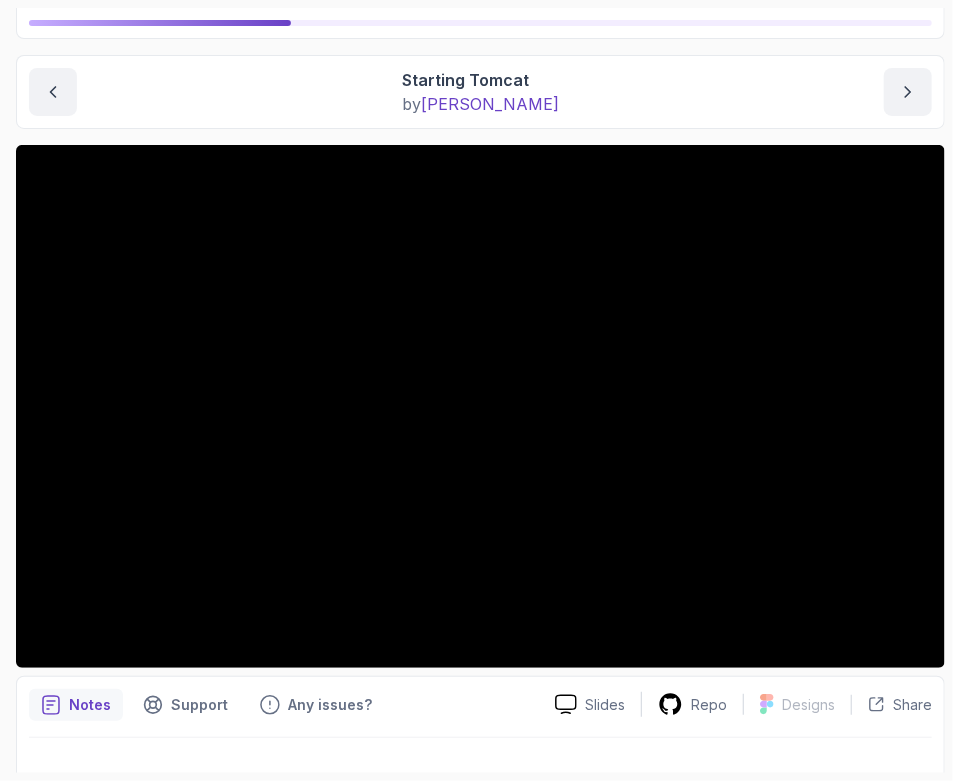 scroll, scrollTop: 133, scrollLeft: 0, axis: vertical 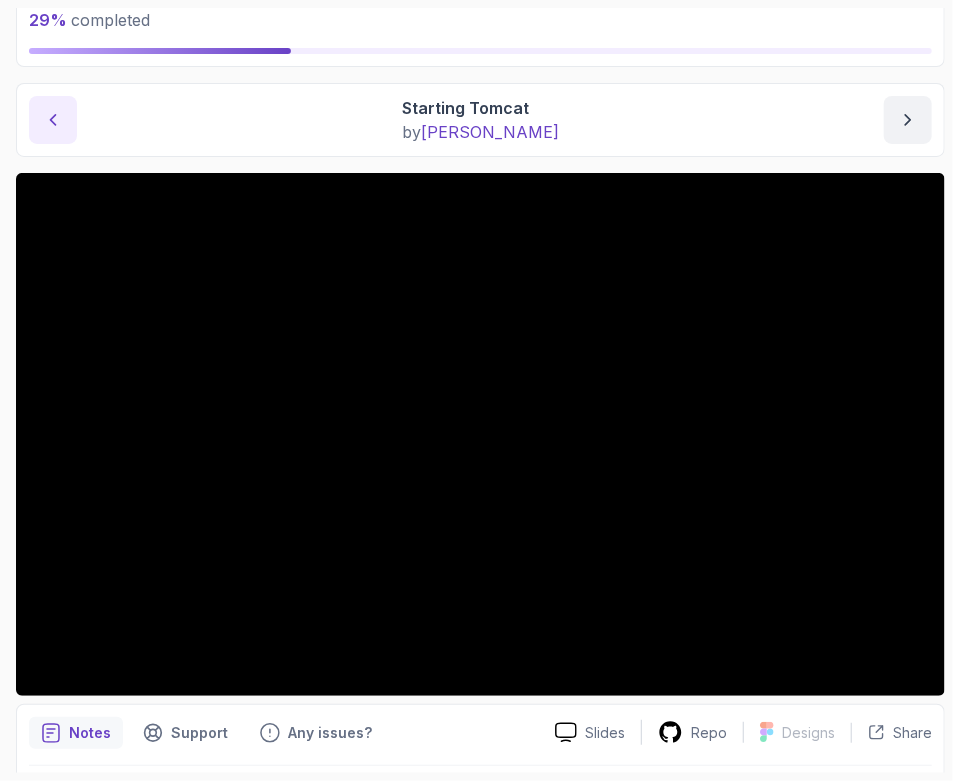 click at bounding box center [53, 120] 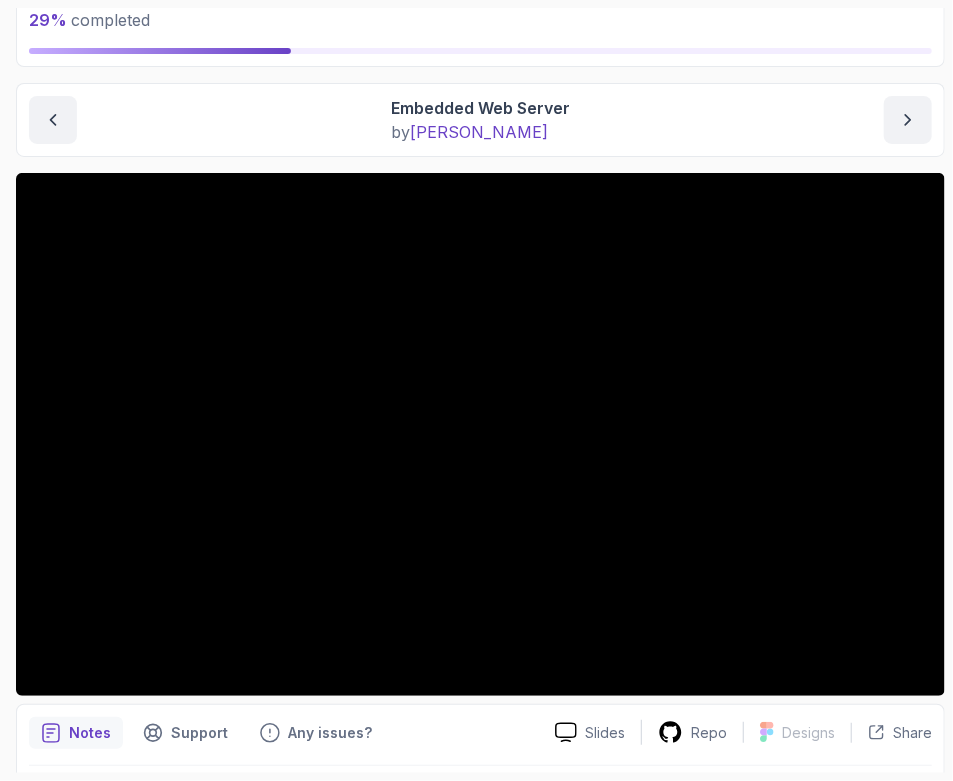 click on "Web Servers Embedded Web Server Embedded Web Server by  nelson" at bounding box center [480, 120] 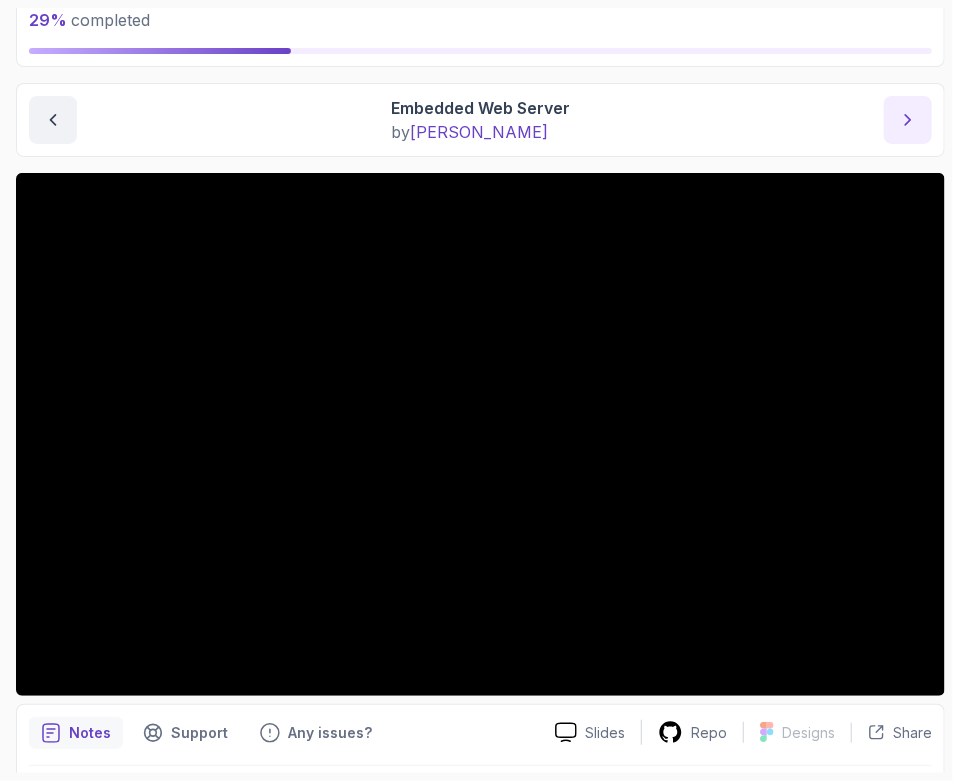 click at bounding box center [908, 120] 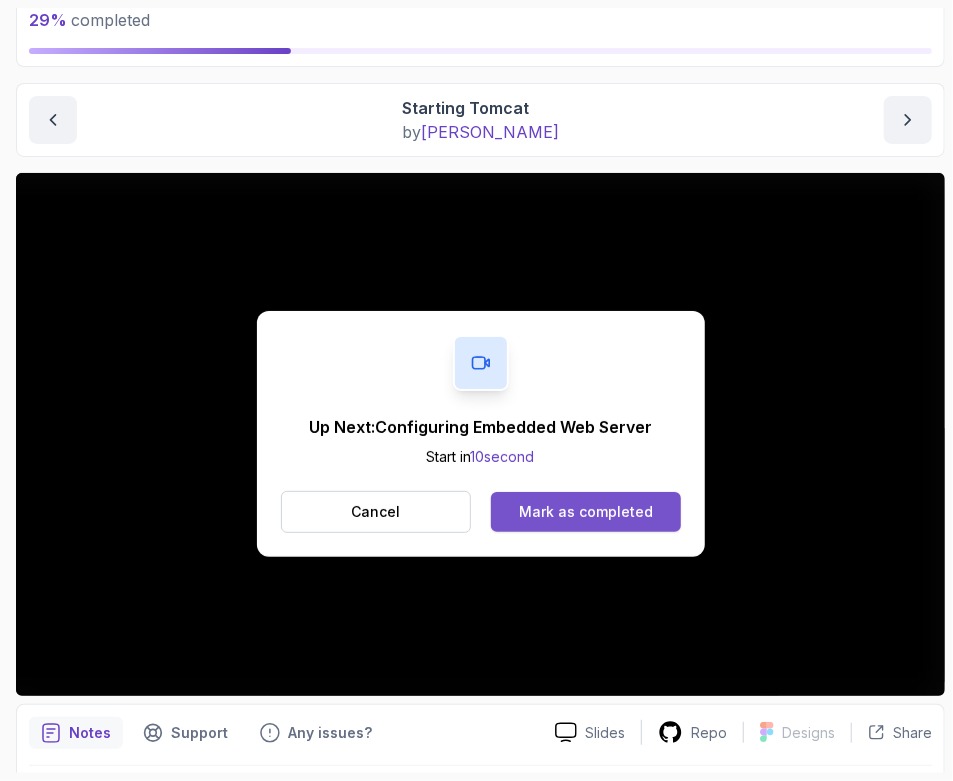 click on "Mark as completed" at bounding box center (586, 512) 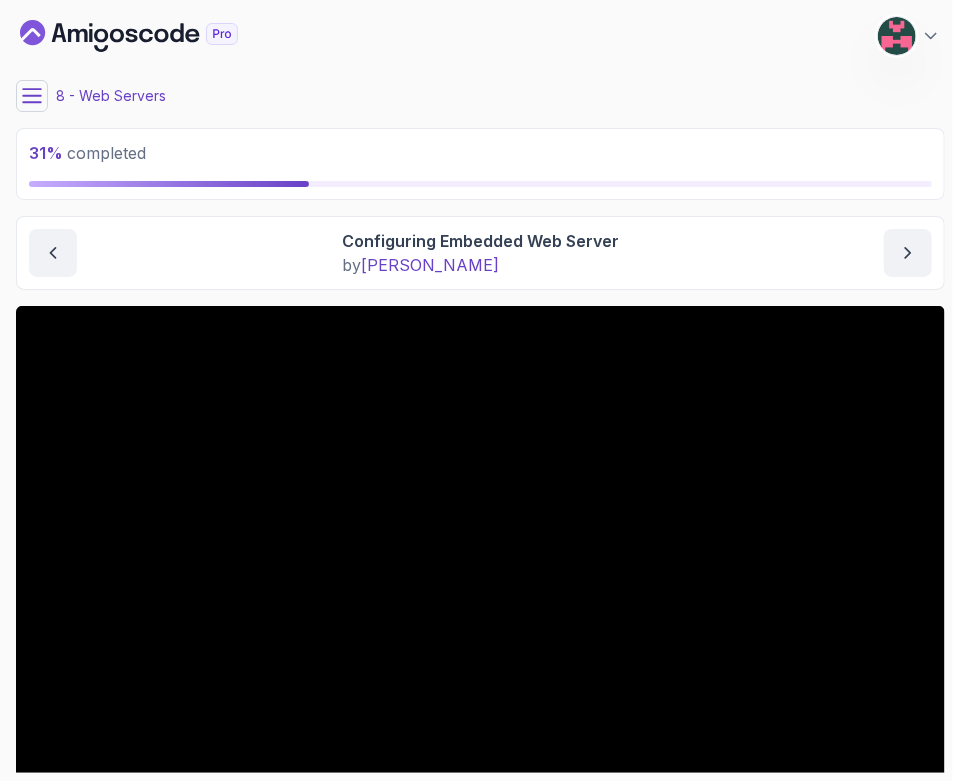 scroll, scrollTop: 194, scrollLeft: 0, axis: vertical 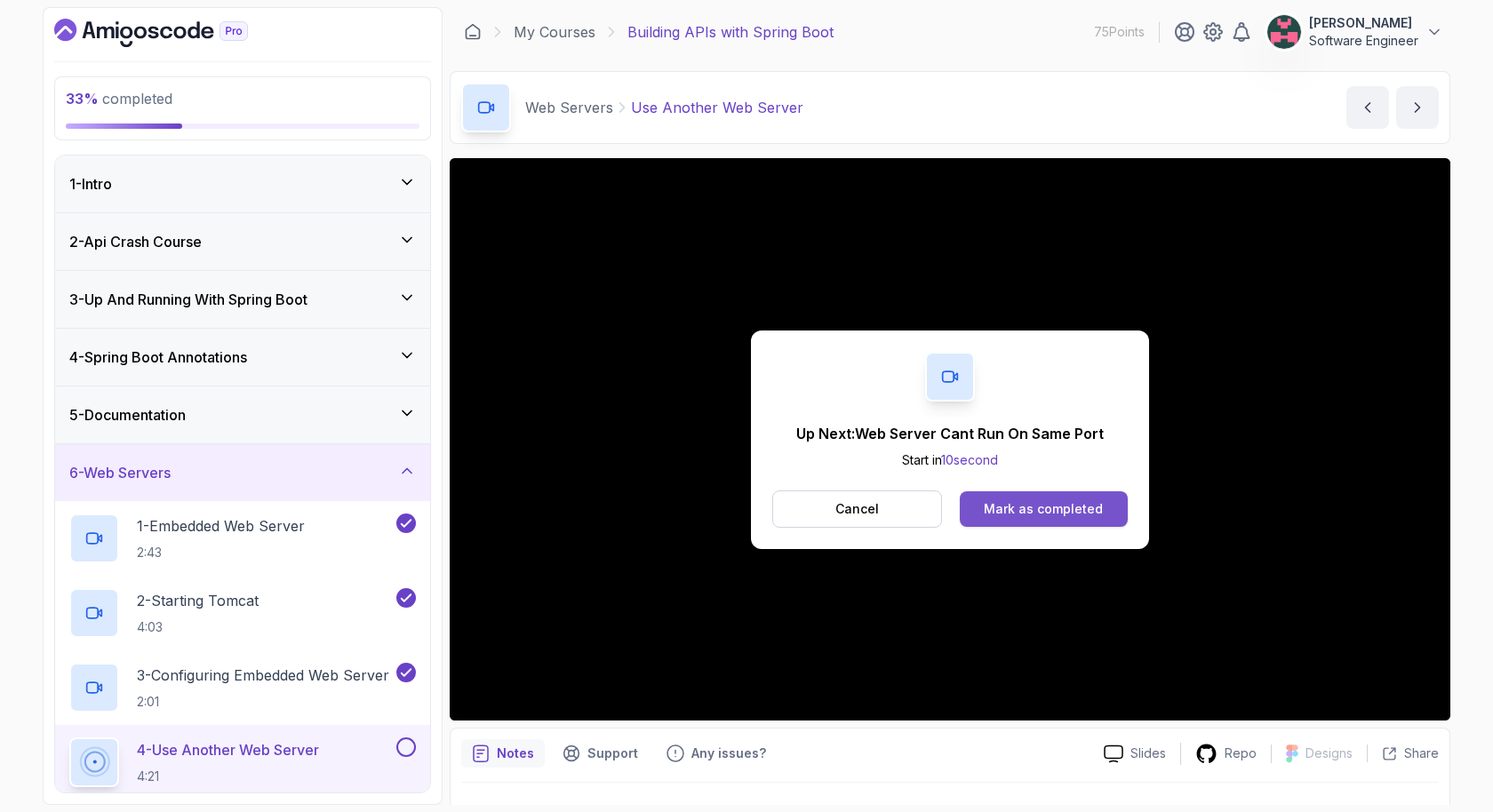 click on "Mark as completed" at bounding box center (1043, 509) 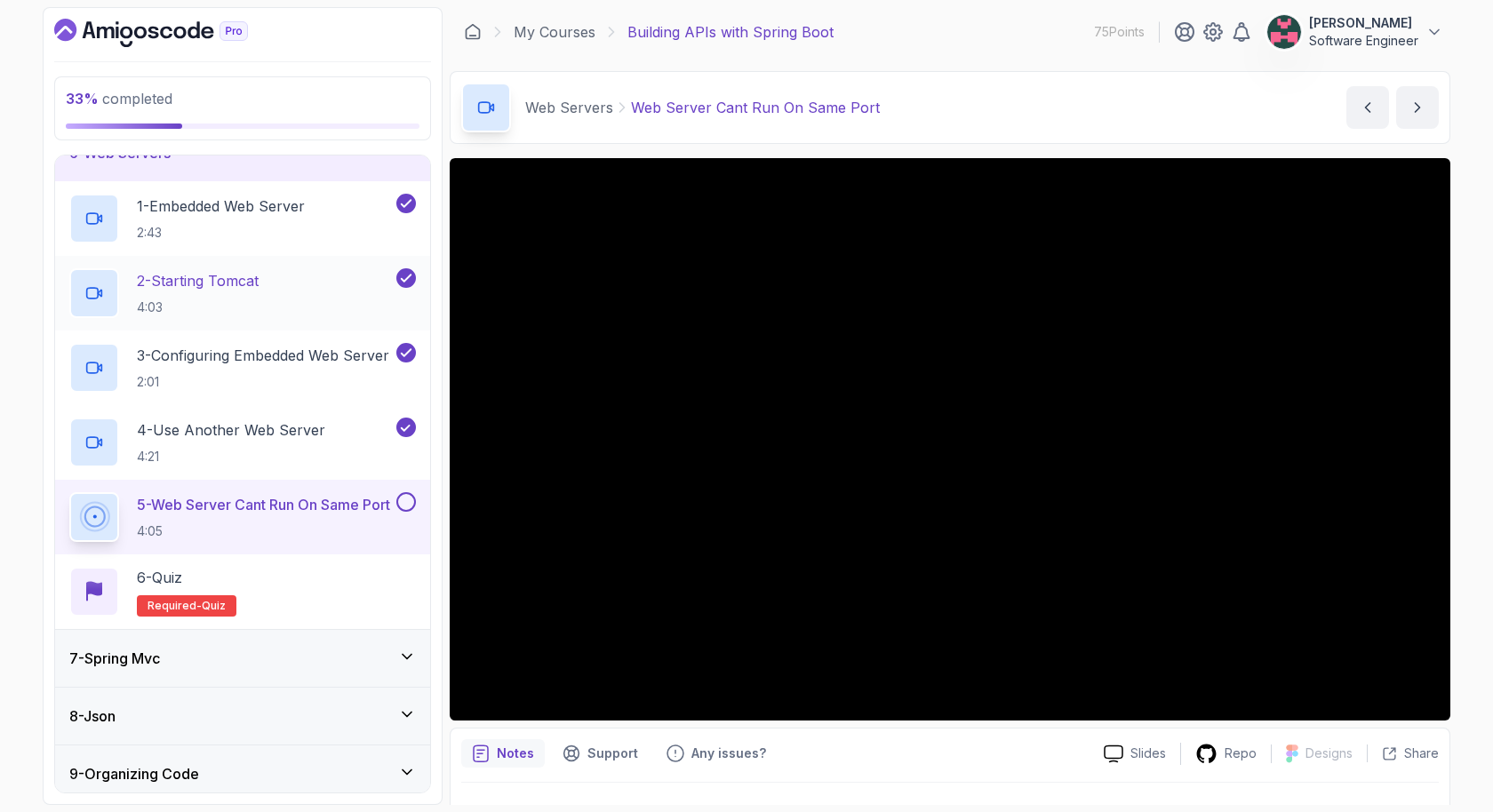scroll, scrollTop: 330, scrollLeft: 0, axis: vertical 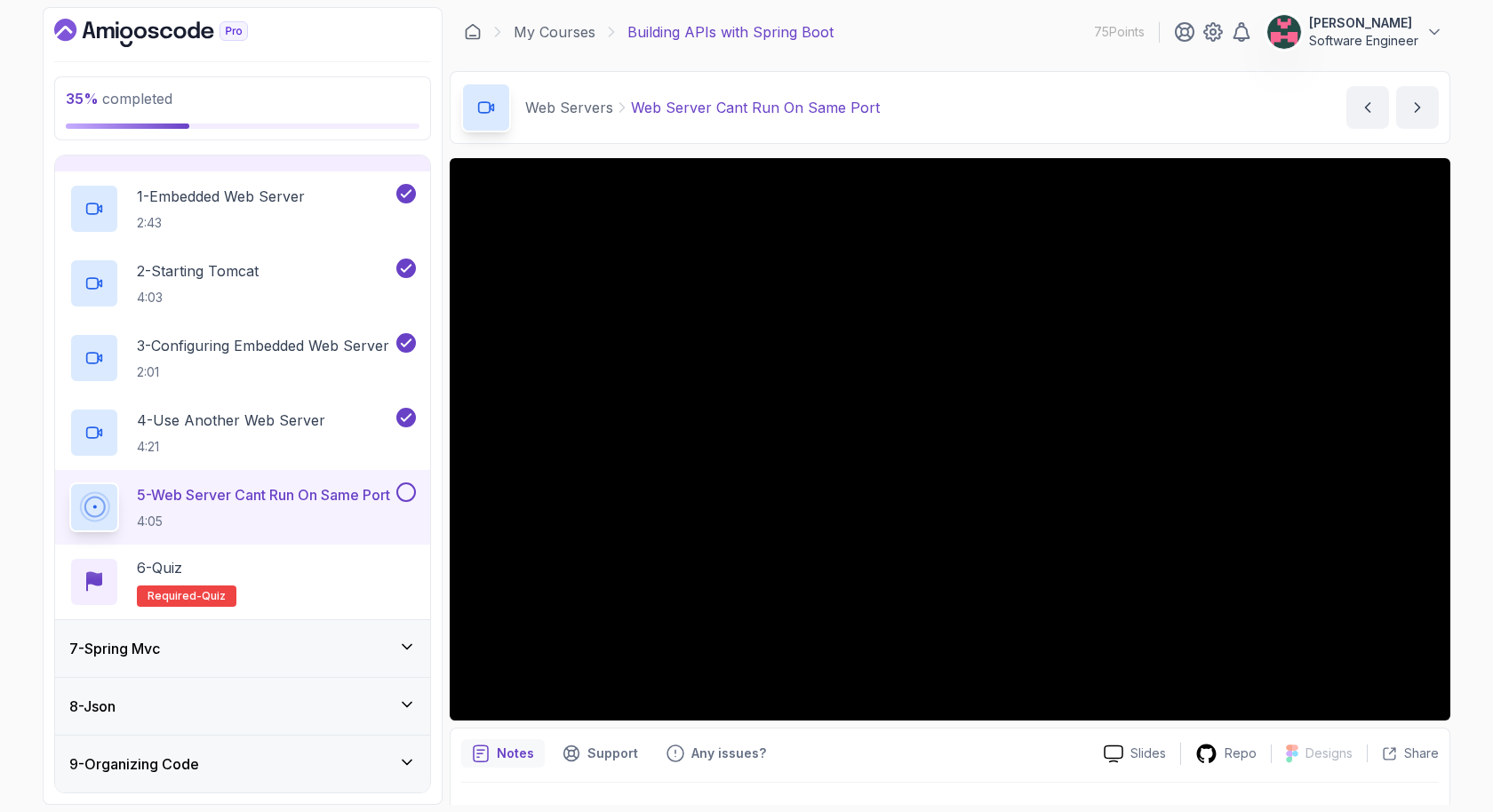 click at bounding box center [406, 492] 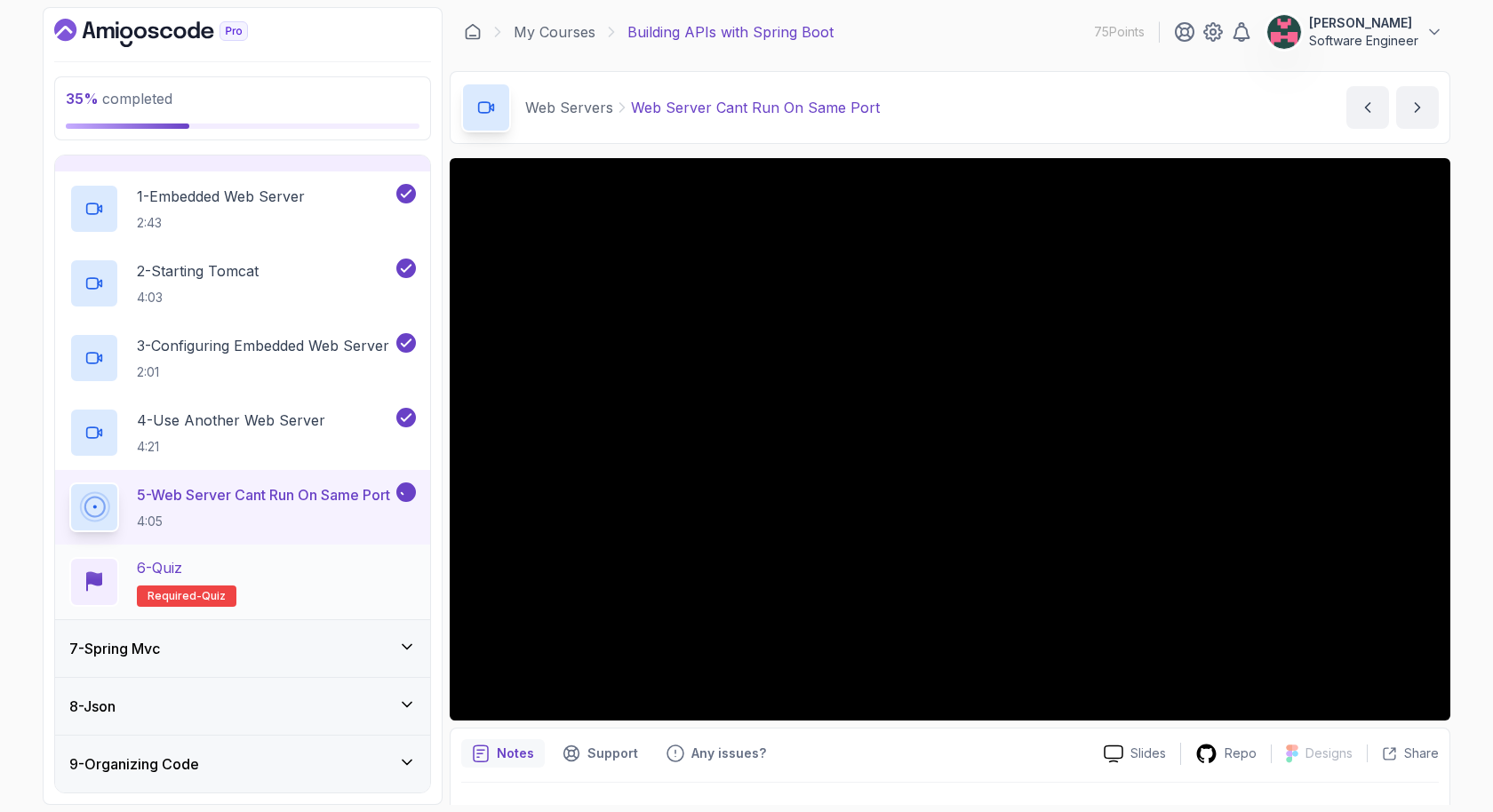 click on "6  -  Quiz Required- quiz" at bounding box center [243, 582] 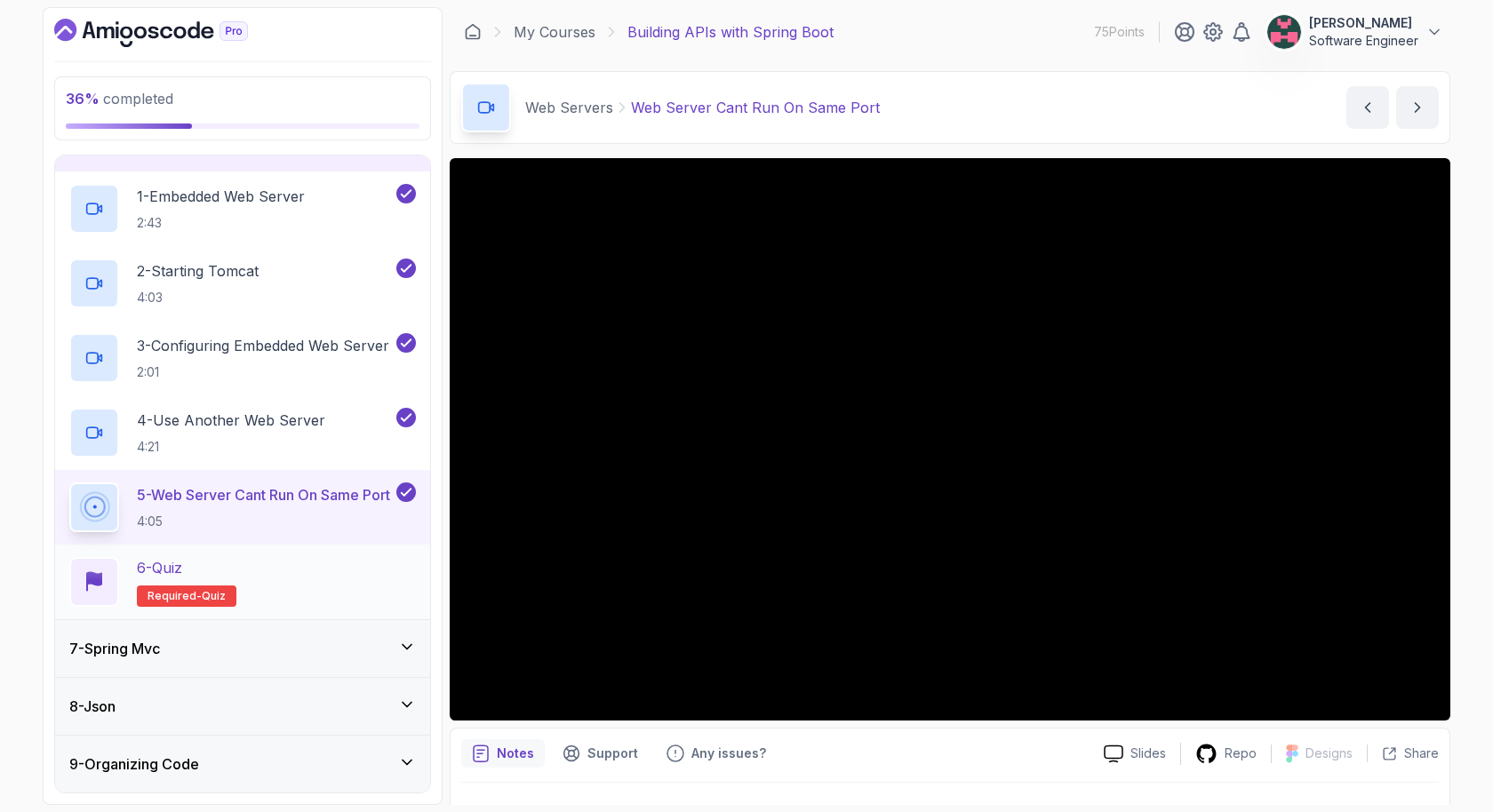 click on "6  -  Quiz Required- quiz" at bounding box center [243, 582] 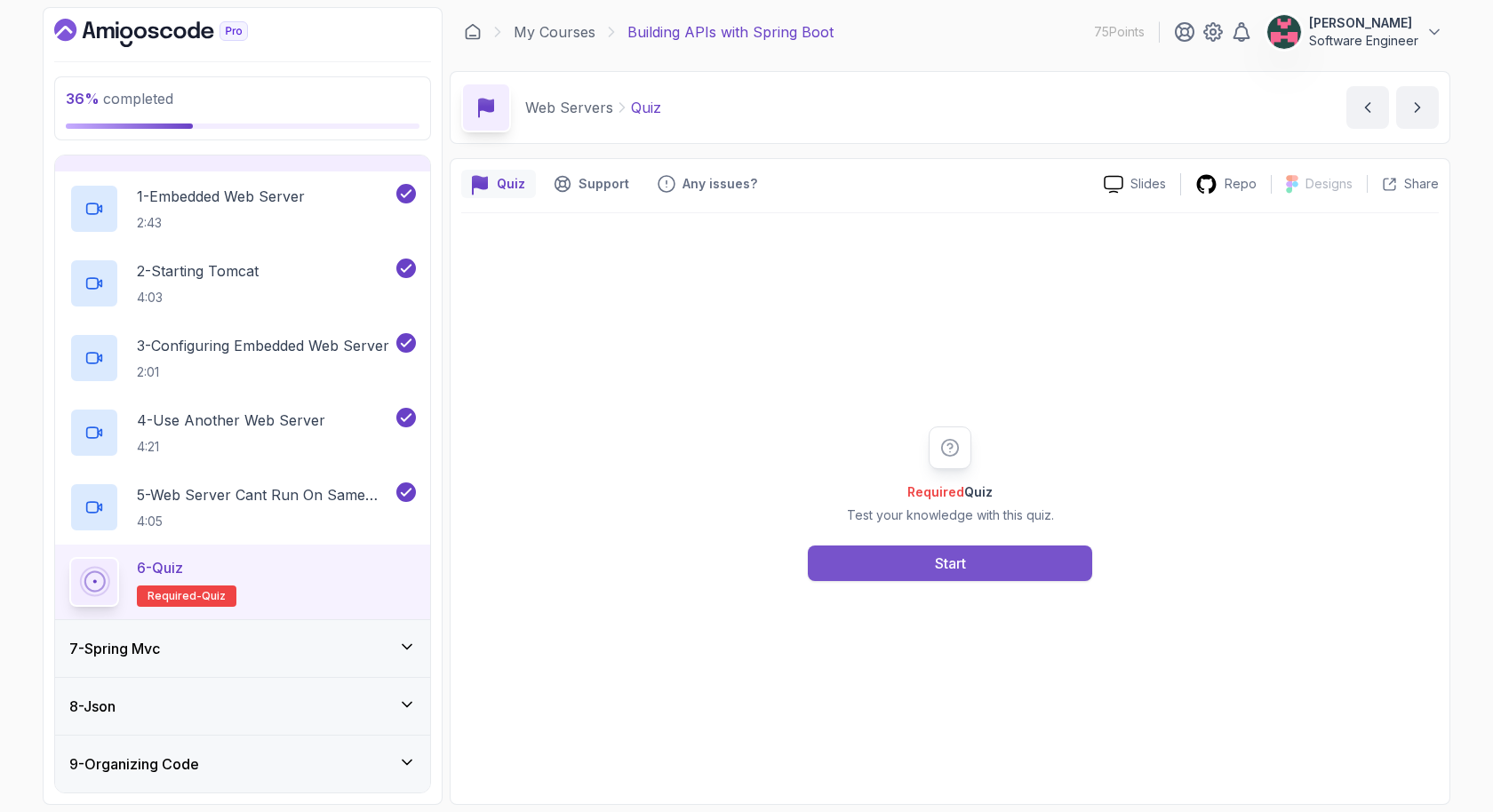 click on "Start" at bounding box center (950, 563) 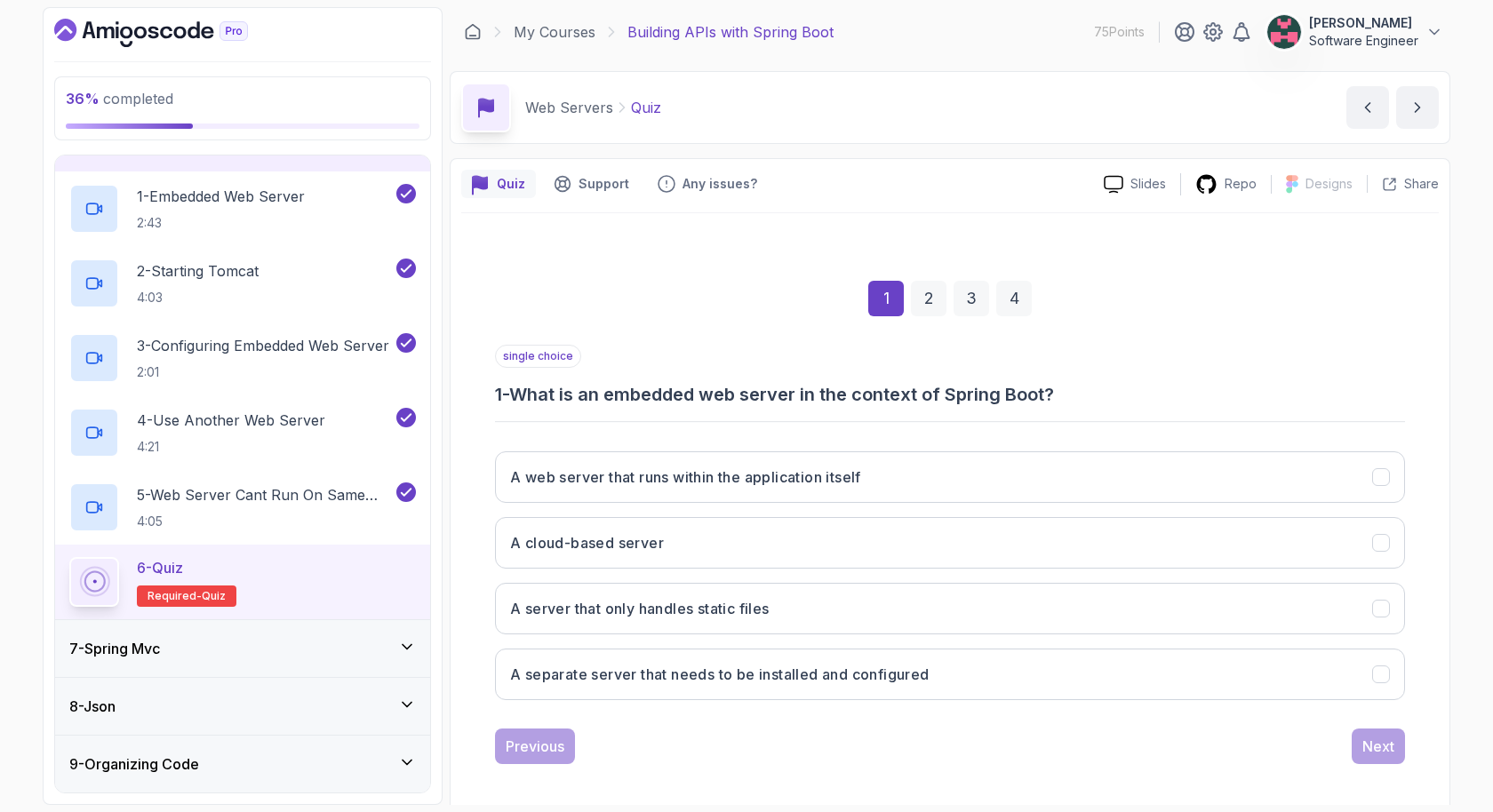 scroll, scrollTop: 3, scrollLeft: 0, axis: vertical 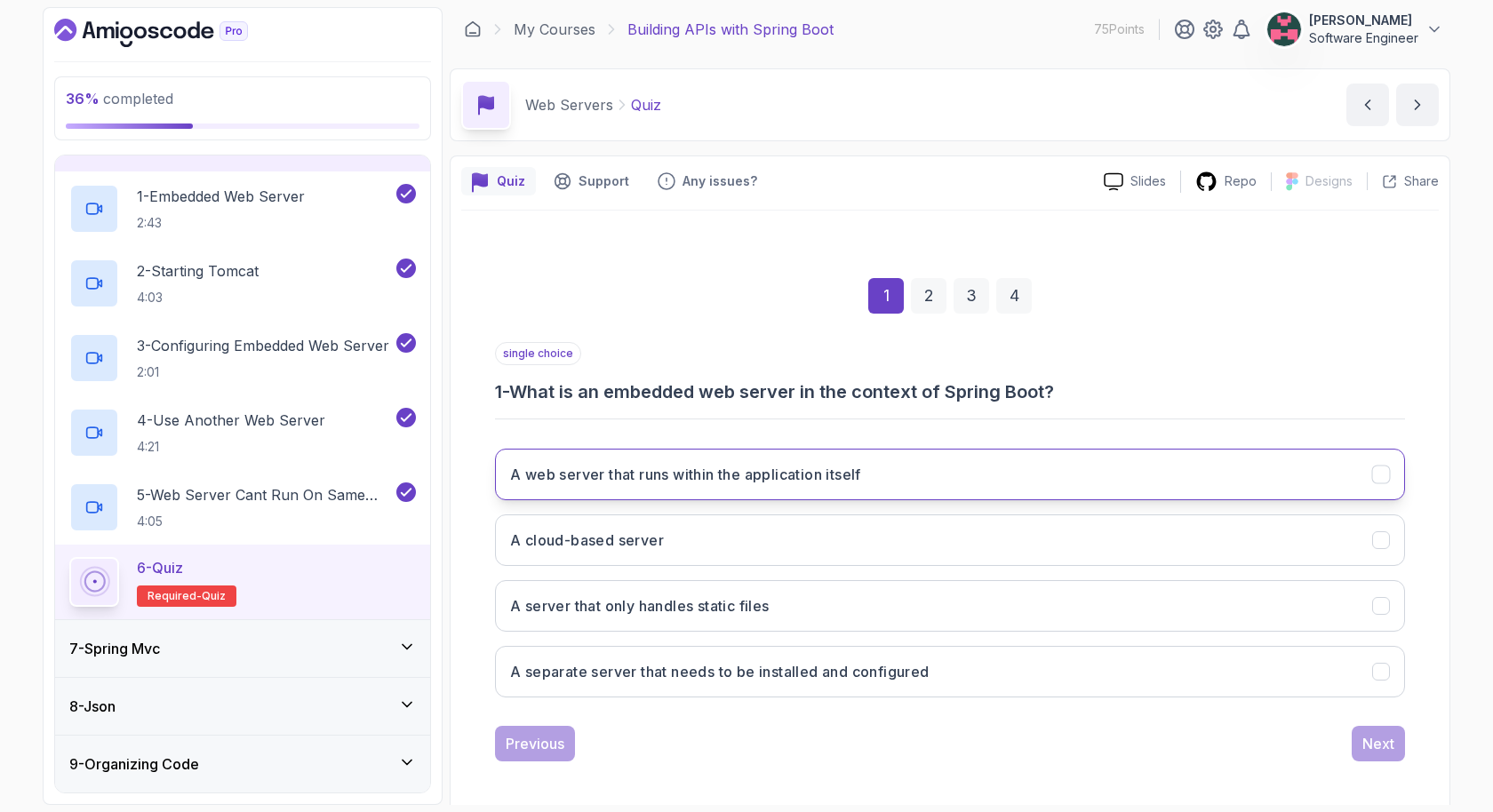 click on "A web server that runs within the application itself" at bounding box center [950, 474] 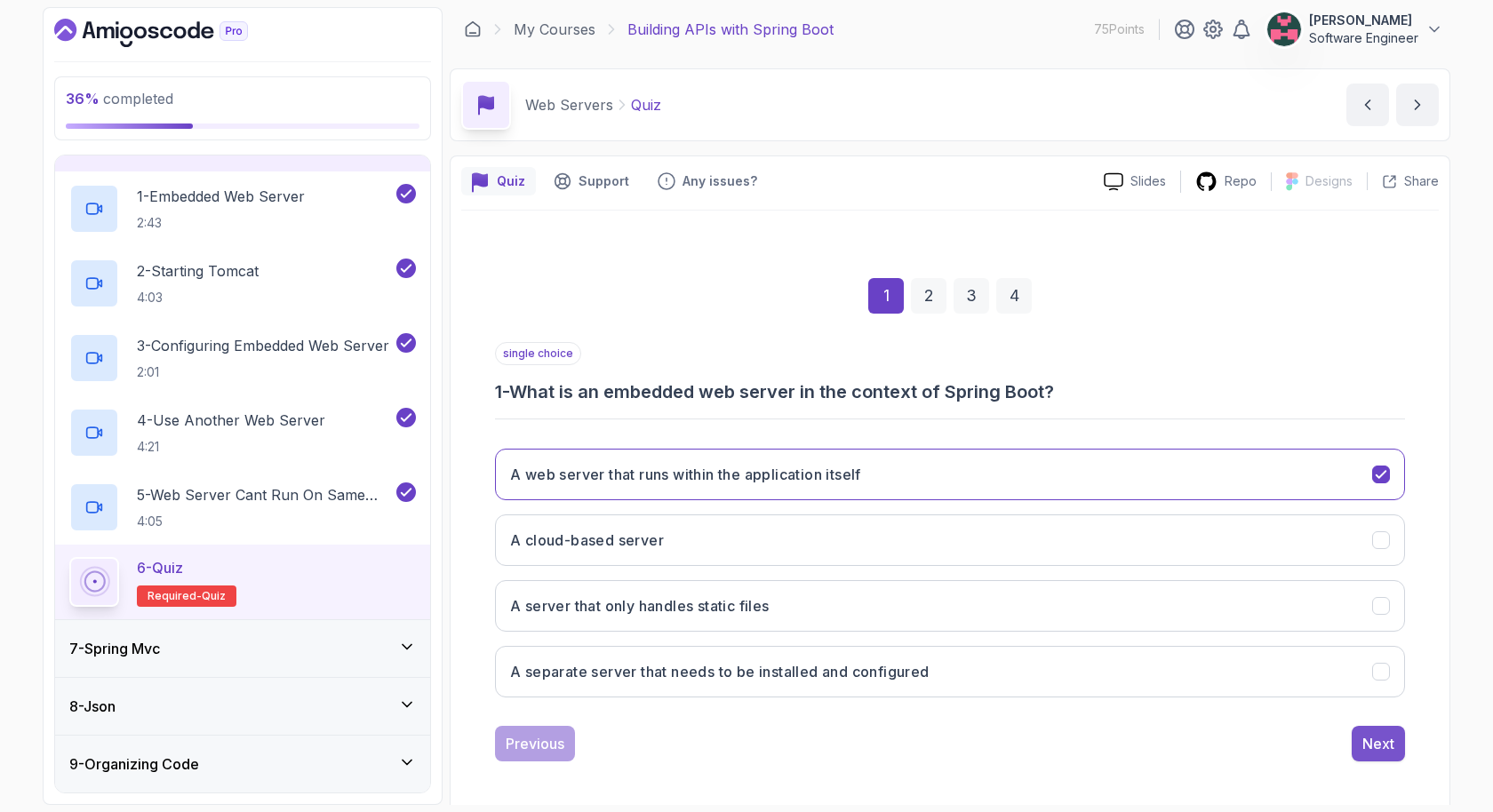 click on "Next" at bounding box center (1378, 744) 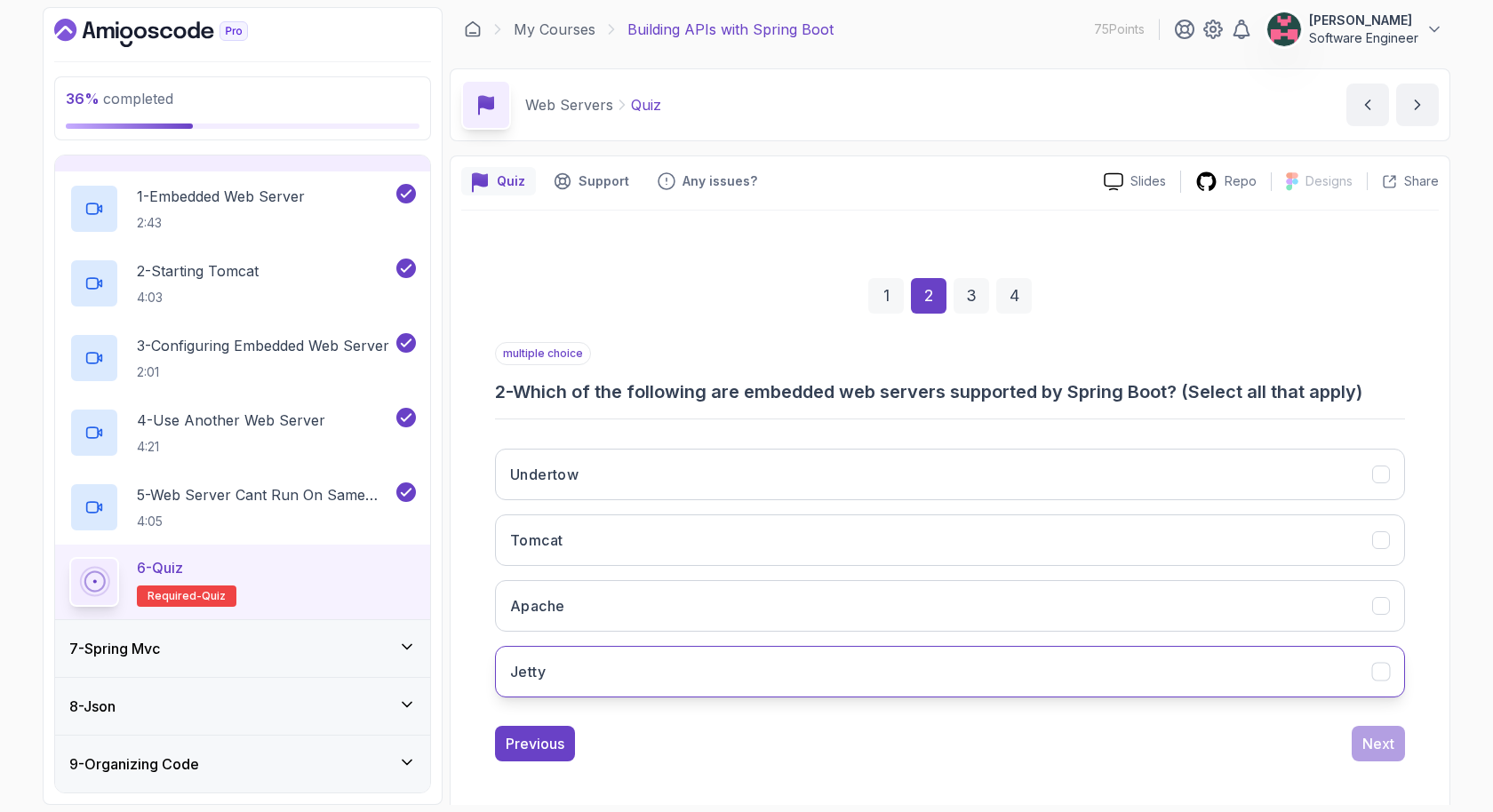 click on "Jetty" at bounding box center (950, 672) 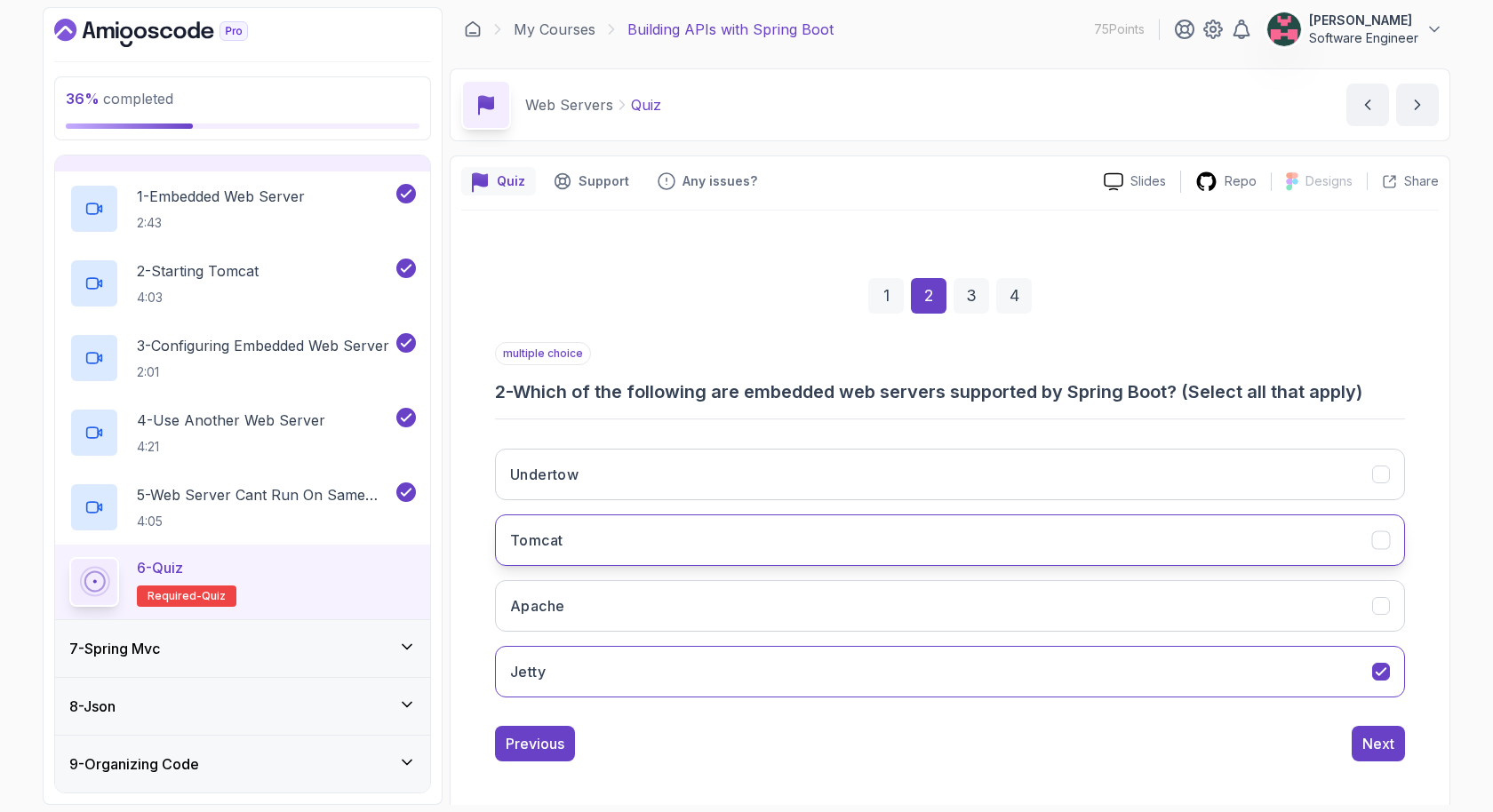 click 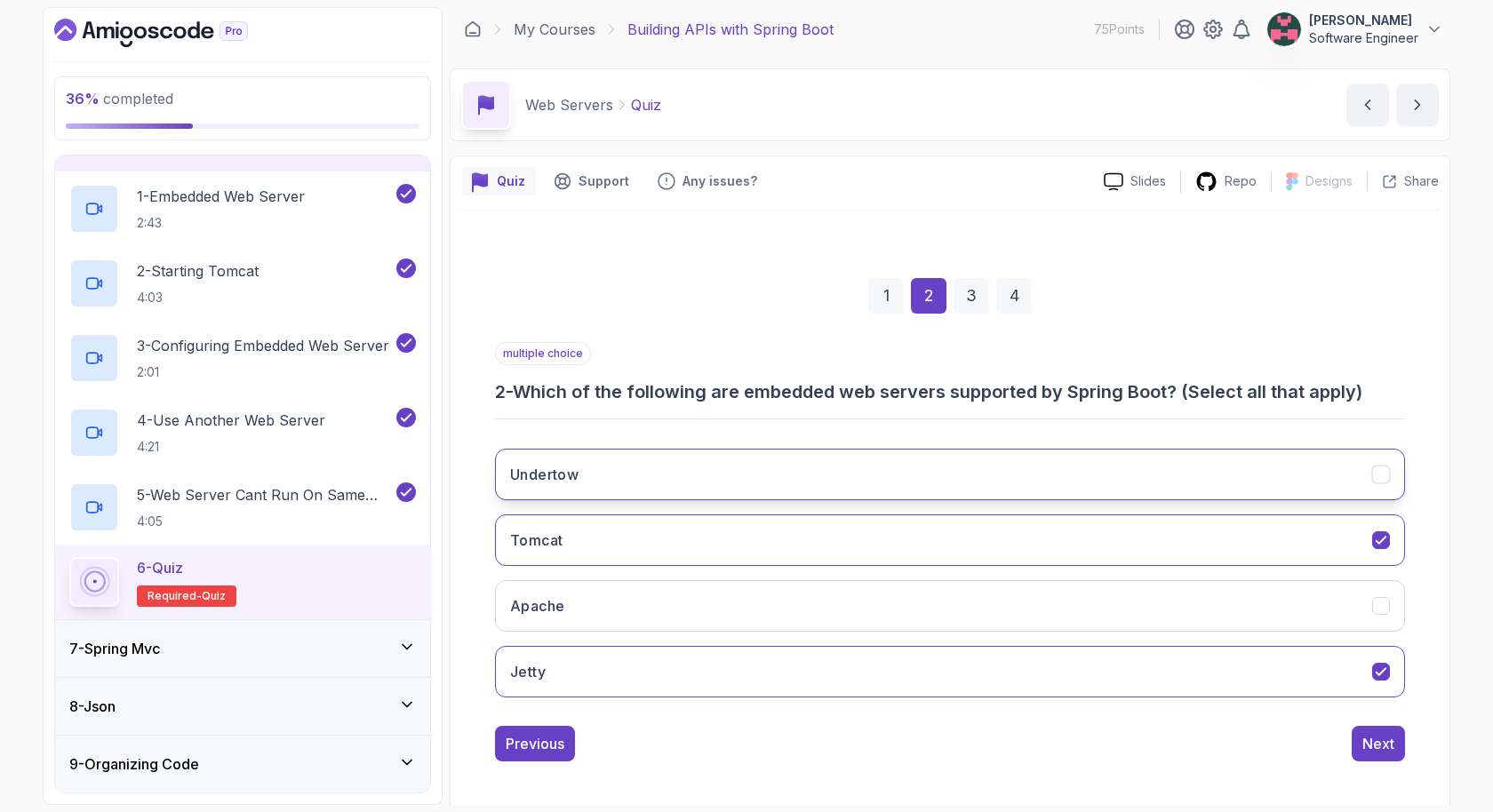 click at bounding box center [1381, 474] 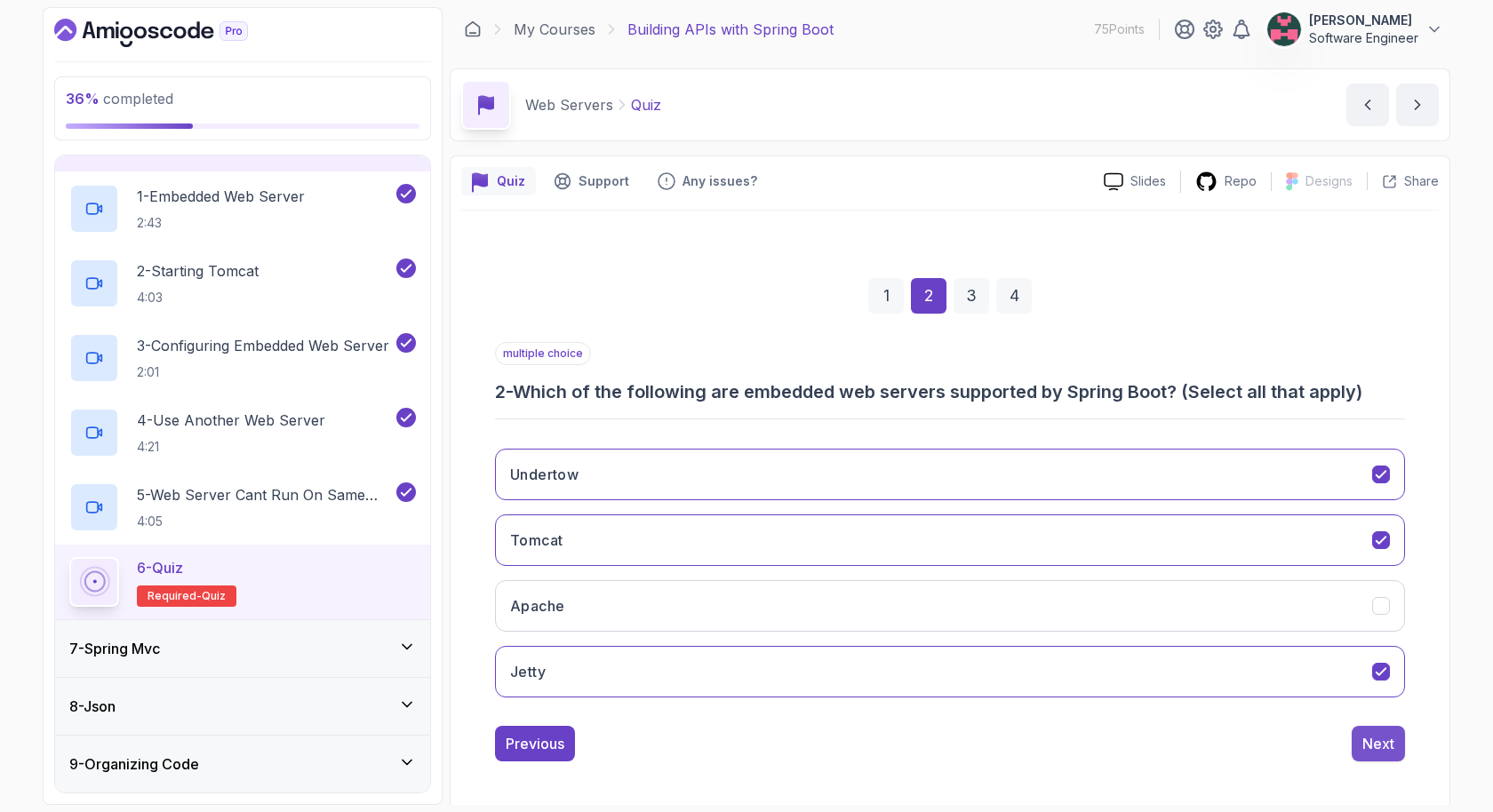 click on "Next" at bounding box center (1378, 744) 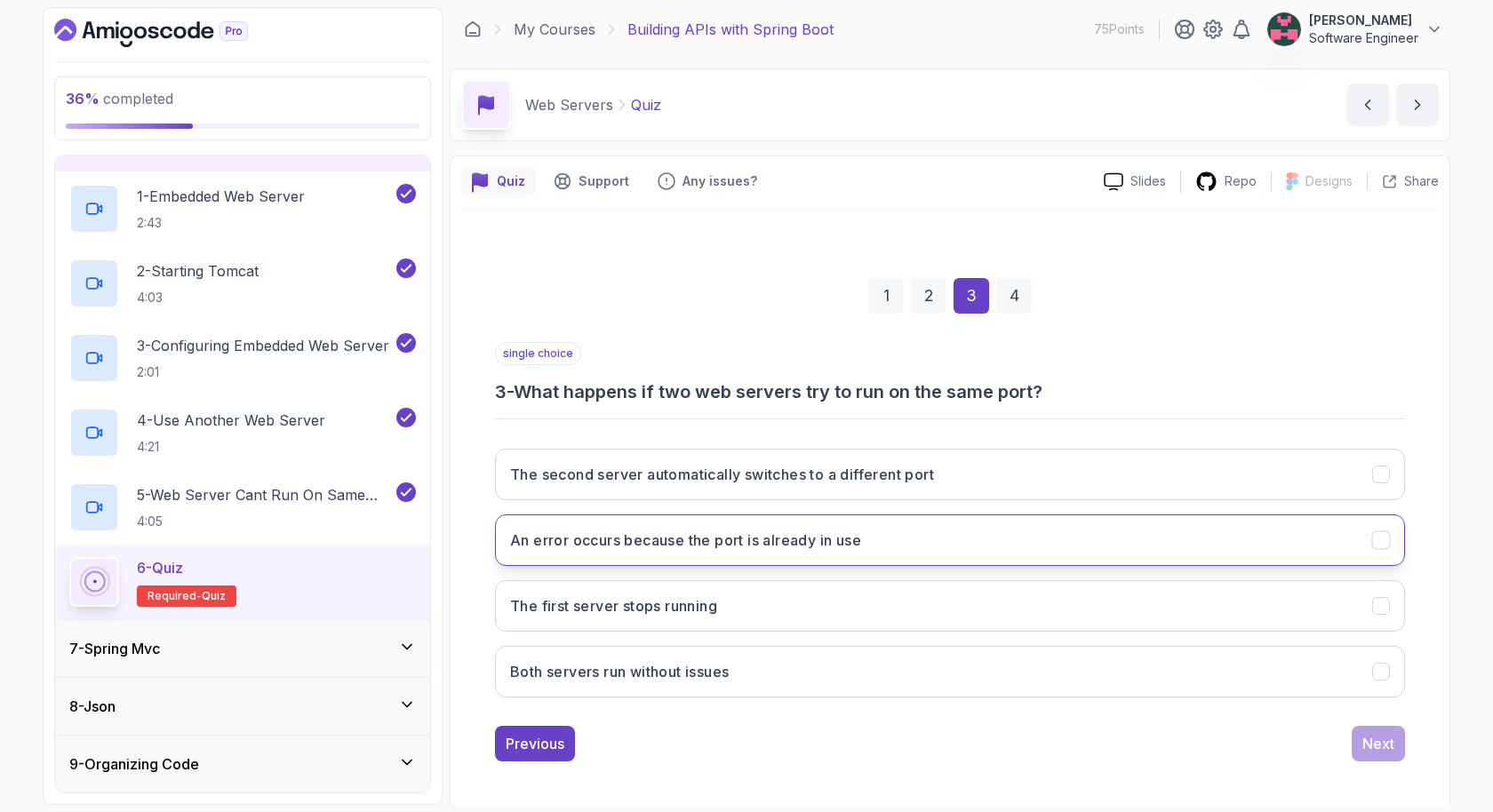 click on "An error occurs because the port is already in use" at bounding box center (685, 540) 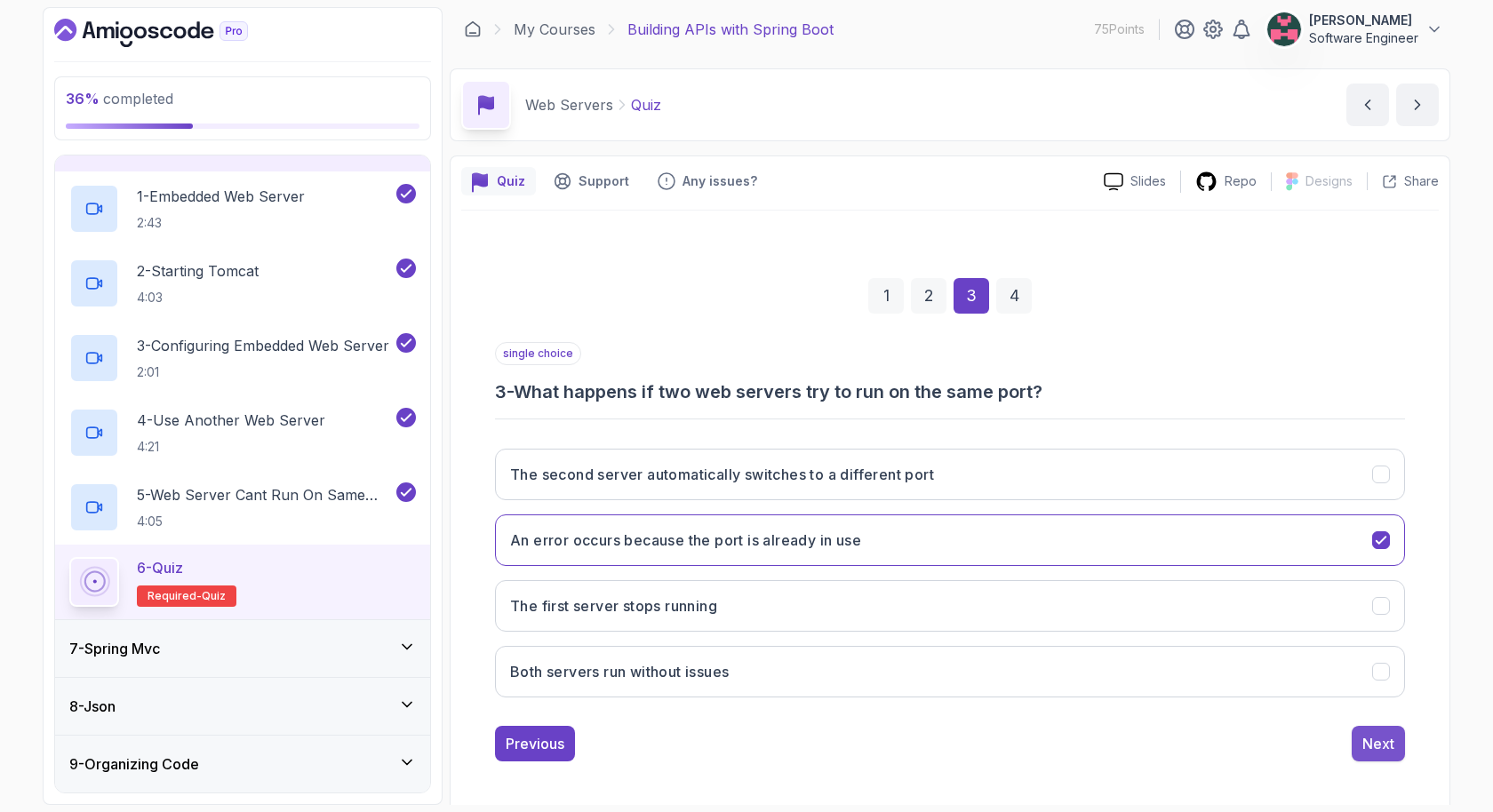 click on "Next" at bounding box center (1378, 744) 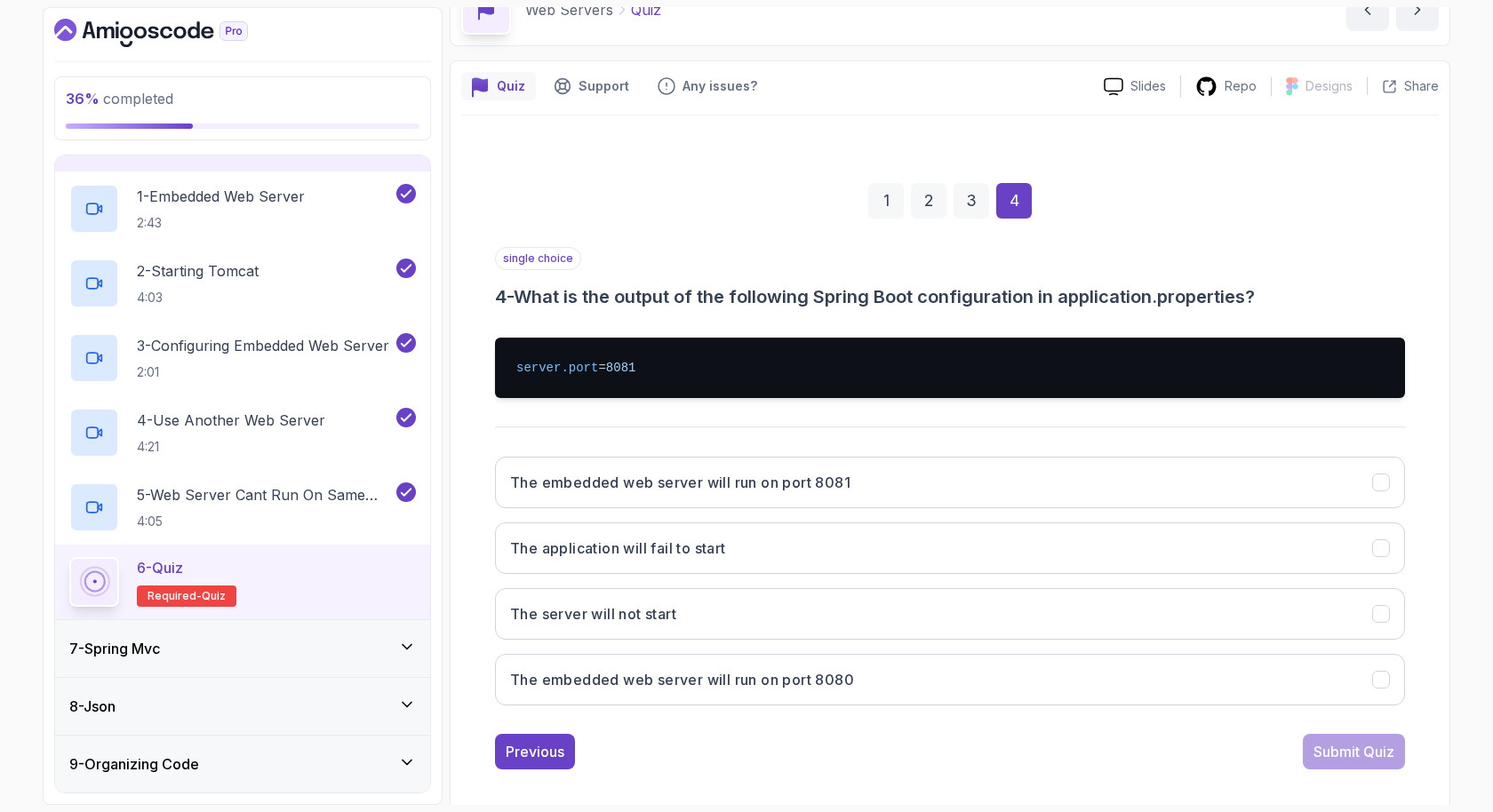scroll, scrollTop: 103, scrollLeft: 0, axis: vertical 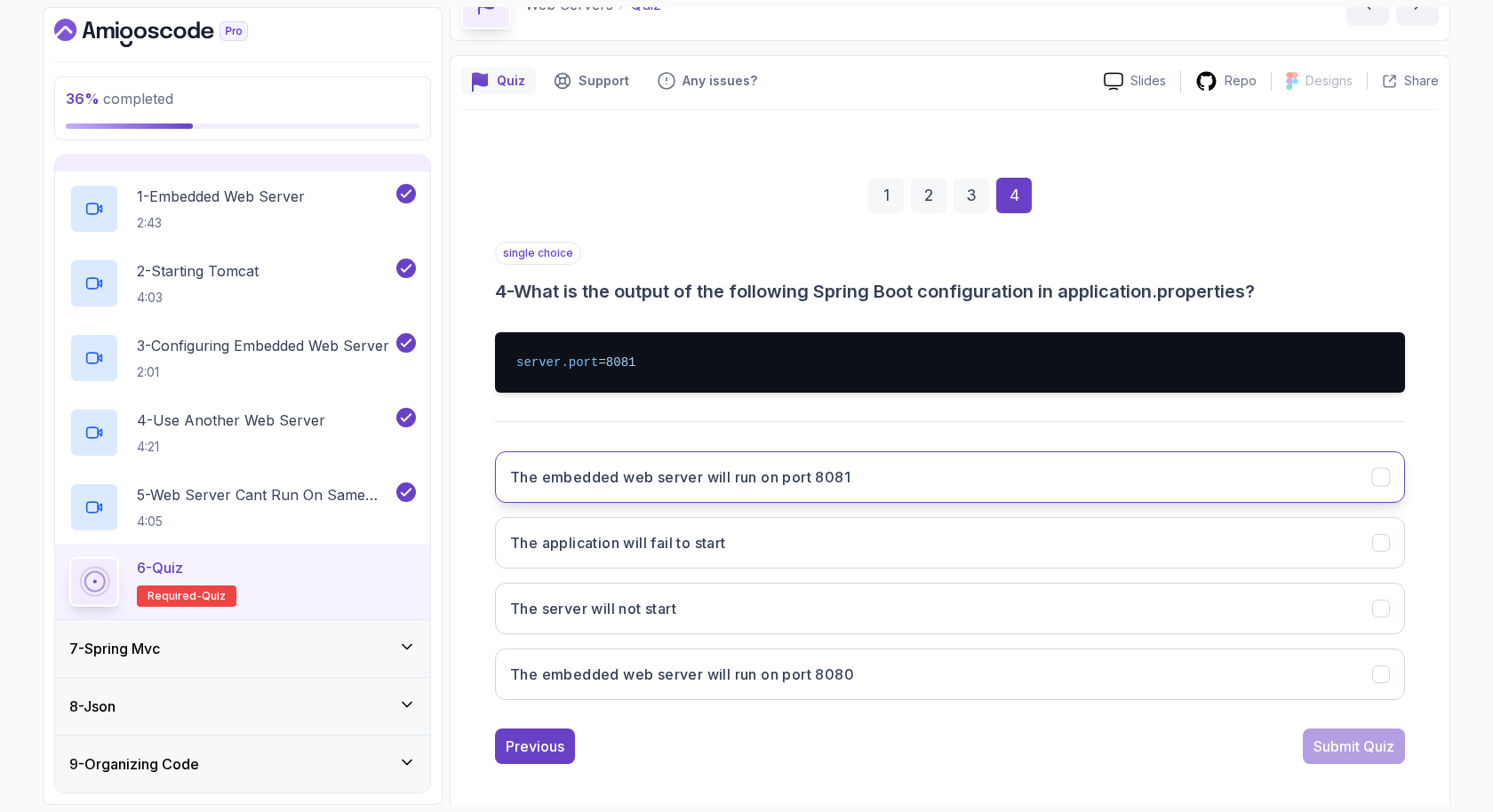 click on "The embedded web server will run on port 8081" at bounding box center (680, 477) 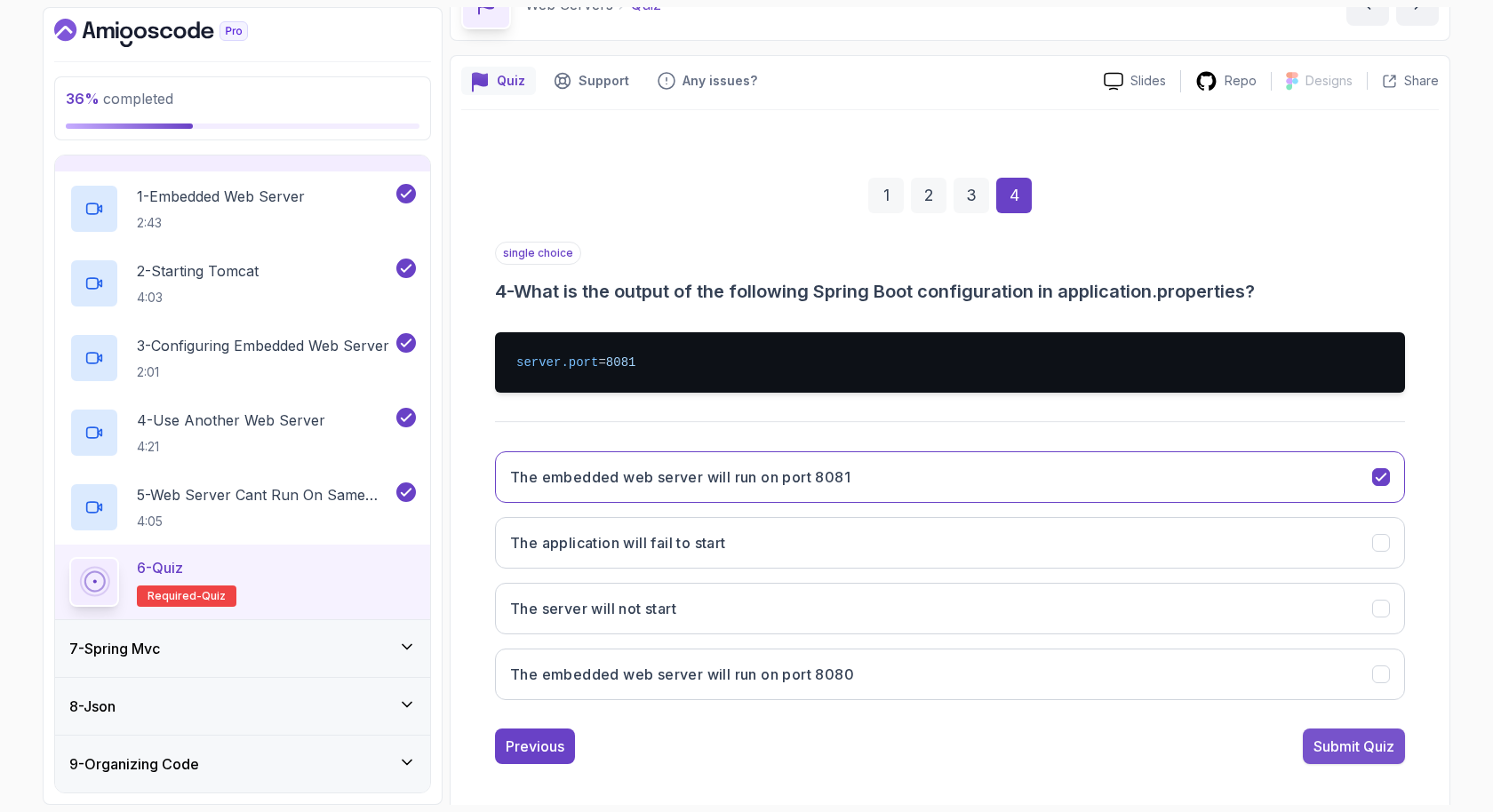 click on "Submit Quiz" at bounding box center (1353, 746) 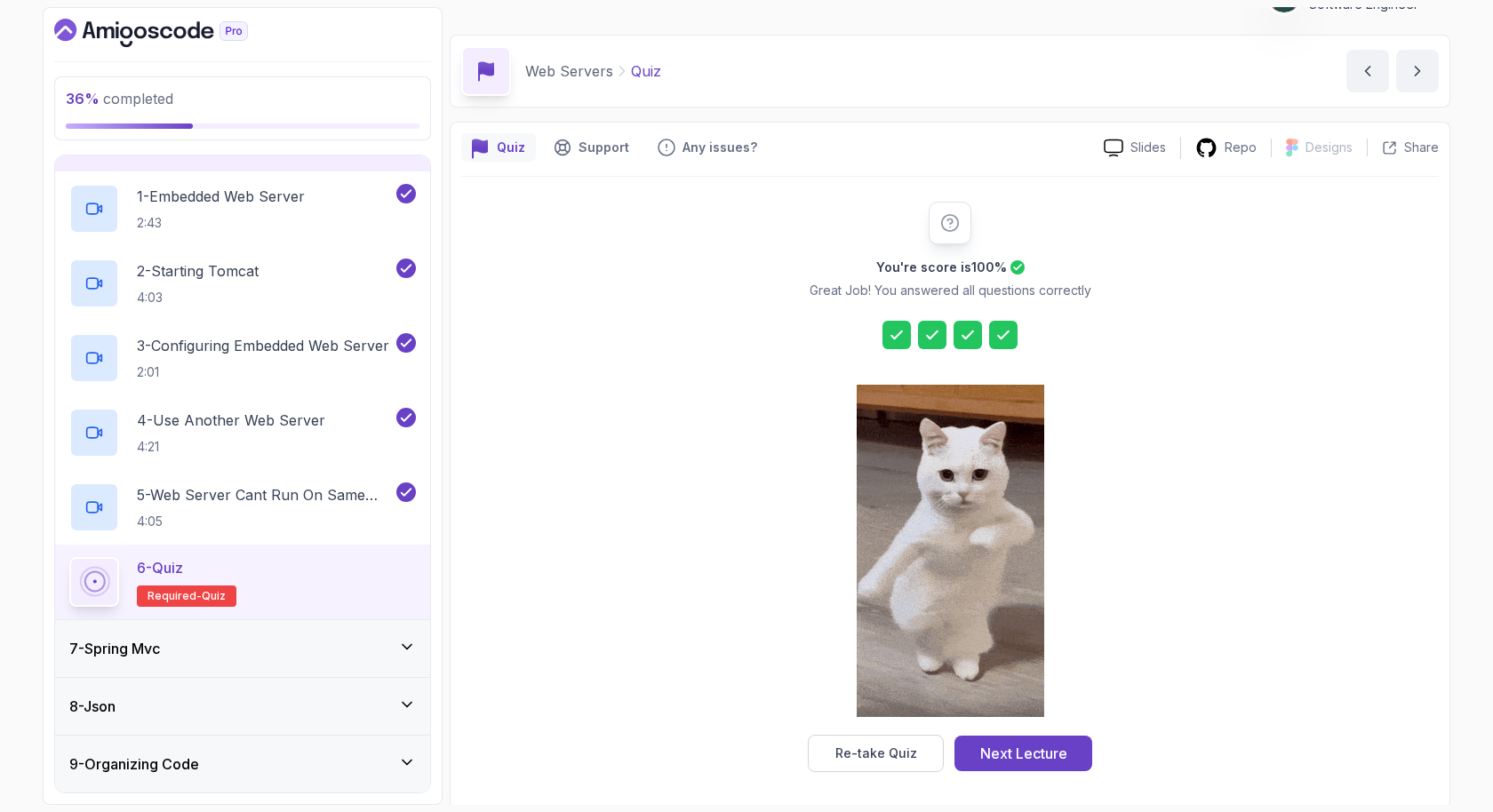 scroll, scrollTop: 36, scrollLeft: 0, axis: vertical 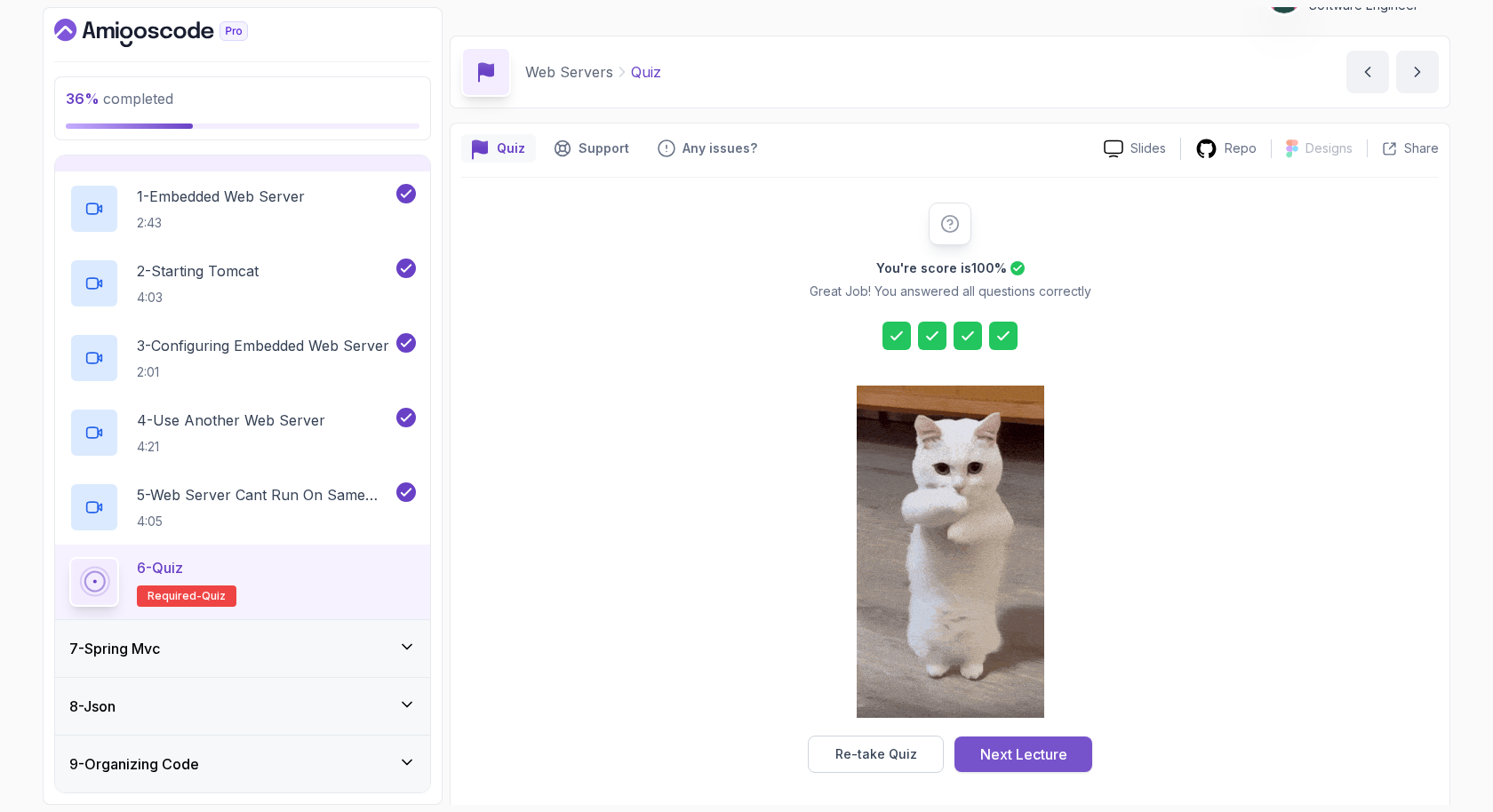 click on "Next Lecture" at bounding box center [1024, 754] 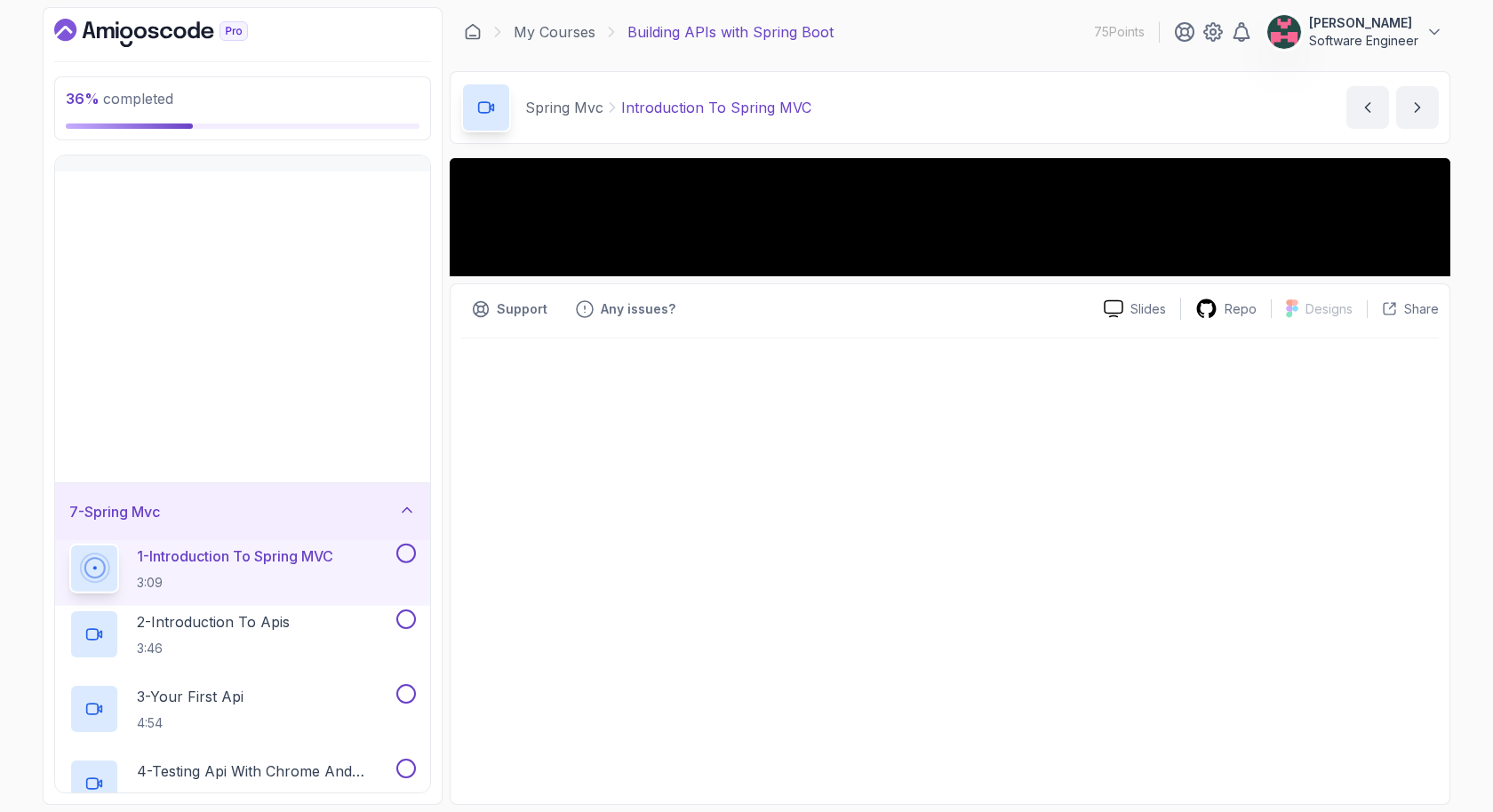 scroll, scrollTop: 0, scrollLeft: 0, axis: both 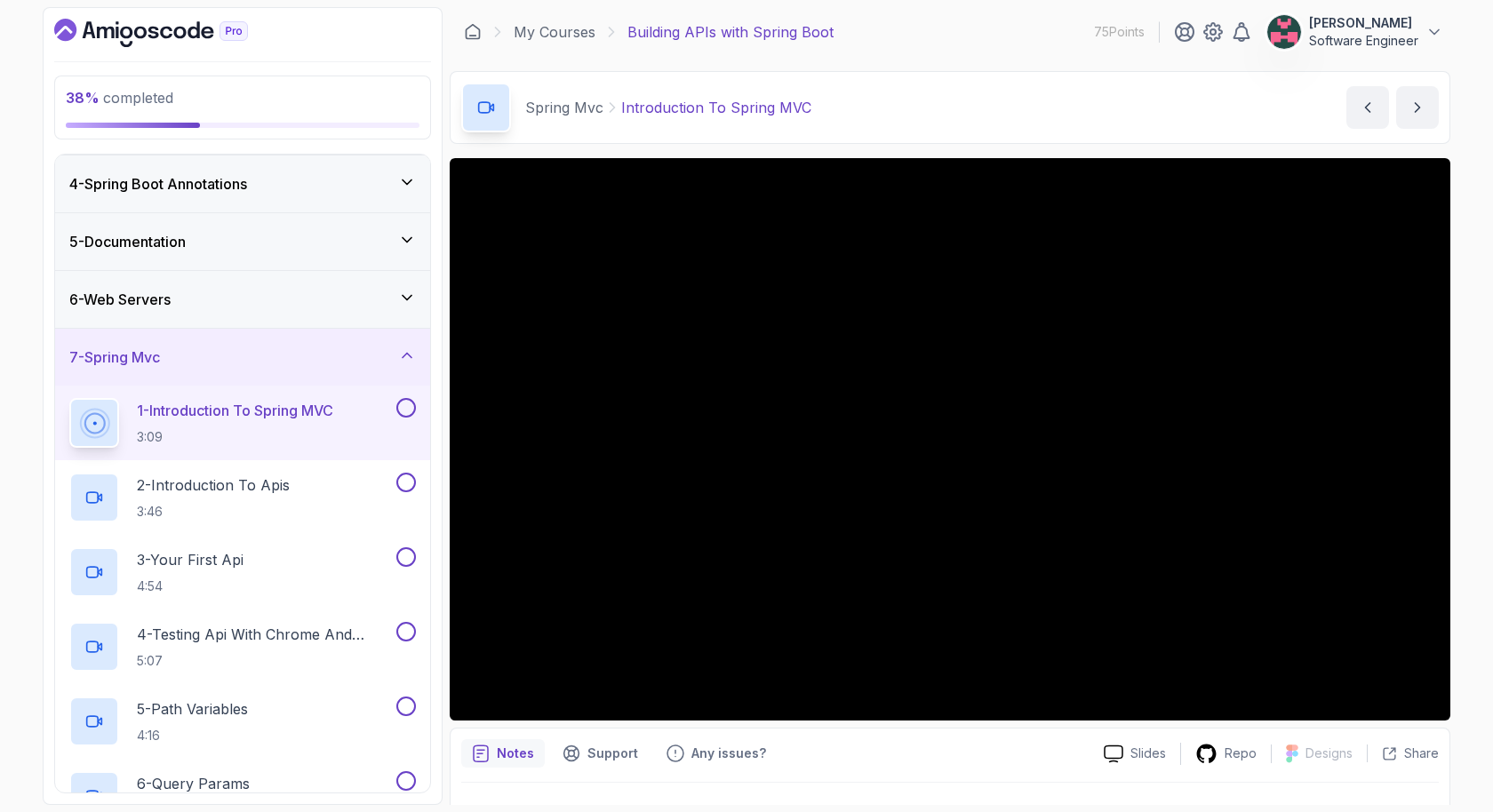 click at bounding box center [406, 408] 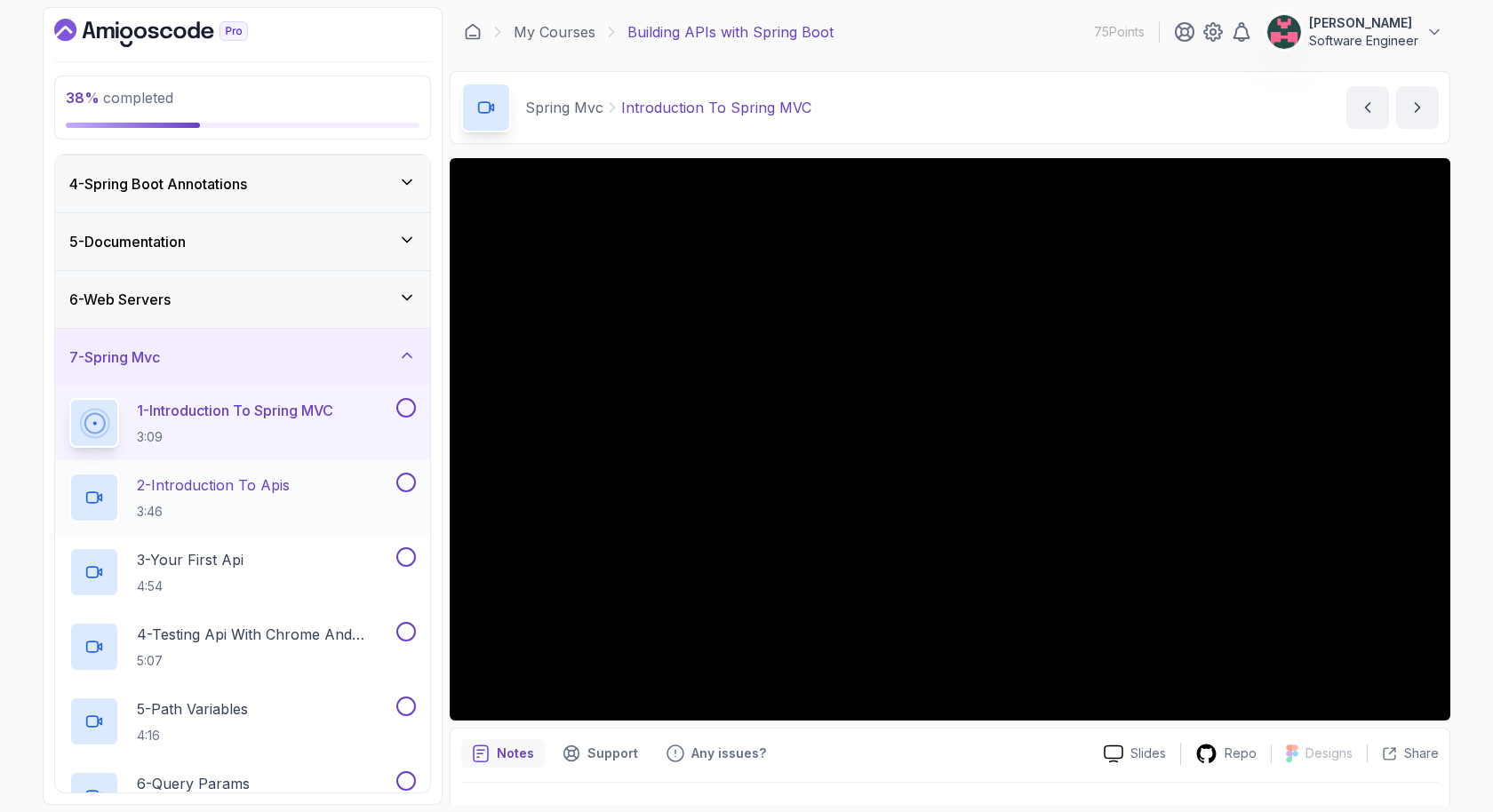 click on "2  -  Introduction To Apis 3:46" at bounding box center (231, 498) 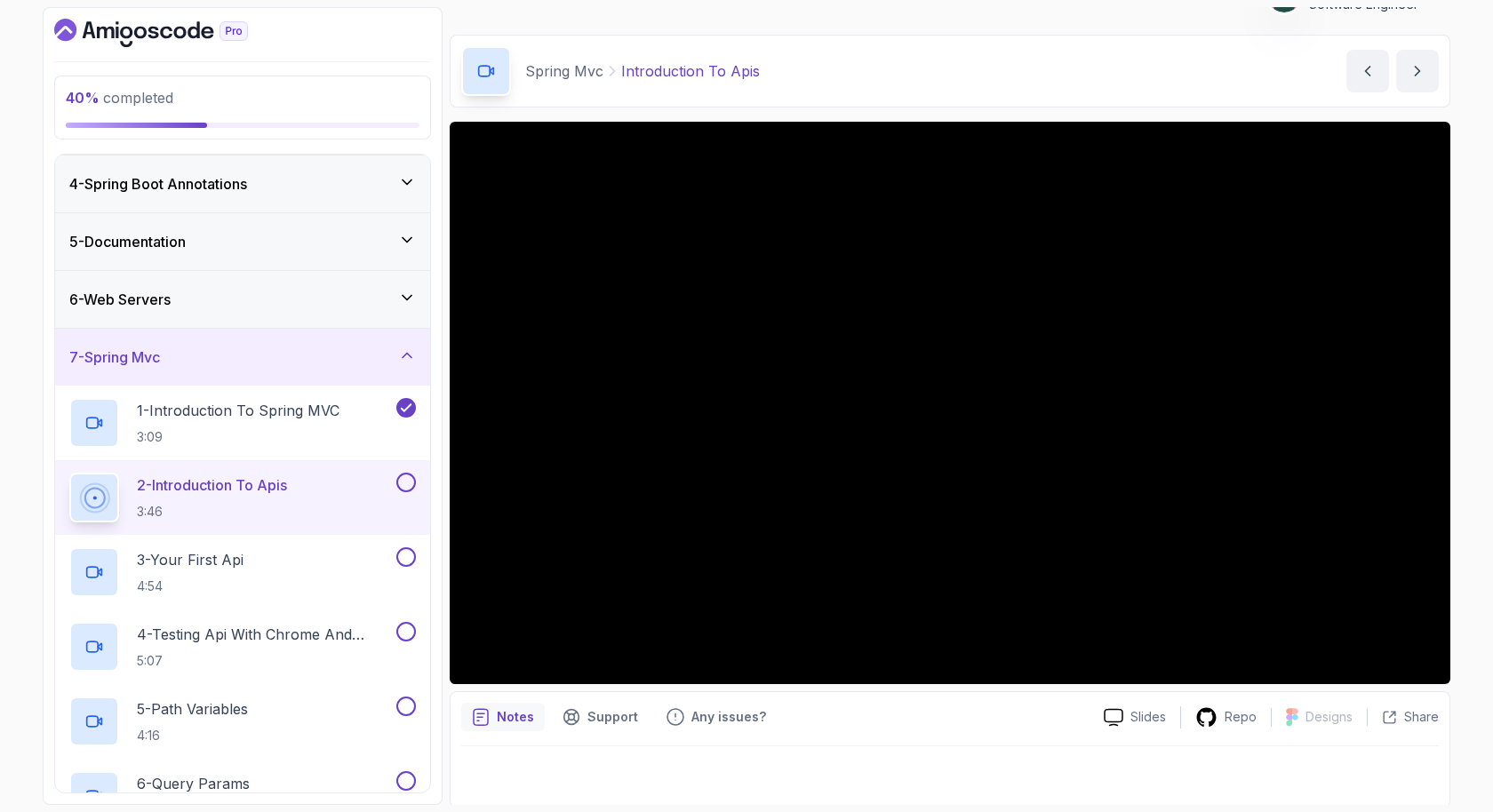scroll, scrollTop: 0, scrollLeft: 0, axis: both 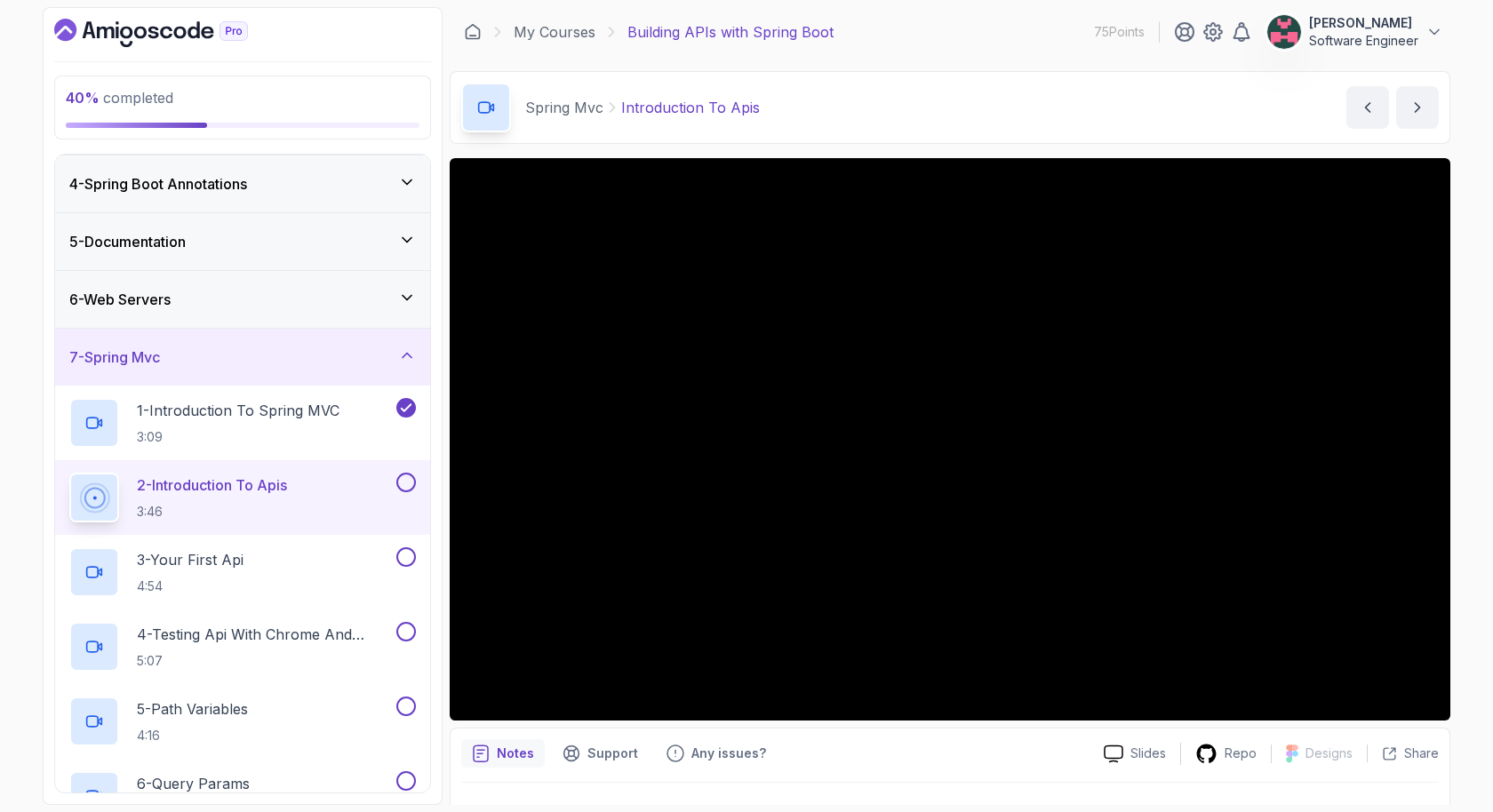 click at bounding box center (406, 482) 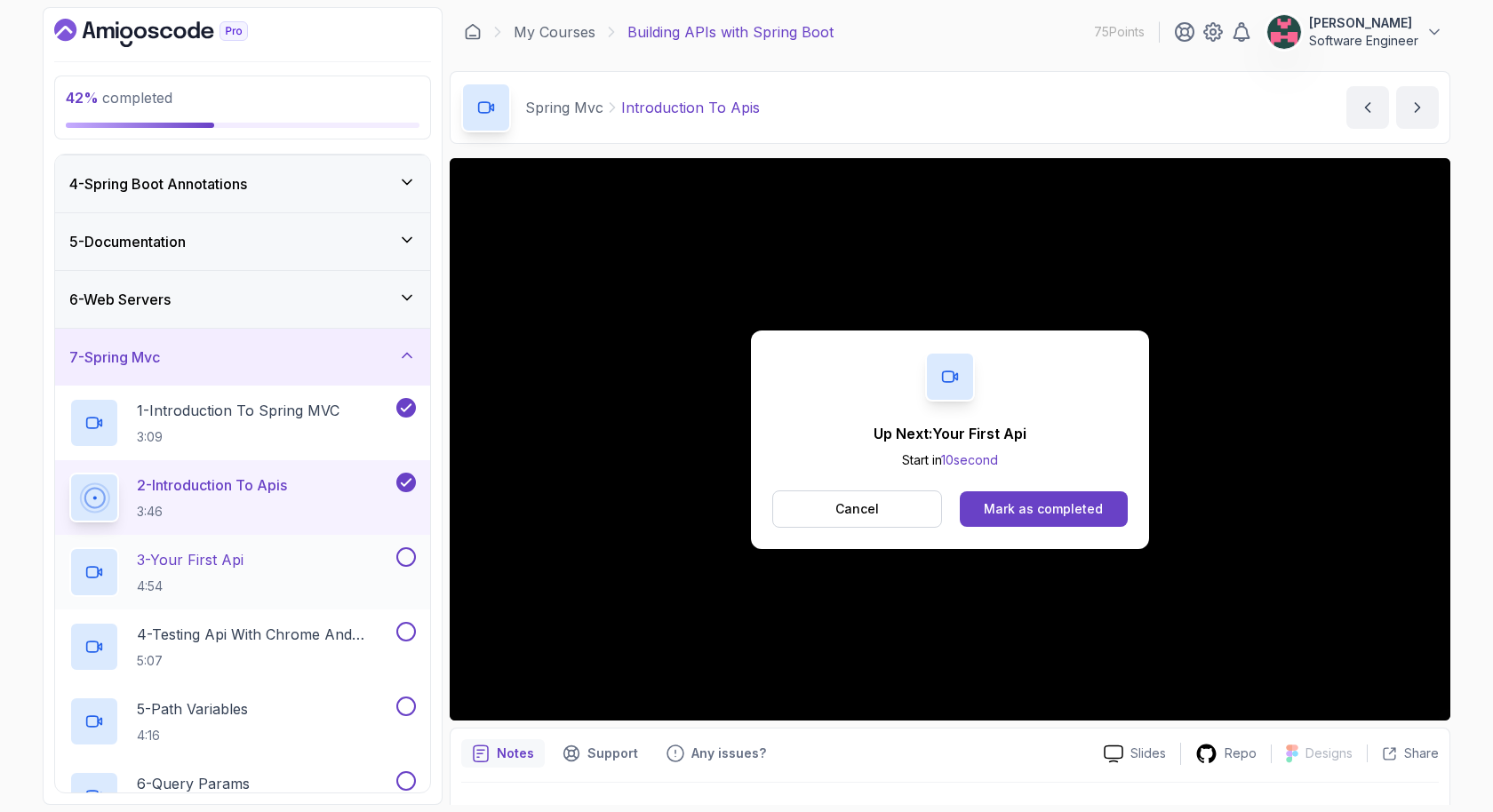 click on "3  -  Your First Api 4:54" at bounding box center [231, 572] 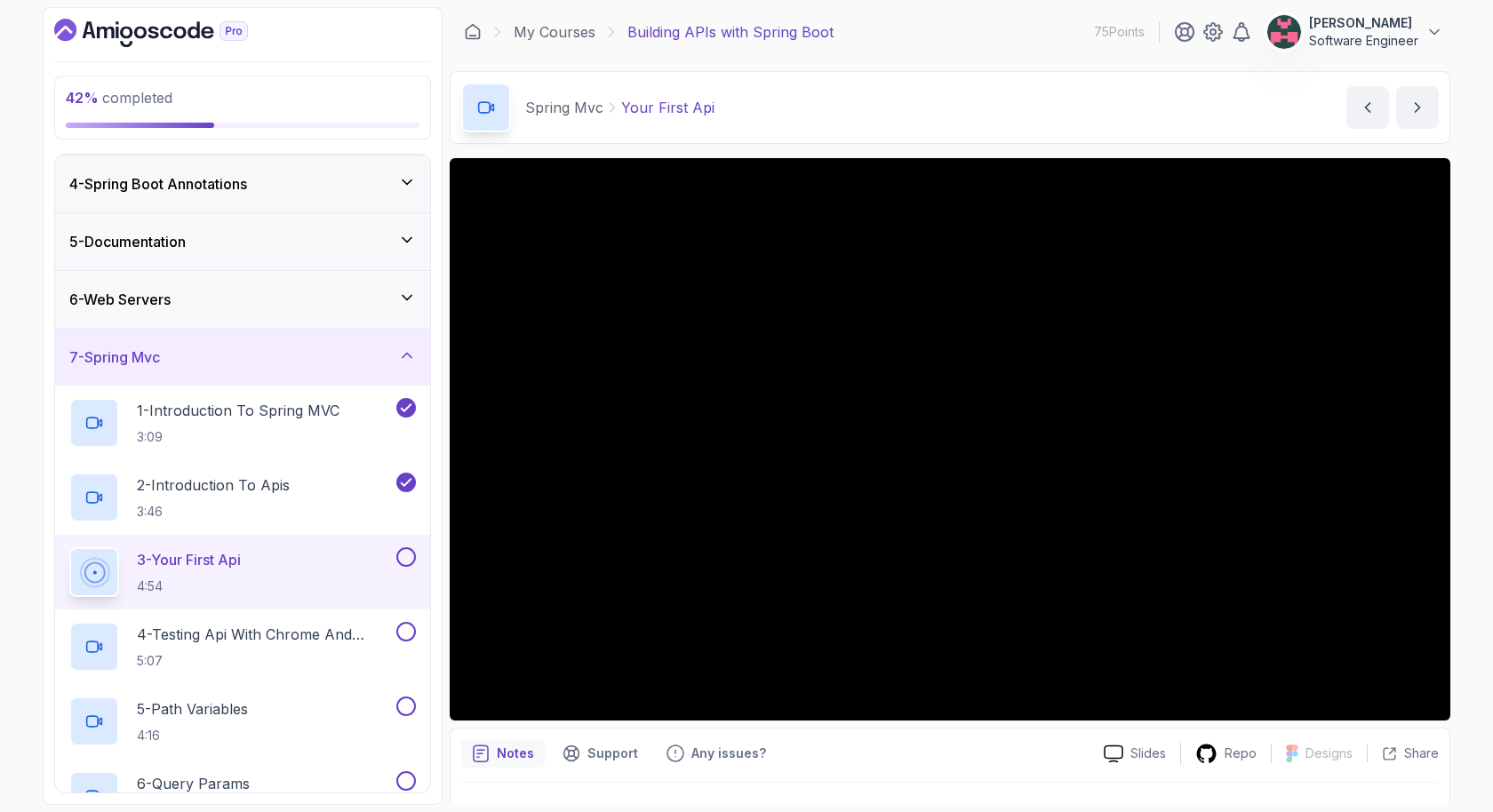 scroll, scrollTop: 36, scrollLeft: 0, axis: vertical 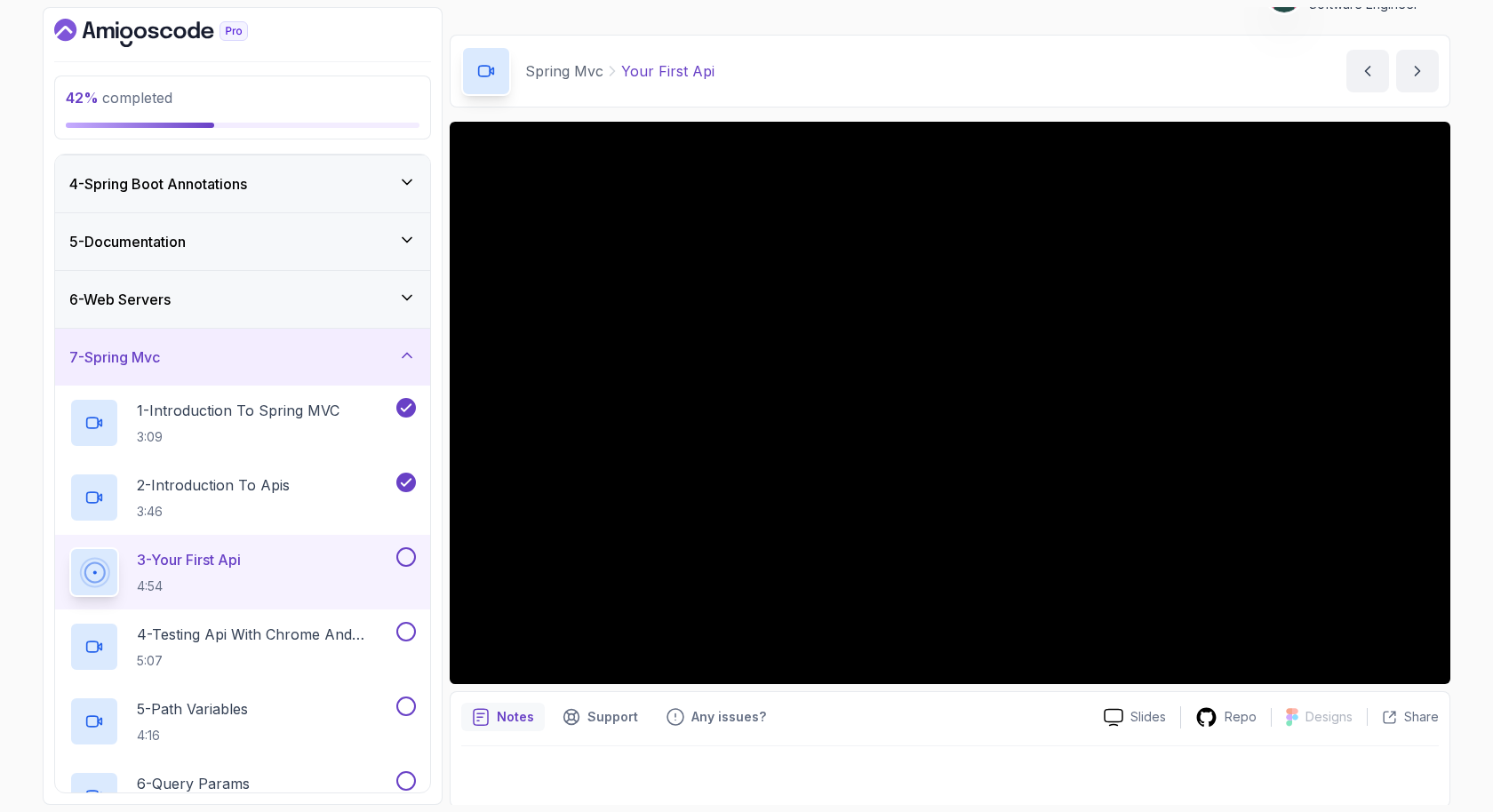 type 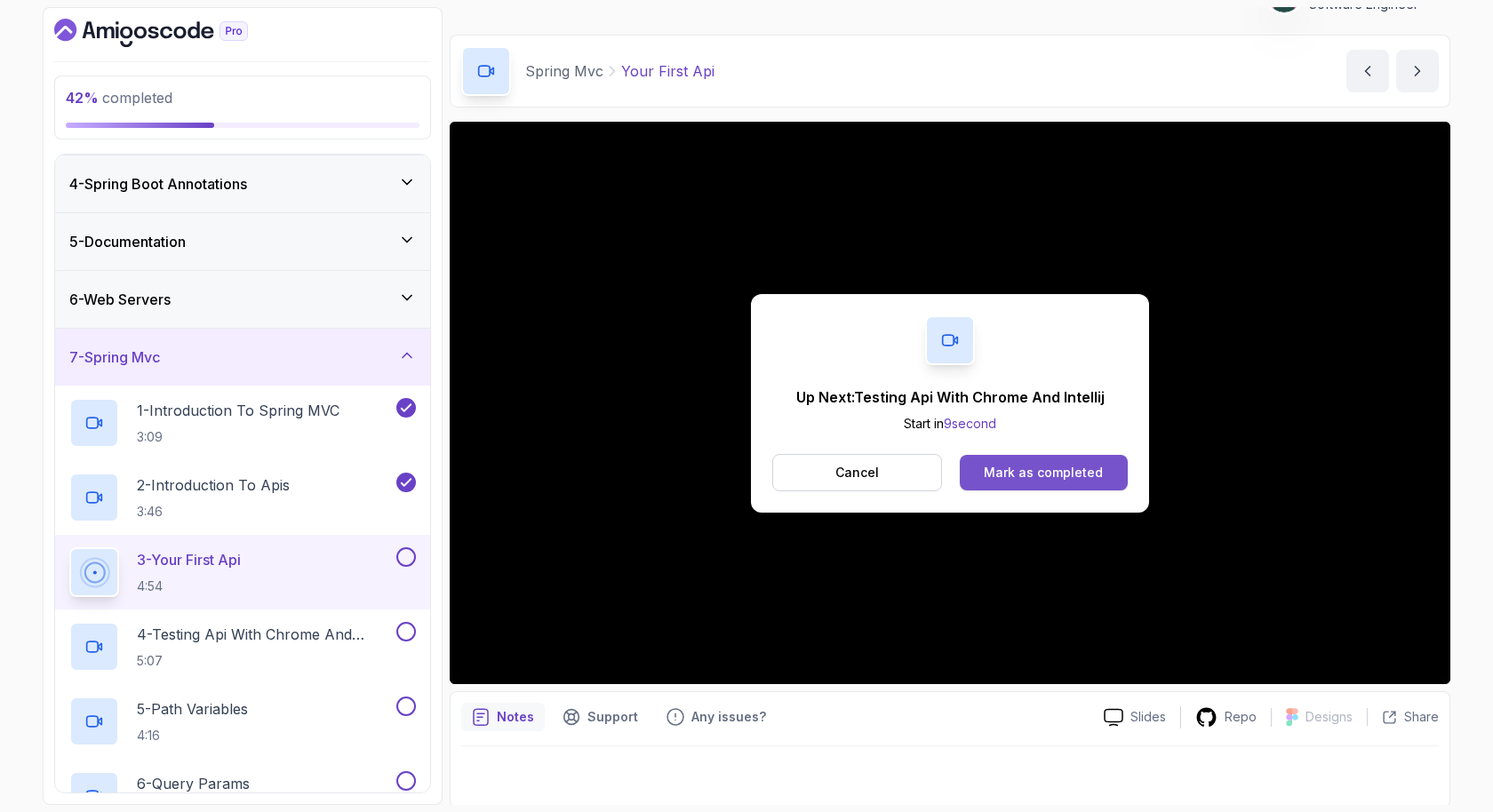 click on "Mark as completed" at bounding box center (1043, 473) 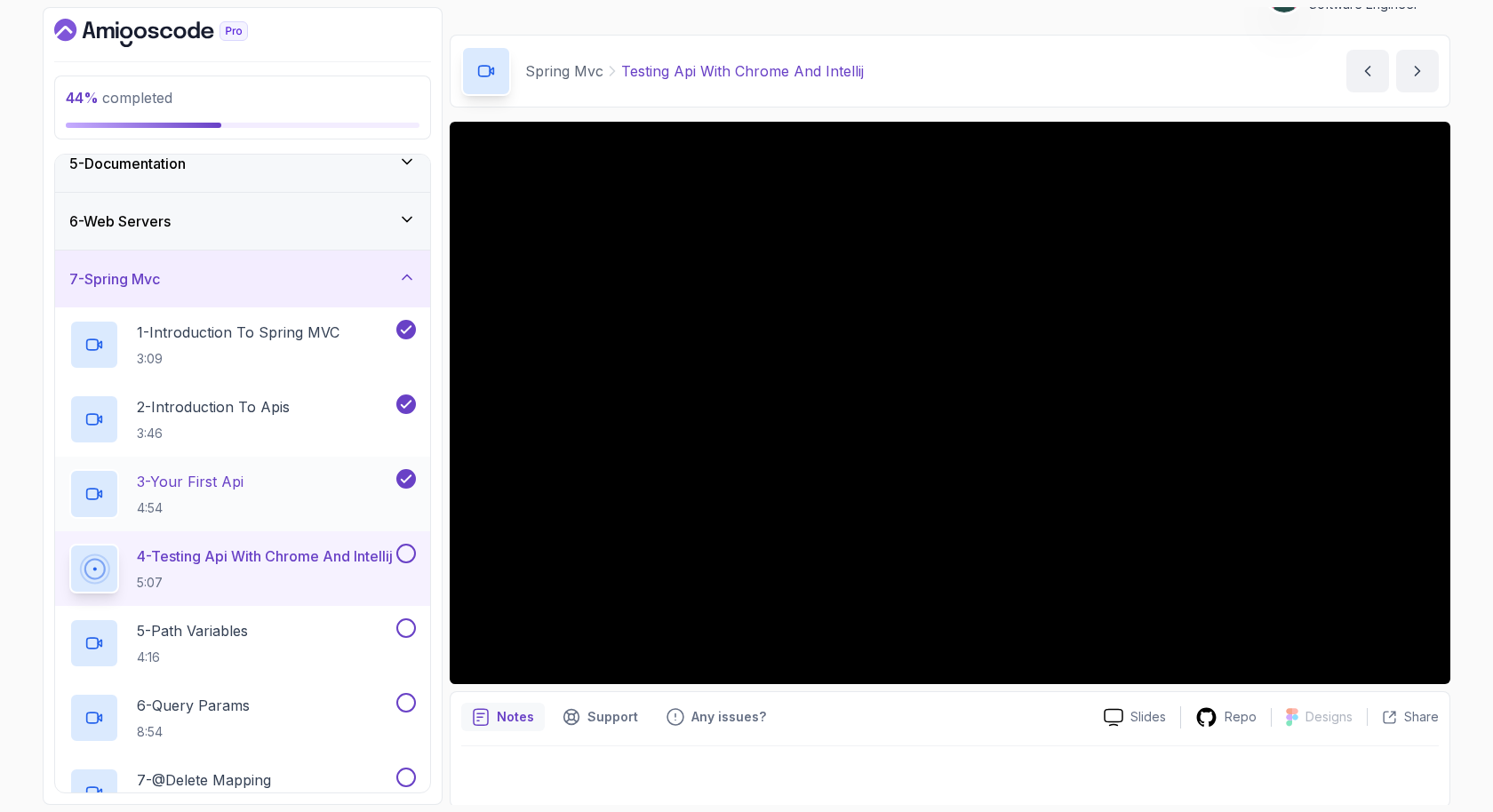 scroll, scrollTop: 353, scrollLeft: 0, axis: vertical 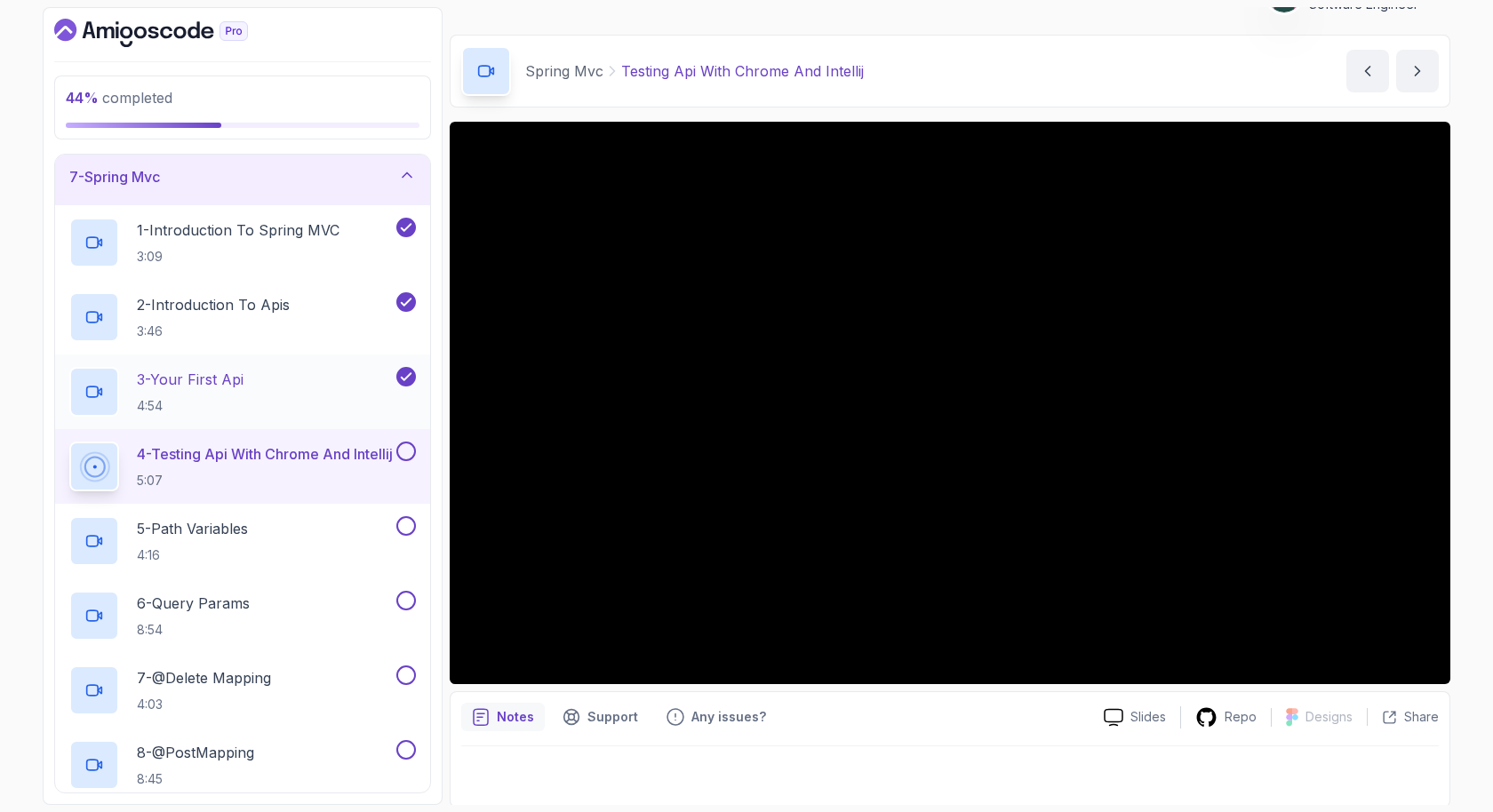 click on "3  -  Your First Api" at bounding box center [190, 379] 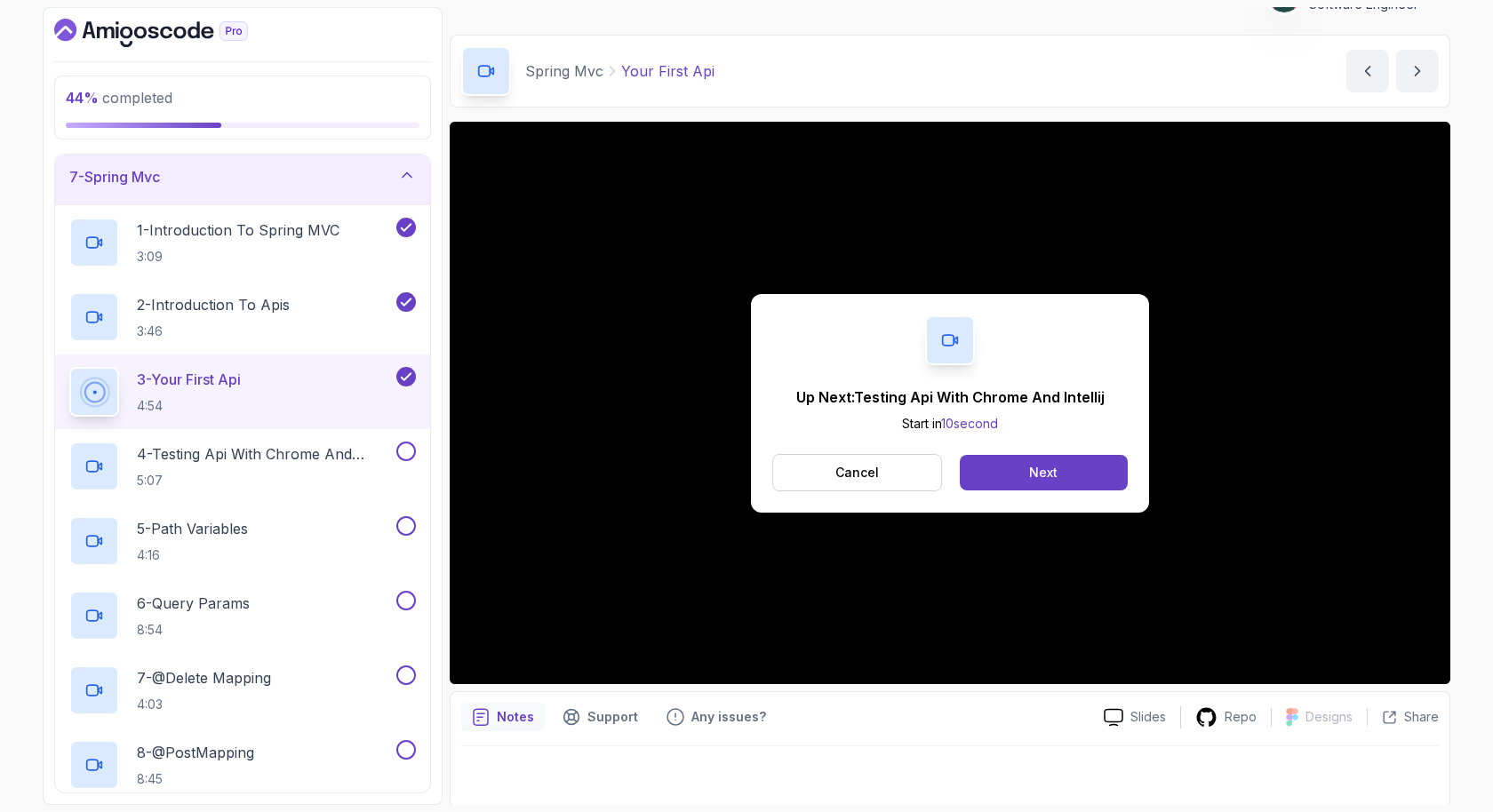 click on "Up Next:  Testing Api With Chrome And Intellij Start in  10  second" at bounding box center [950, 410] 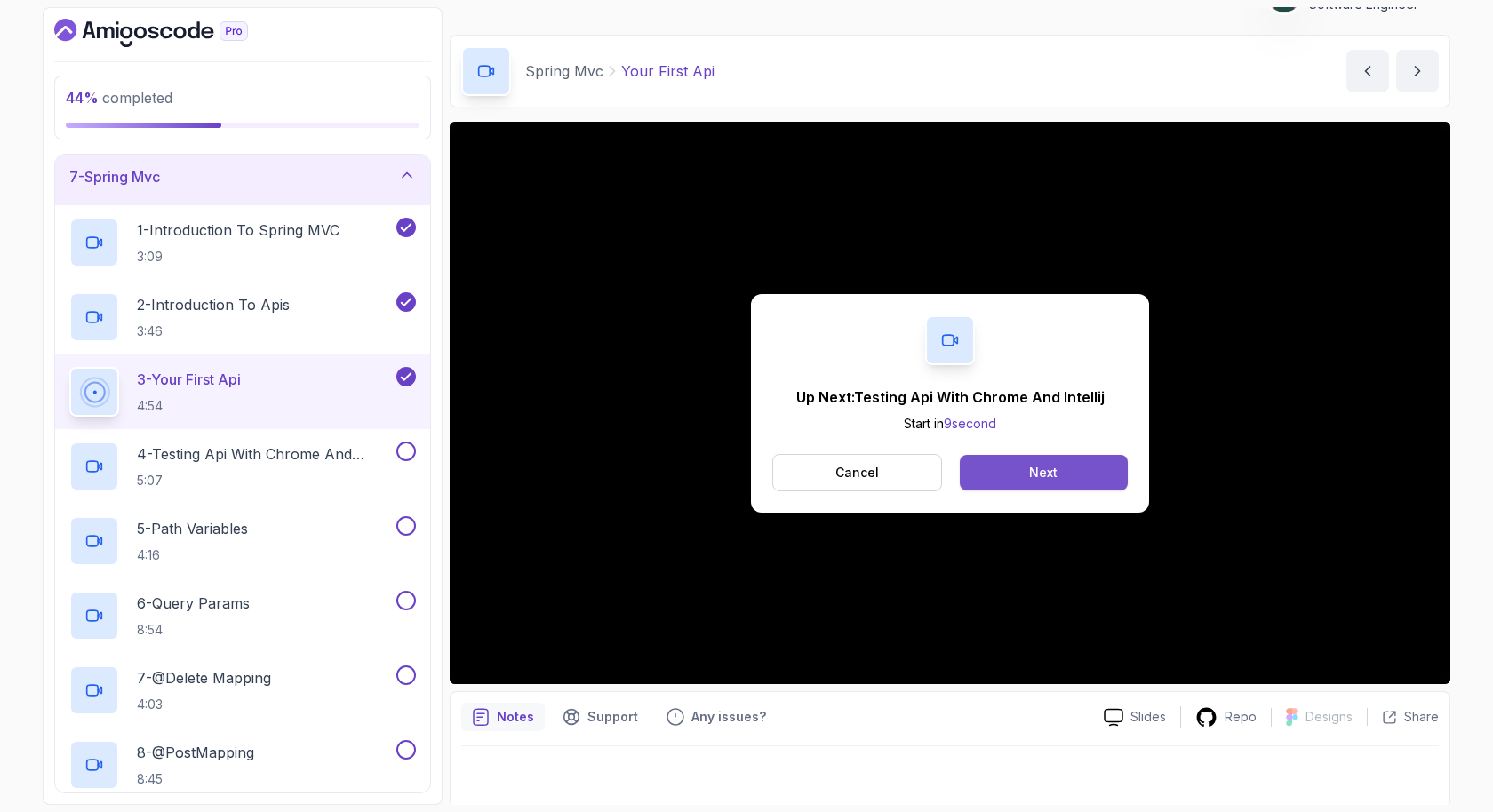 click on "Next" at bounding box center [1043, 473] 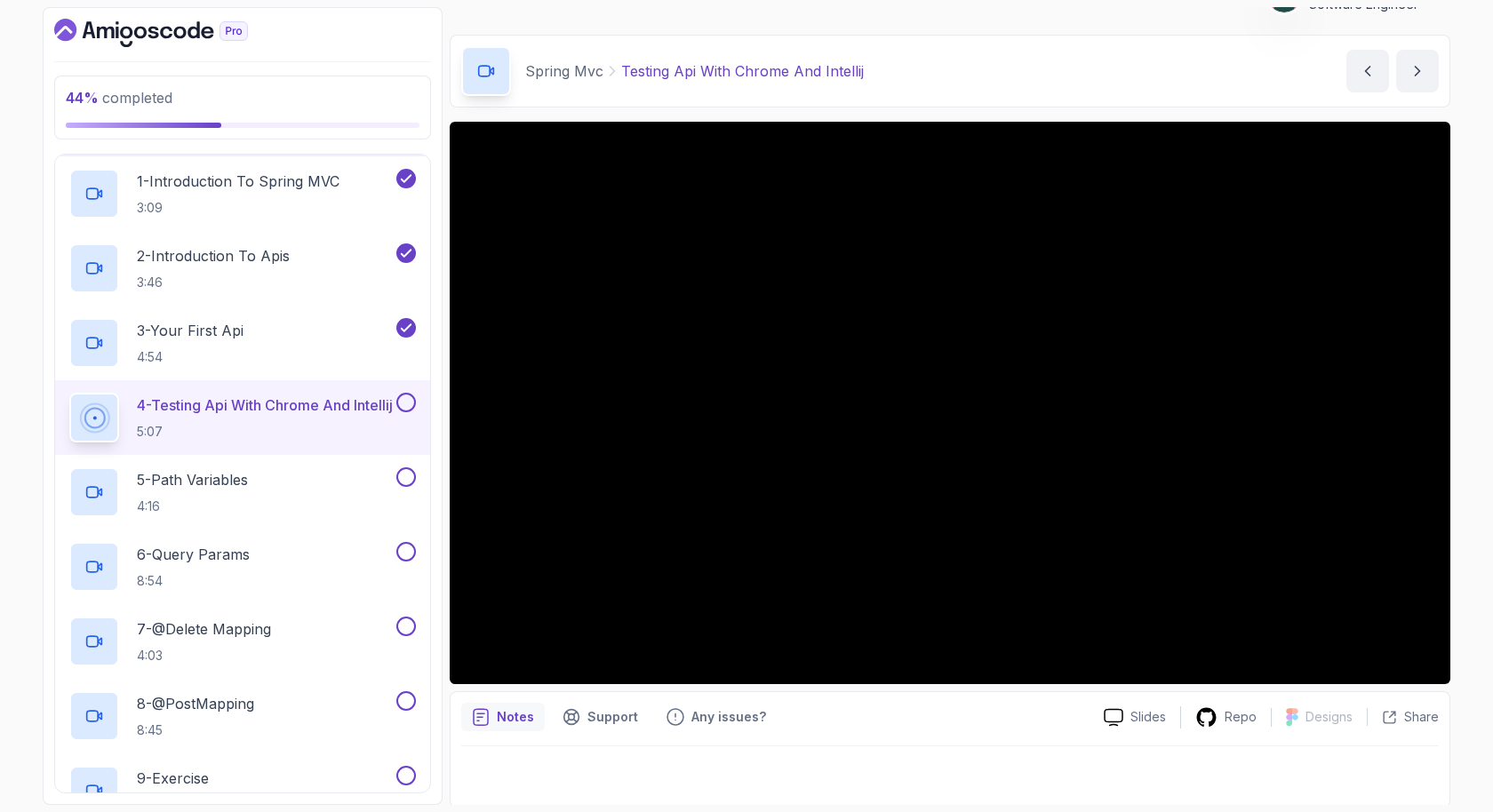 scroll, scrollTop: 293, scrollLeft: 0, axis: vertical 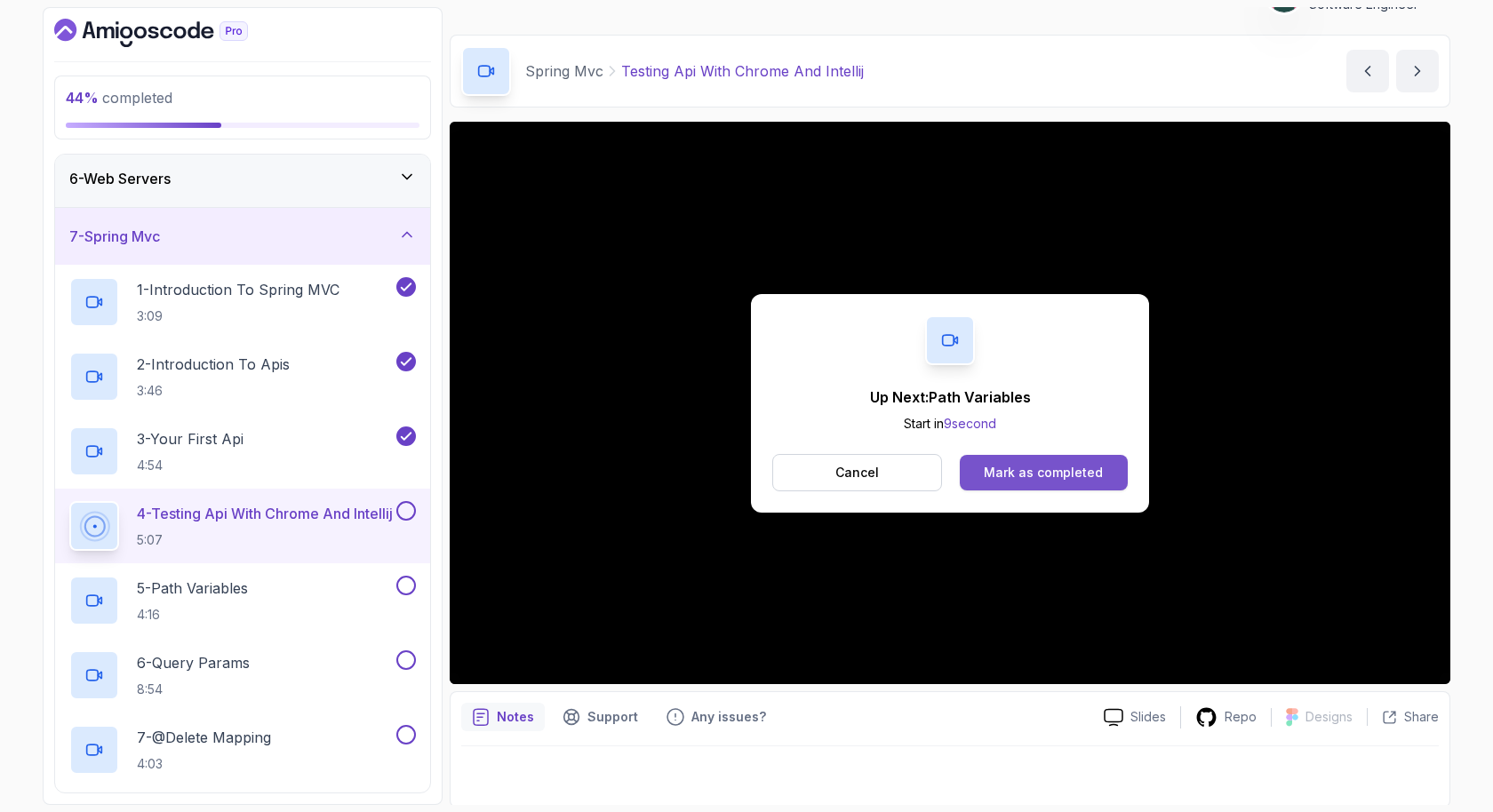 click on "Mark as completed" at bounding box center [1043, 473] 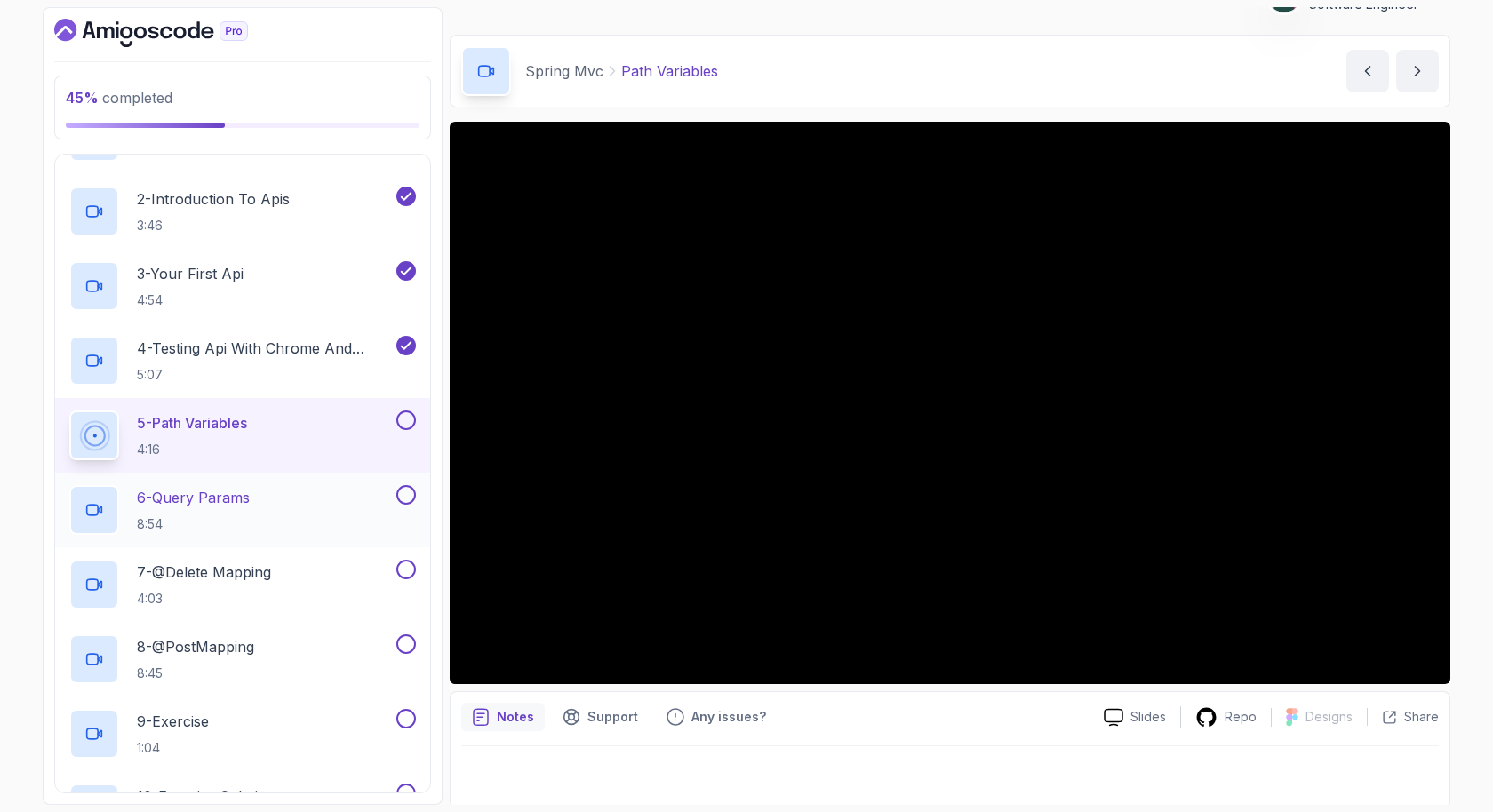 scroll, scrollTop: 436, scrollLeft: 0, axis: vertical 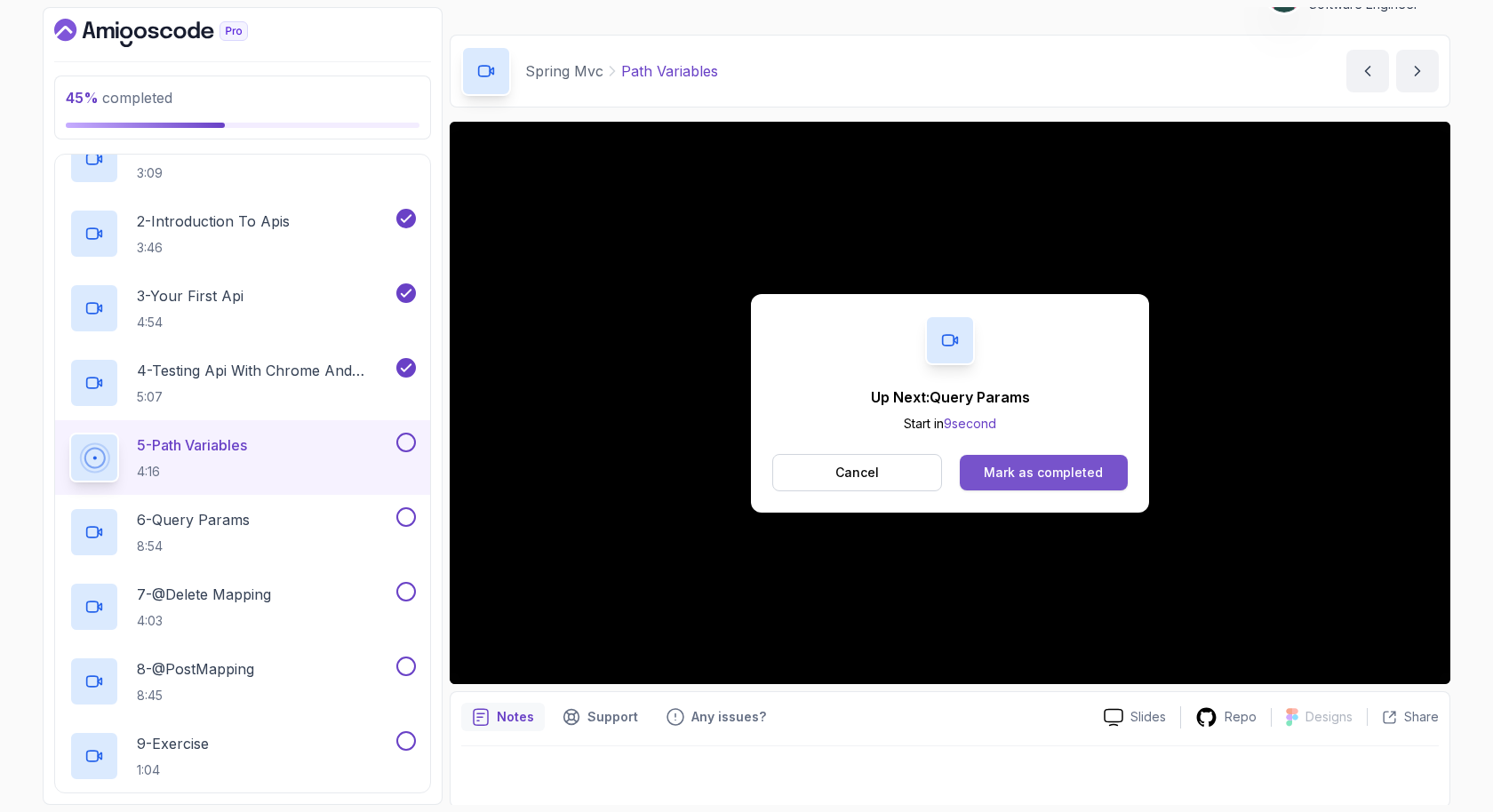 click on "Mark as completed" at bounding box center (1043, 473) 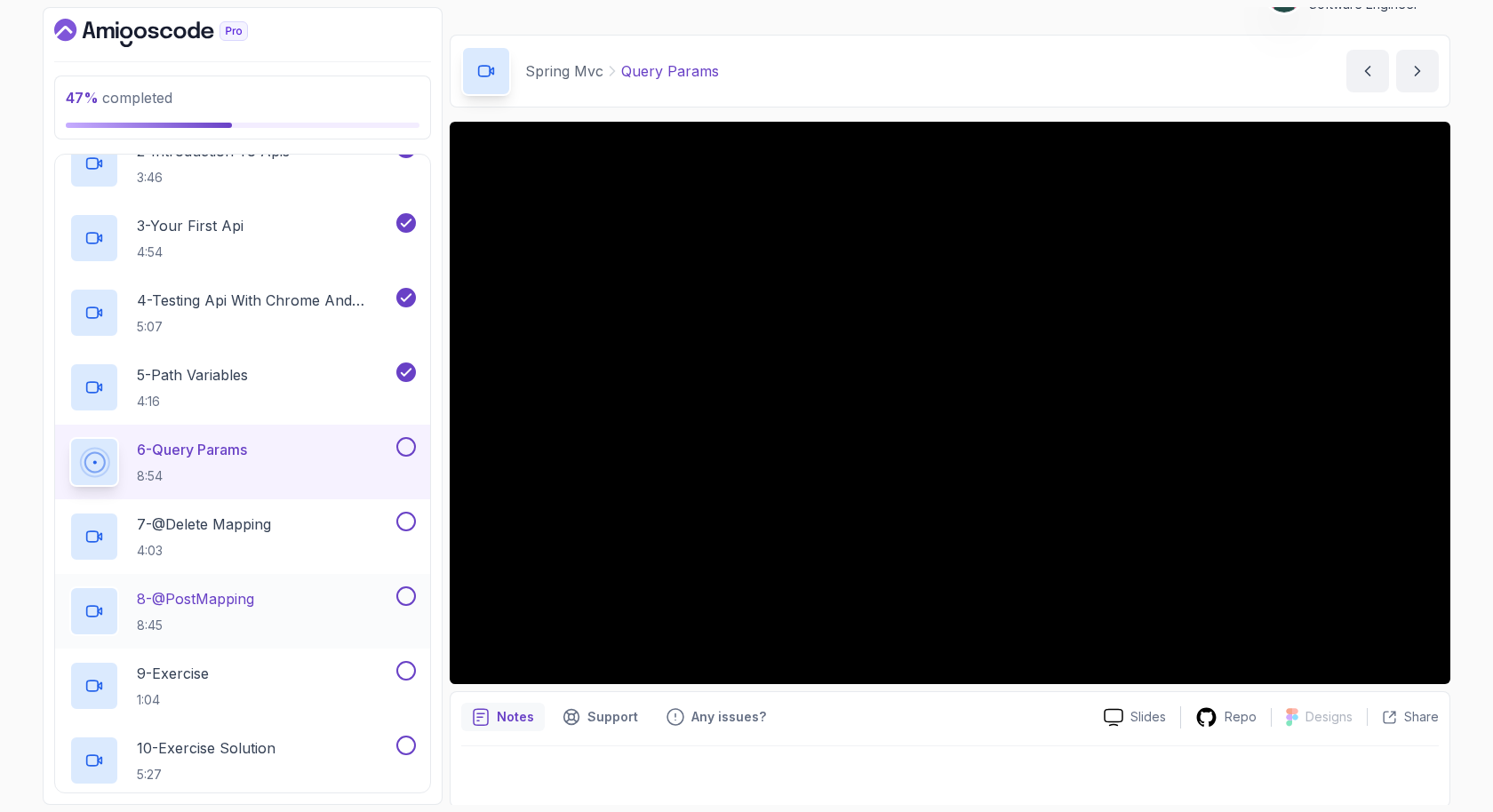 scroll, scrollTop: 504, scrollLeft: 0, axis: vertical 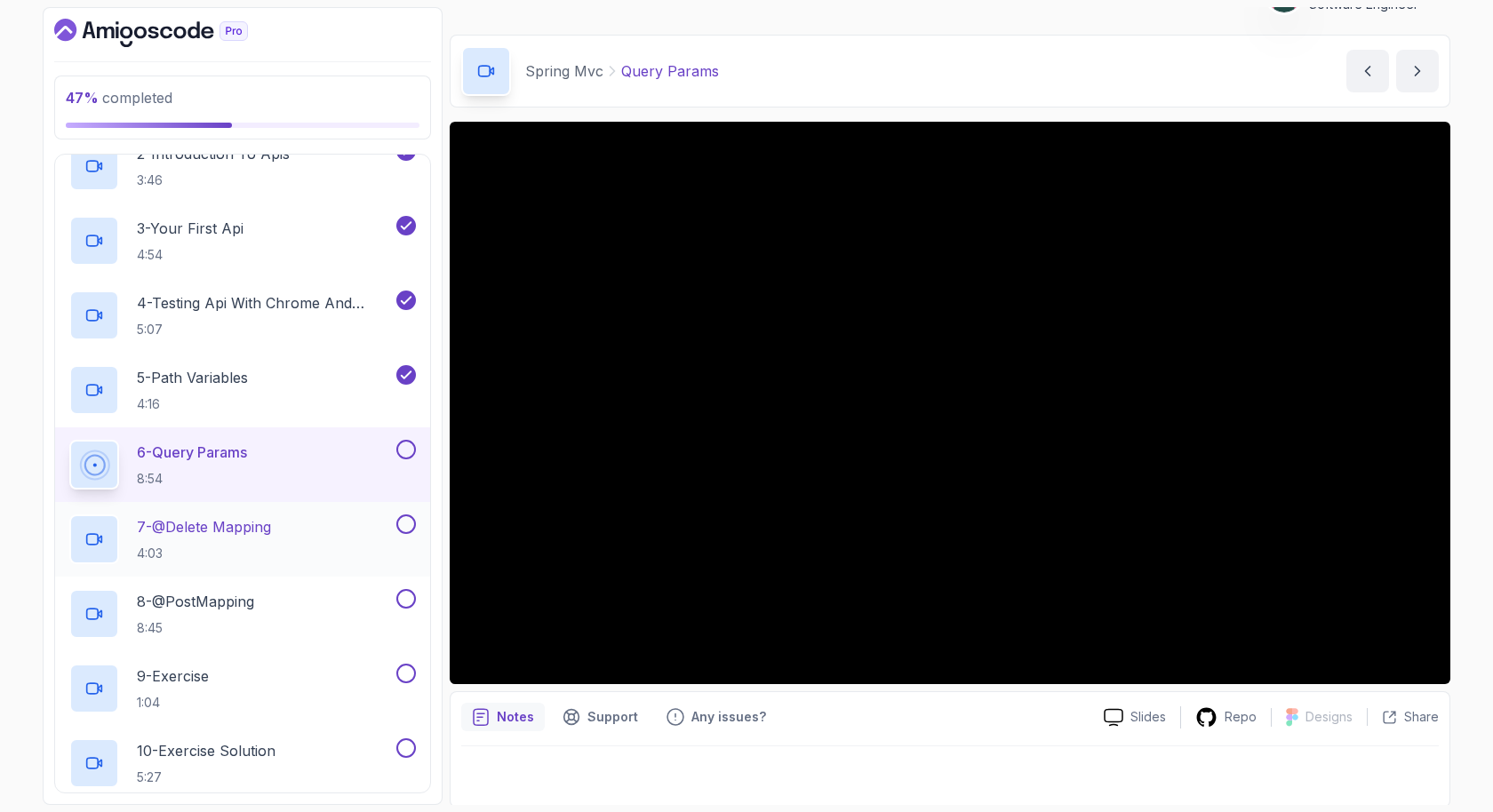 click on "7  -  @Delete Mapping 4:03" at bounding box center [231, 539] 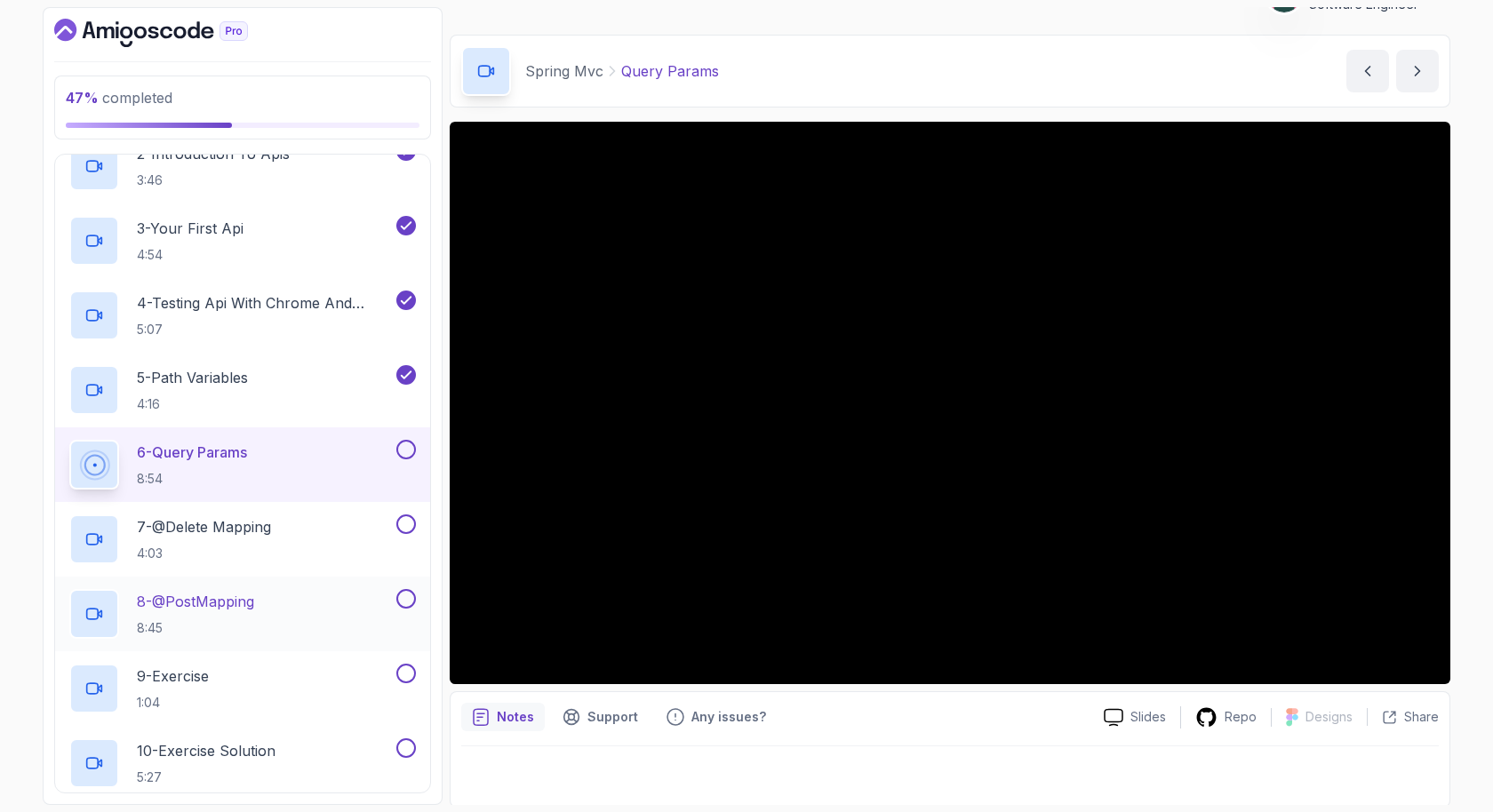 scroll, scrollTop: 1126, scrollLeft: 0, axis: vertical 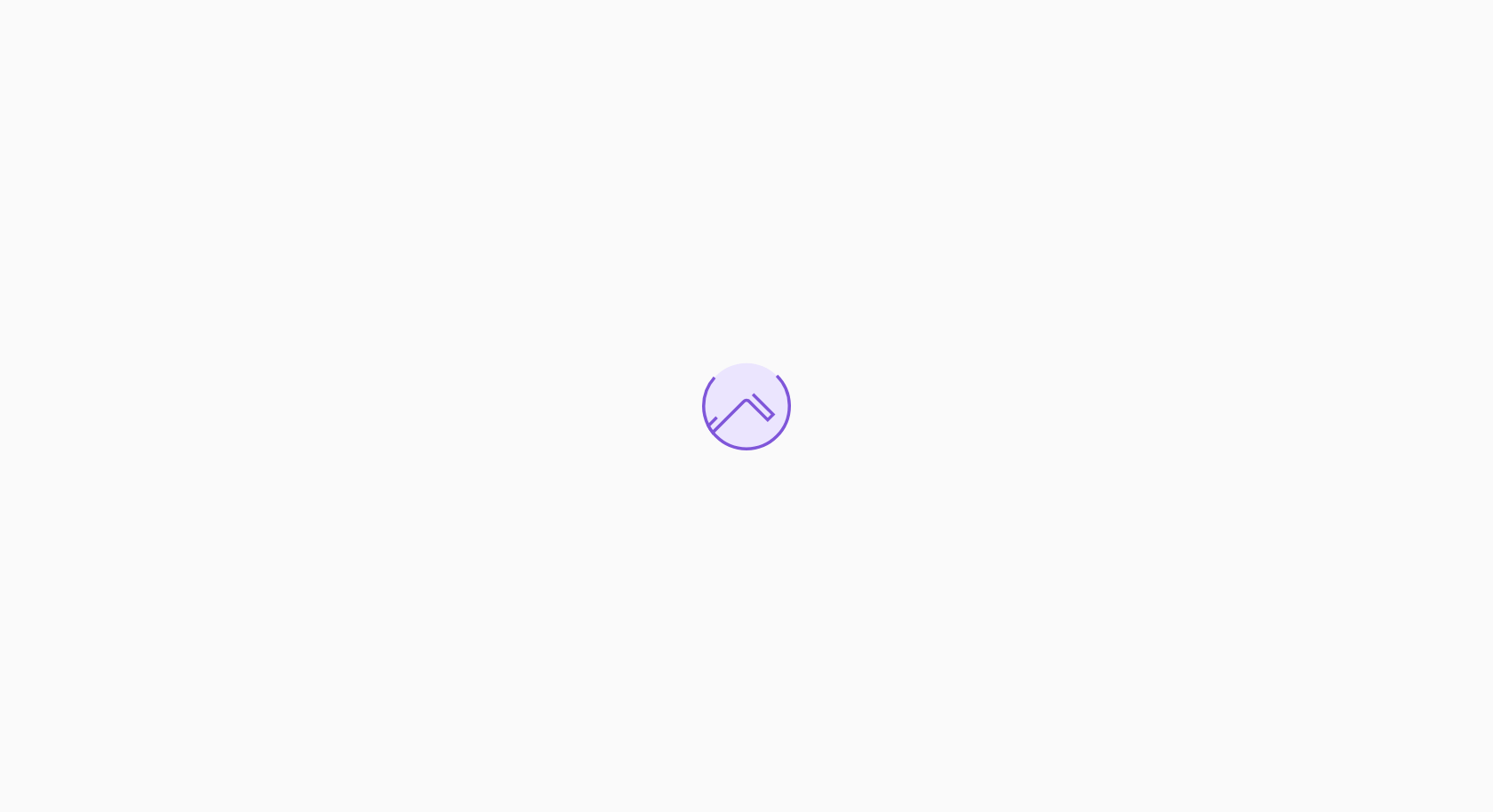 click at bounding box center [746, 406] 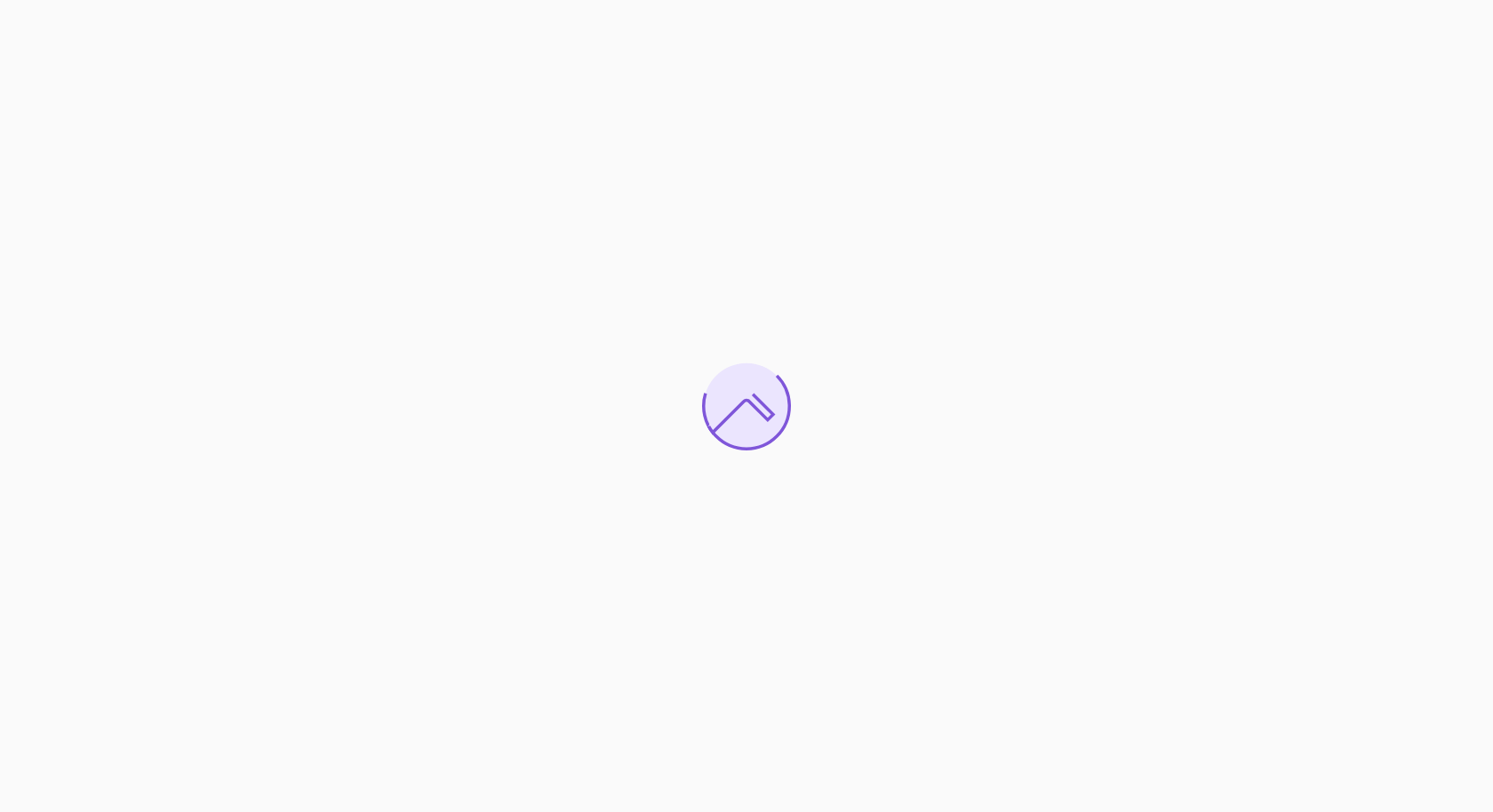 click at bounding box center [746, 406] 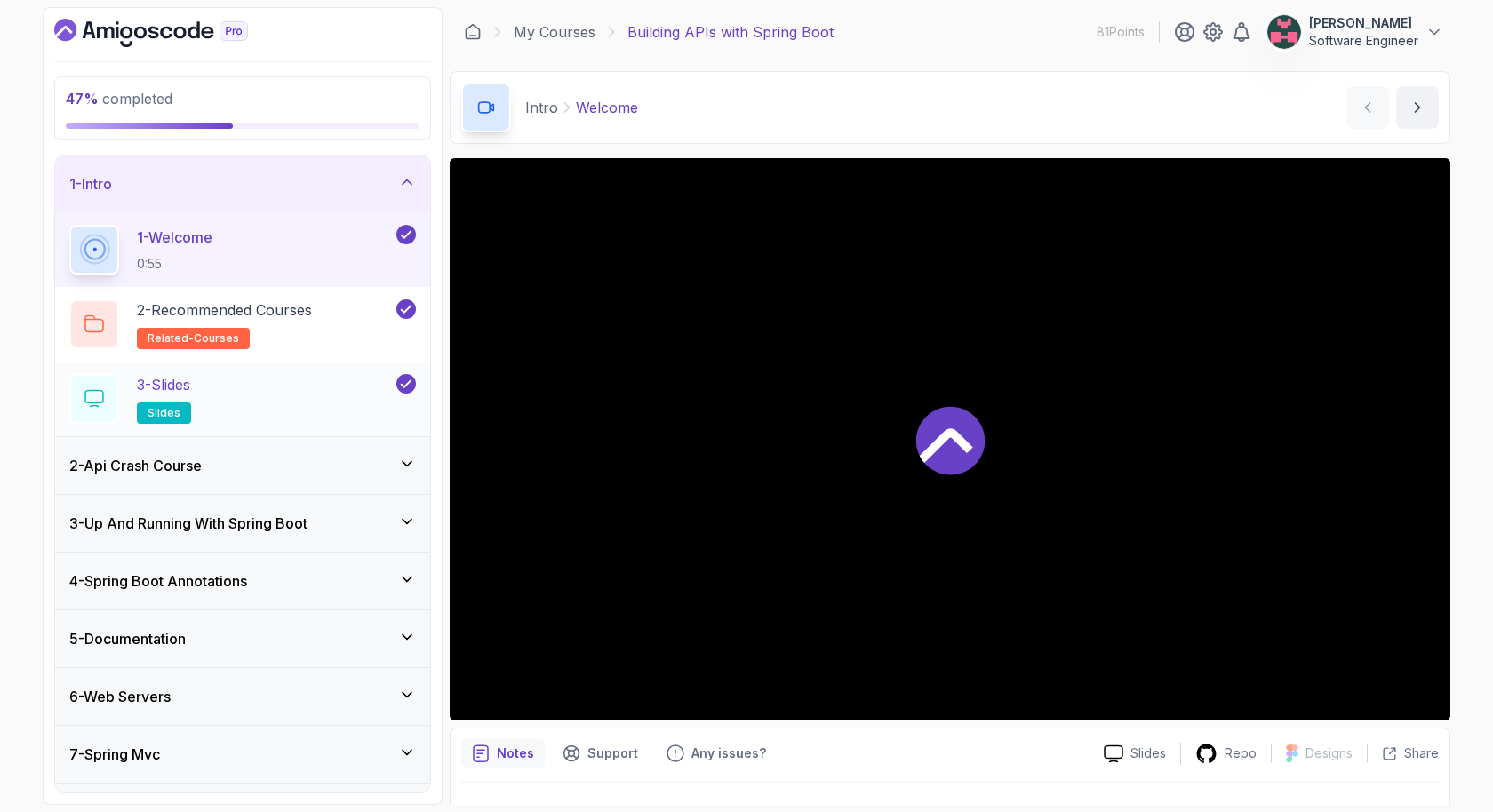 scroll, scrollTop: 156, scrollLeft: 0, axis: vertical 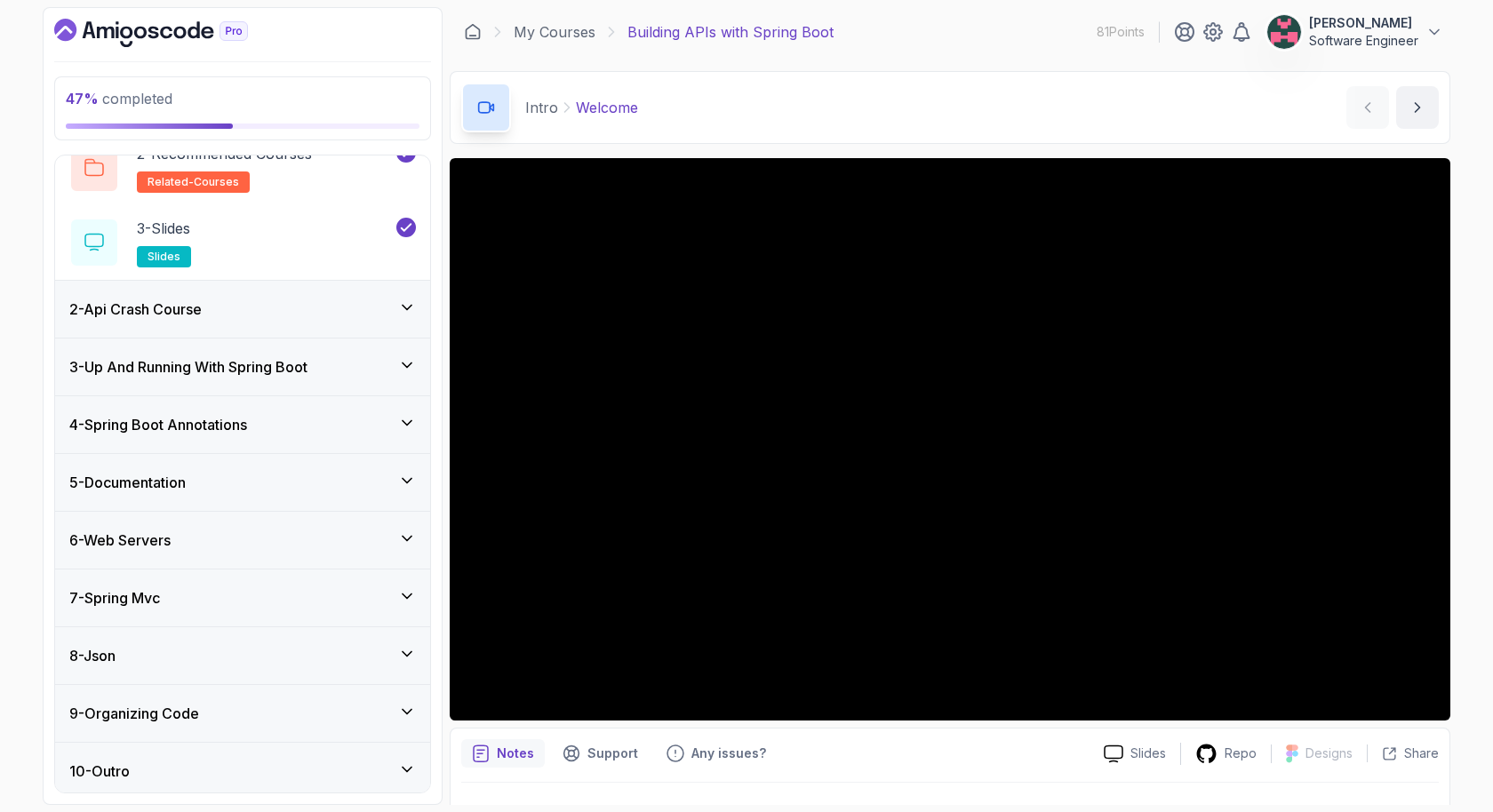 click on "7  -  Spring Mvc" at bounding box center (243, 598) 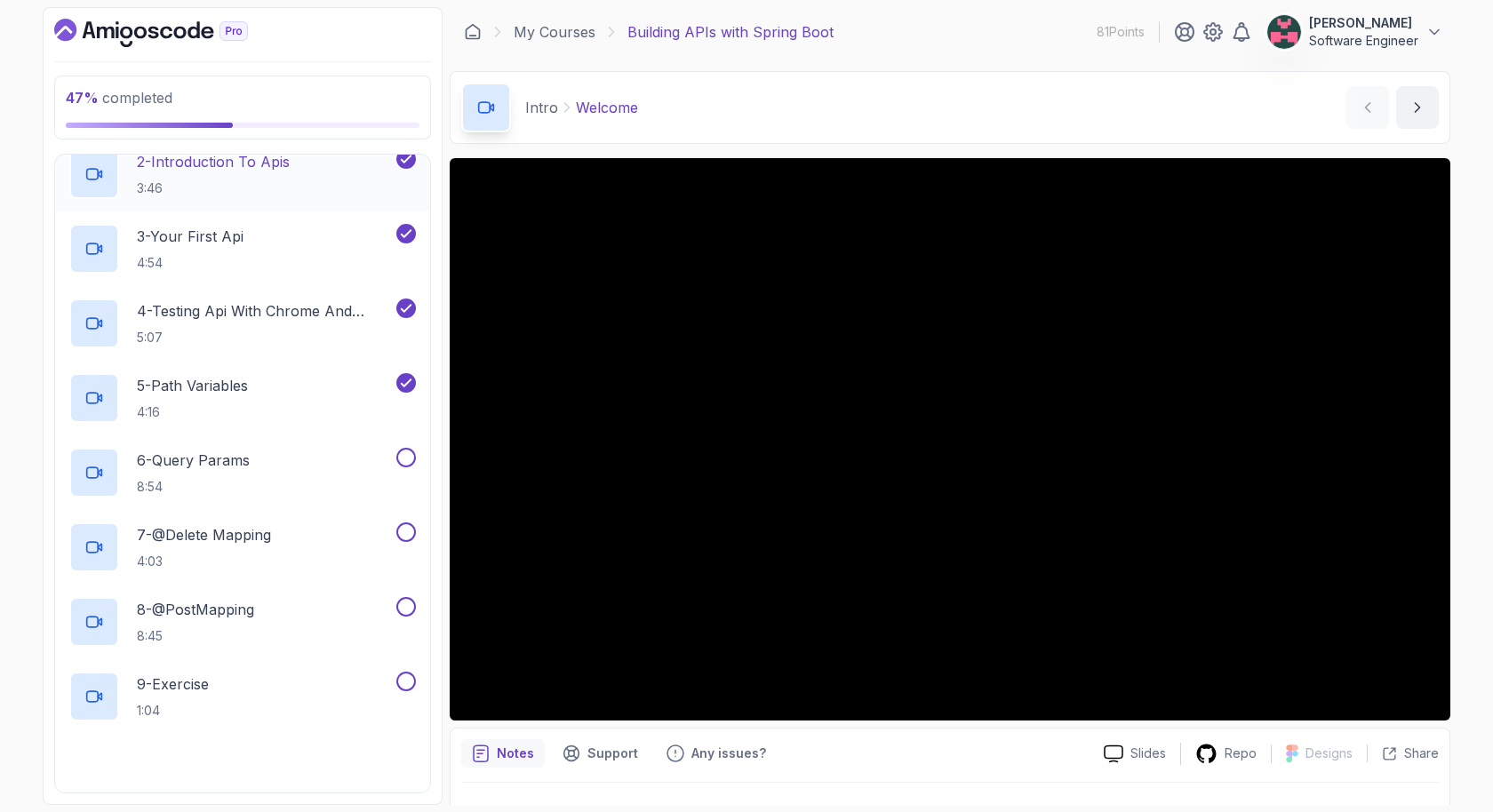scroll, scrollTop: 502, scrollLeft: 0, axis: vertical 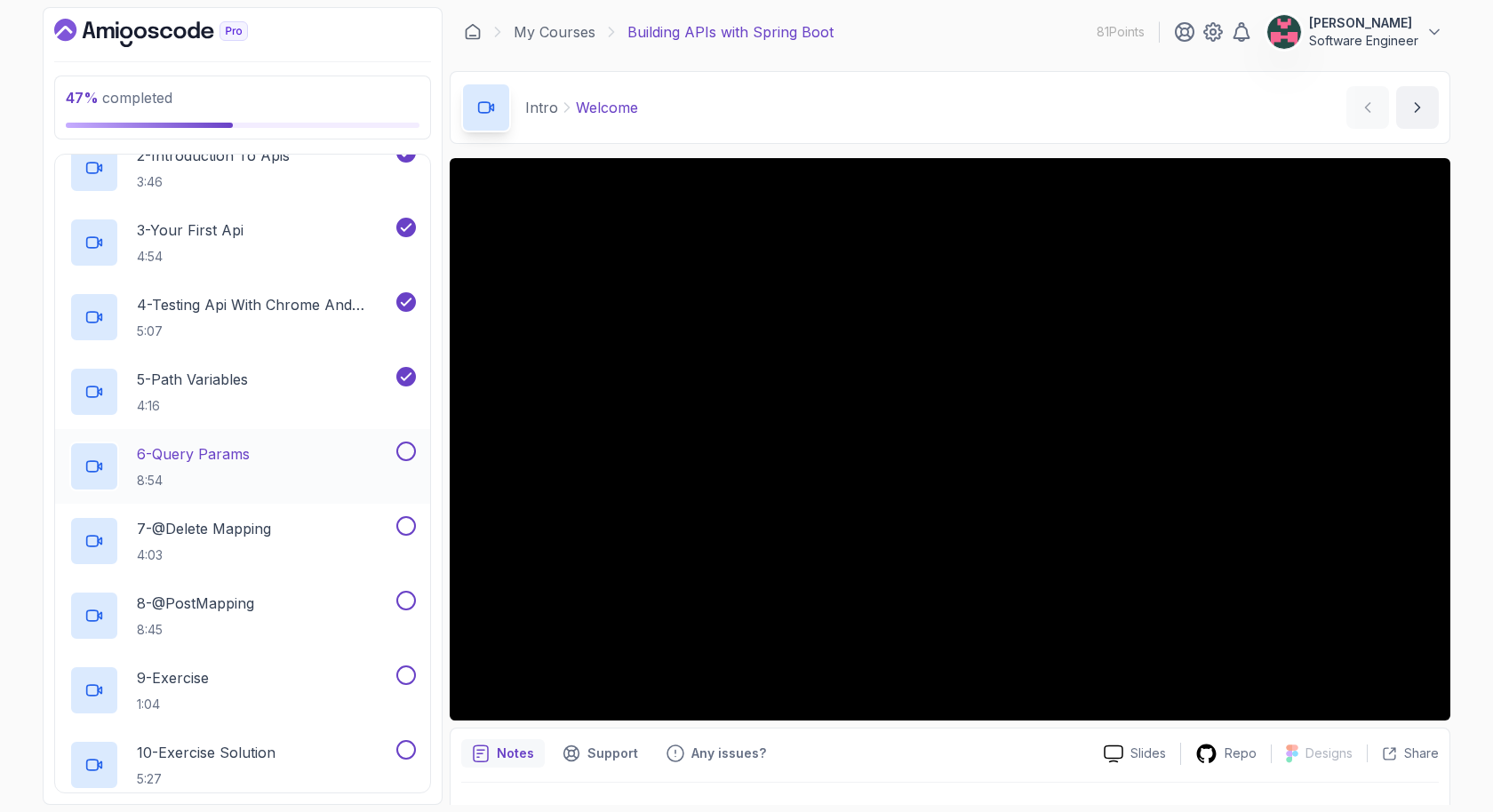 click at bounding box center [406, 451] 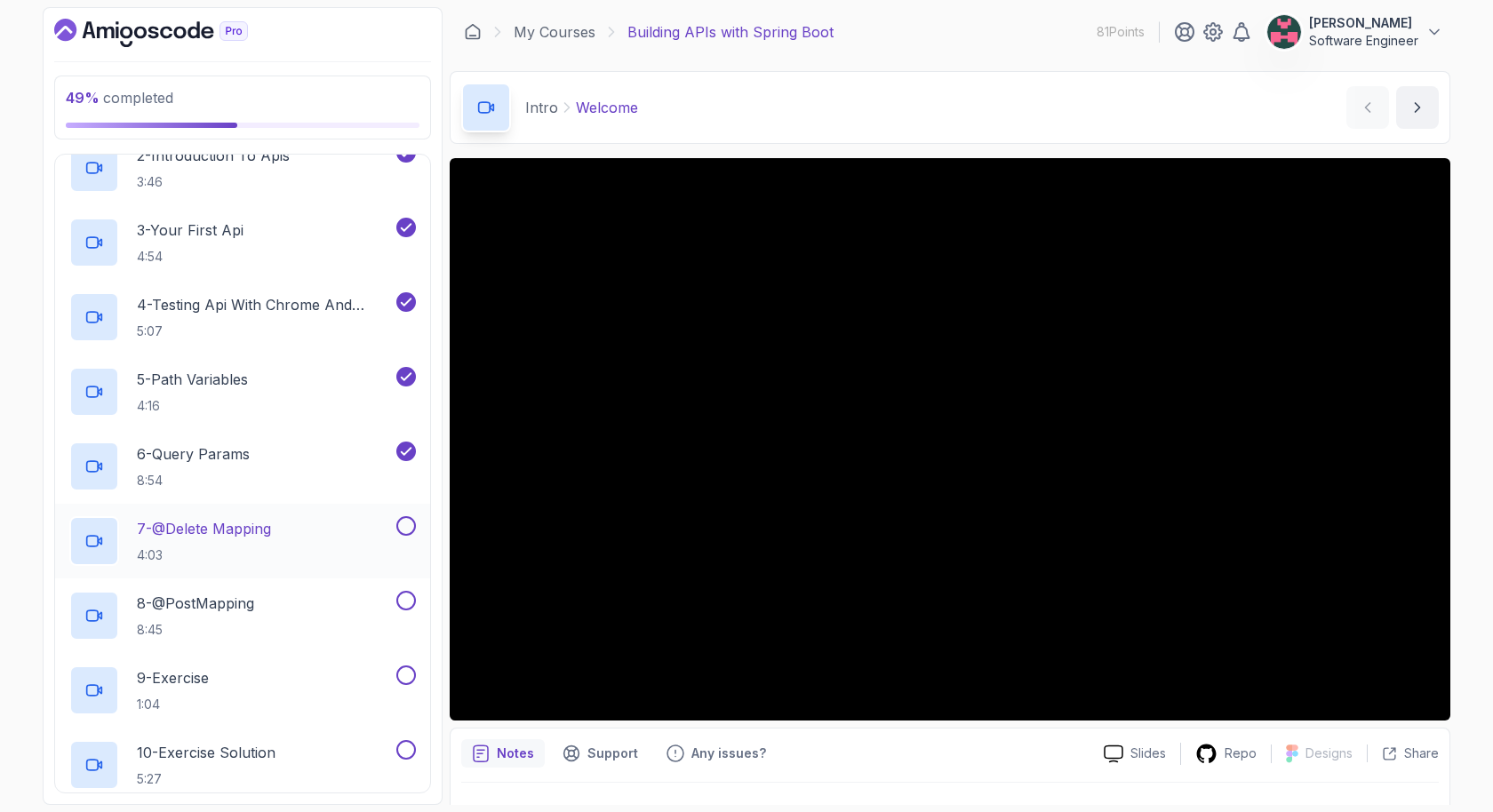 click on "7  -  @Delete Mapping 4:03" at bounding box center (231, 541) 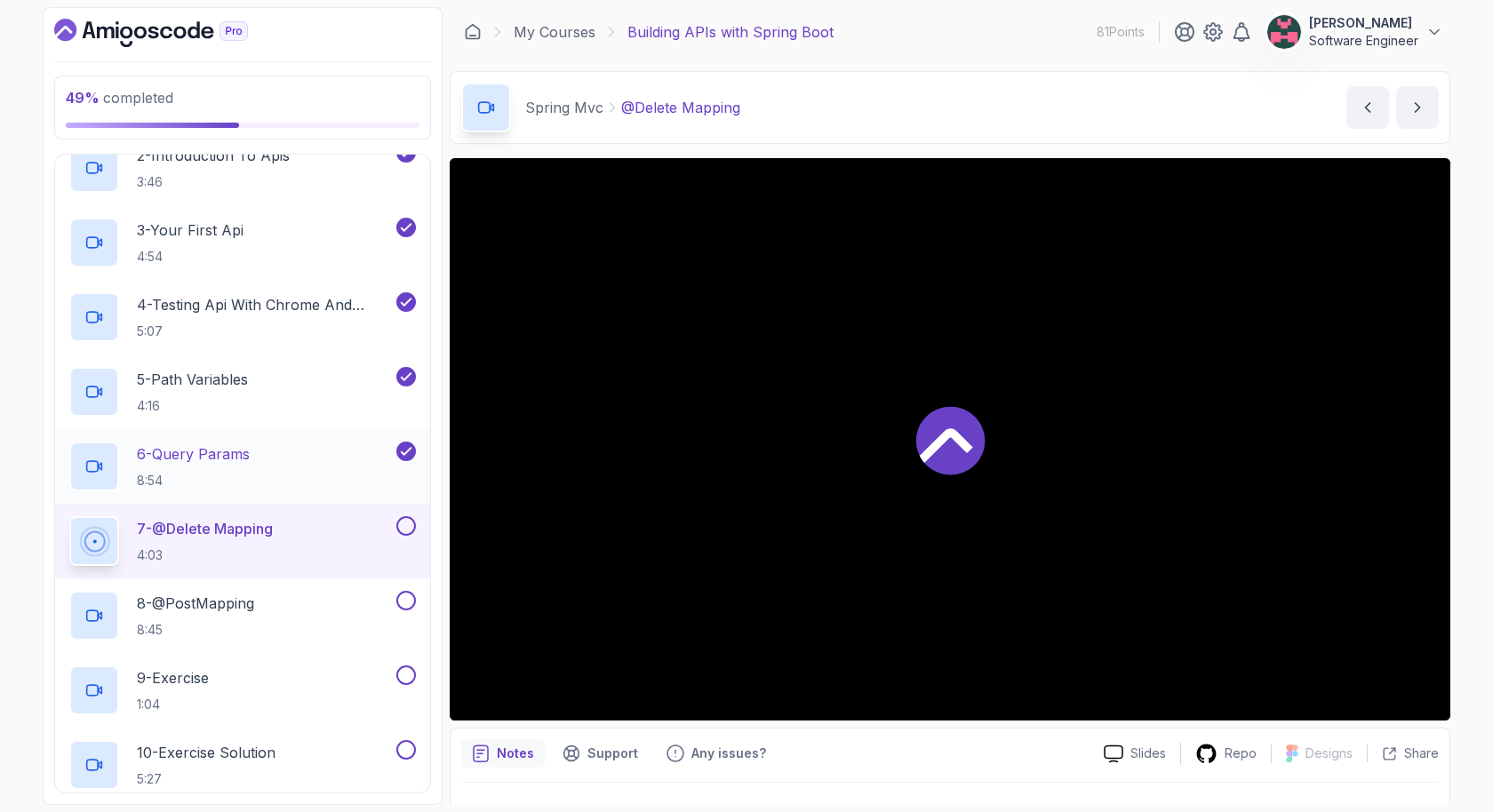 click on "6  -  Query Params 8:54" at bounding box center (231, 466) 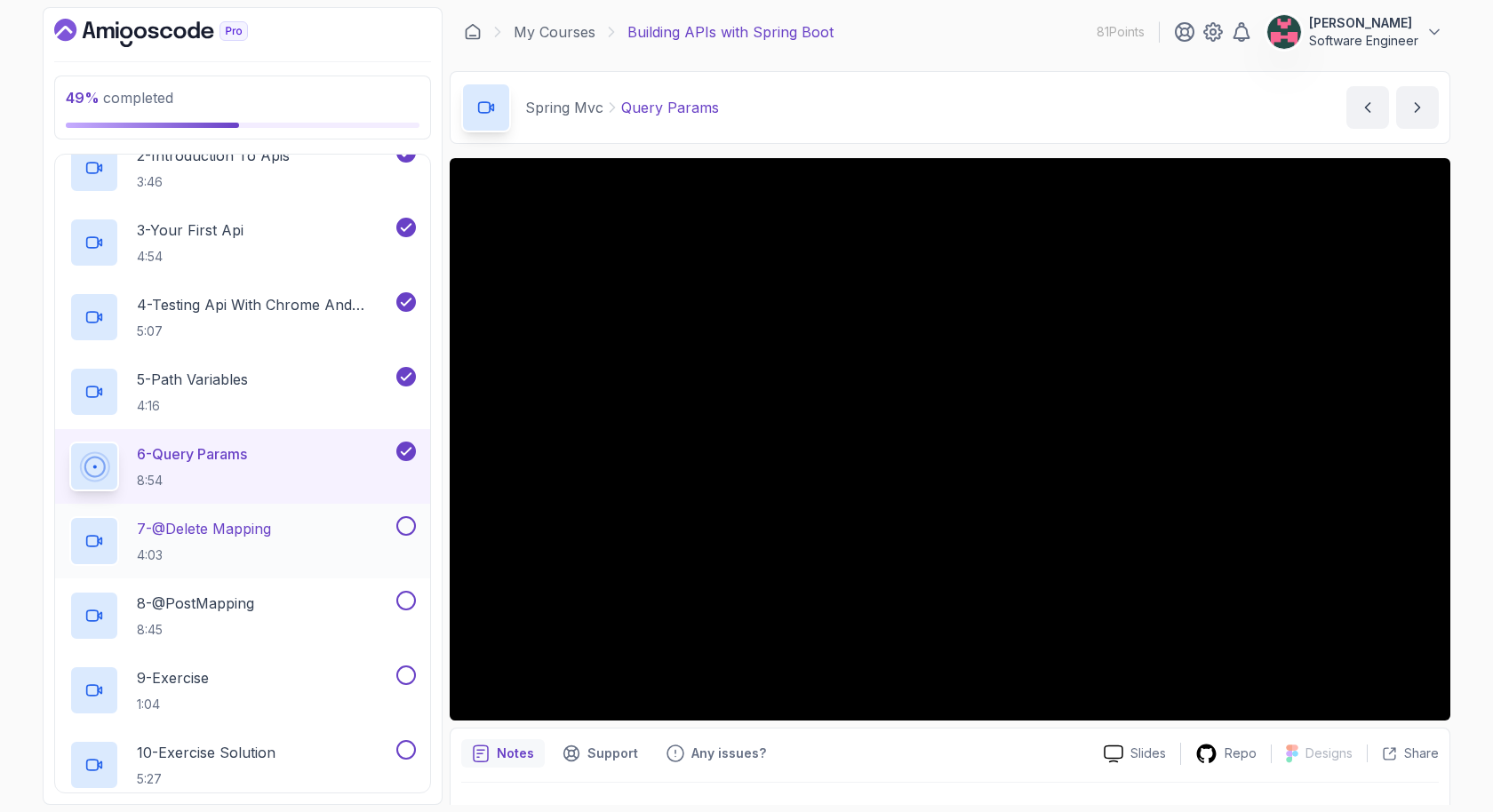 click on "4:03" at bounding box center (204, 555) 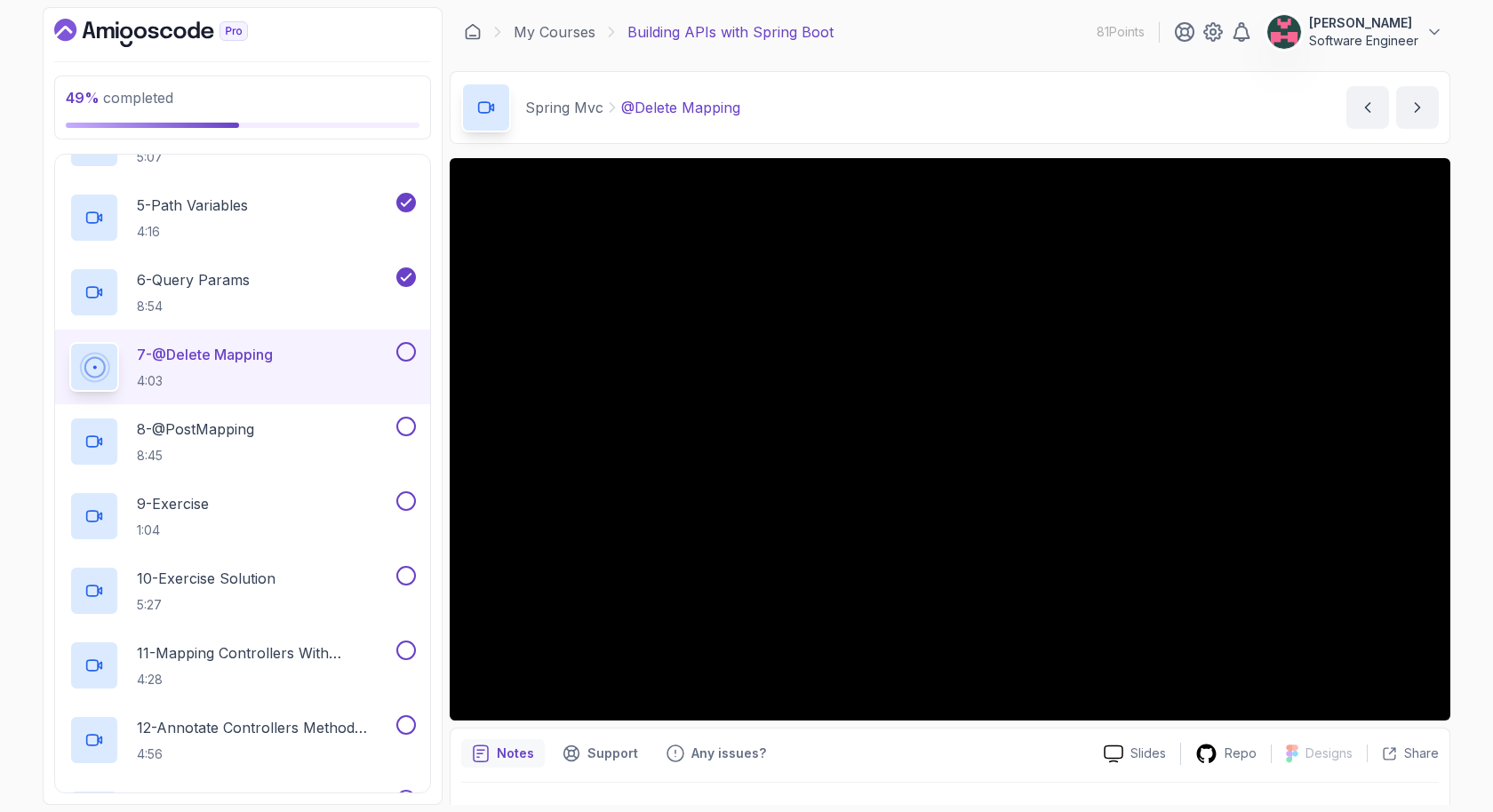 scroll, scrollTop: 673, scrollLeft: 0, axis: vertical 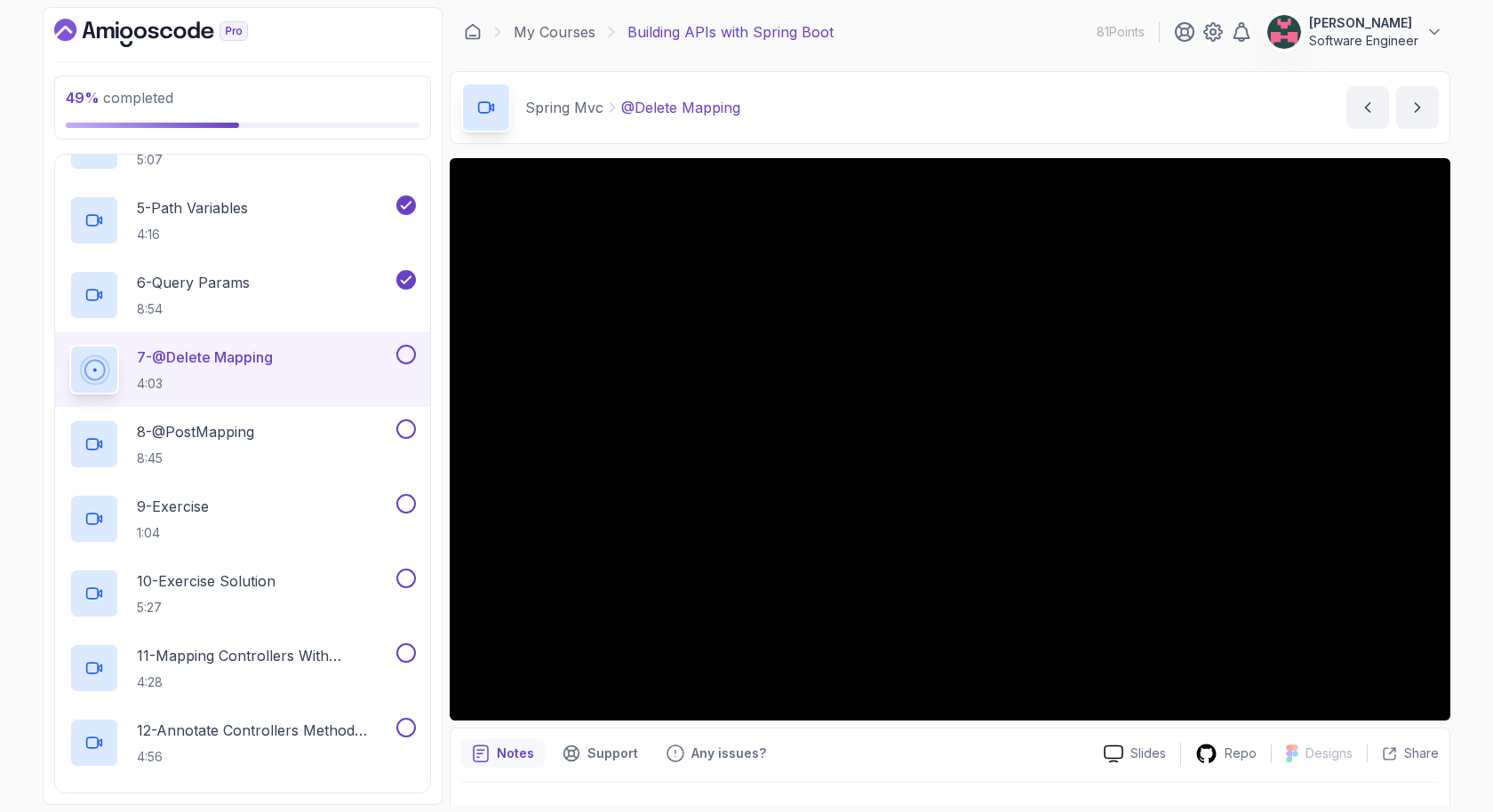 click on "7  -  @Delete Mapping 4:03" at bounding box center [231, 370] 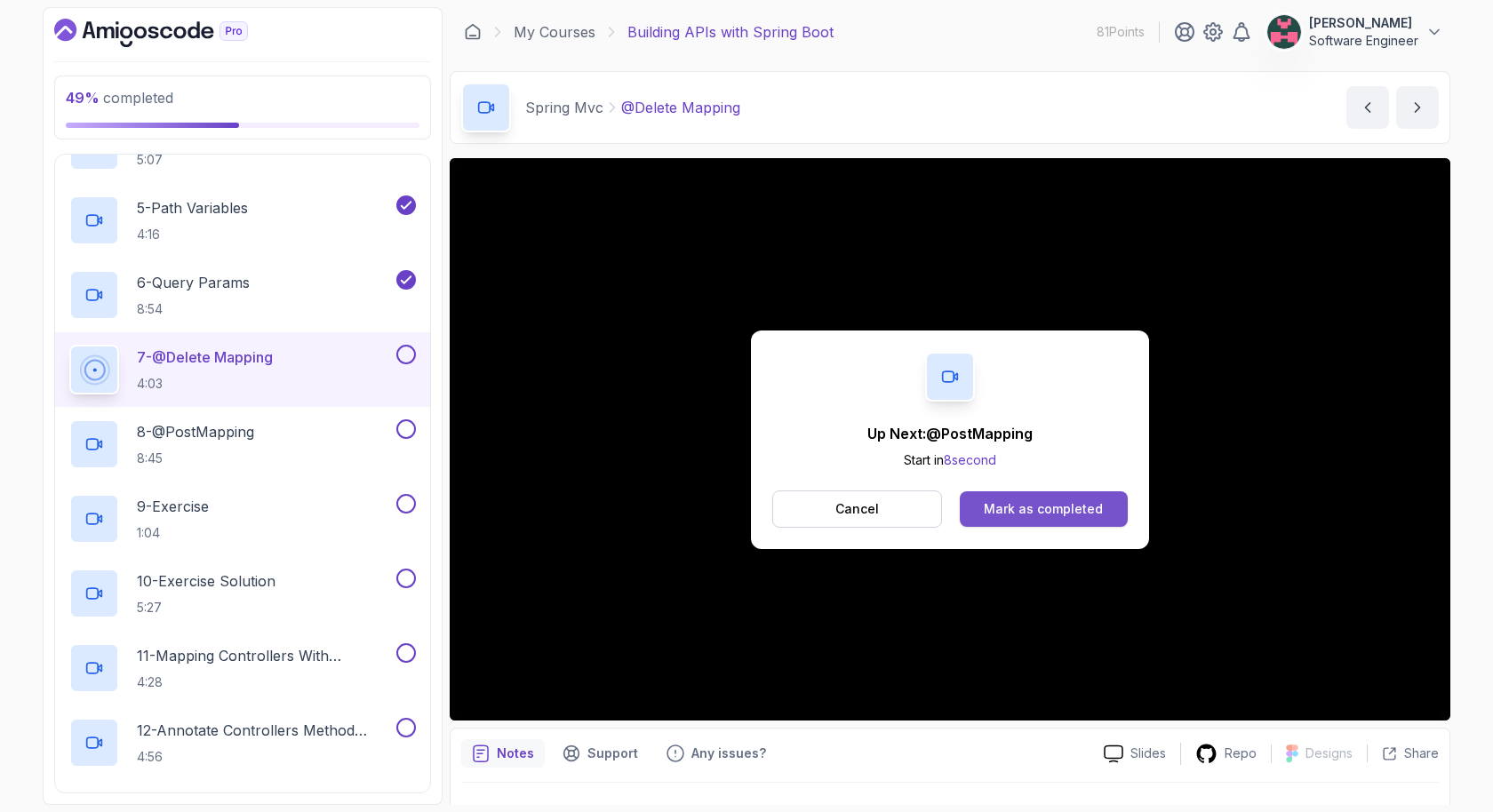 click on "Mark as completed" at bounding box center (1043, 509) 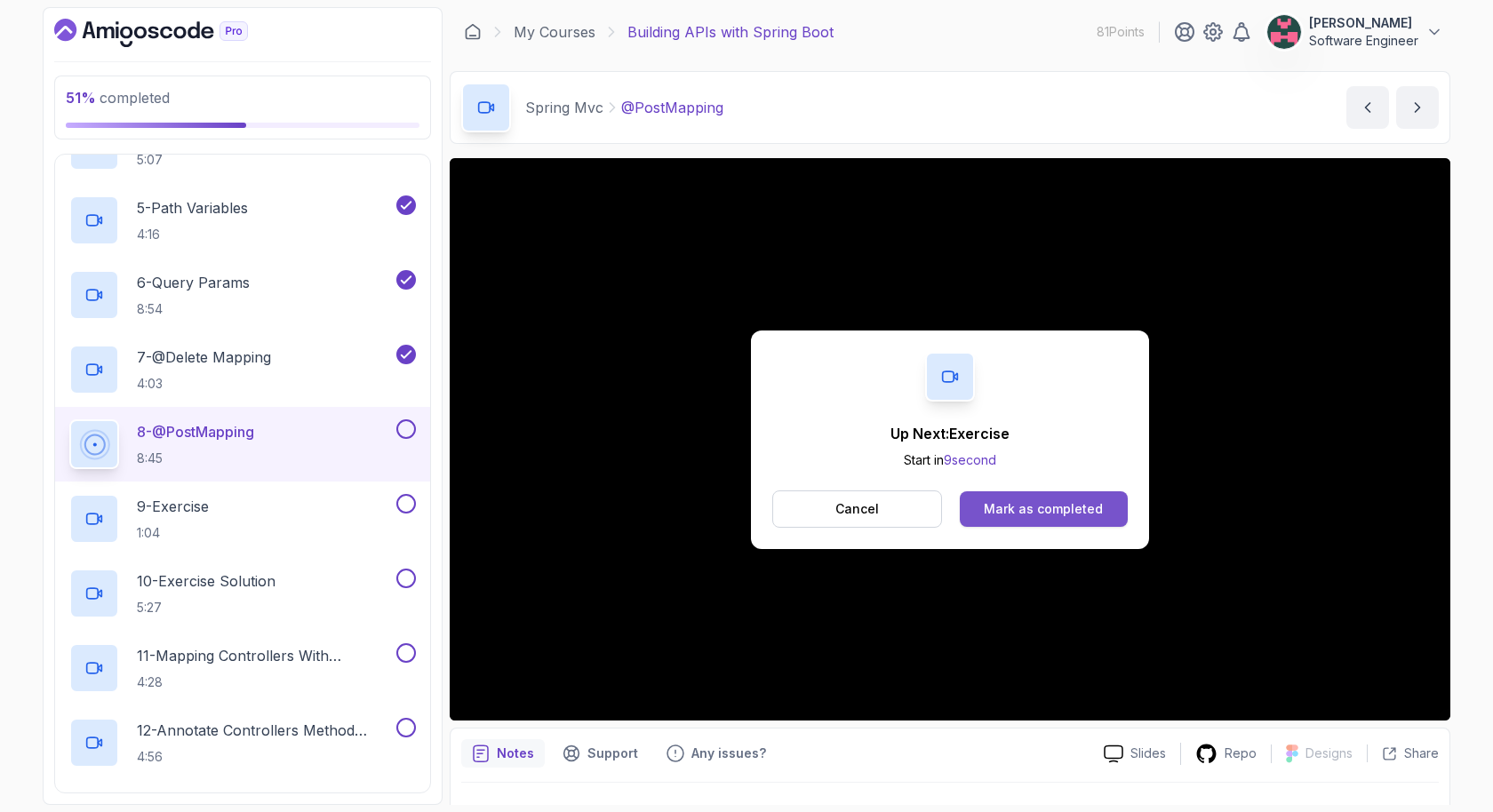 click on "Mark as completed" at bounding box center (1043, 509) 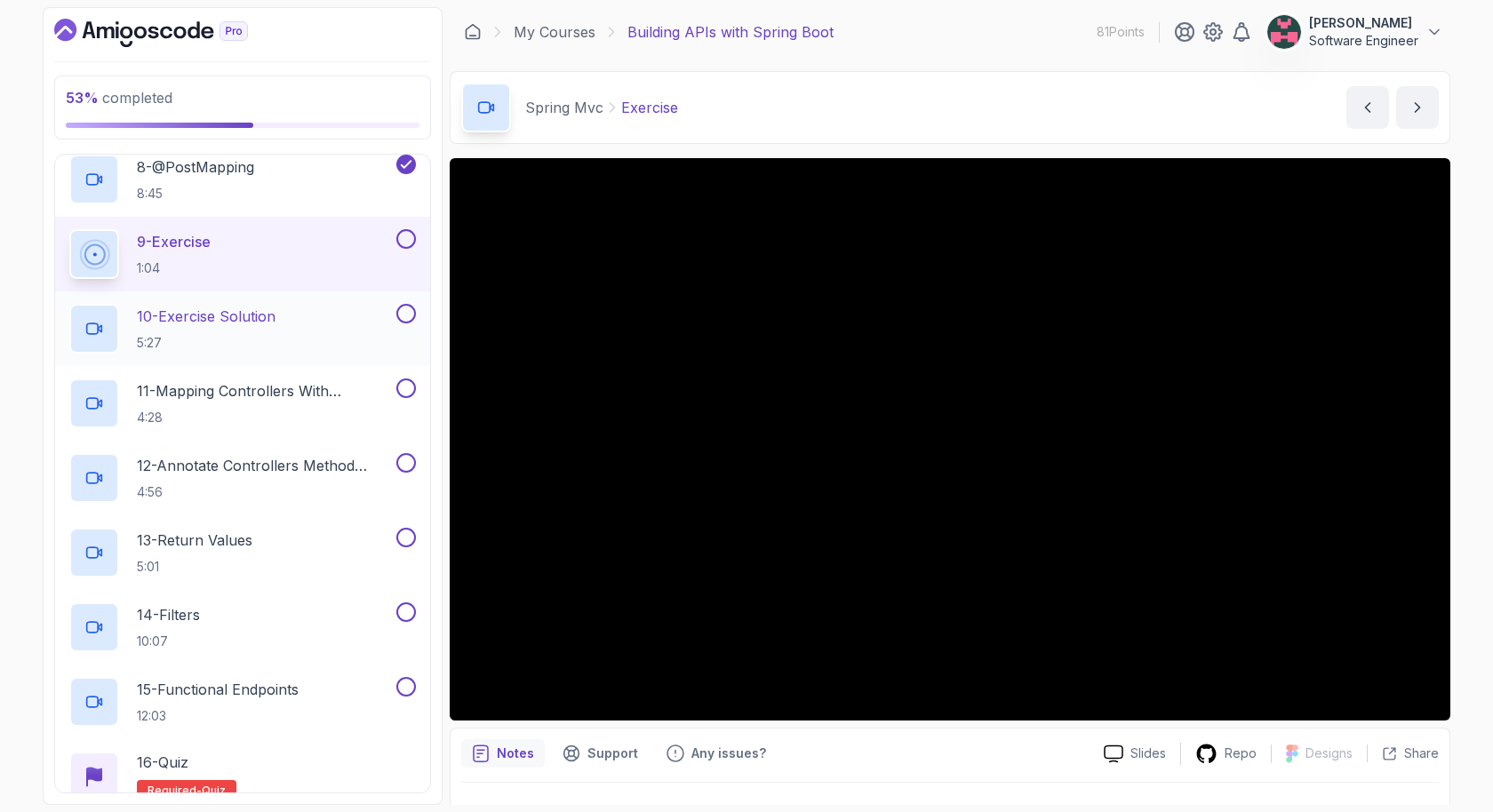 scroll, scrollTop: 949, scrollLeft: 0, axis: vertical 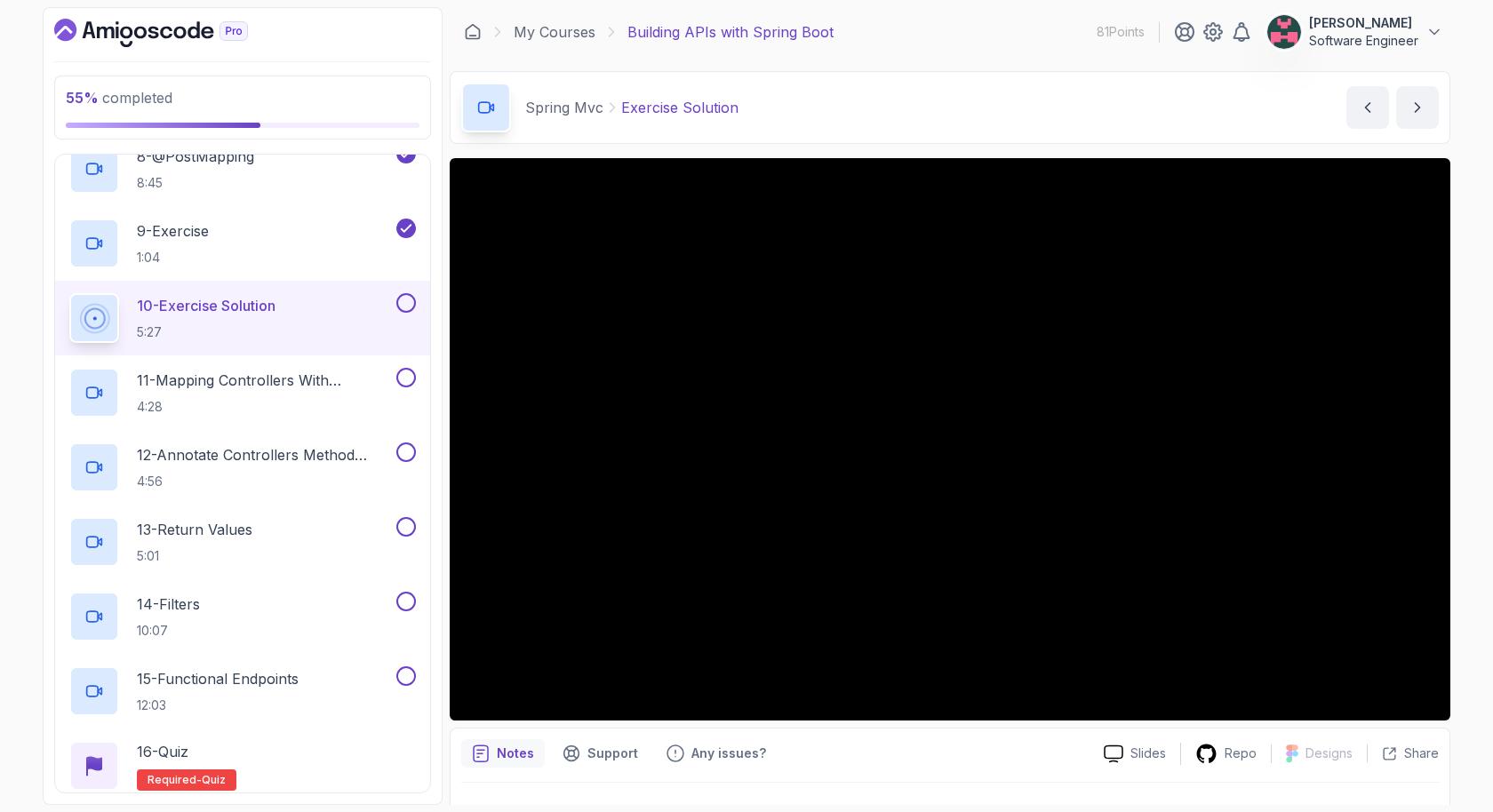 click on "5:27" at bounding box center (206, 332) 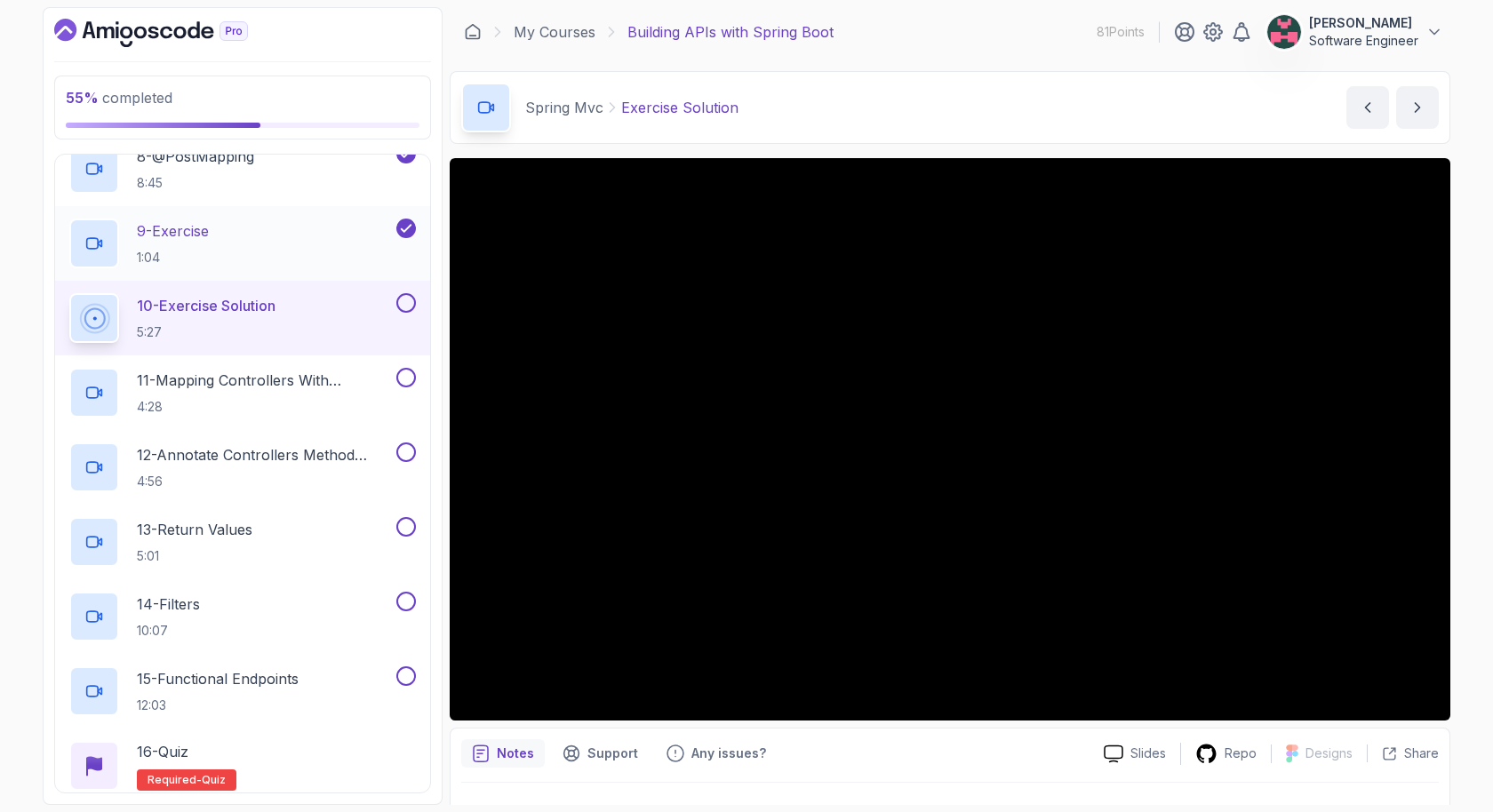 click on "9  -  Exercise 1:04" at bounding box center (231, 243) 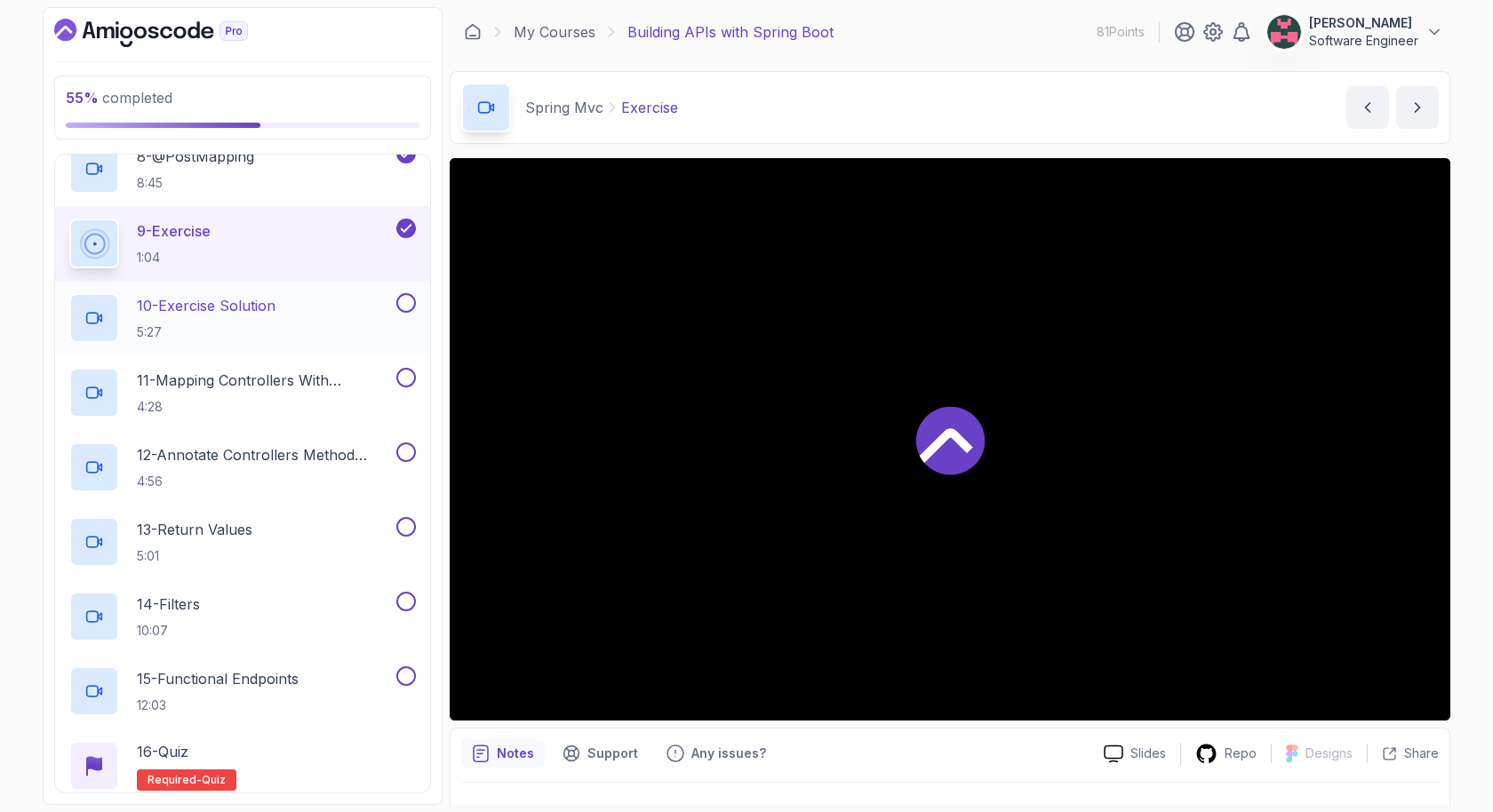 click on "10  -  Exercise Solution 5:27" at bounding box center [243, 318] 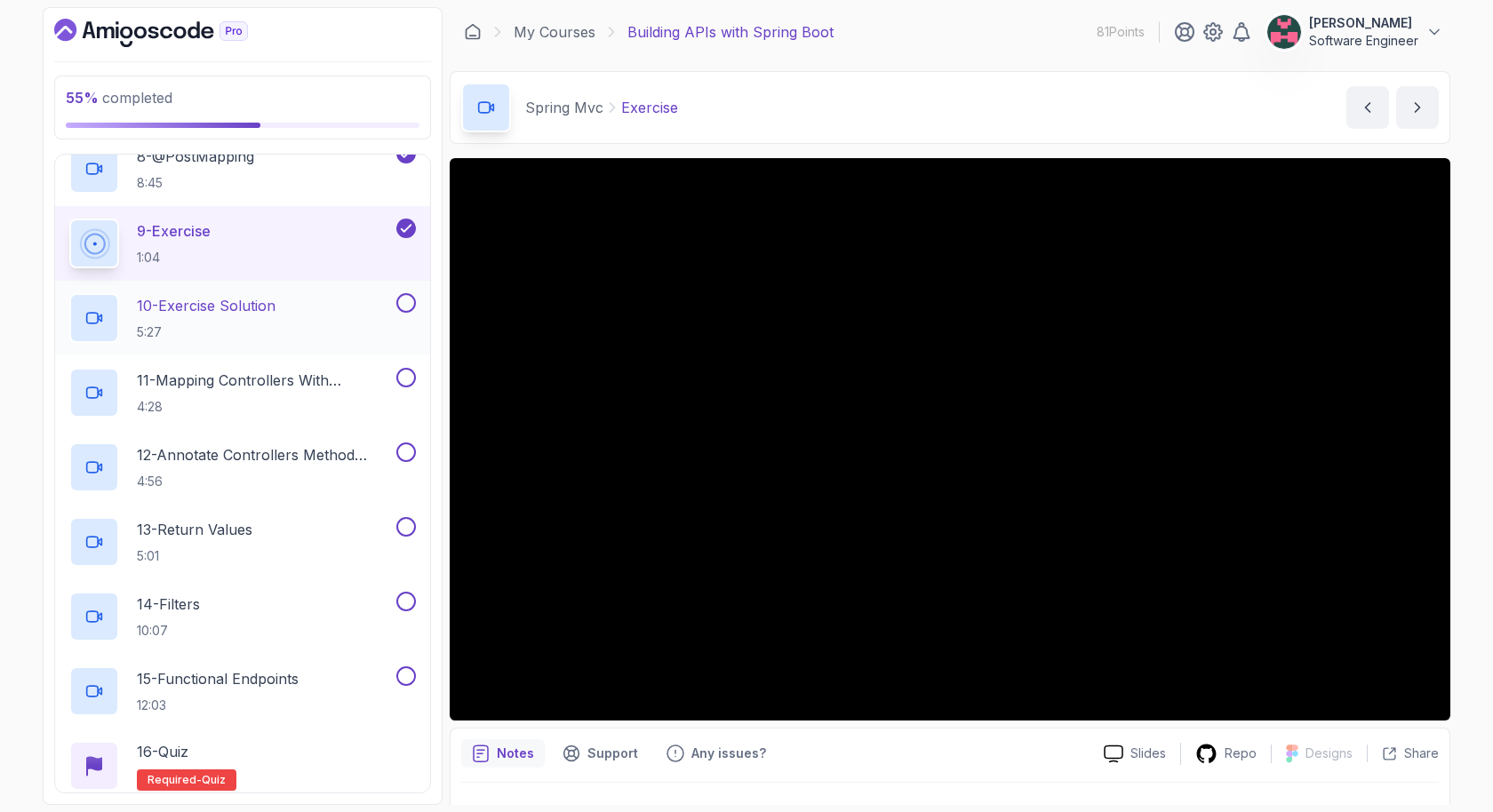 click on "10  -  Exercise Solution 5:27" at bounding box center [231, 318] 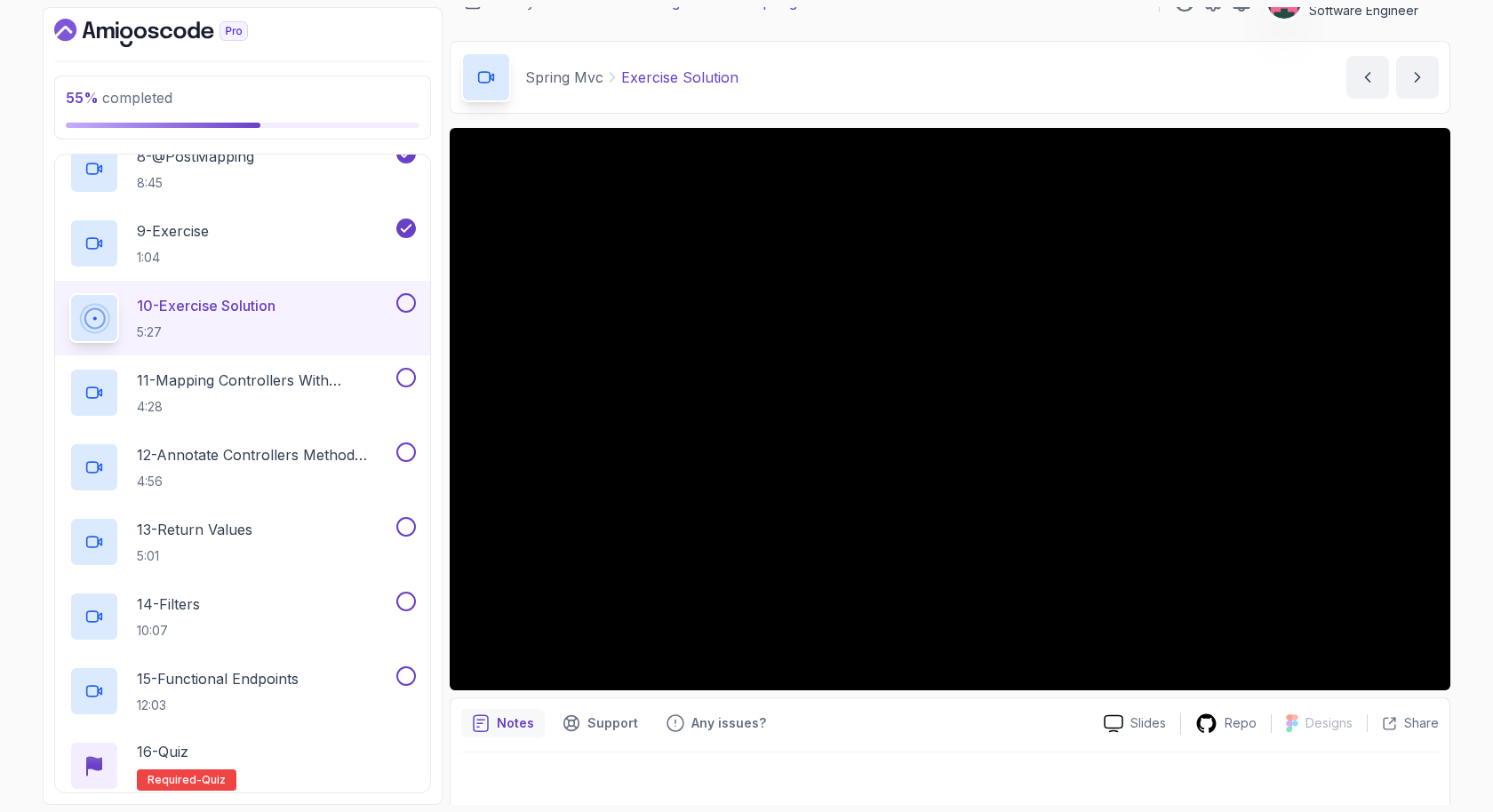 scroll, scrollTop: 36, scrollLeft: 0, axis: vertical 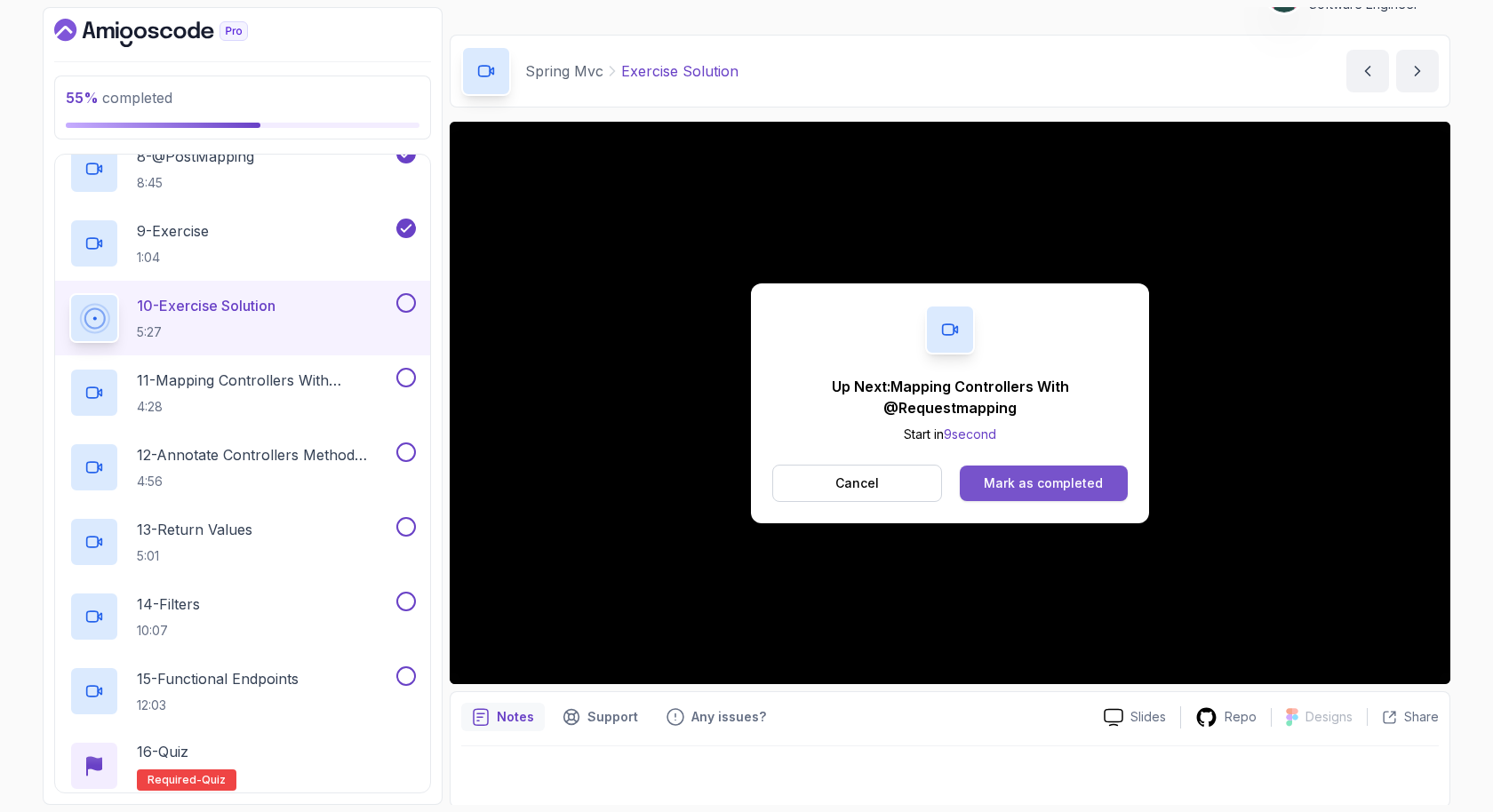 click on "Mark as completed" at bounding box center [1043, 483] 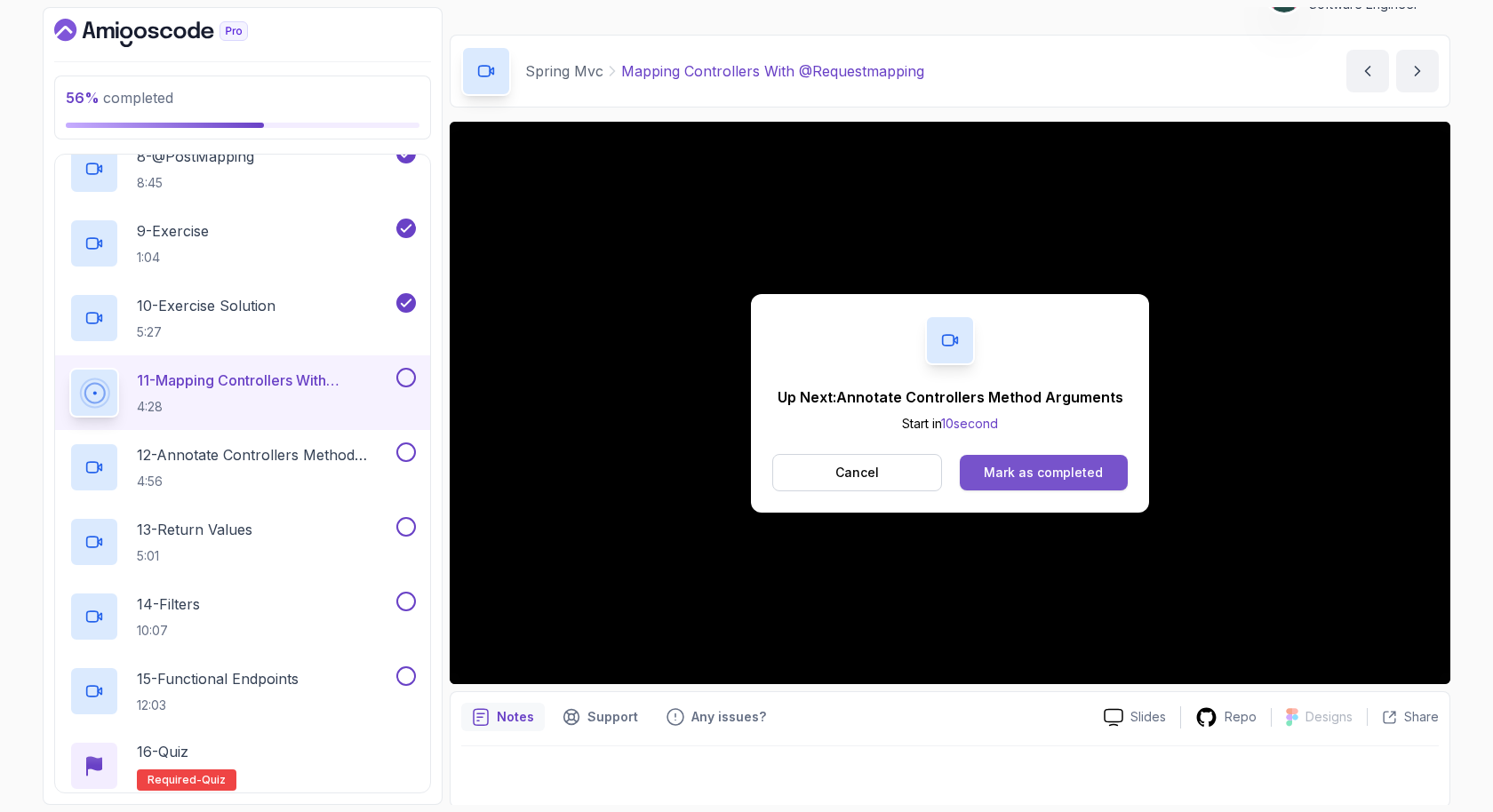 click on "Mark as completed" at bounding box center [1043, 473] 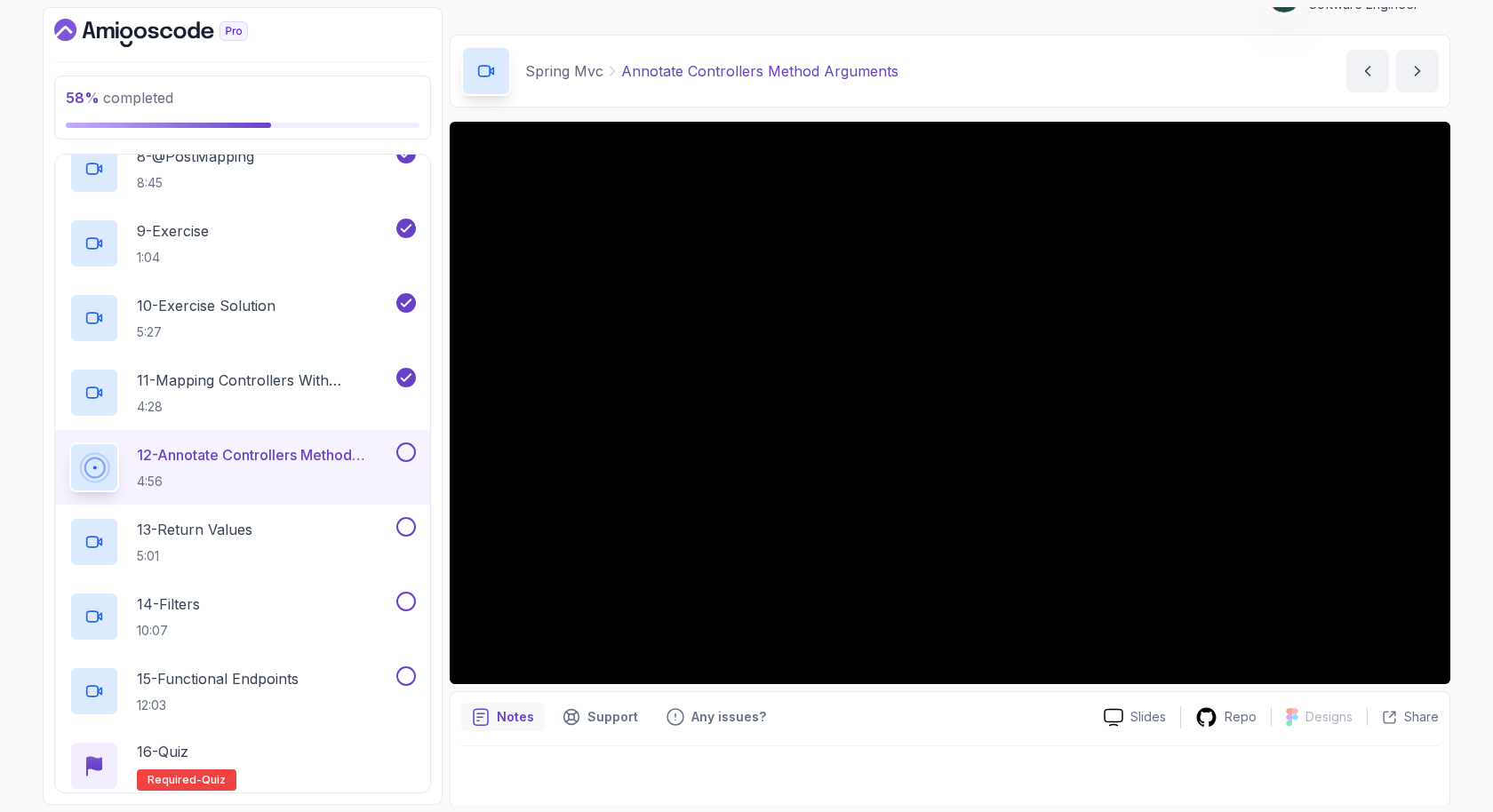 click at bounding box center (406, 452) 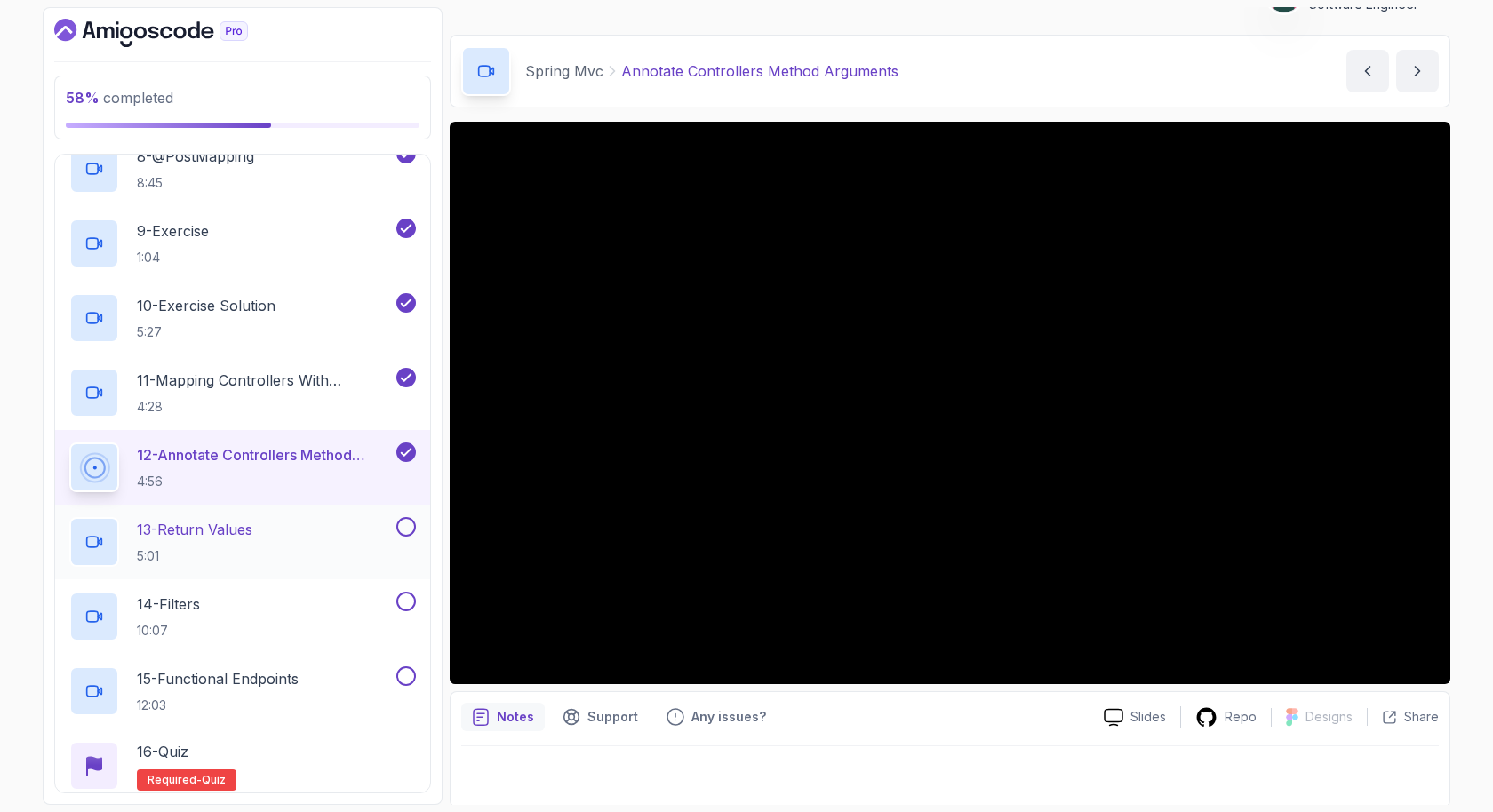 click on "13  -  Return Values 5:01" at bounding box center (243, 542) 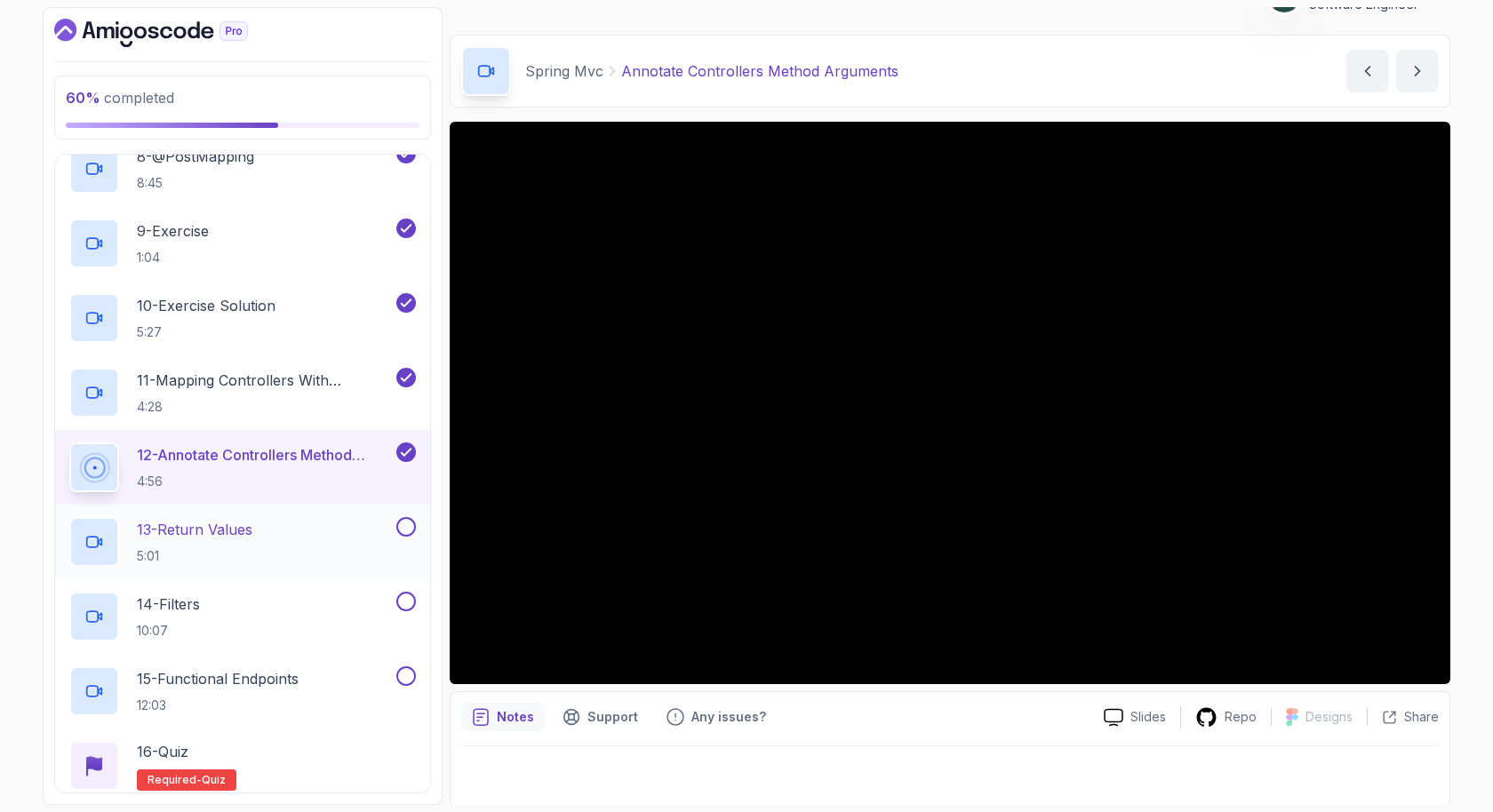 click on "13  -  Return Values 5:01" at bounding box center [231, 542] 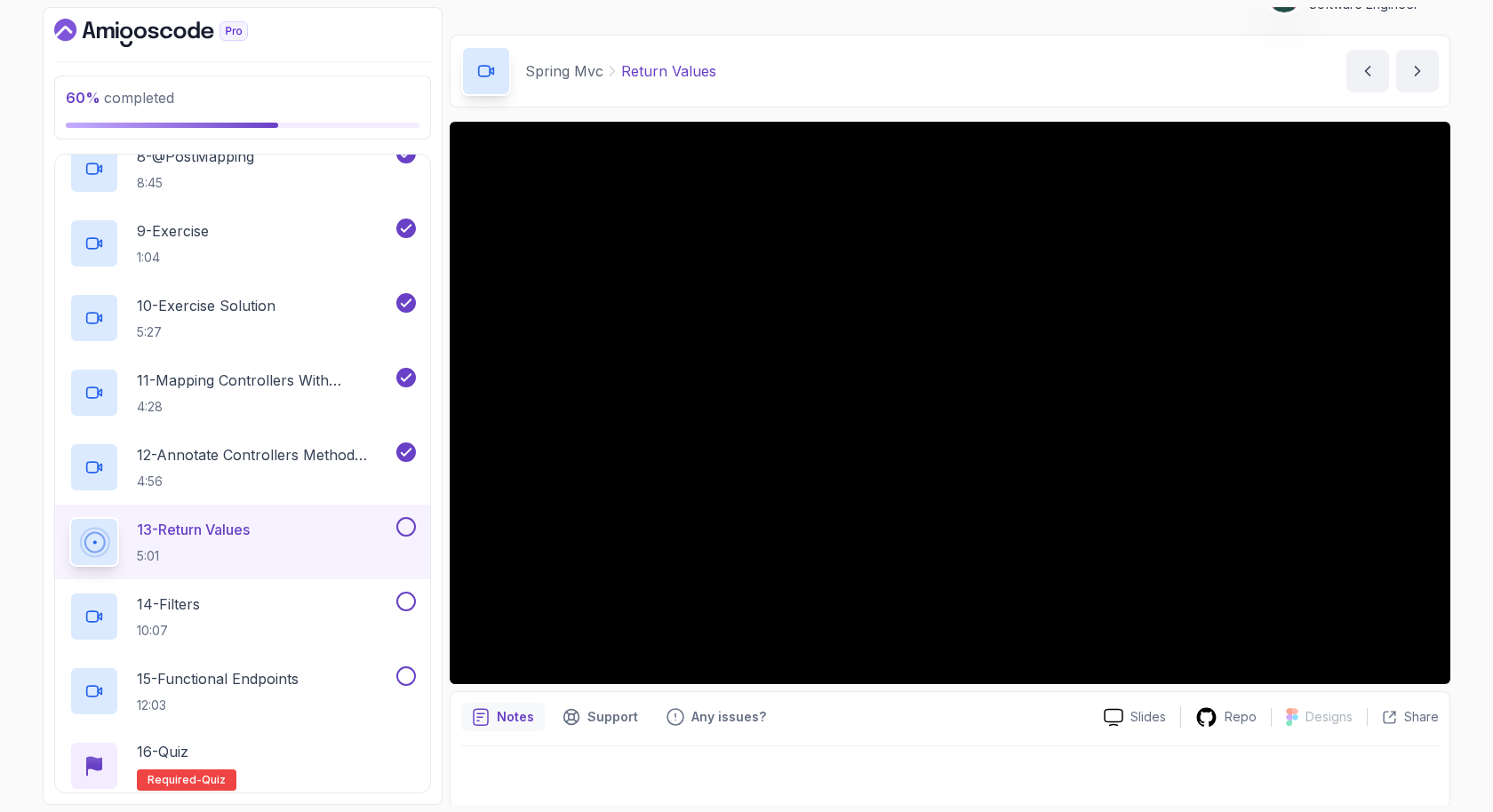 type 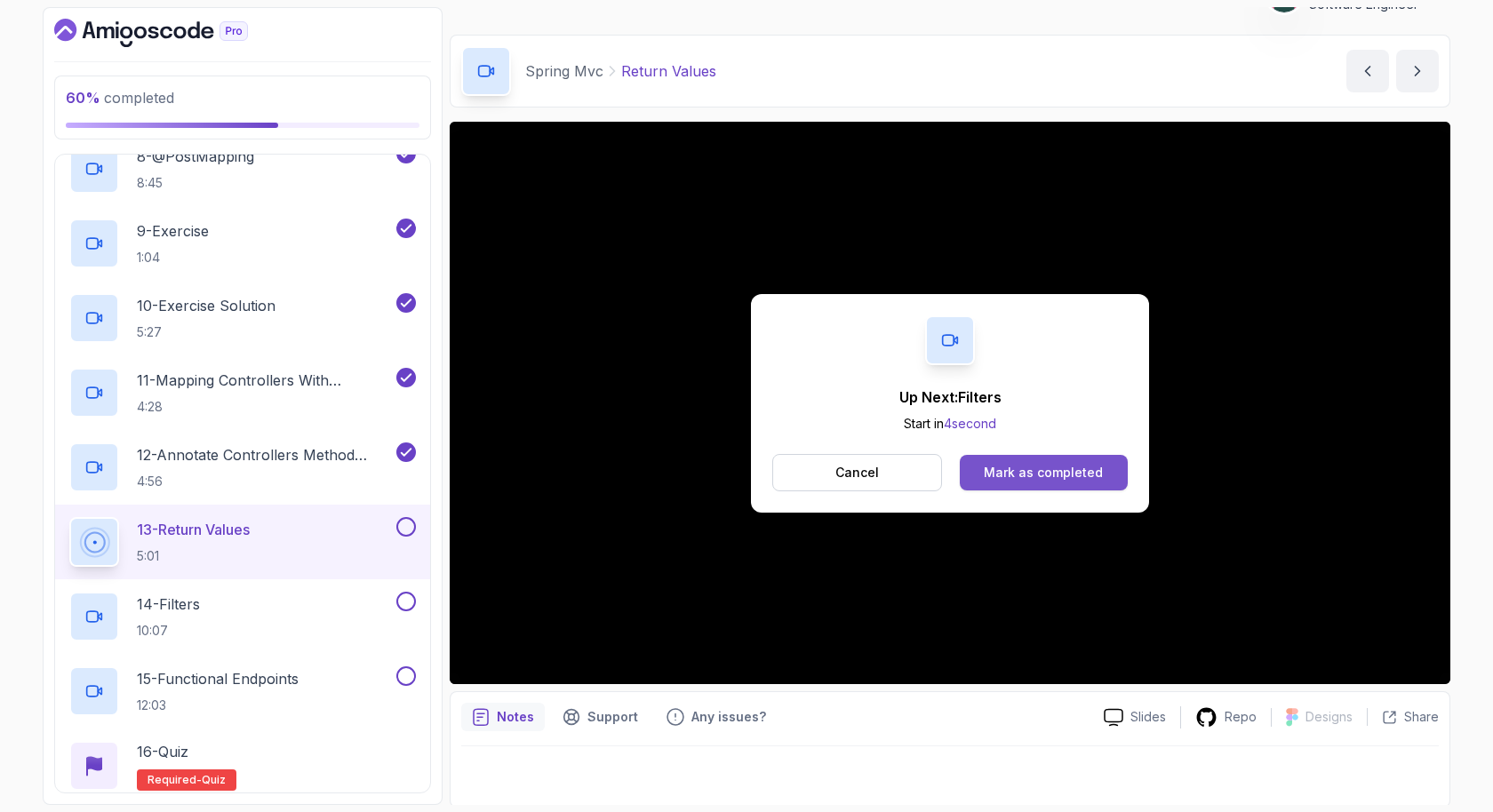click on "Mark as completed" at bounding box center [1043, 473] 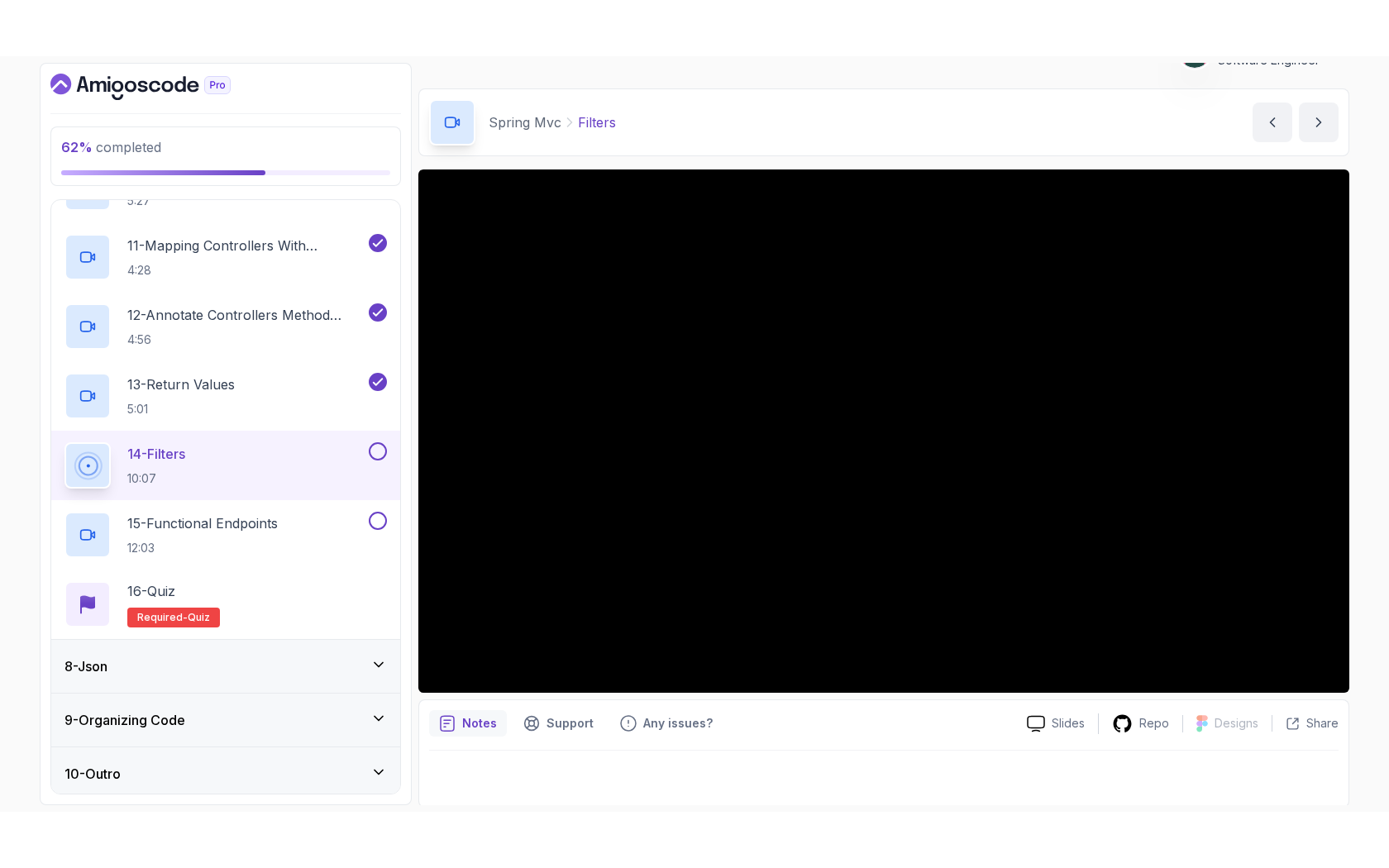 scroll, scrollTop: 936, scrollLeft: 0, axis: vertical 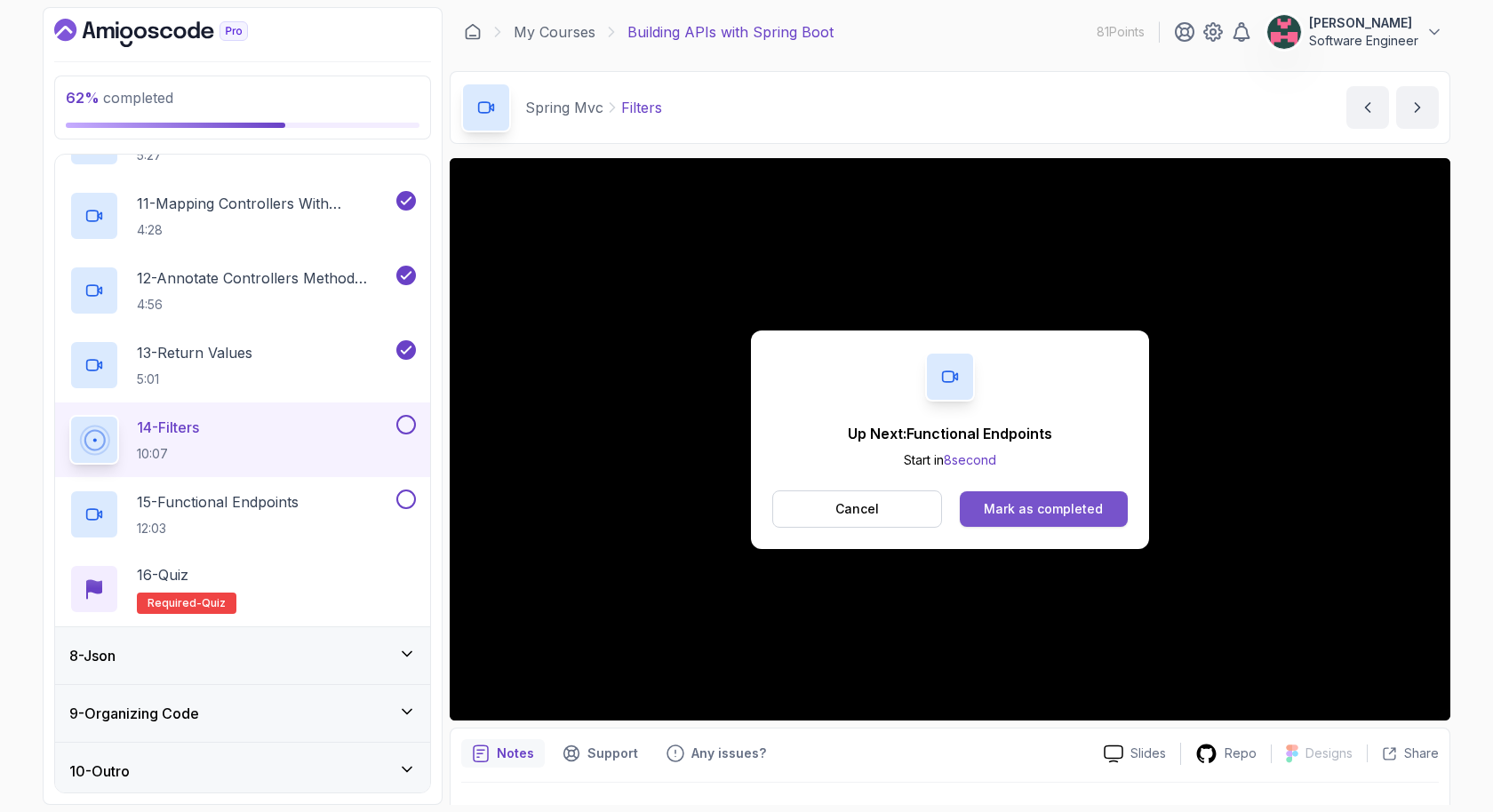 click on "Mark as completed" at bounding box center [1043, 509] 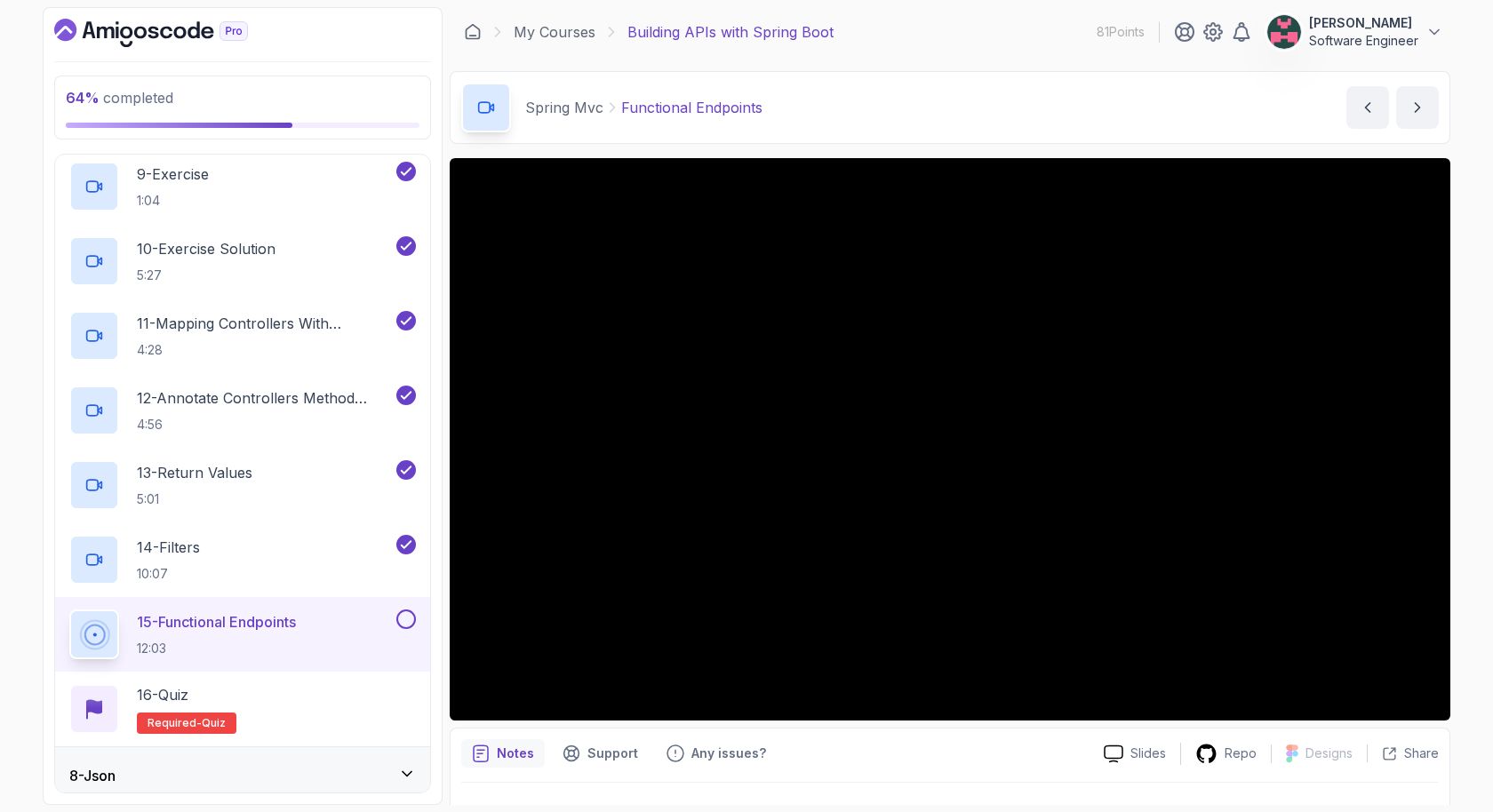 scroll, scrollTop: 1126, scrollLeft: 0, axis: vertical 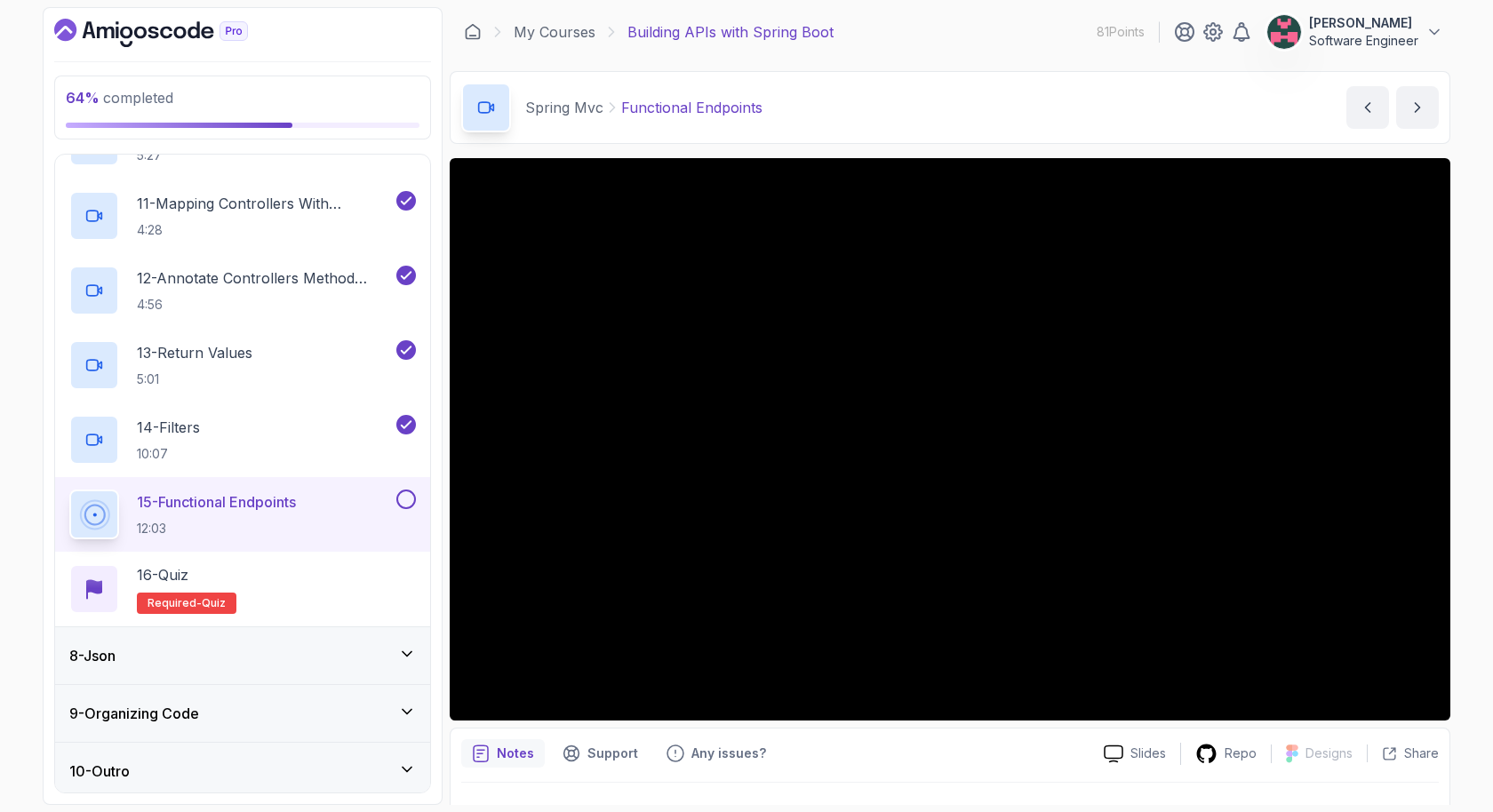 click at bounding box center [406, 499] 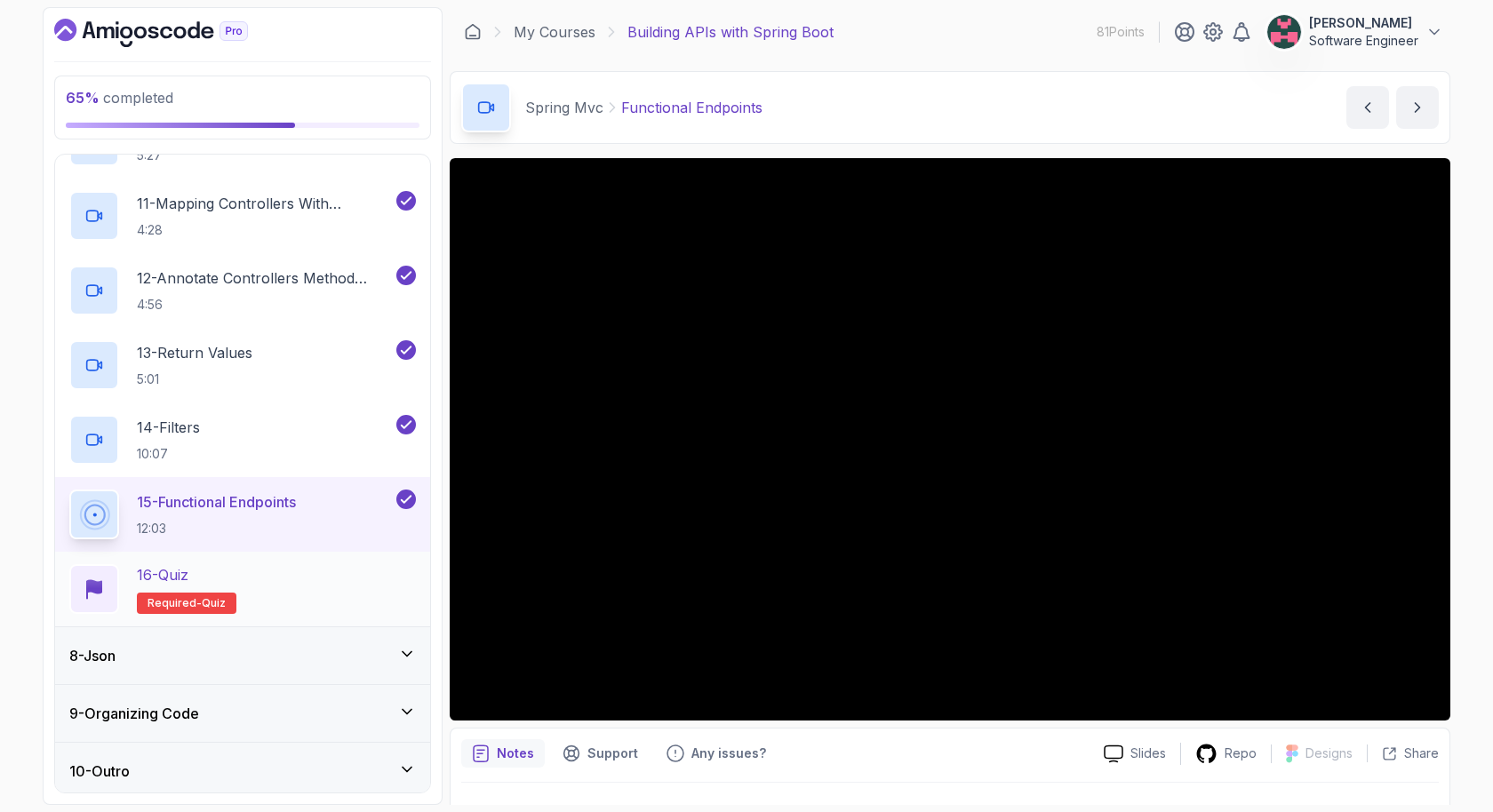 click on "16  -  Quiz Required- quiz" at bounding box center (243, 589) 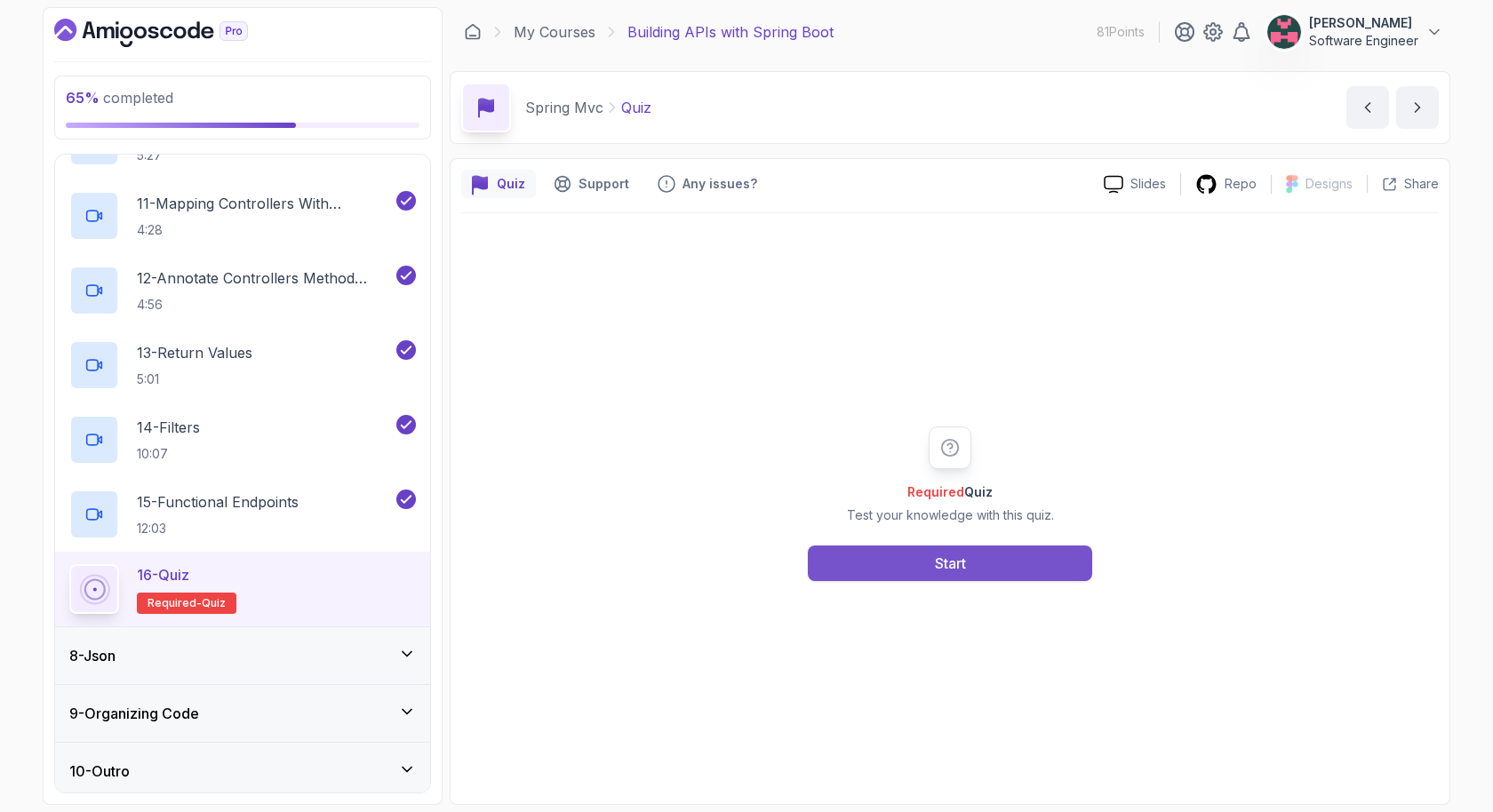 click on "Start" at bounding box center [950, 563] 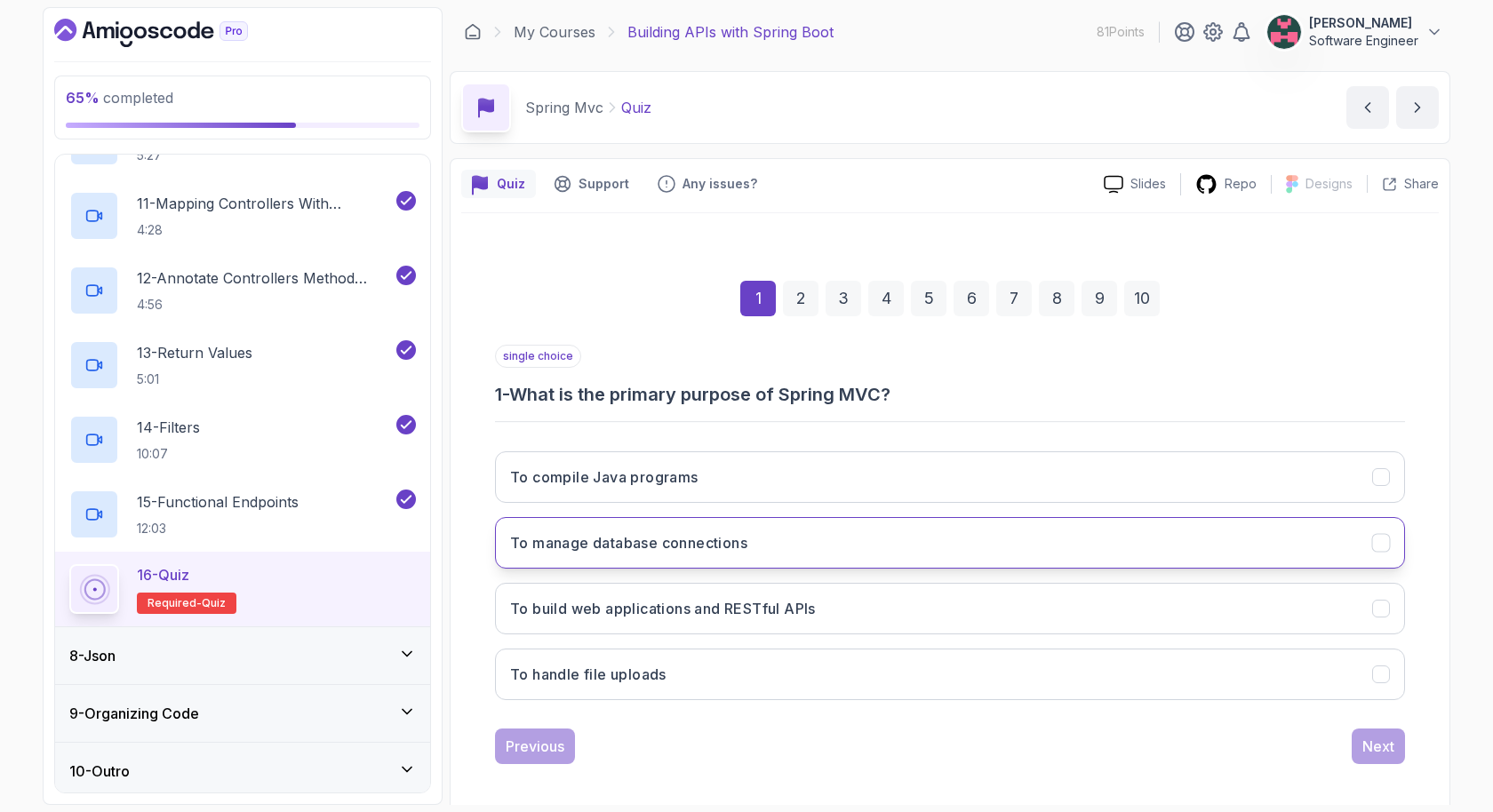 scroll, scrollTop: 3, scrollLeft: 0, axis: vertical 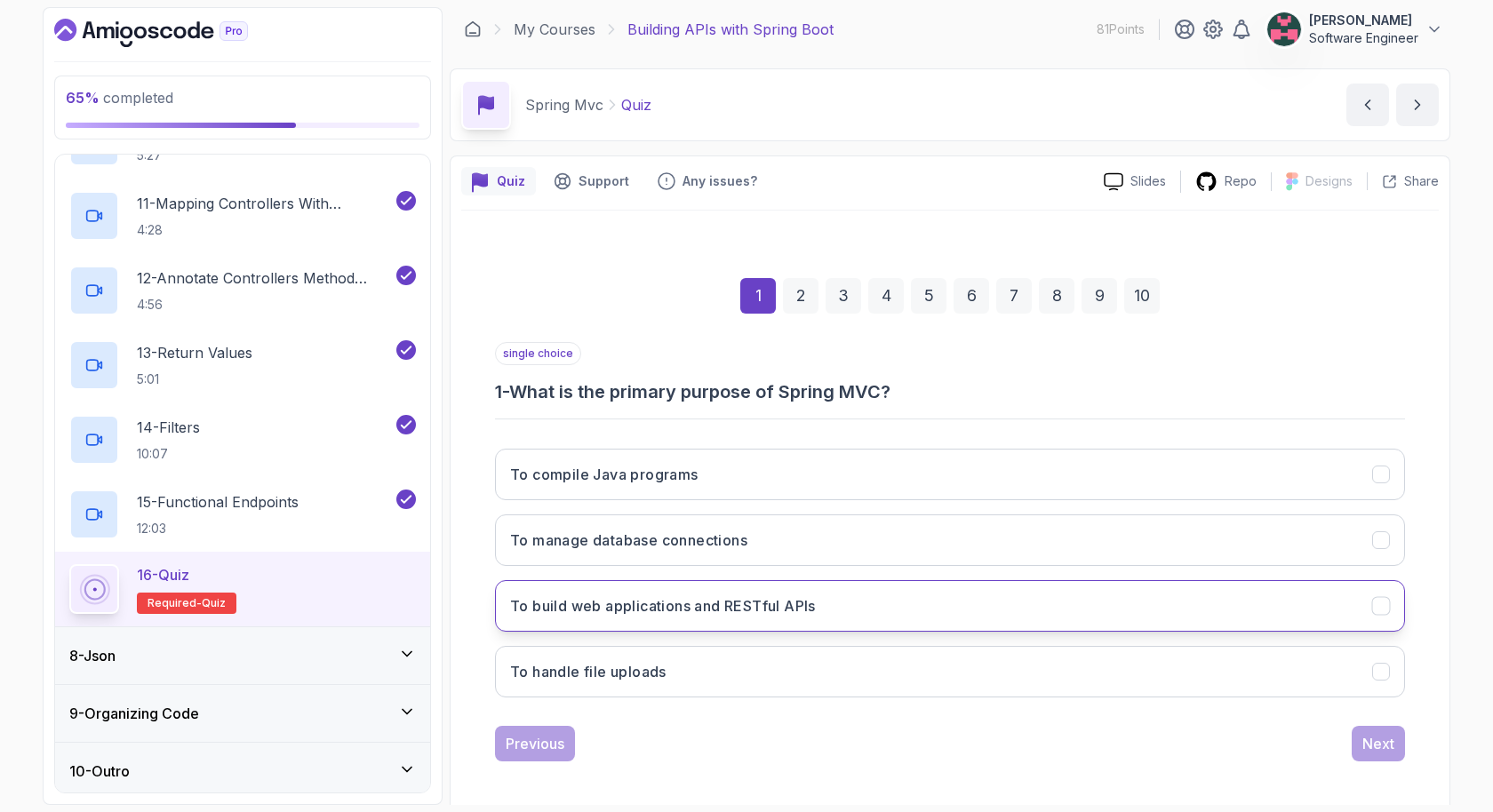 click on "To build web applications and RESTful APIs" at bounding box center [950, 606] 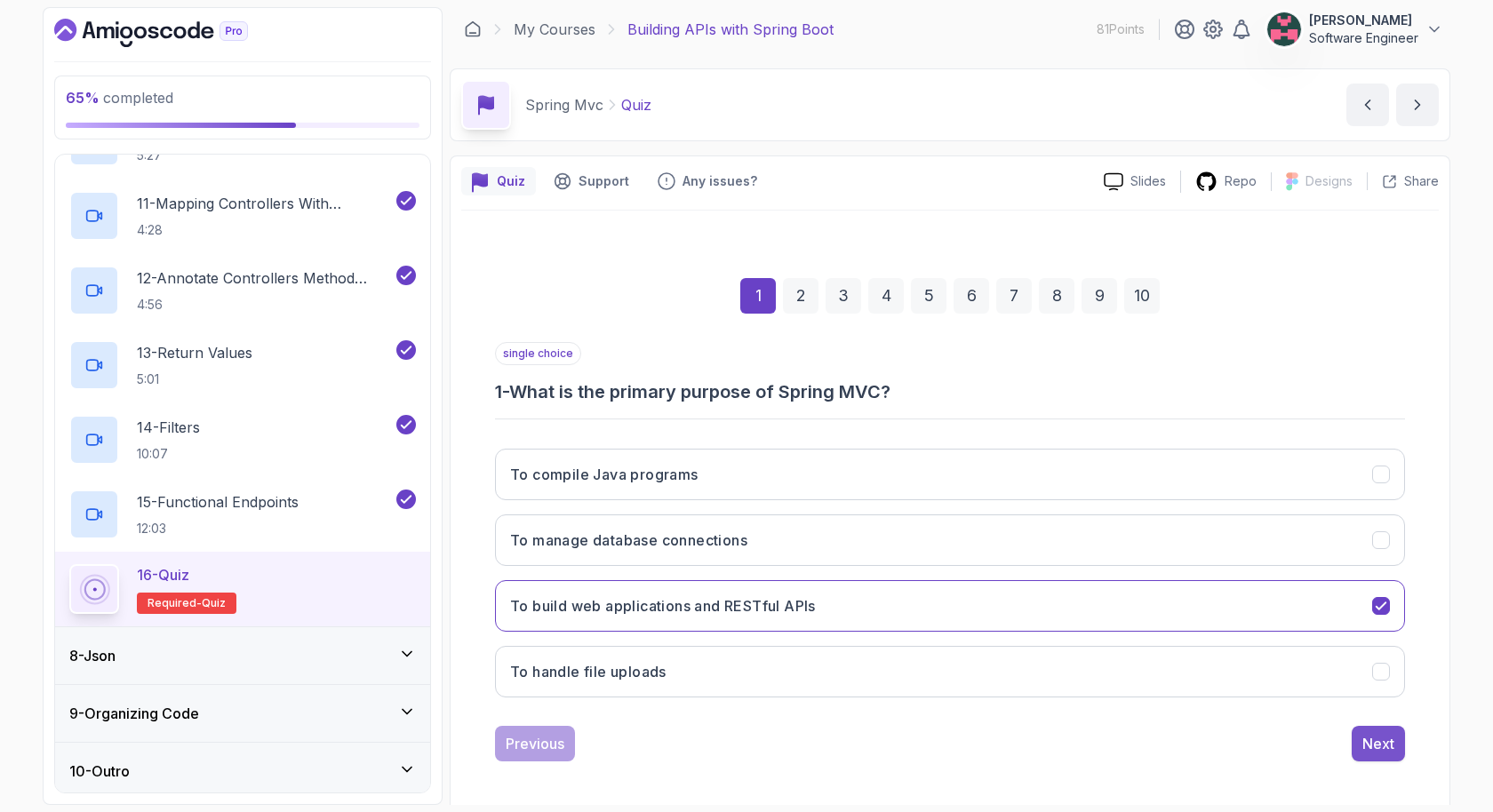 click on "Next" at bounding box center (1378, 744) 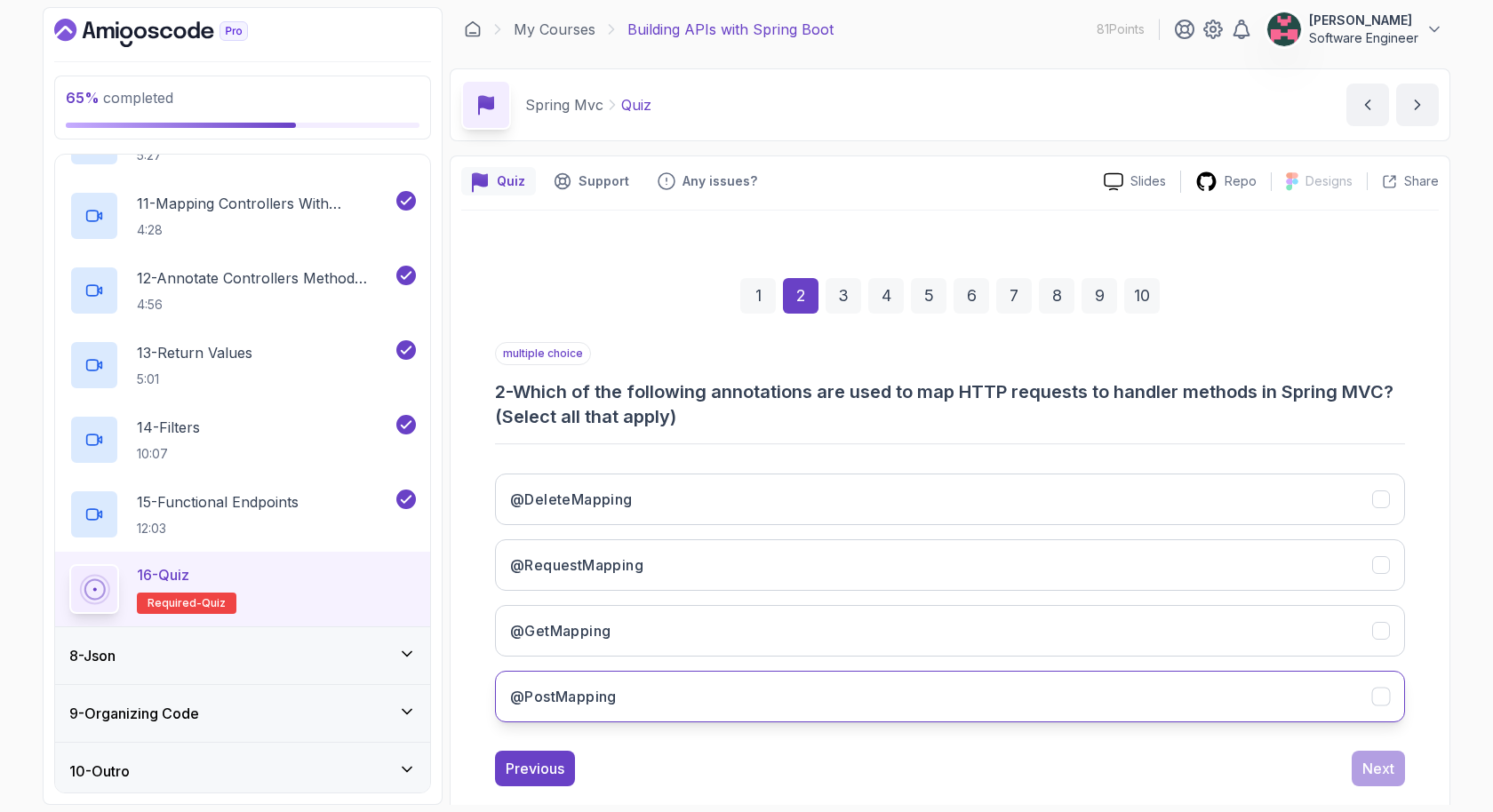 click on "@PostMapping" at bounding box center (950, 697) 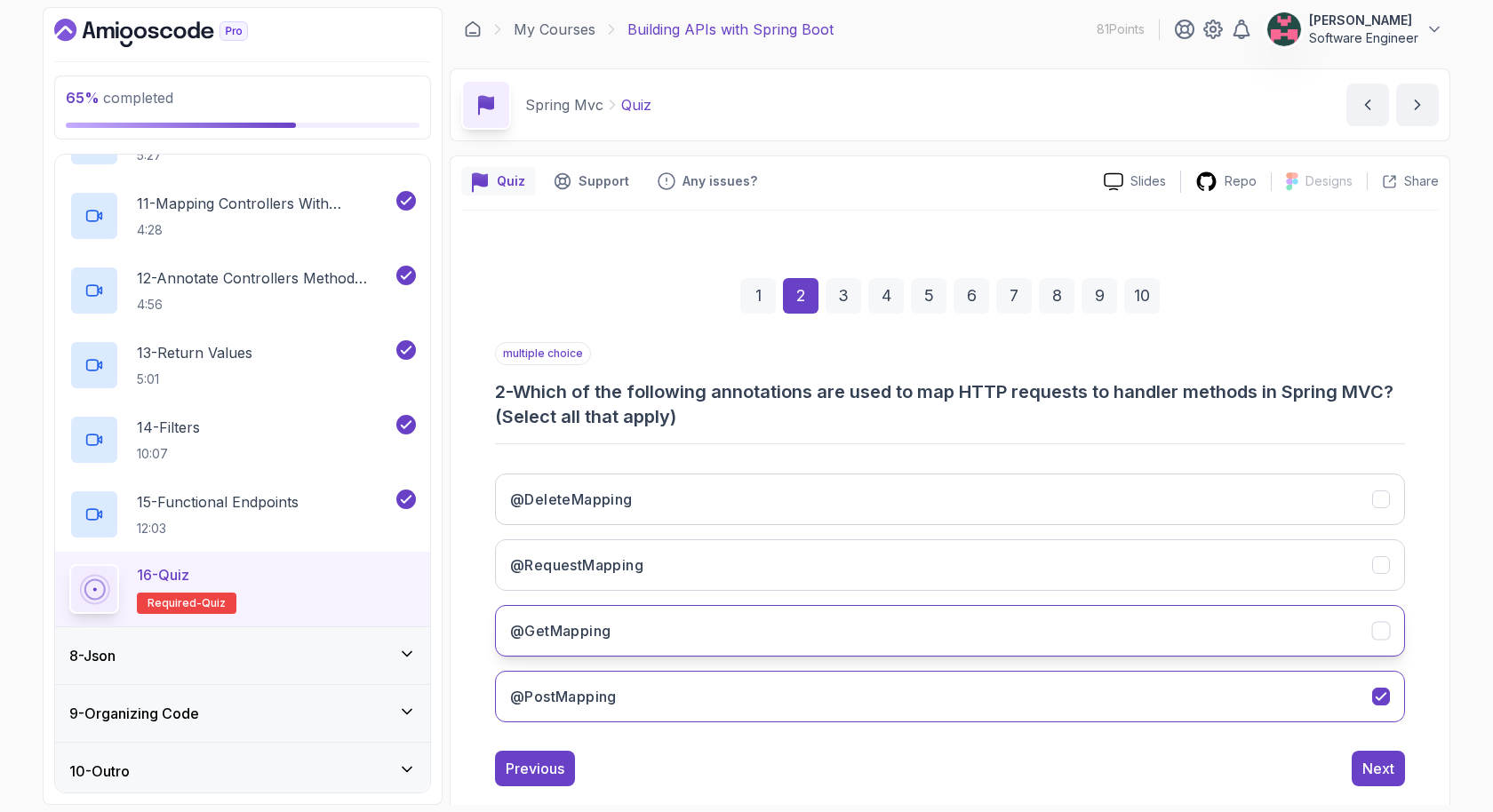 click on "@GetMapping" at bounding box center [950, 631] 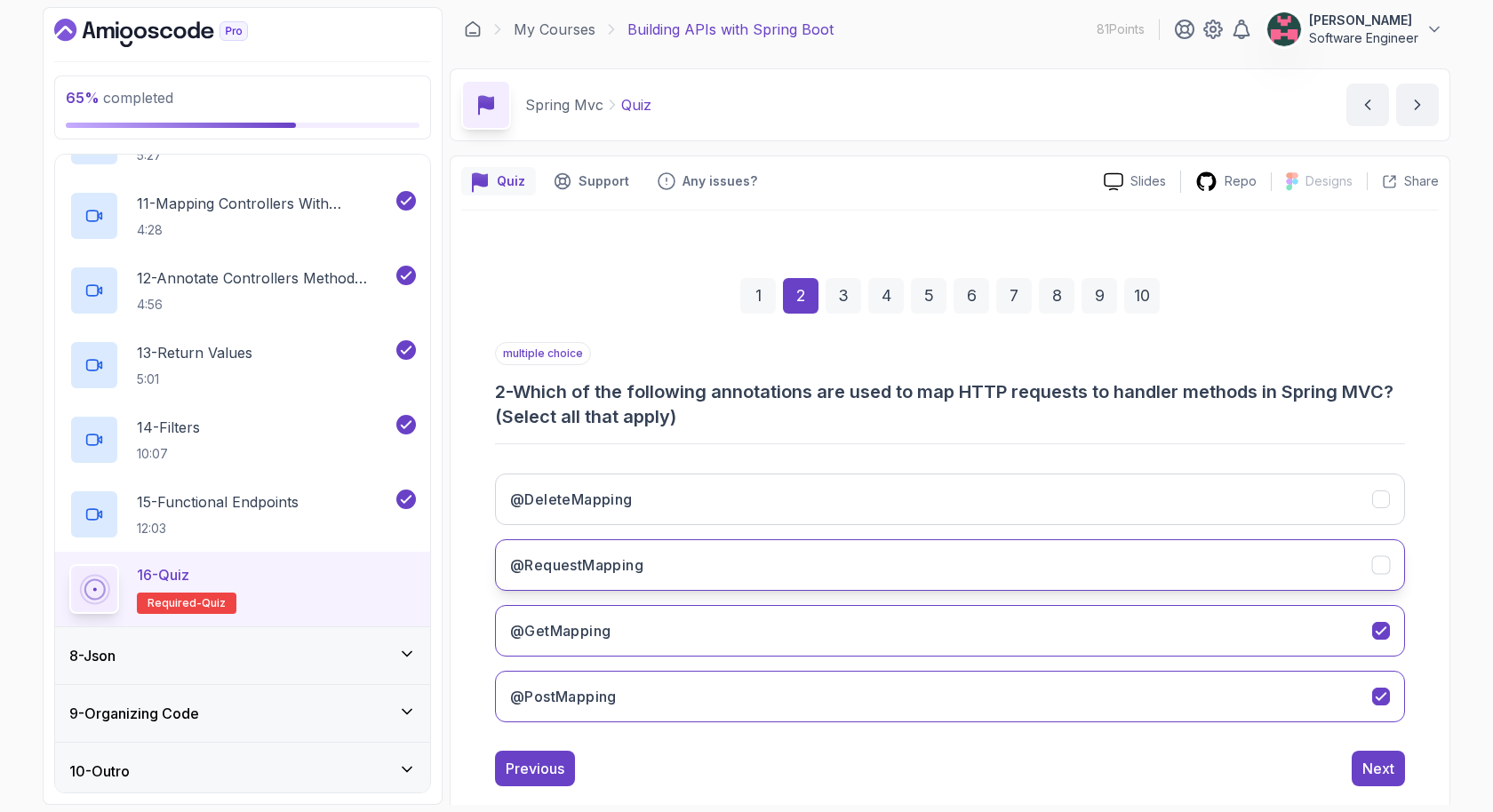 click on "@RequestMapping" at bounding box center (950, 565) 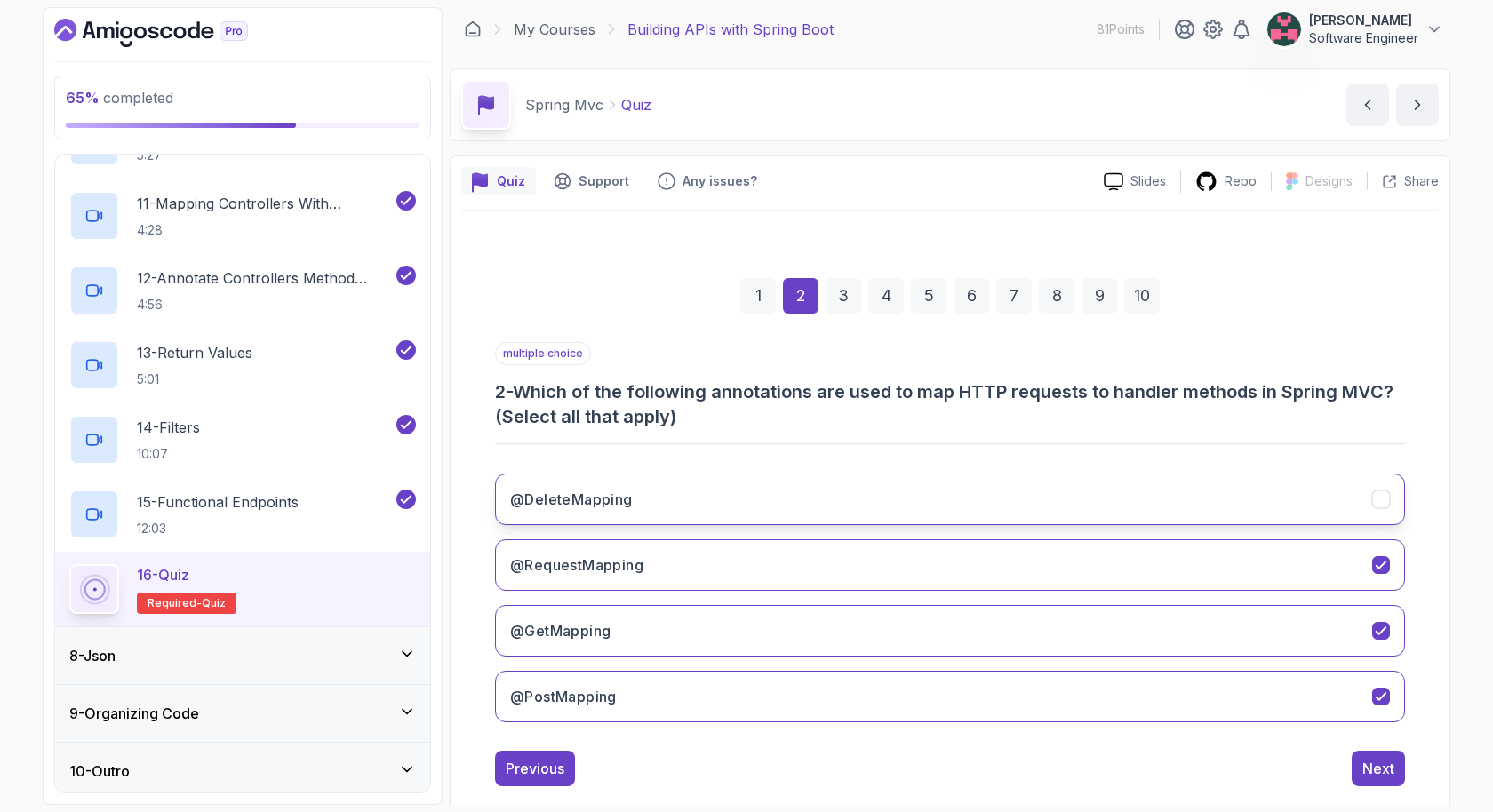 click on "@DeleteMapping" at bounding box center [950, 499] 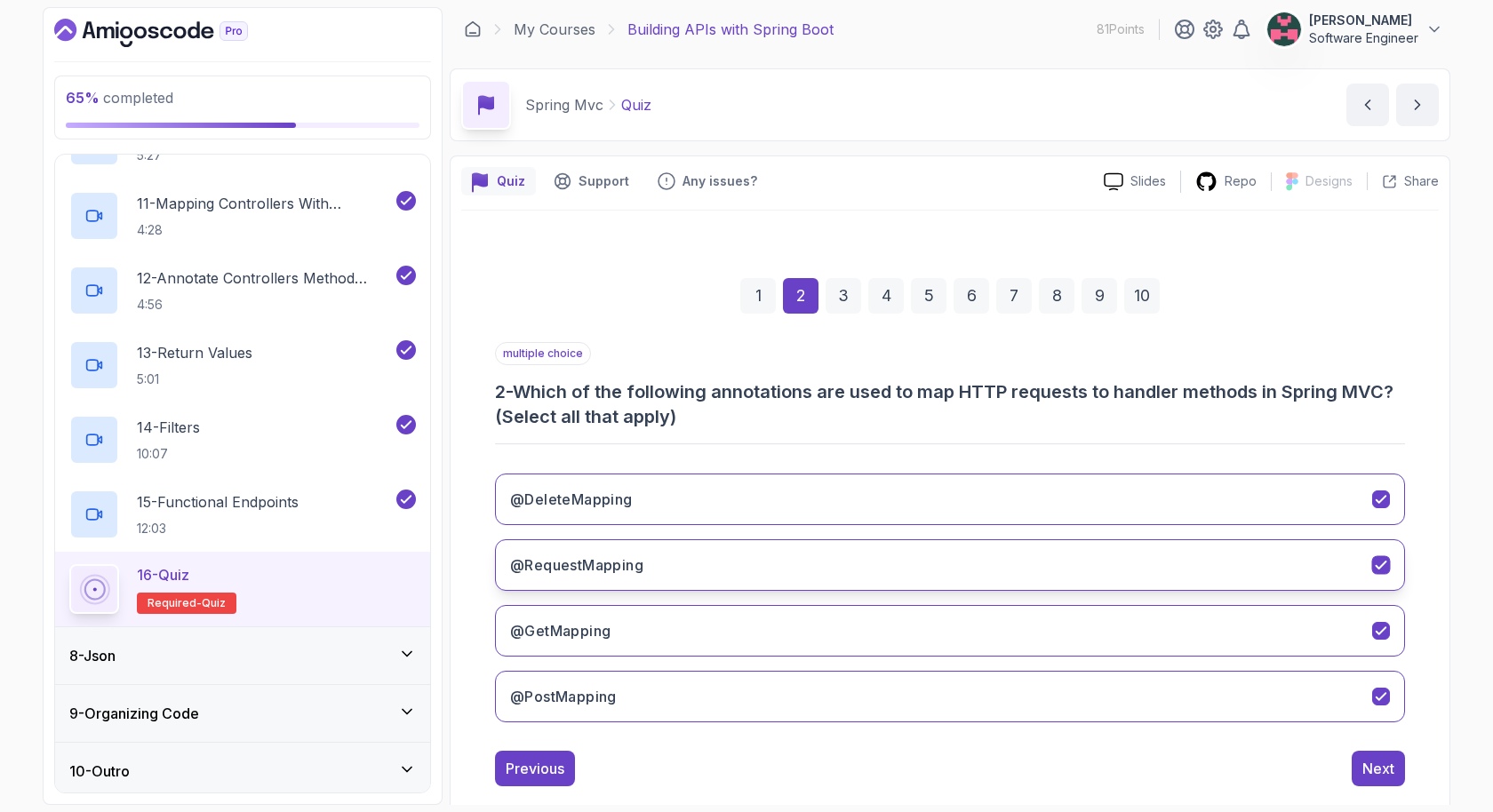 click on "@RequestMapping" at bounding box center [950, 565] 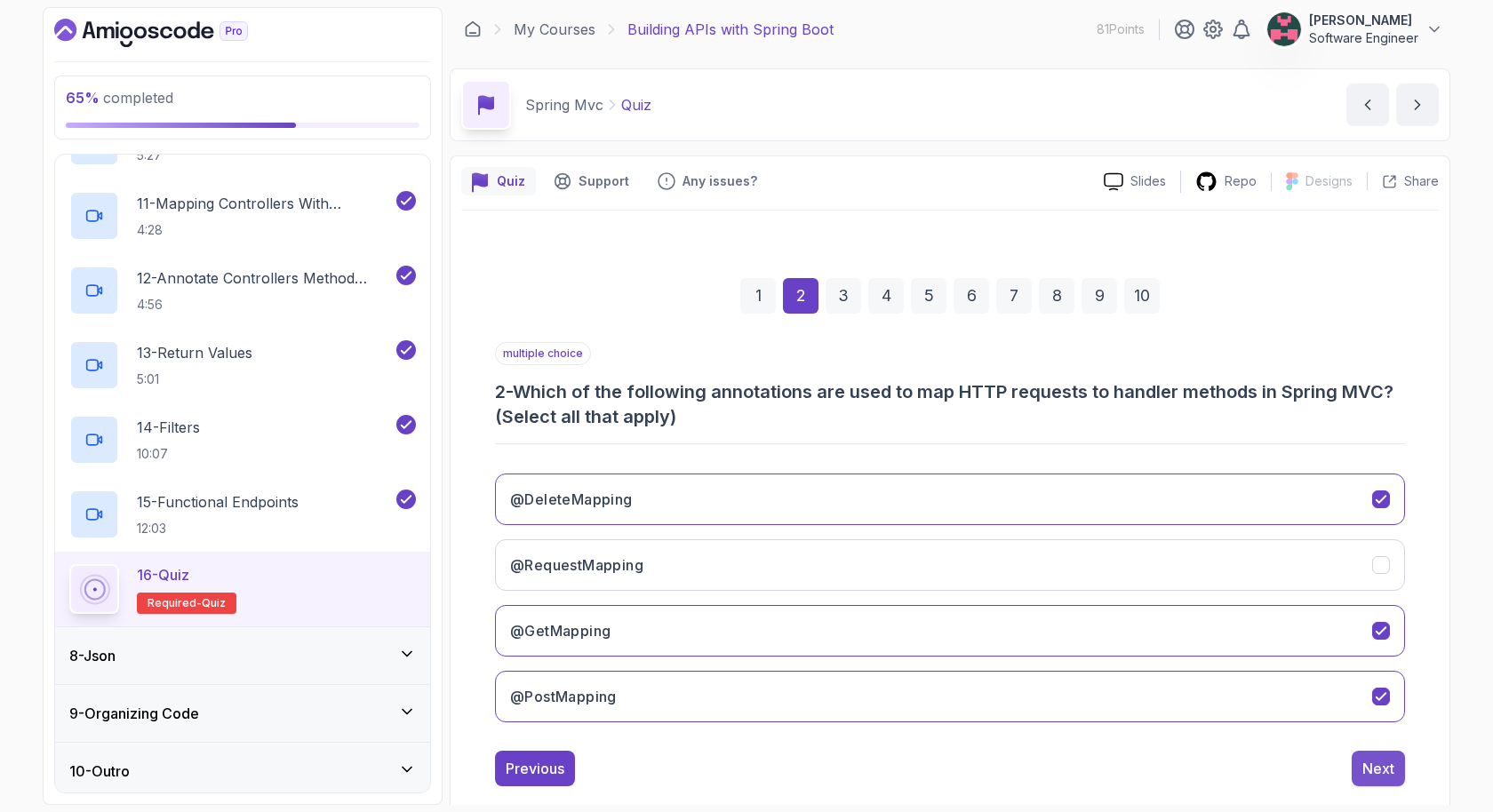 click on "Next" at bounding box center (1378, 768) 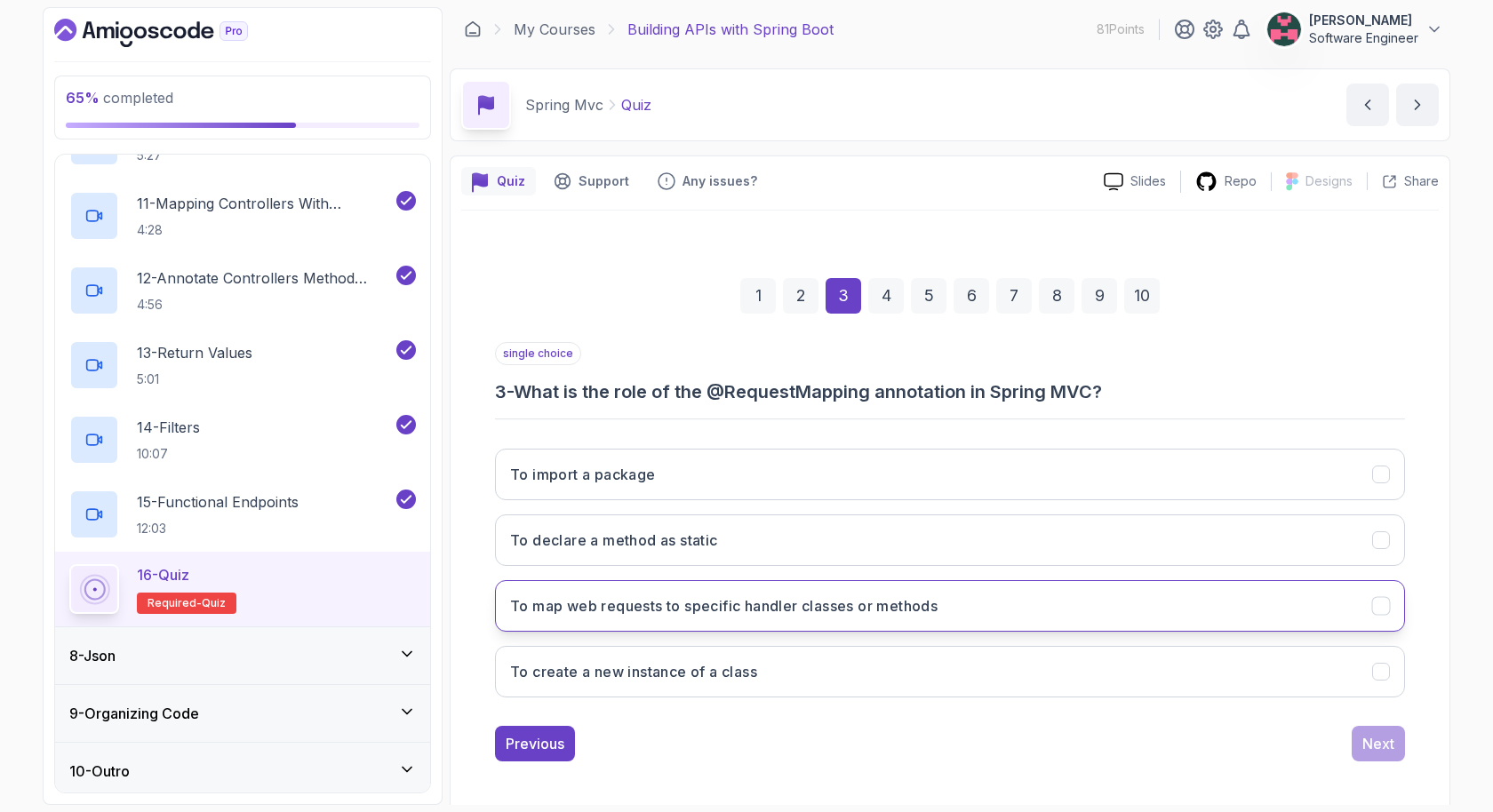click on "To map web requests to specific handler classes or methods" at bounding box center [723, 606] 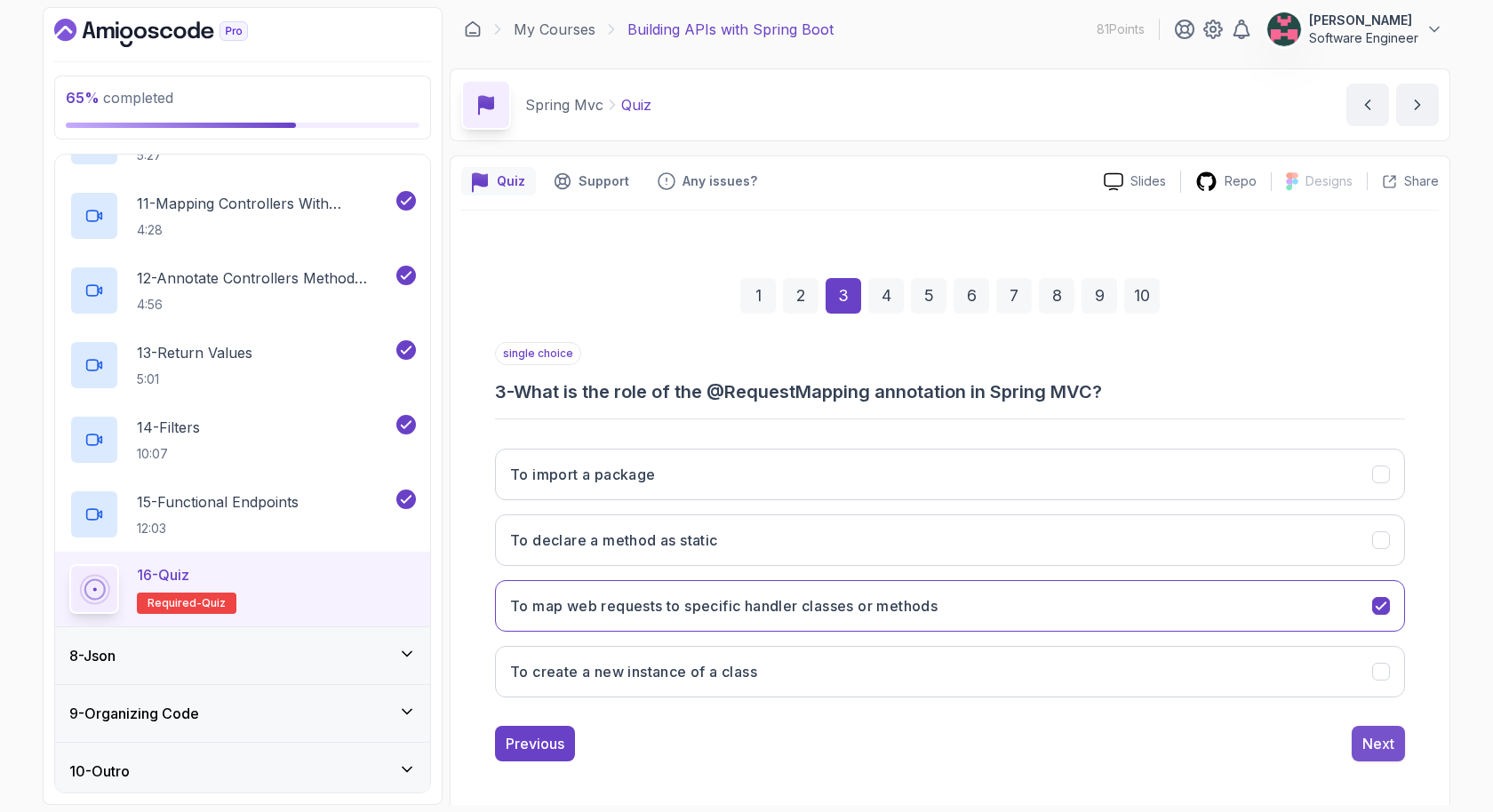 click on "Next" at bounding box center (1378, 744) 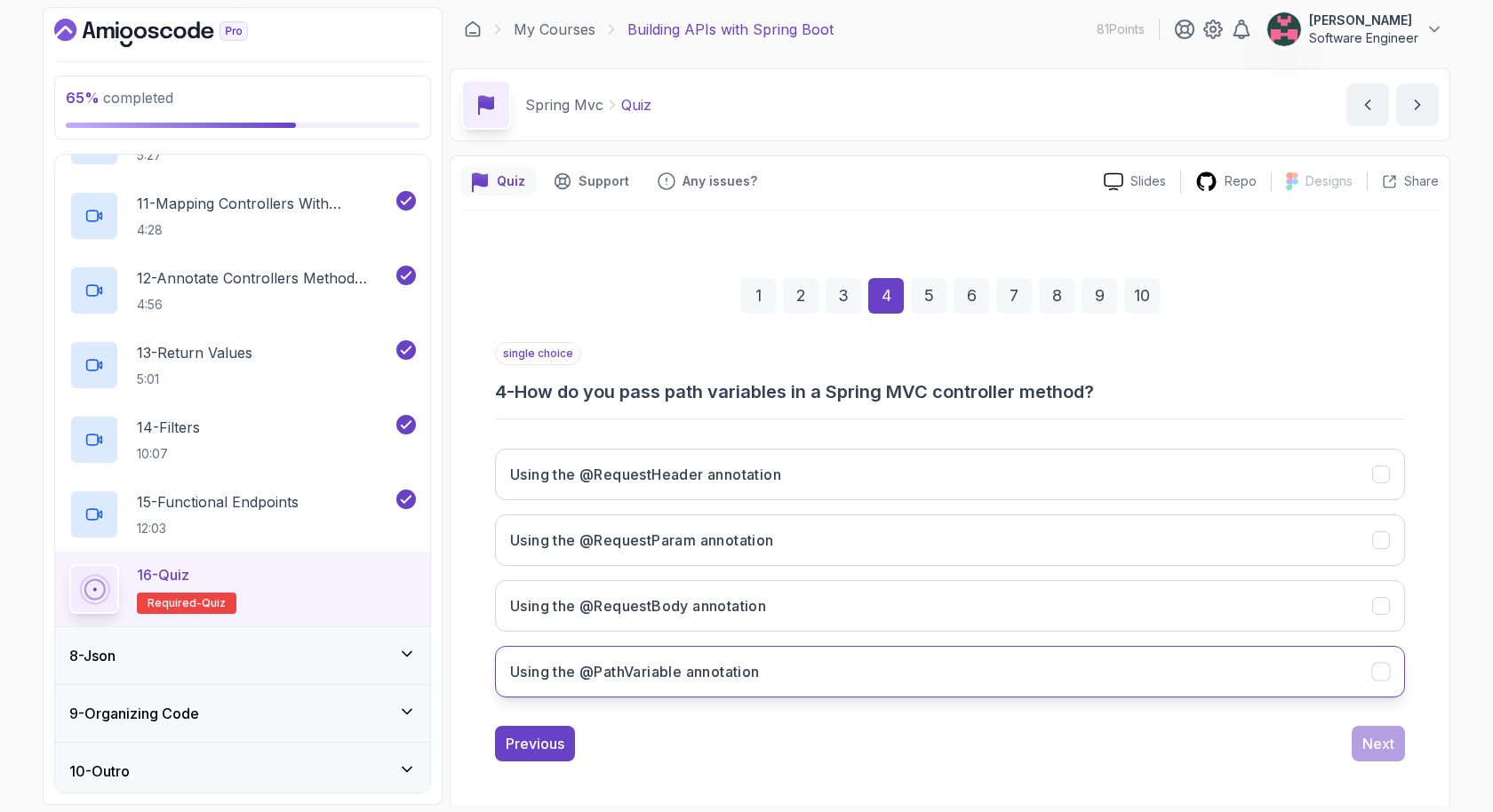click on "Using the @PathVariable annotation" at bounding box center [635, 672] 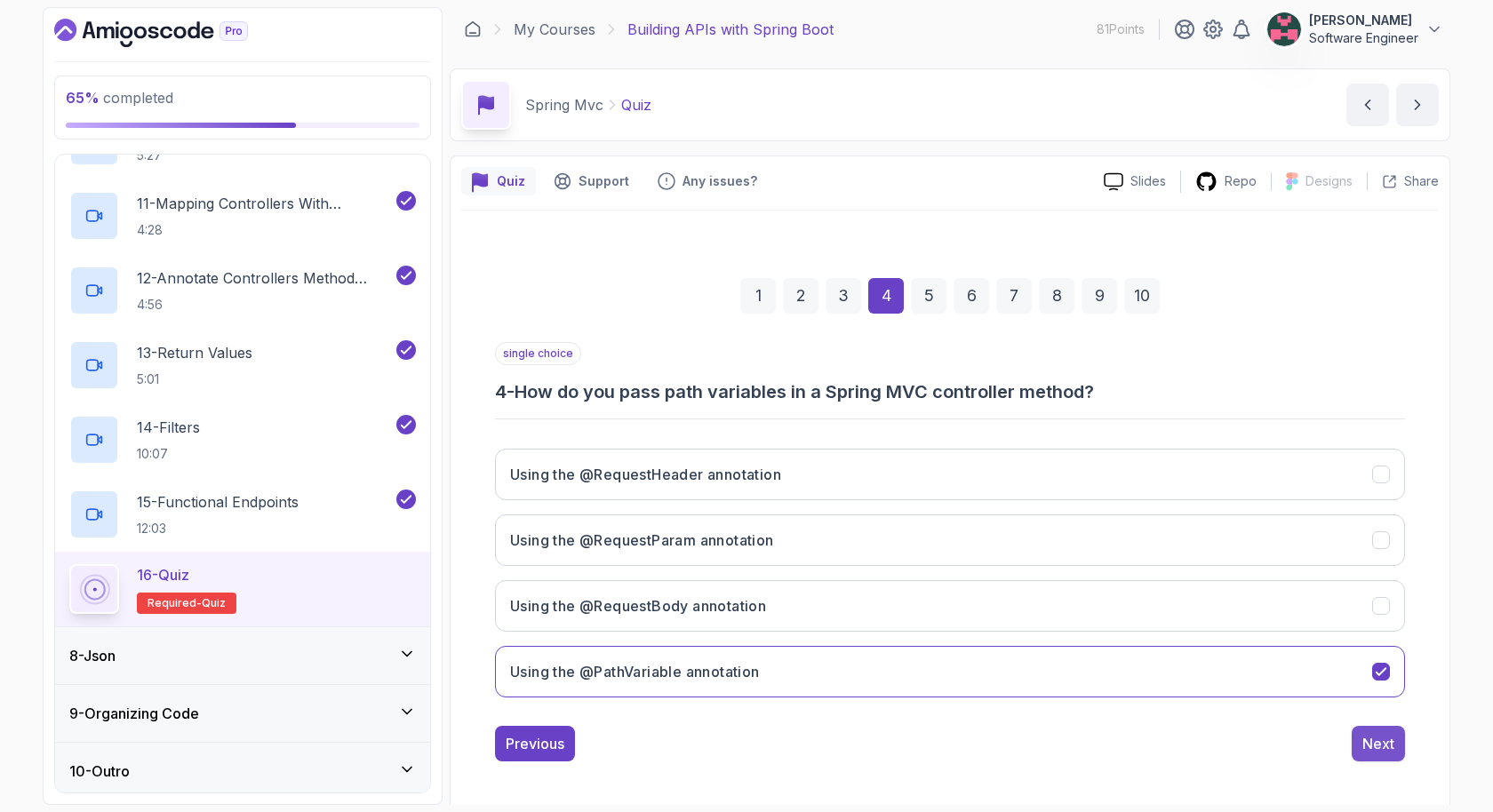 click on "Next" at bounding box center [1378, 744] 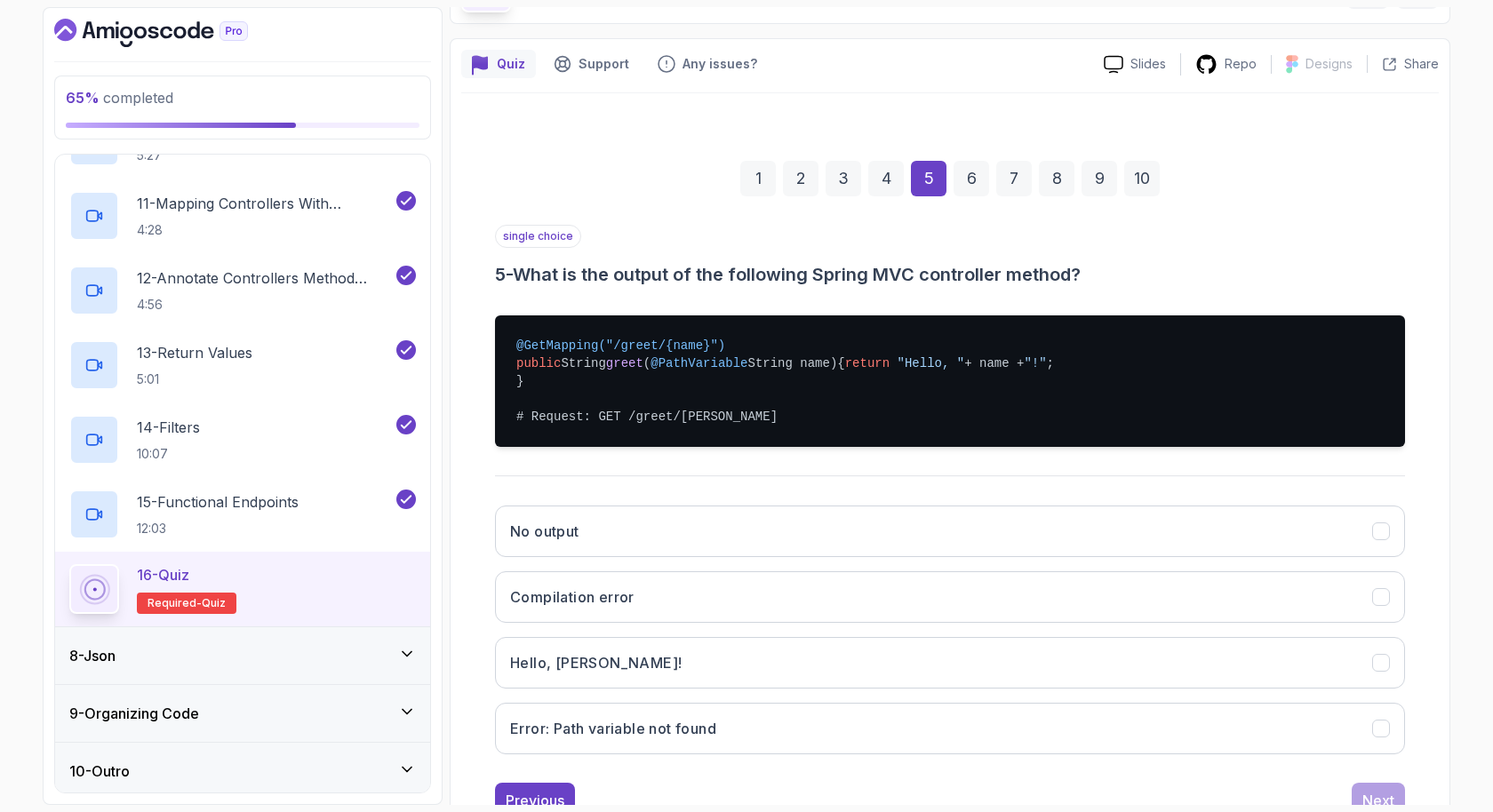 scroll, scrollTop: 131, scrollLeft: 0, axis: vertical 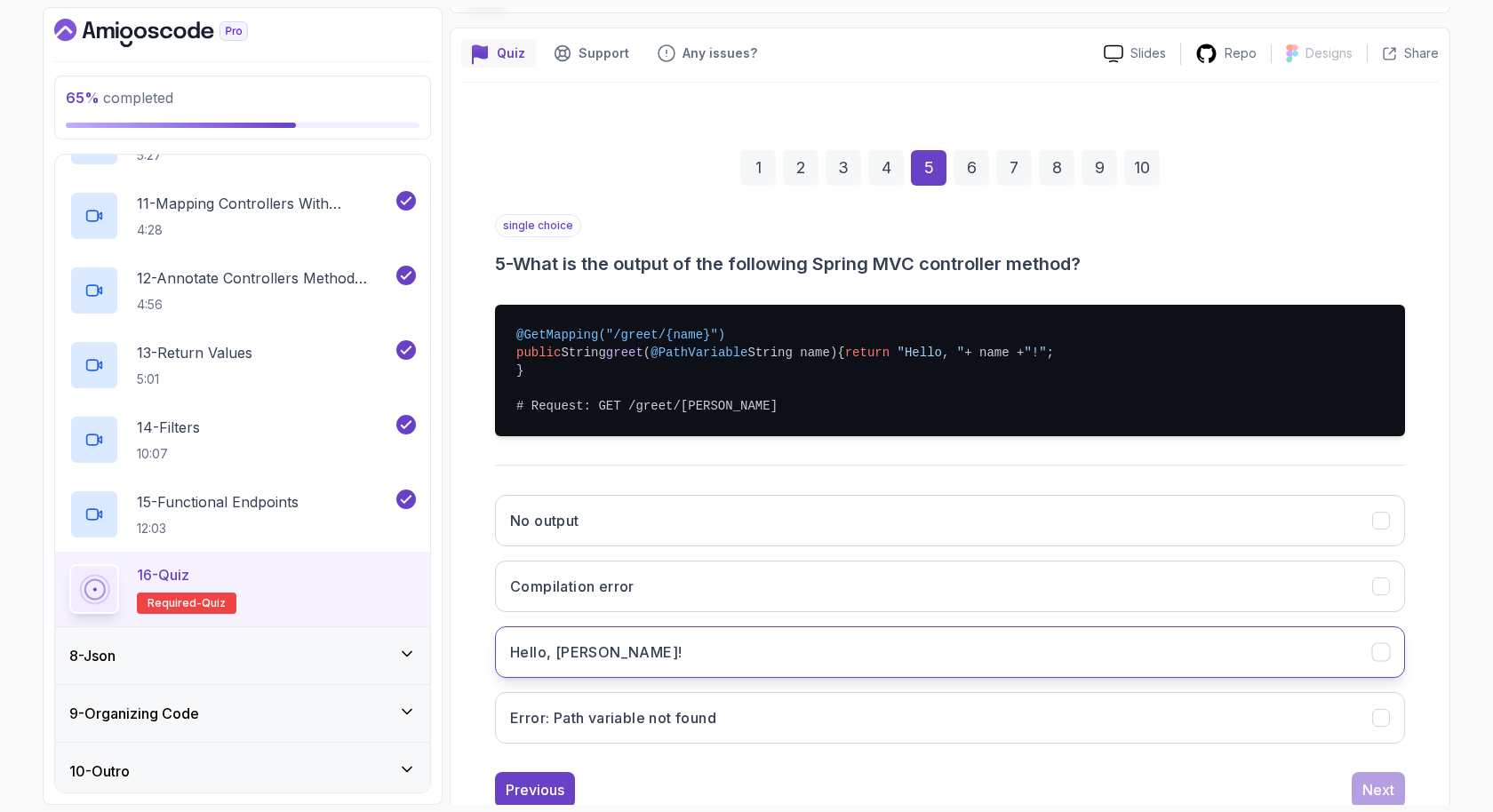 click on "Hello, [PERSON_NAME]!" at bounding box center [950, 652] 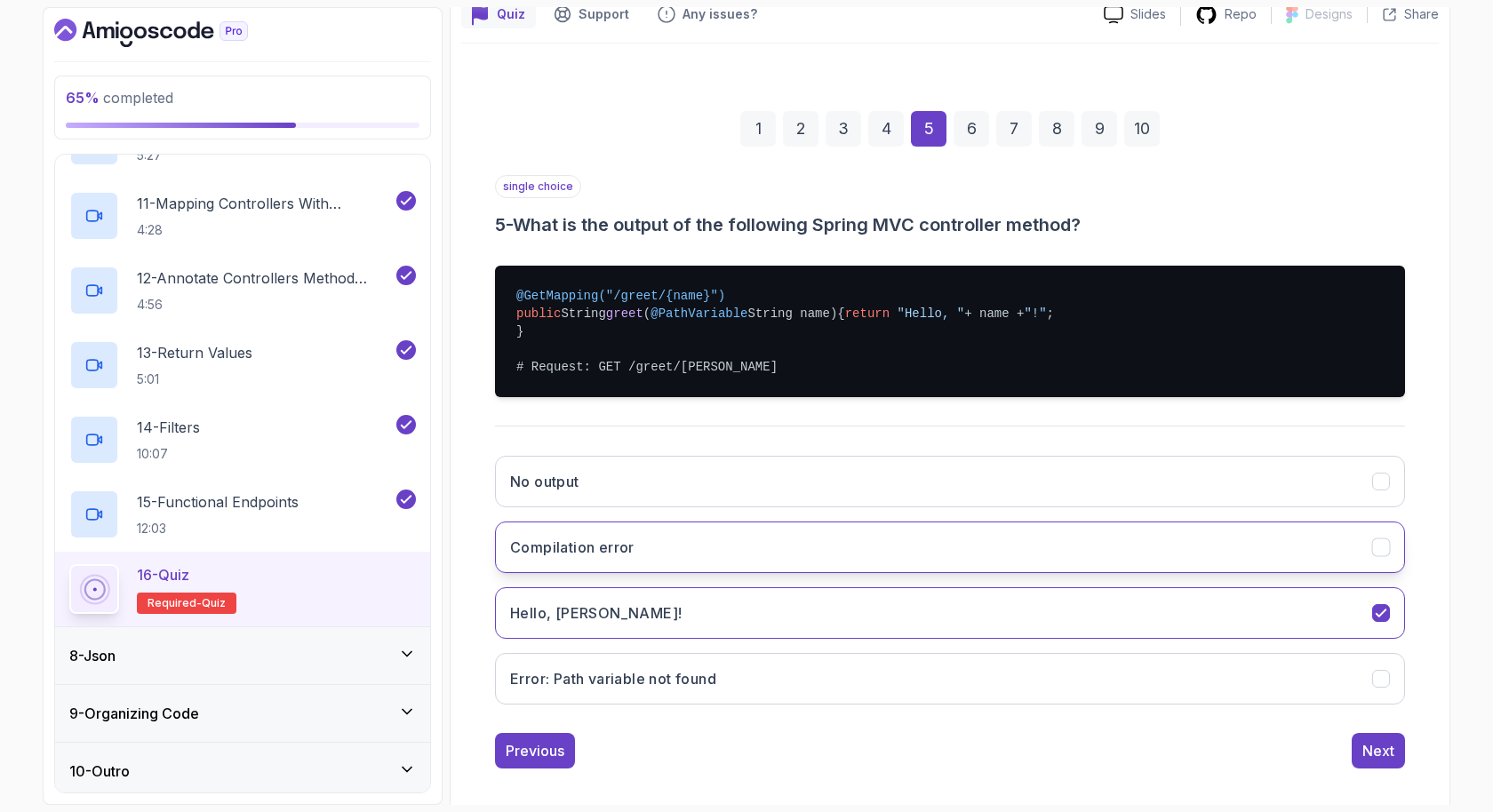 scroll, scrollTop: 171, scrollLeft: 0, axis: vertical 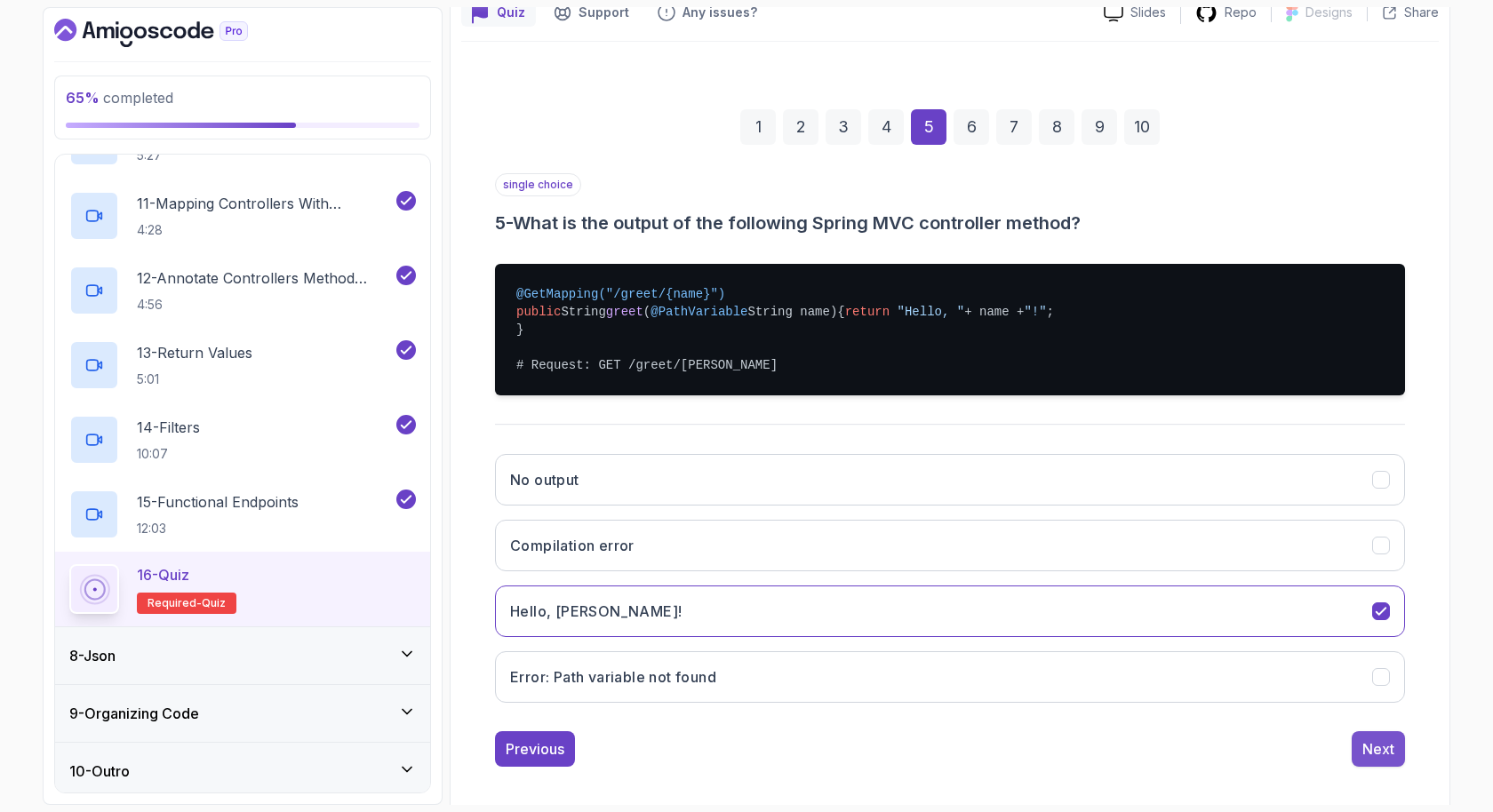 click on "Next" at bounding box center (1378, 749) 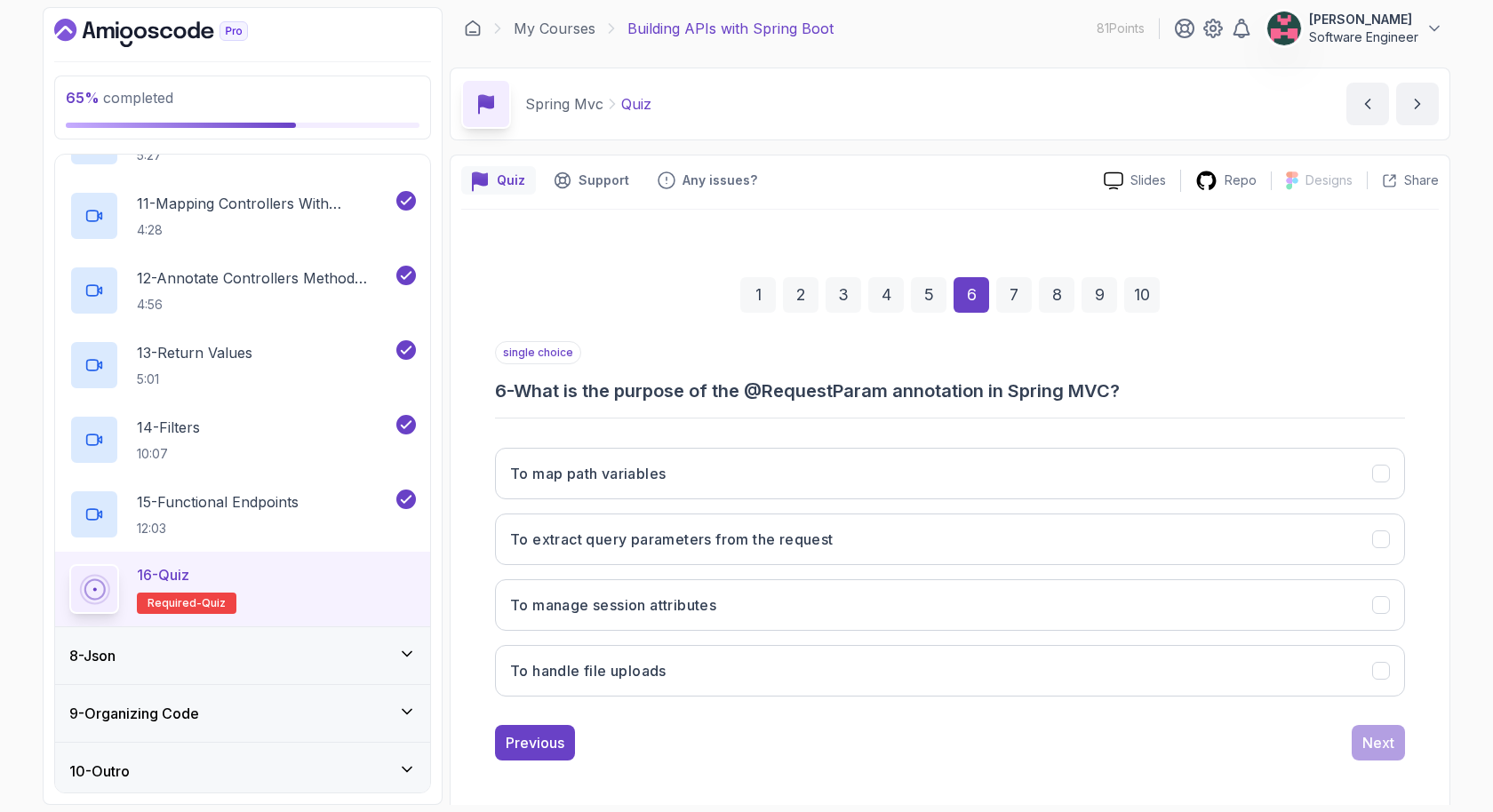 scroll, scrollTop: 3, scrollLeft: 0, axis: vertical 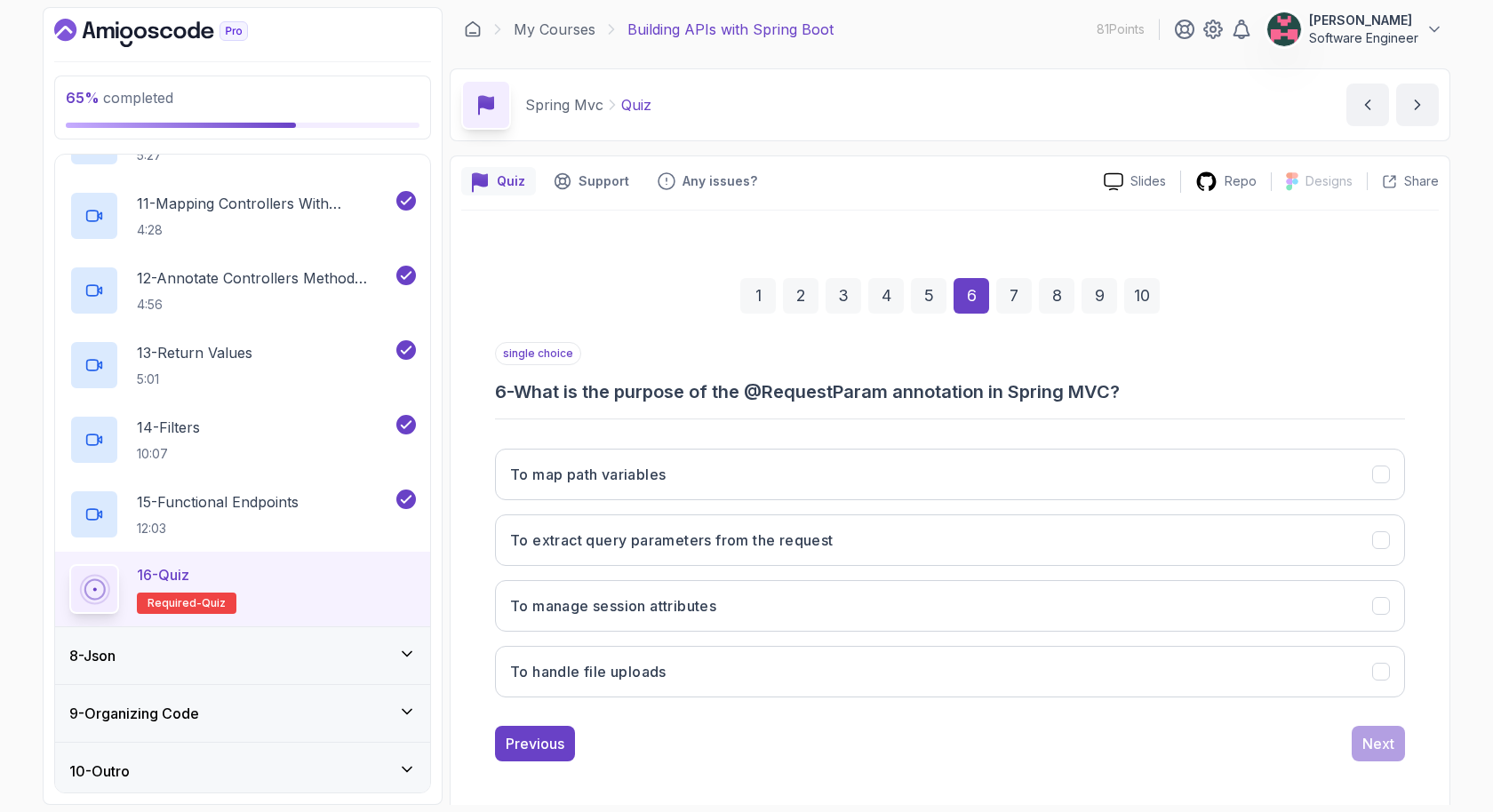 click on "6  -  What is the purpose of the @RequestParam annotation in Spring MVC?" at bounding box center (950, 392) 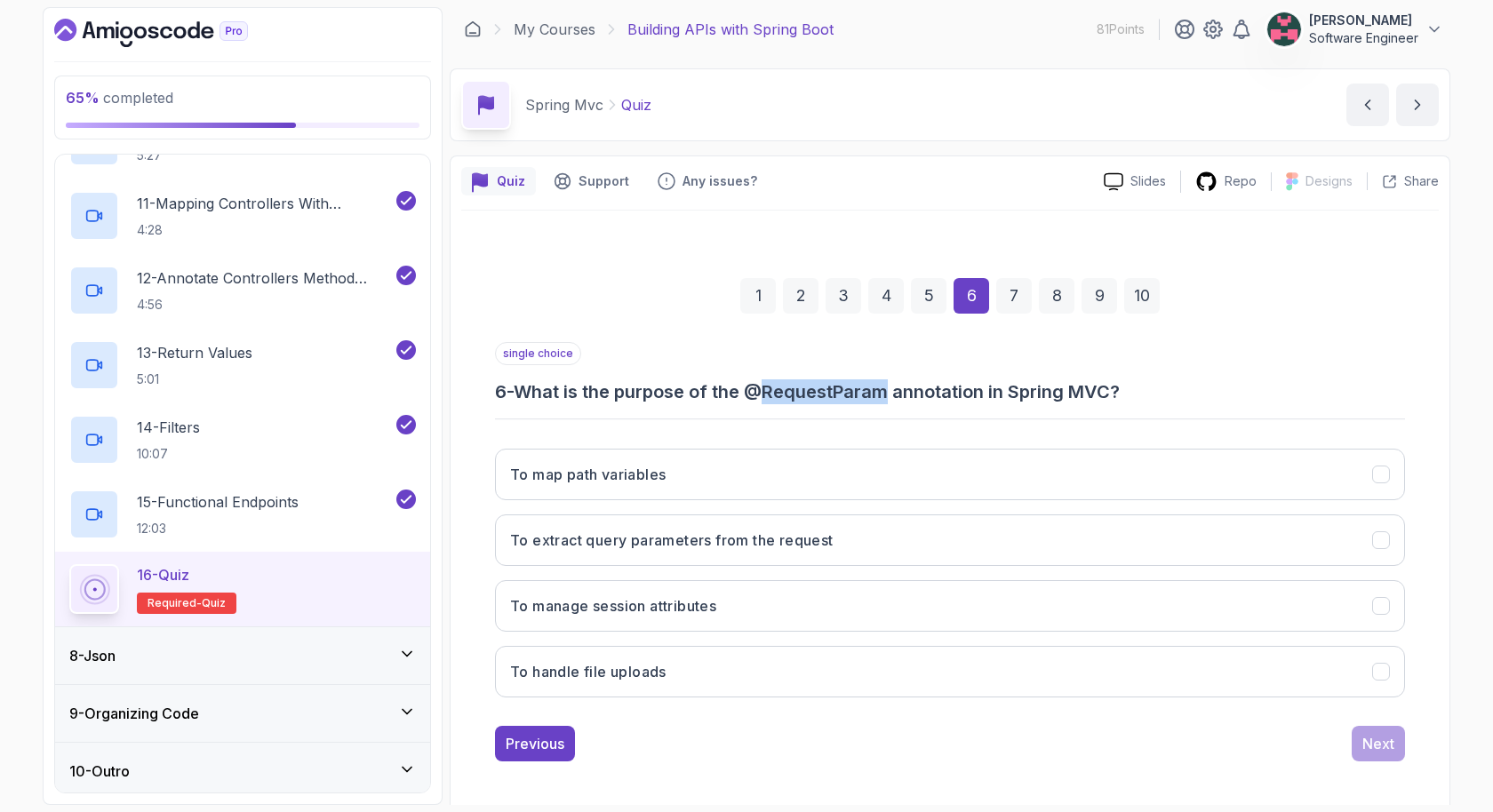 click on "6  -  What is the purpose of the @RequestParam annotation in Spring MVC?" at bounding box center [950, 392] 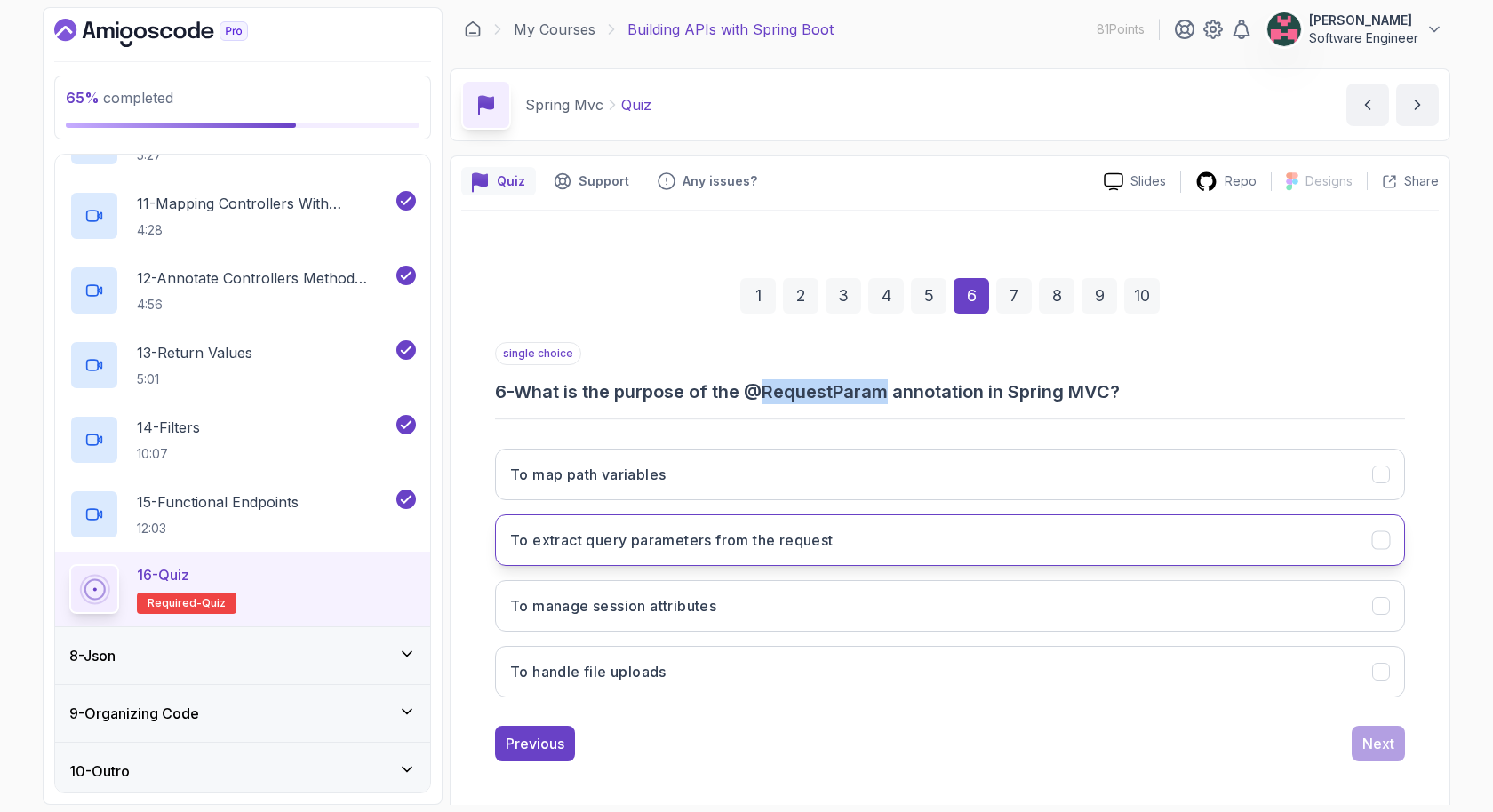 click on "To extract query parameters from the request" at bounding box center (672, 540) 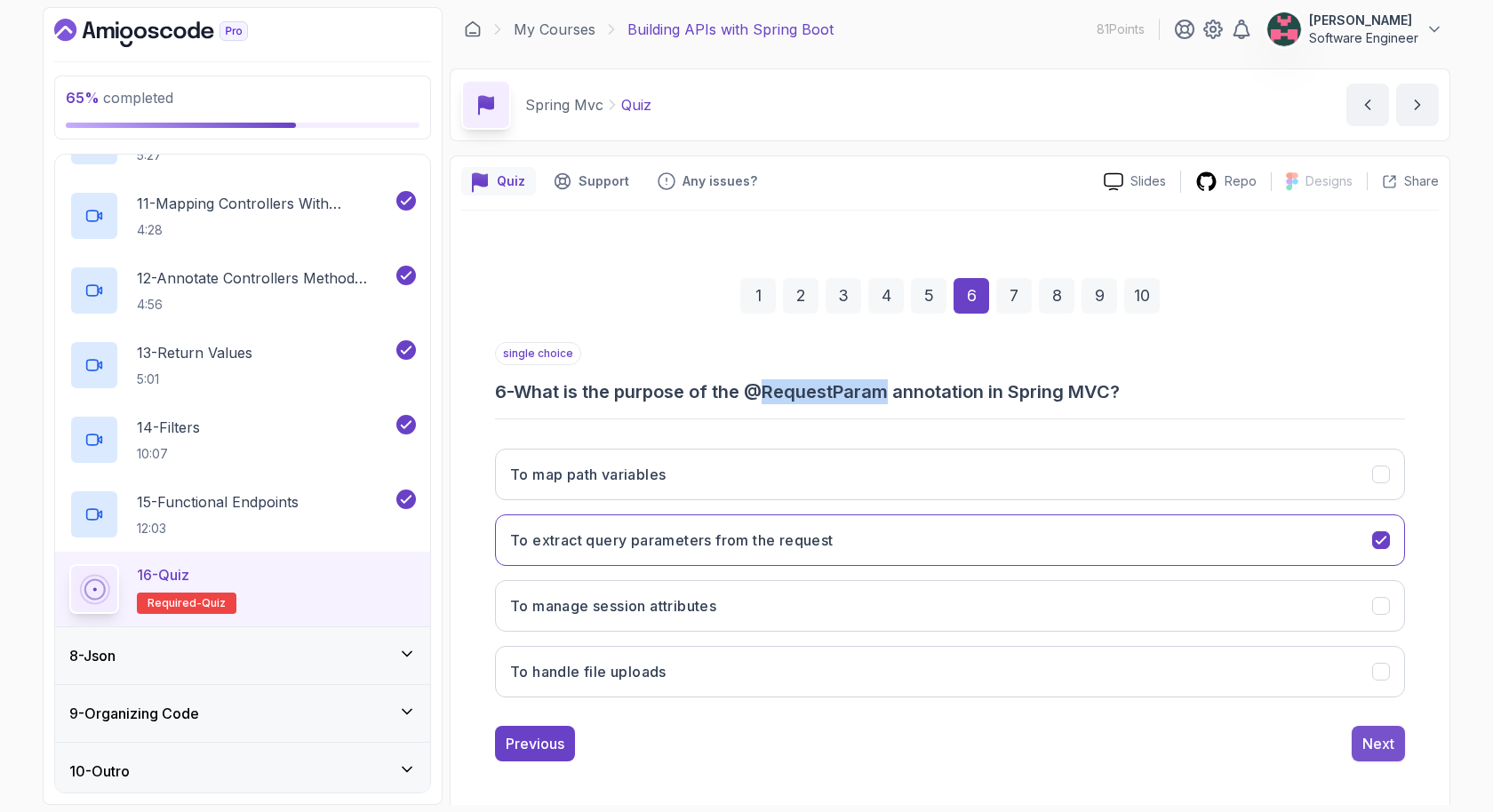 click on "Next" at bounding box center [1378, 744] 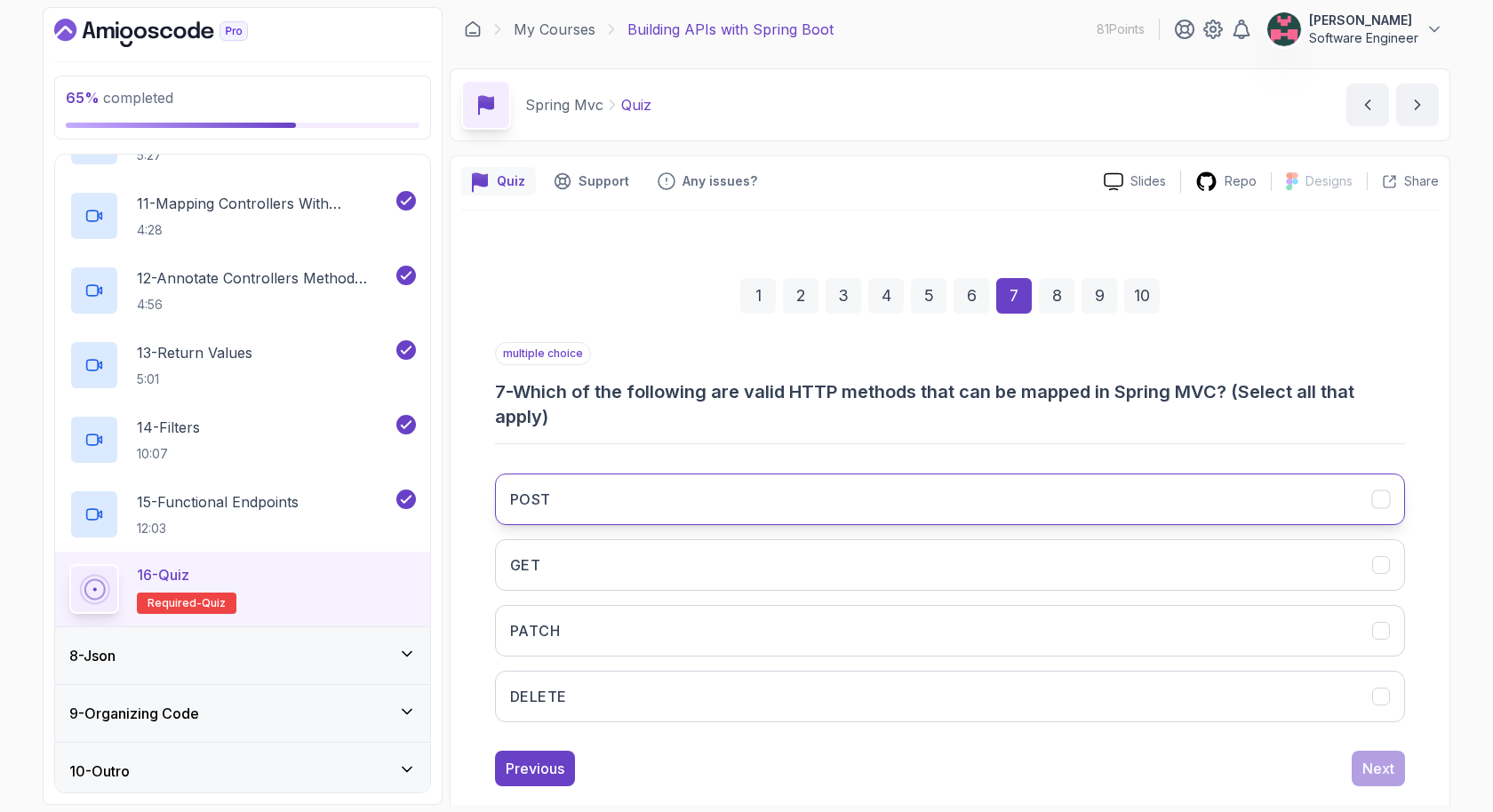 click on "POST" at bounding box center (950, 499) 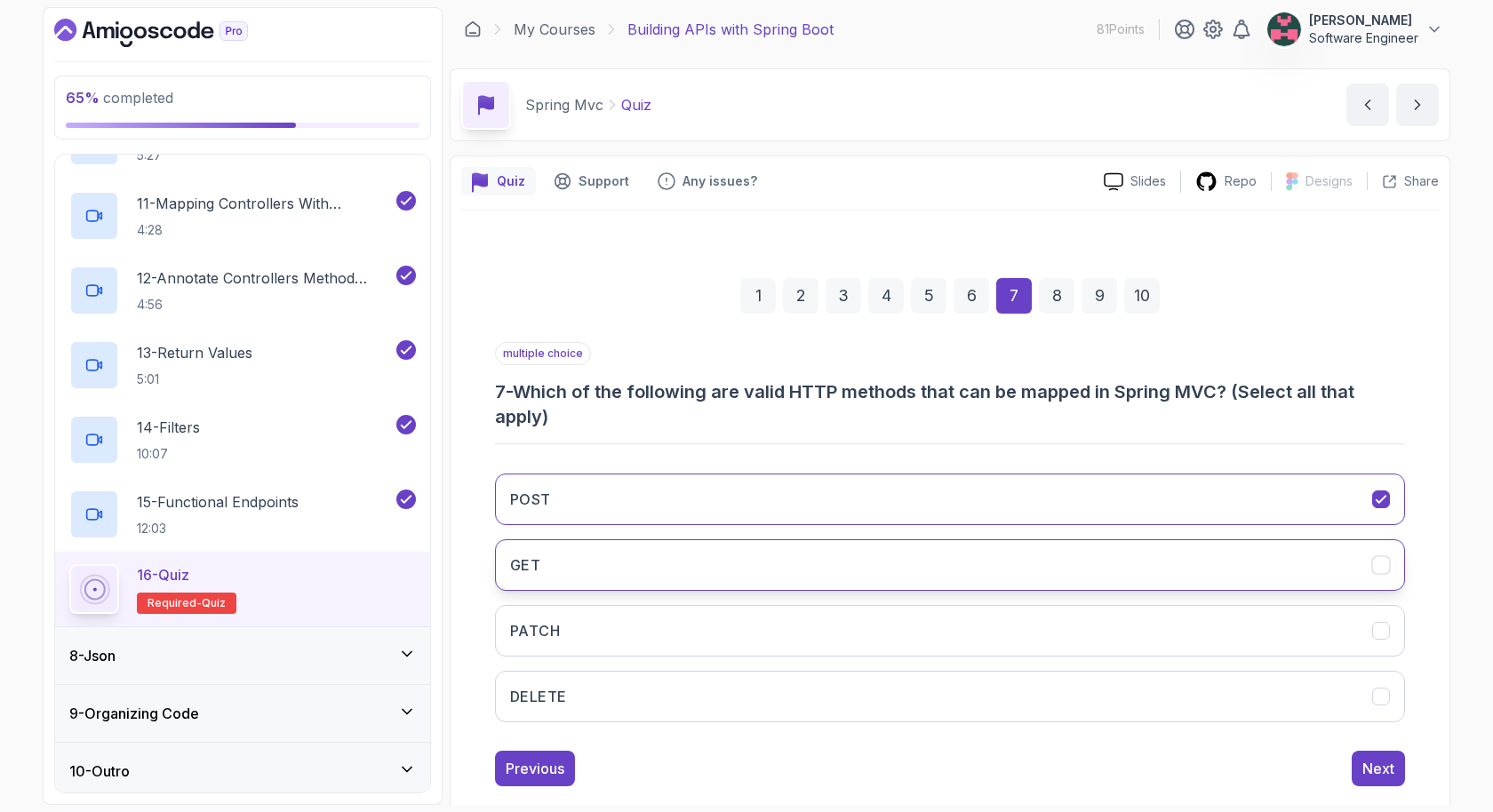 click on "GET" at bounding box center (950, 565) 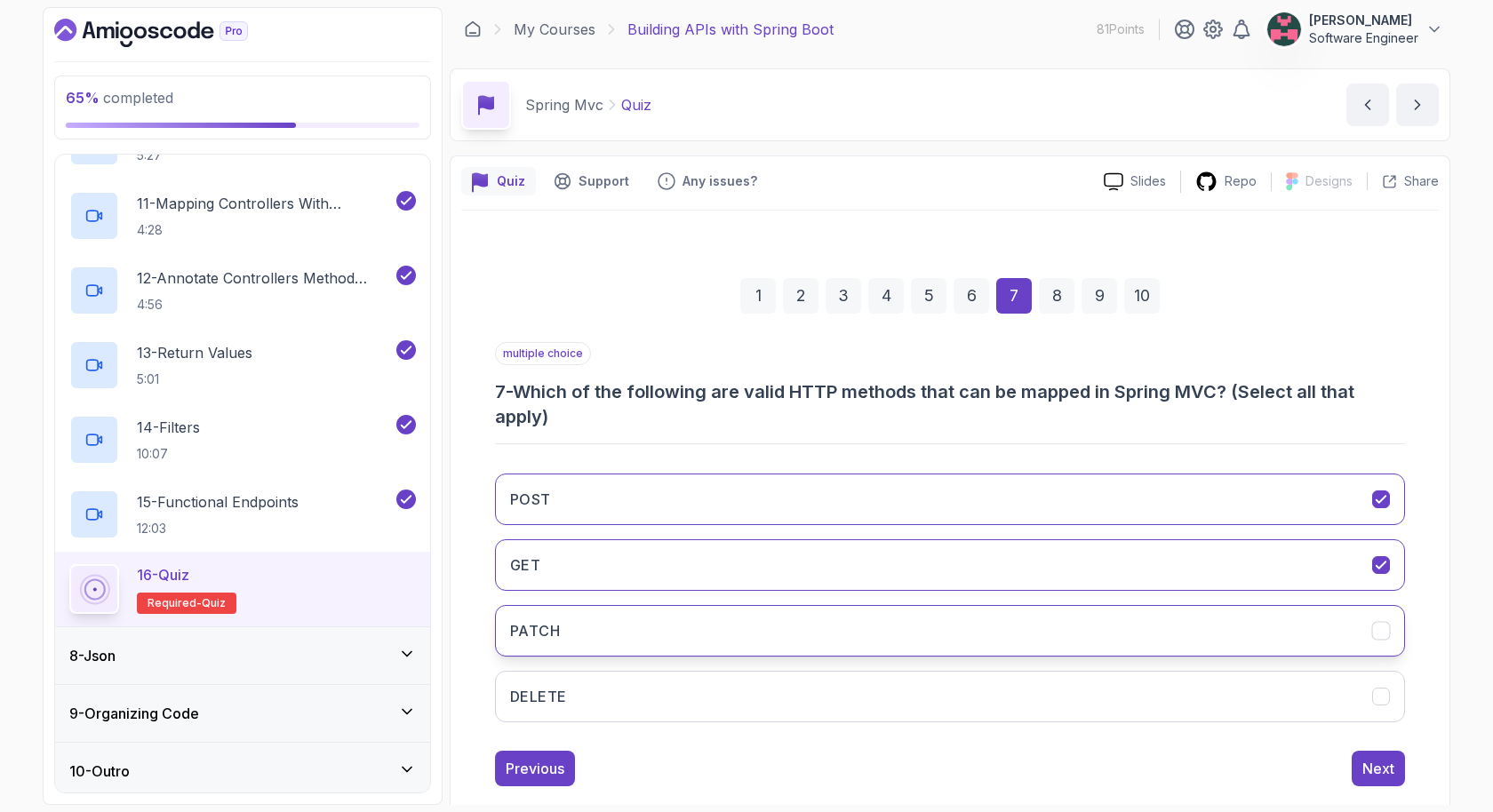 click on "PATCH" at bounding box center [950, 631] 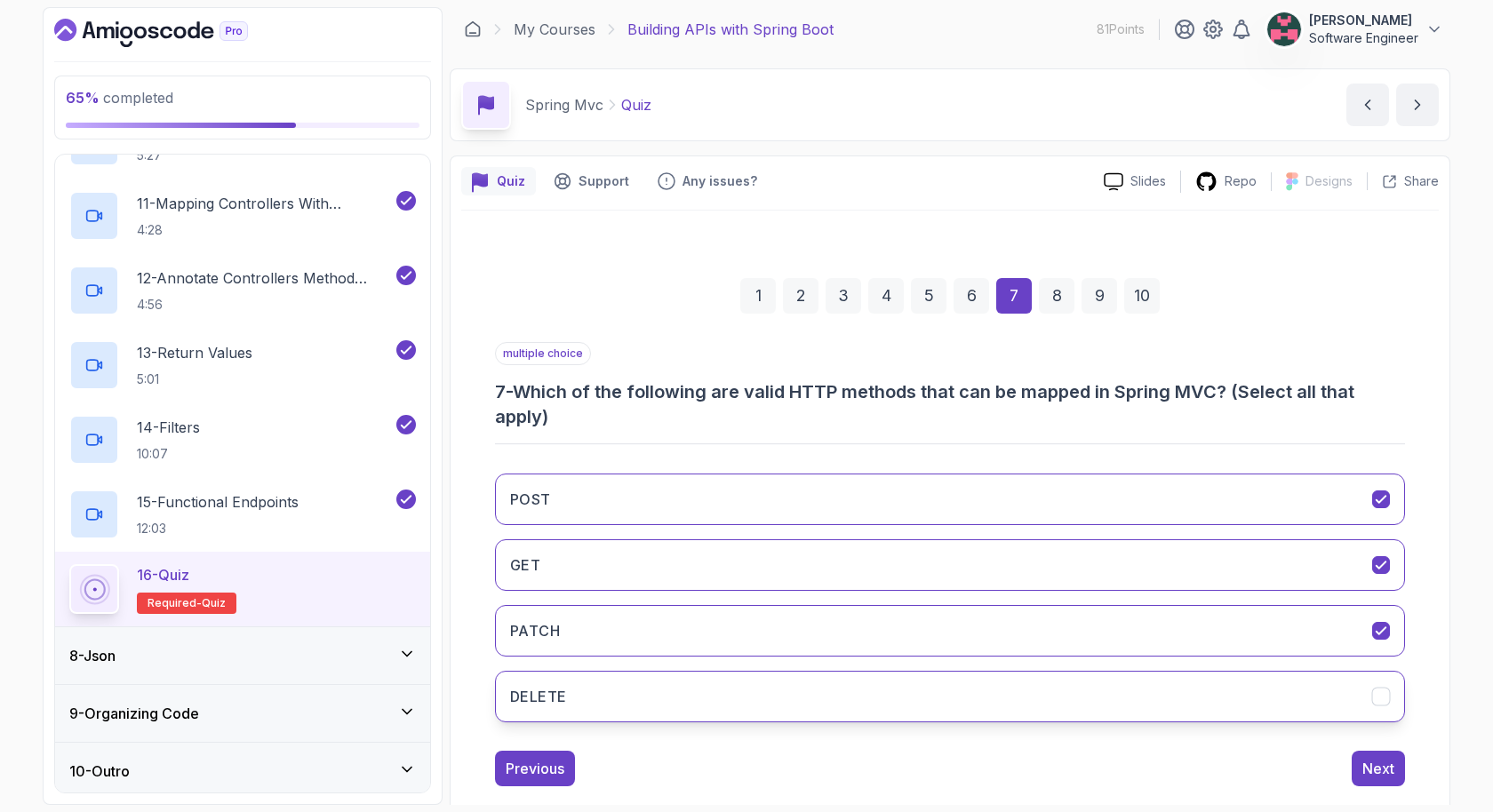 click on "DELETE" at bounding box center (950, 697) 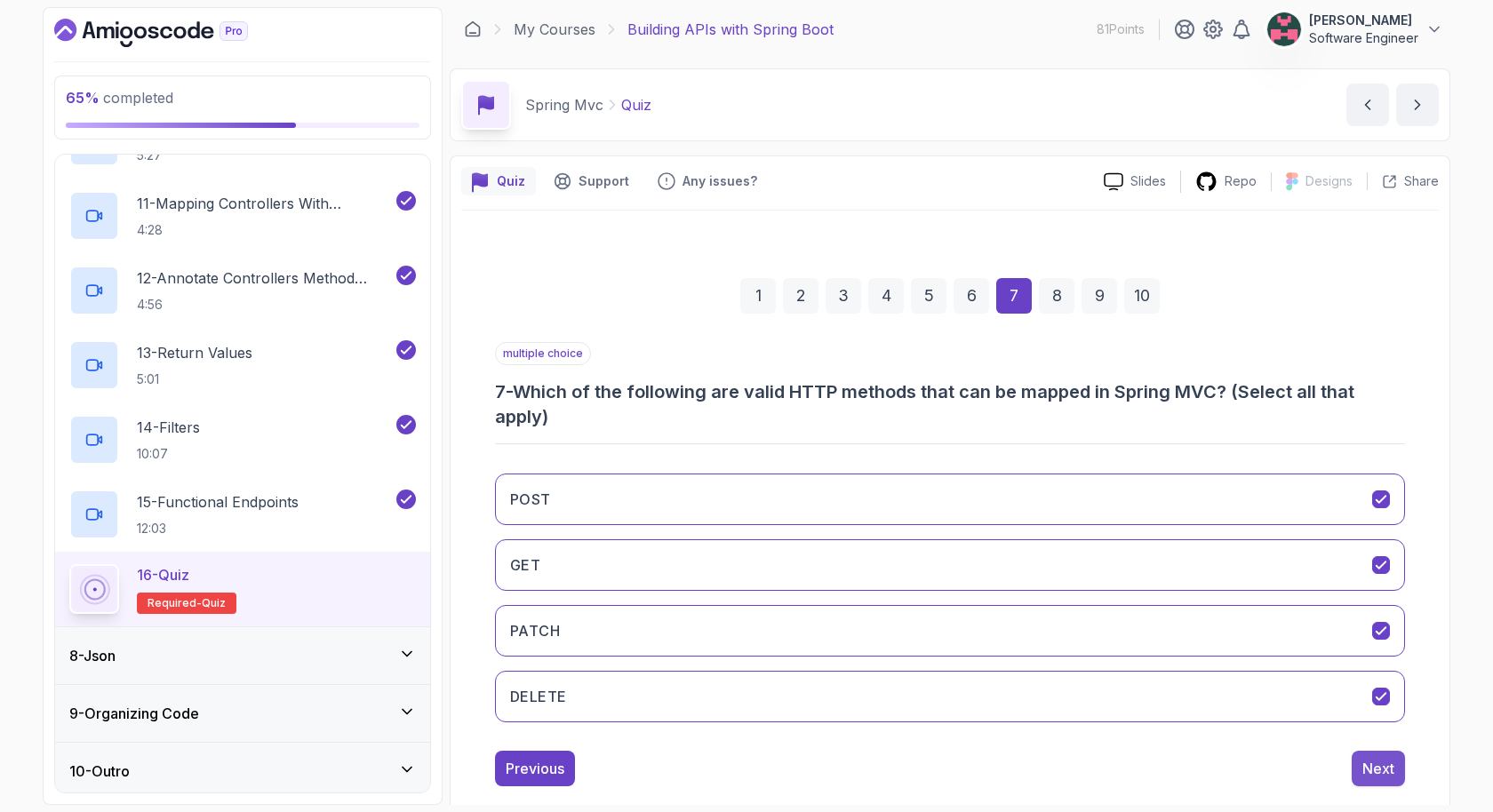 click on "Next" at bounding box center [1378, 768] 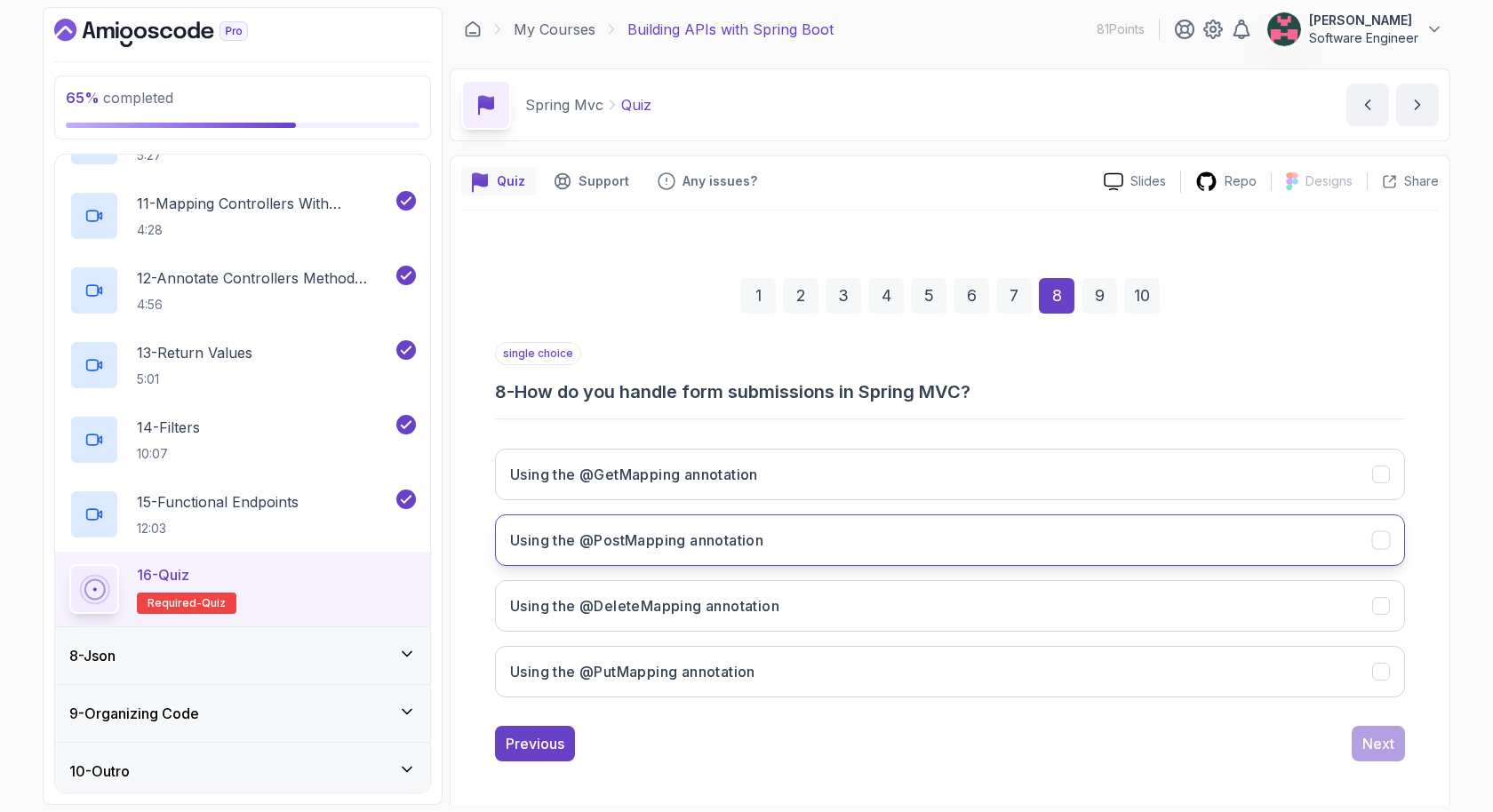 click on "Using the @PostMapping annotation" at bounding box center [950, 540] 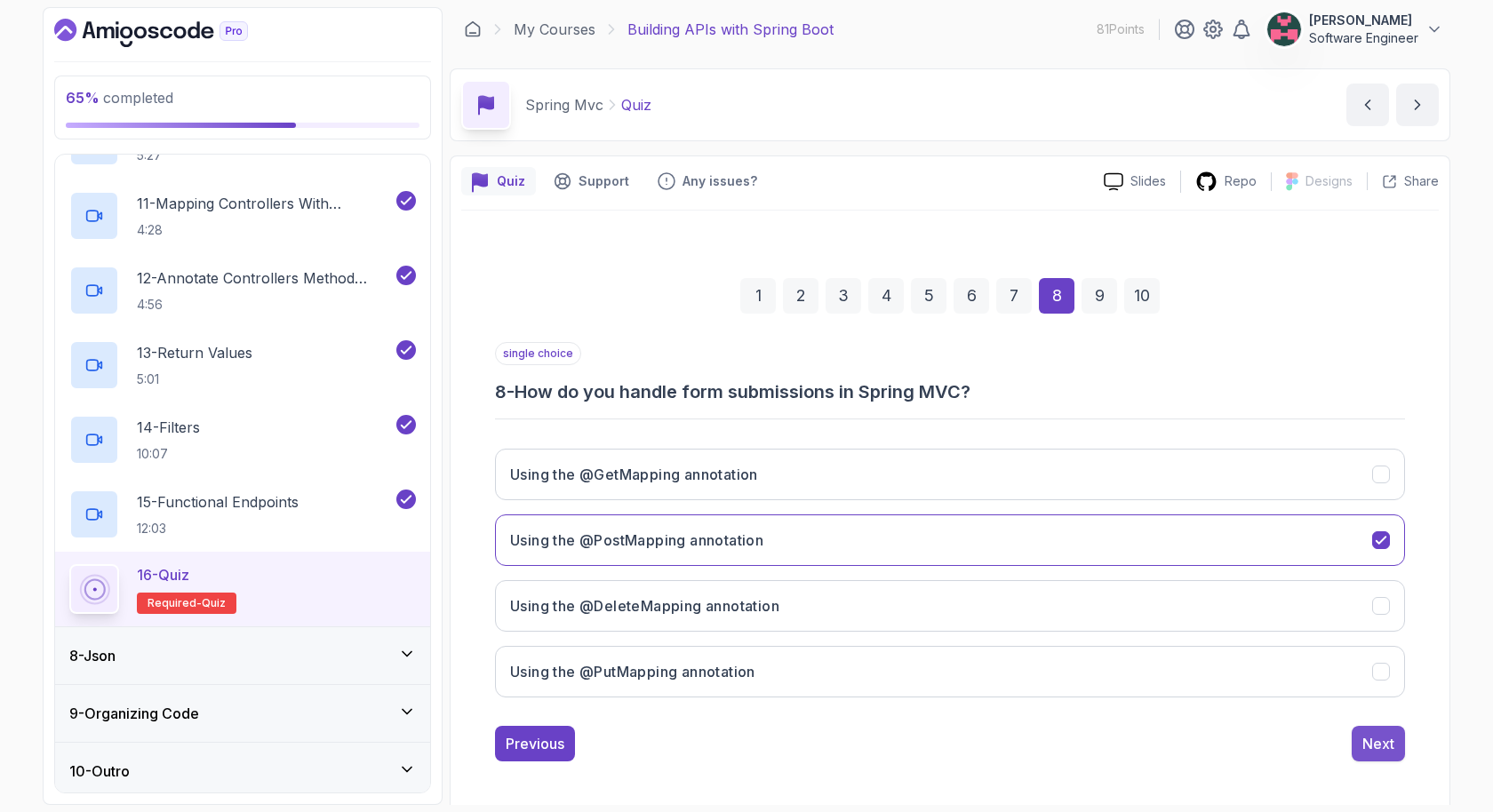 click on "Next" at bounding box center [1378, 744] 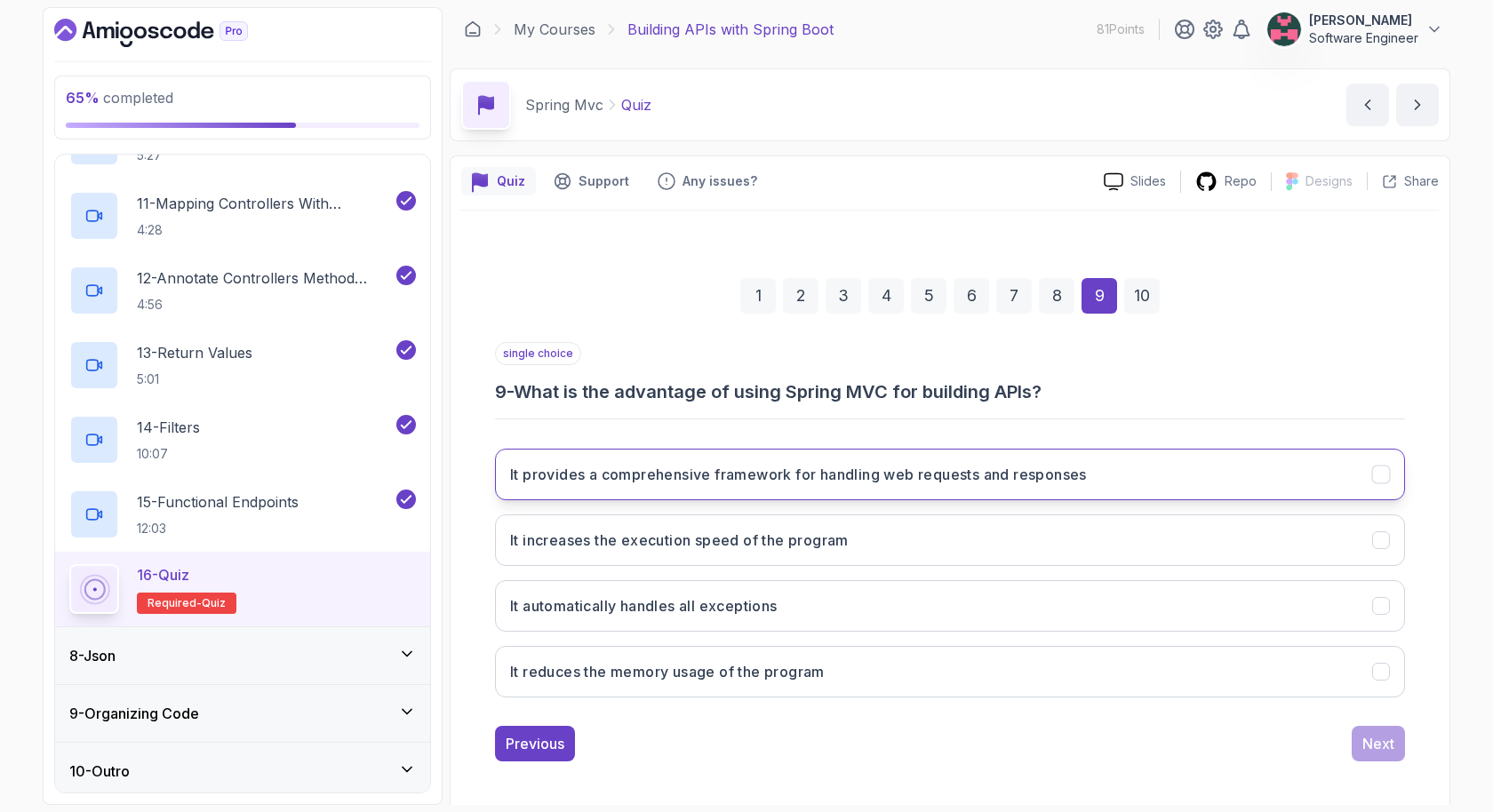 click on "It provides a comprehensive framework for handling web requests and responses" at bounding box center [950, 474] 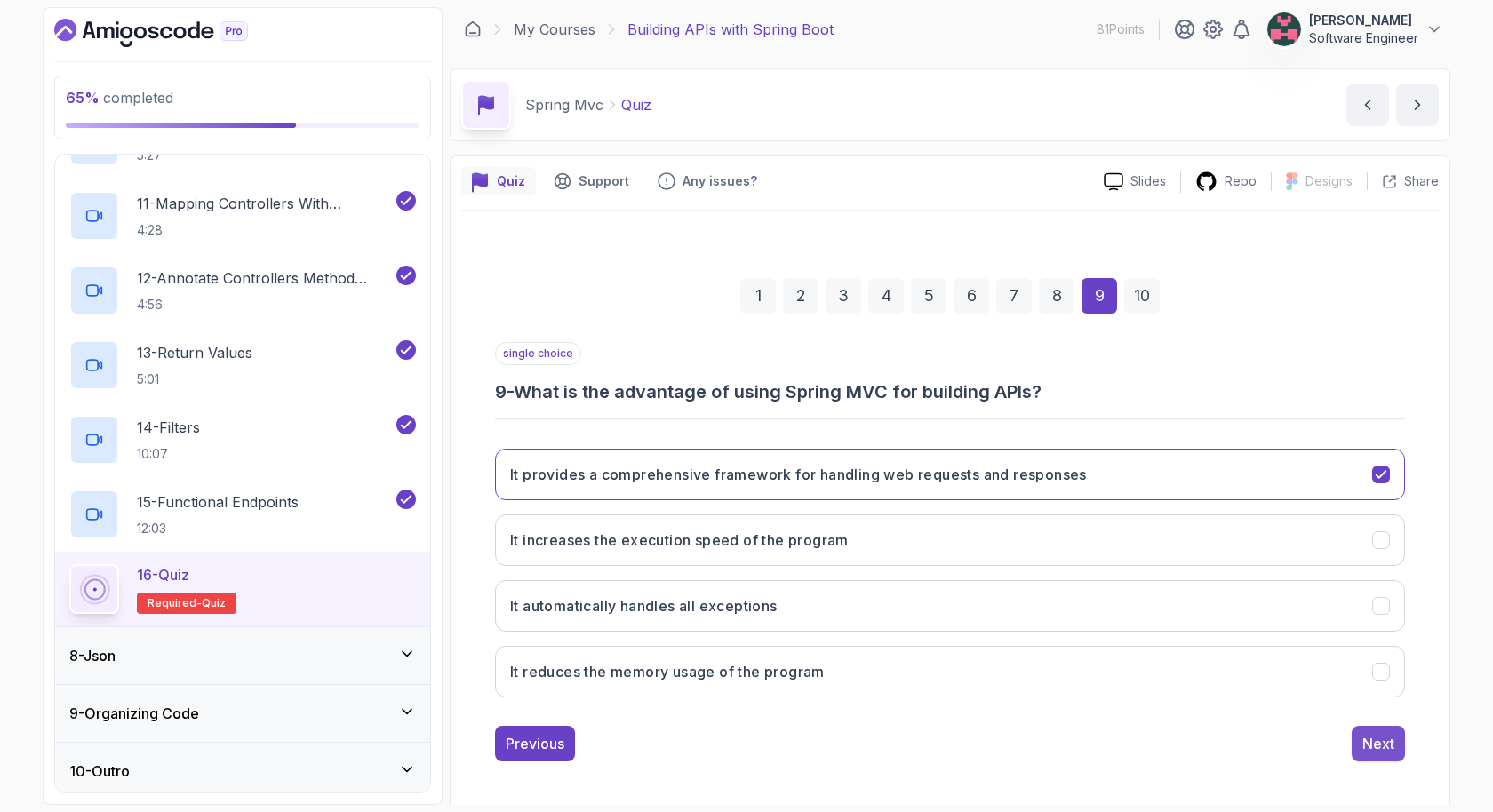 click on "Next" at bounding box center (1378, 744) 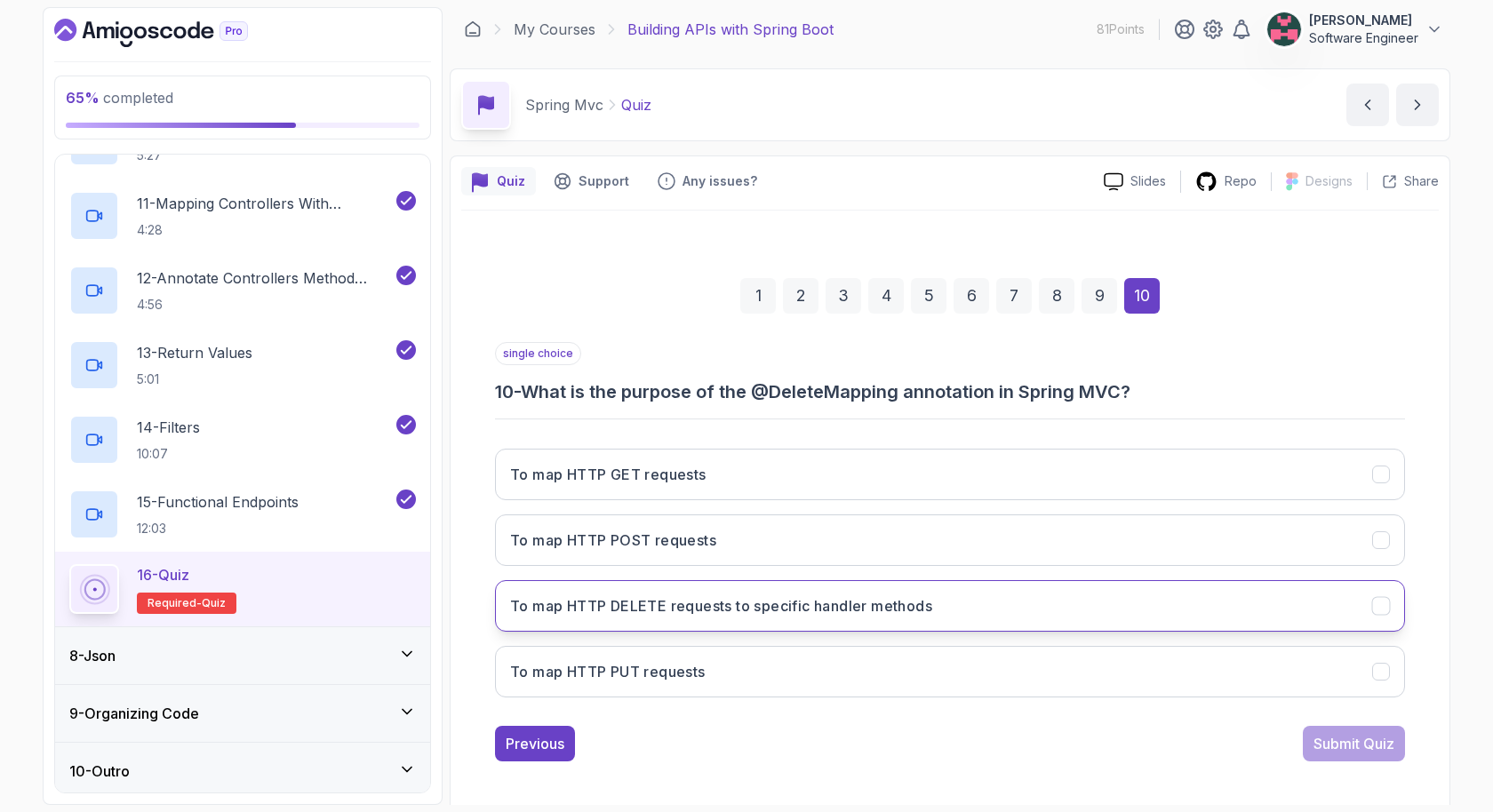 click on "To map HTTP DELETE requests to specific handler methods" at bounding box center (721, 606) 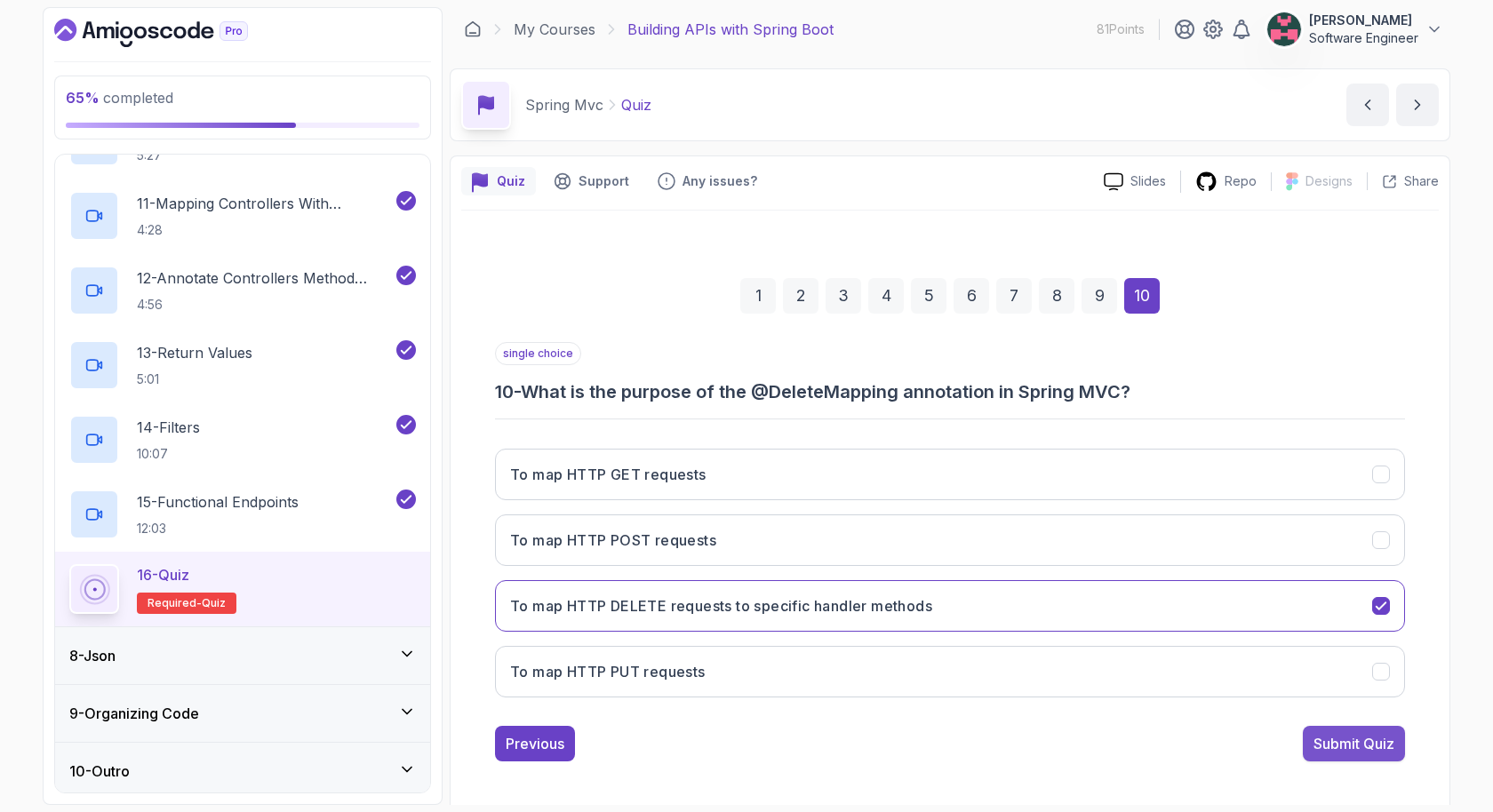 click on "Submit Quiz" at bounding box center (1353, 744) 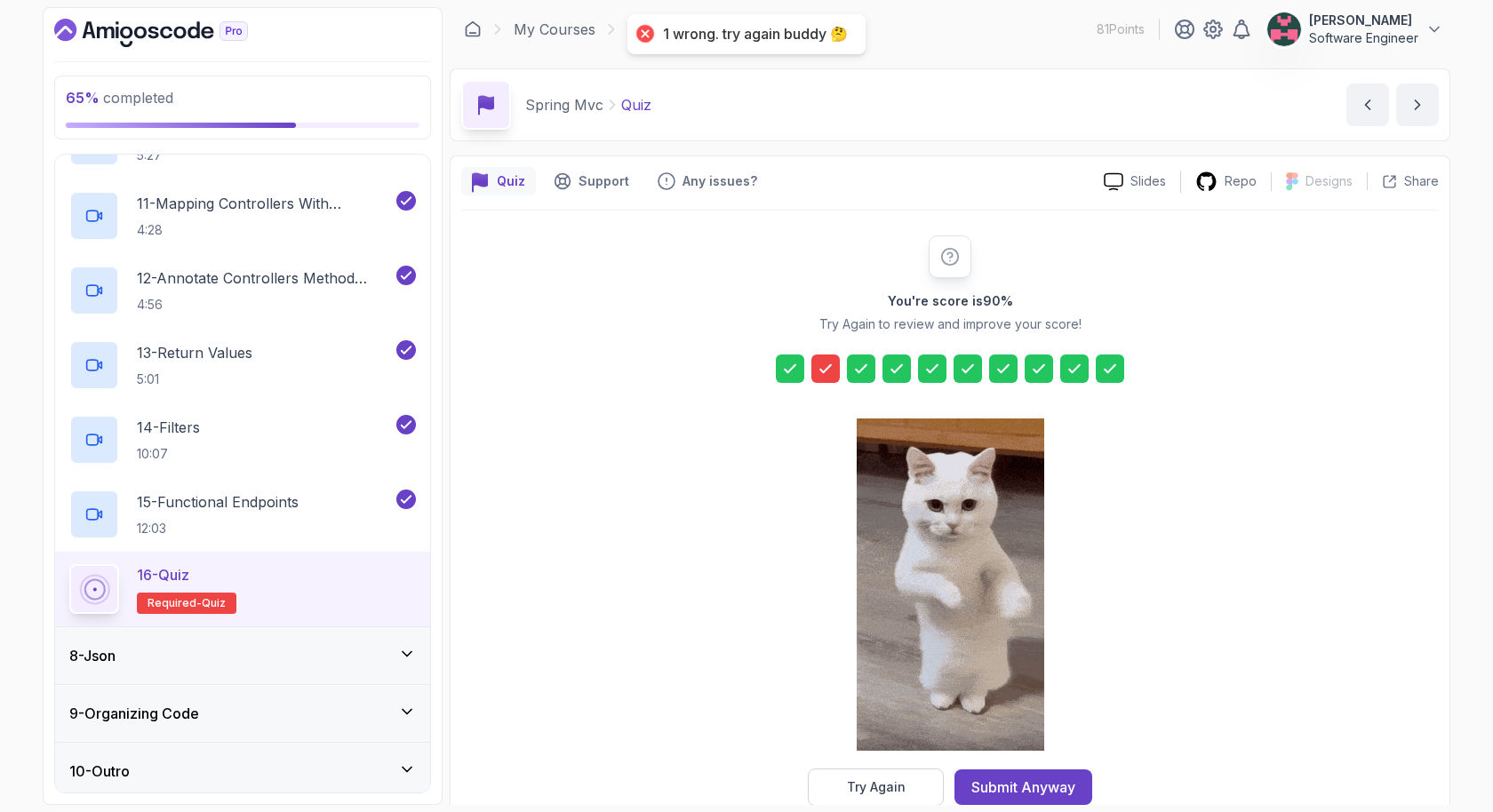 click 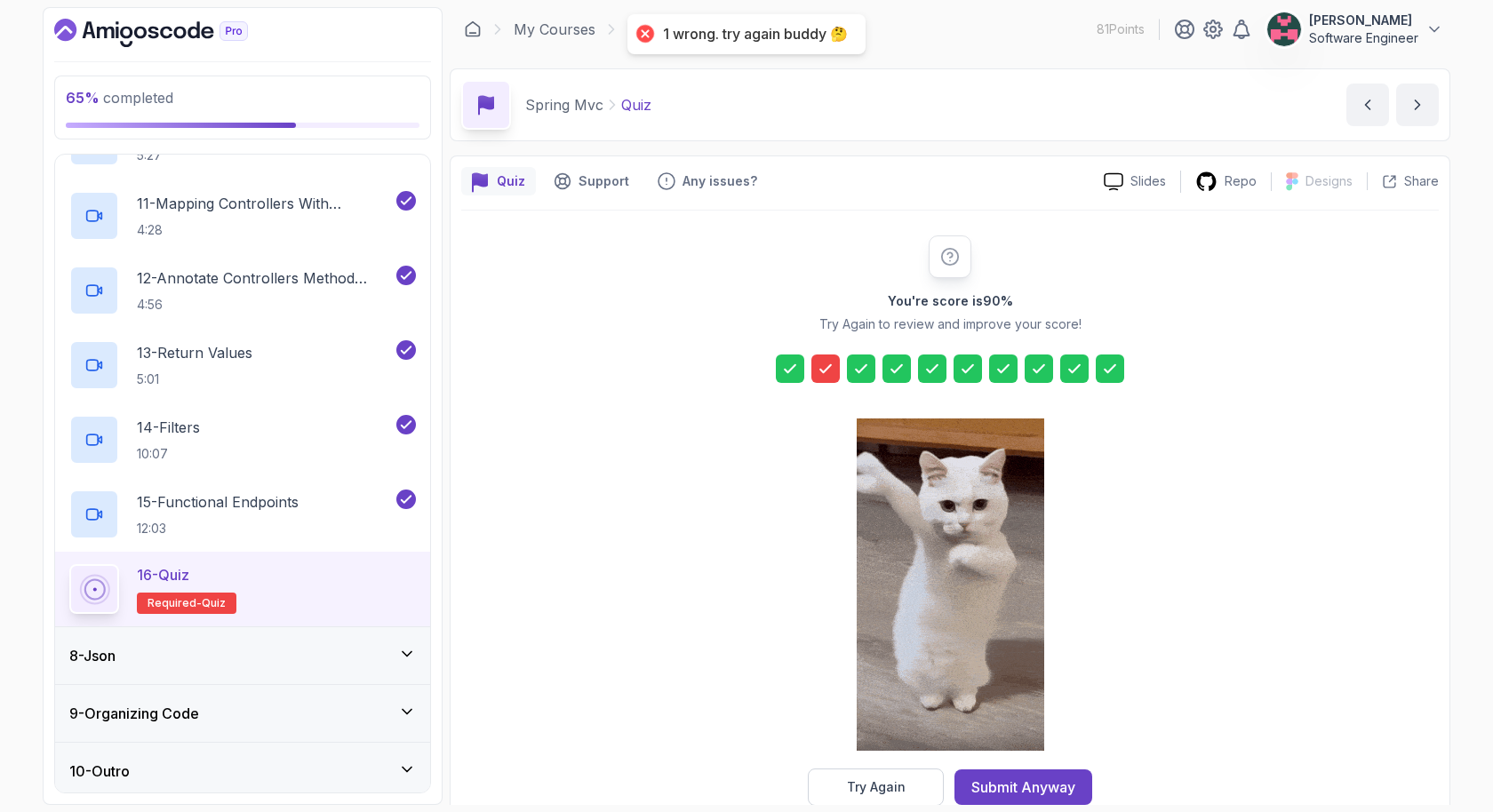 scroll, scrollTop: 36, scrollLeft: 0, axis: vertical 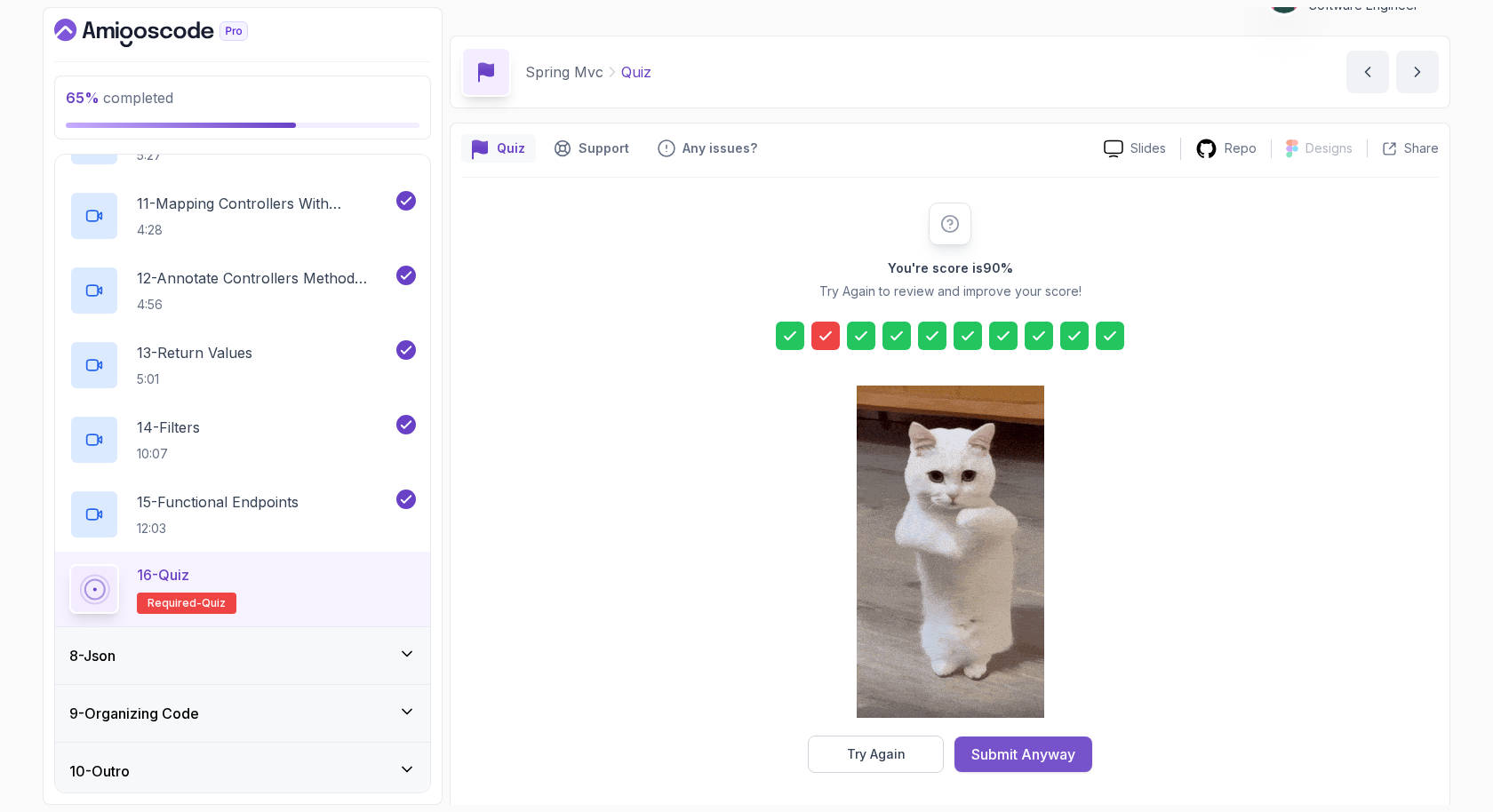 click on "Submit Anyway" at bounding box center (1023, 754) 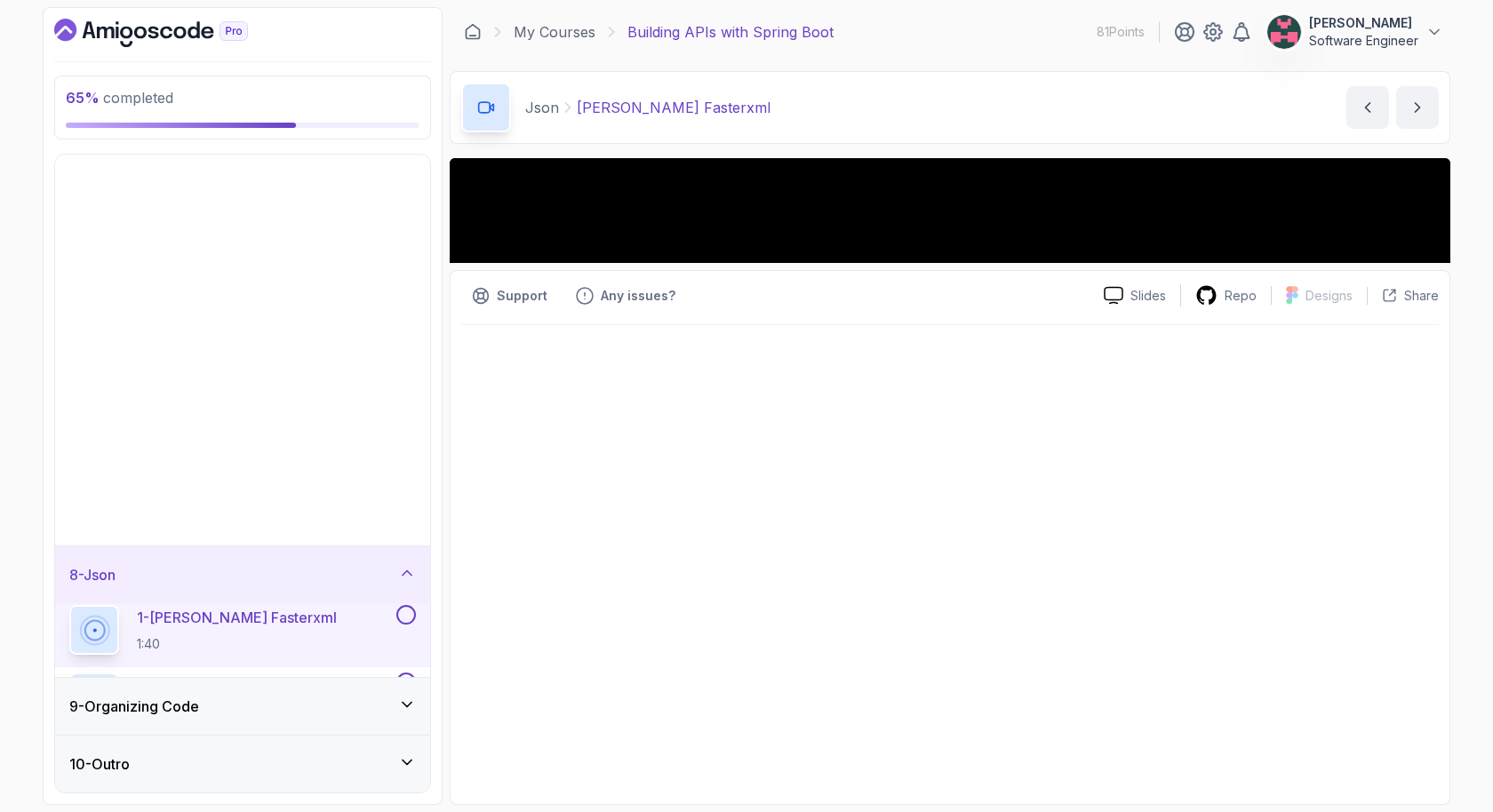 scroll, scrollTop: 0, scrollLeft: 0, axis: both 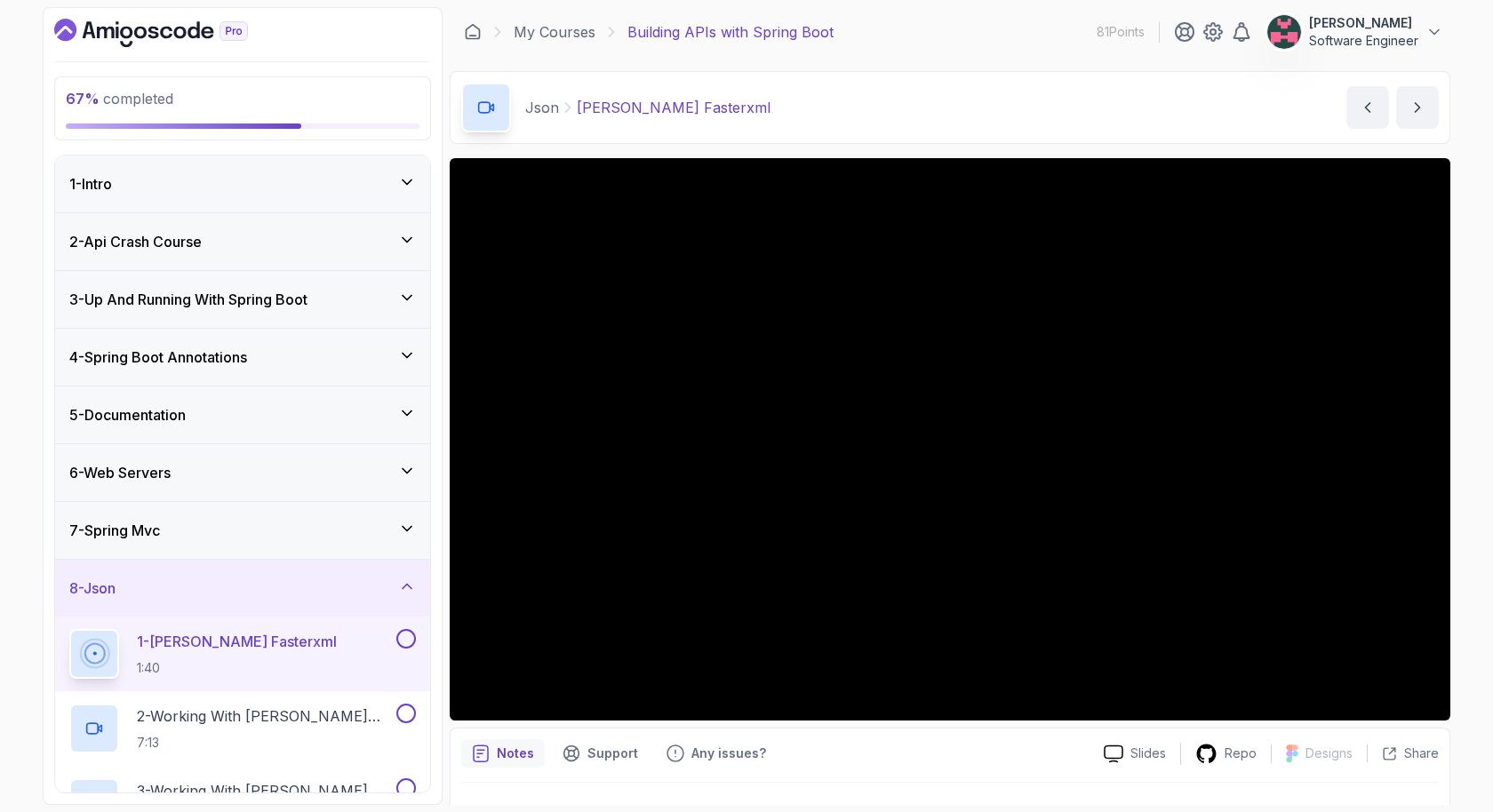 click on "7  -  Spring Mvc" at bounding box center (243, 530) 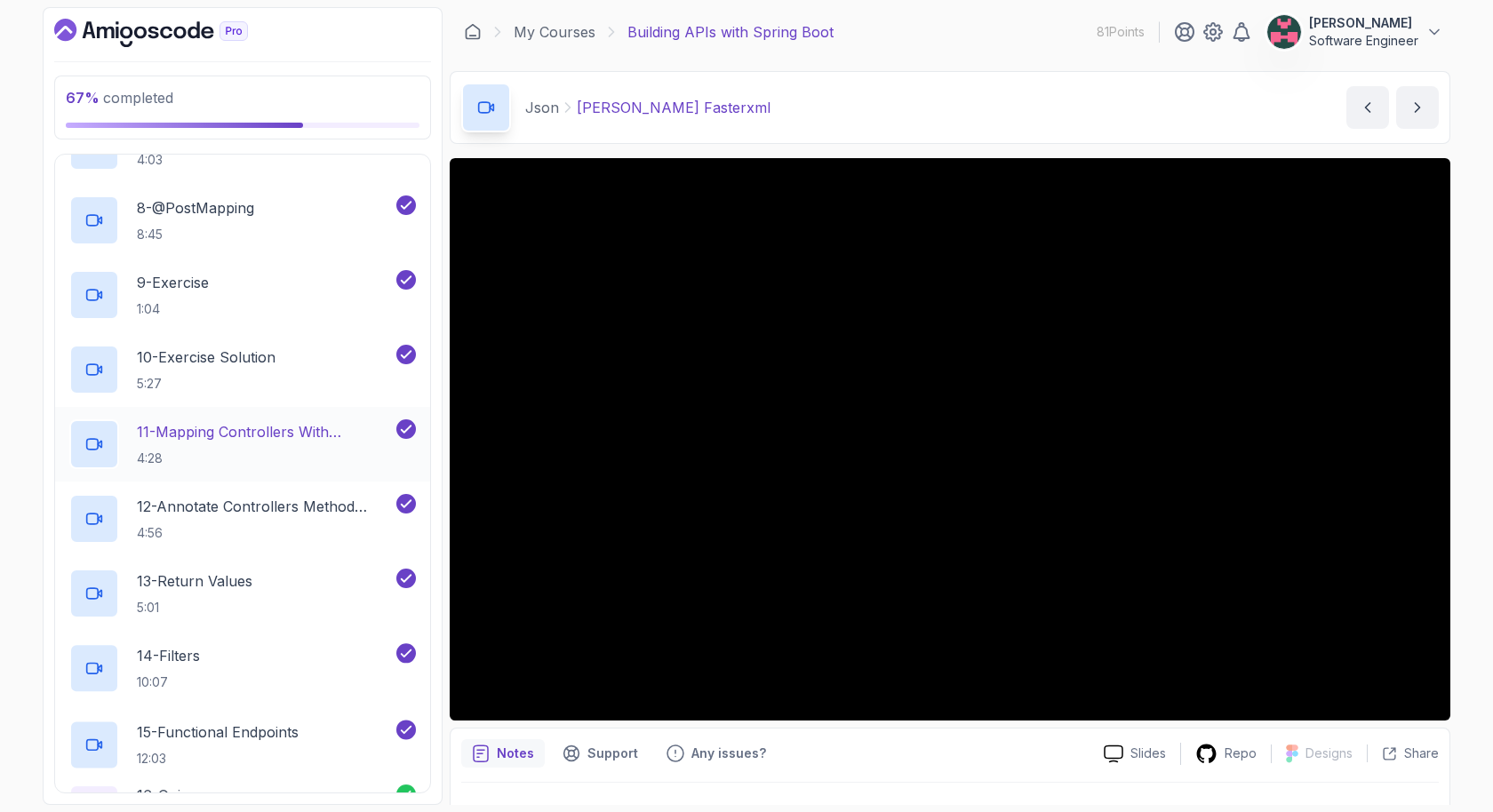 scroll, scrollTop: 1126, scrollLeft: 0, axis: vertical 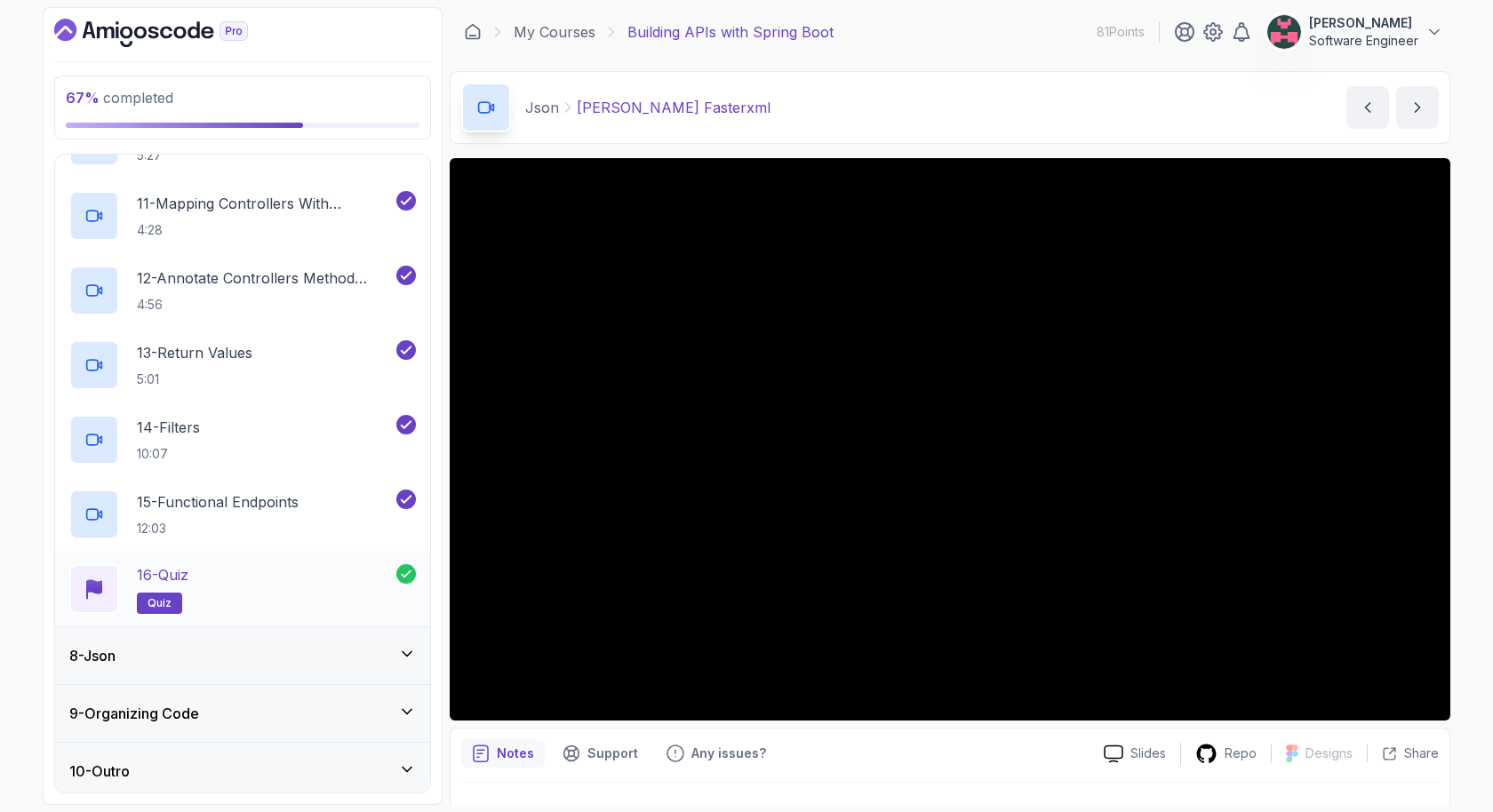 click on "16  -  Quiz quiz" at bounding box center [233, 589] 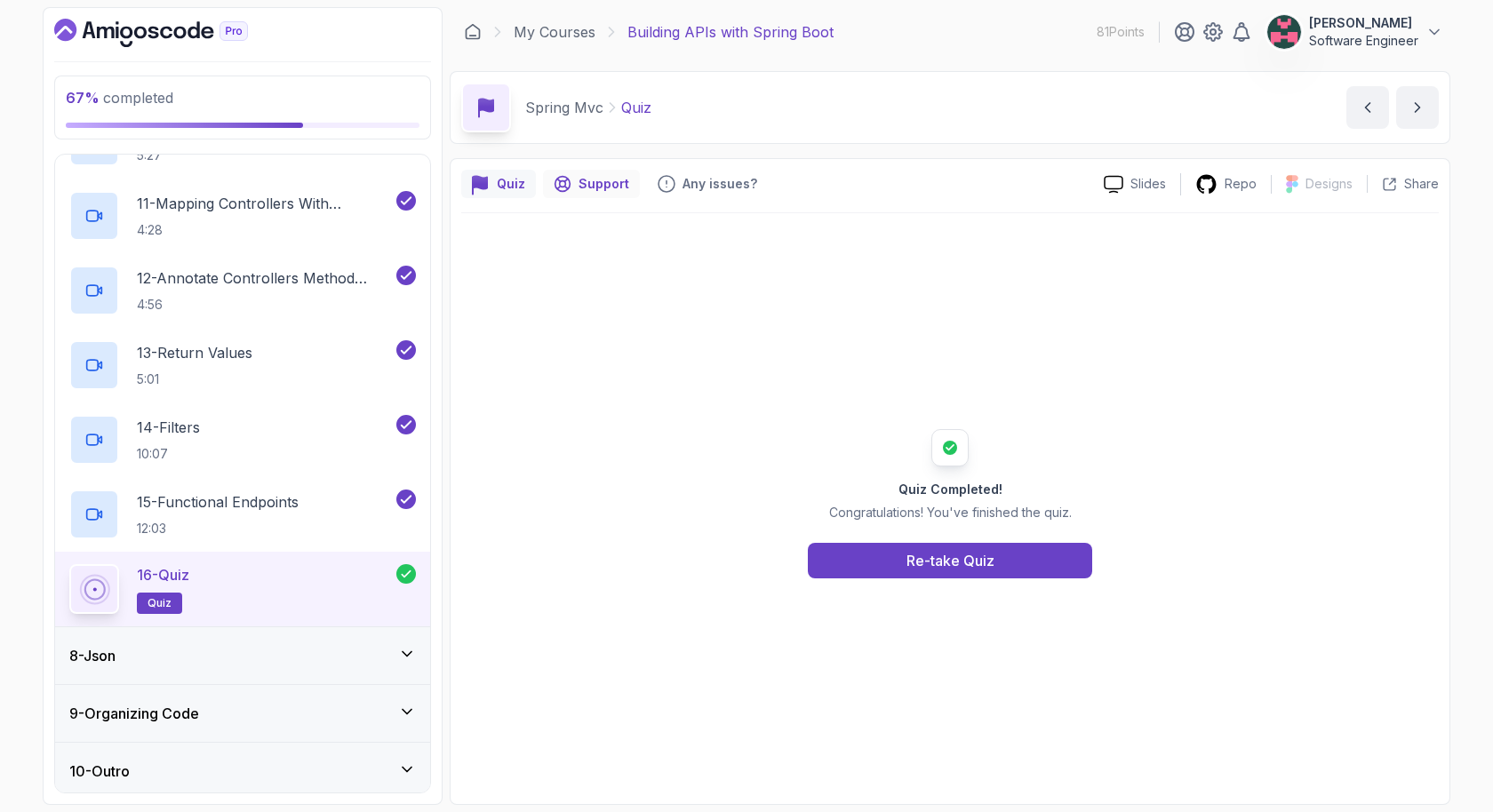 click on "Support" at bounding box center [603, 184] 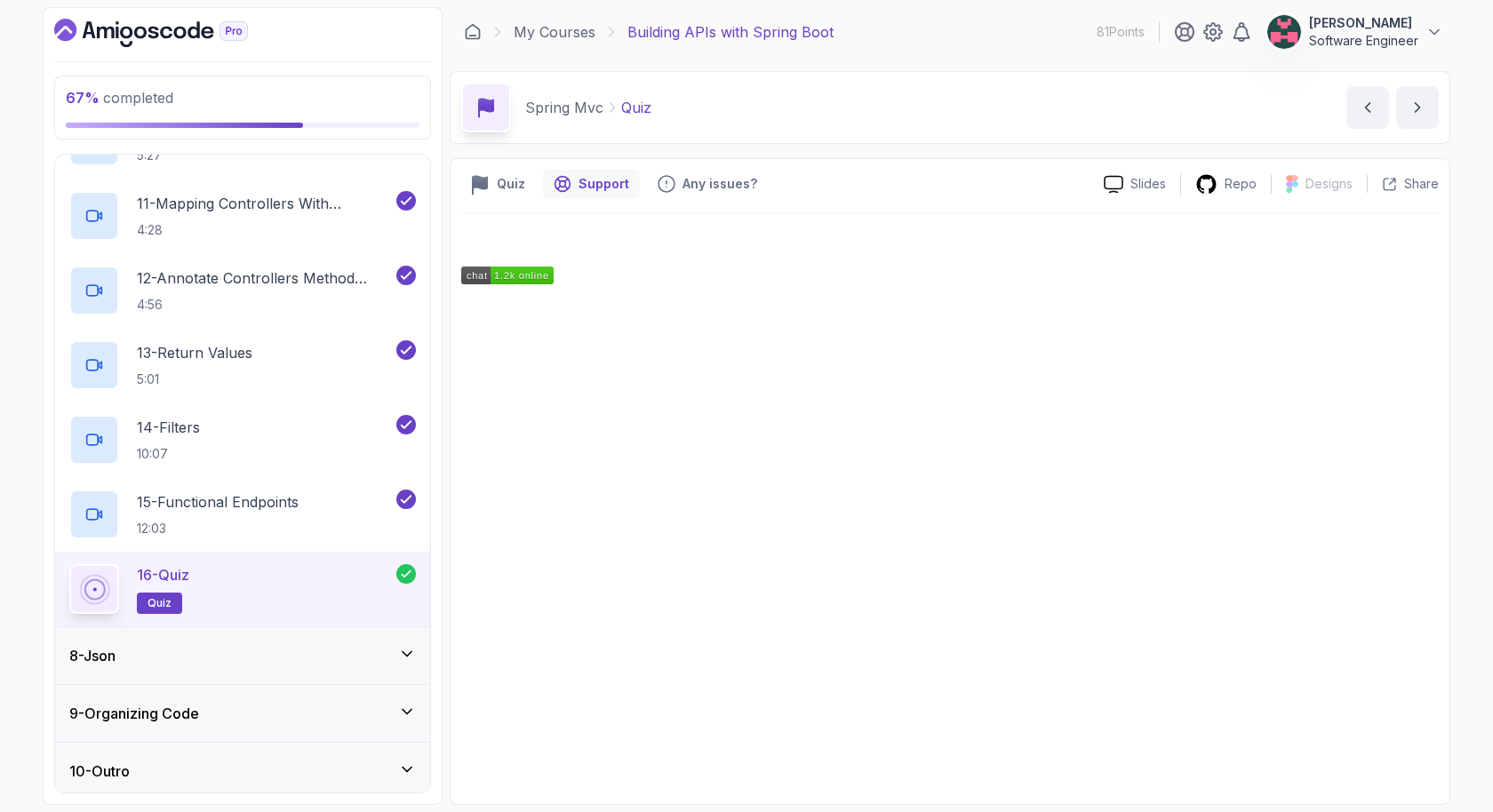 click on "8  -  Json" at bounding box center (243, 656) 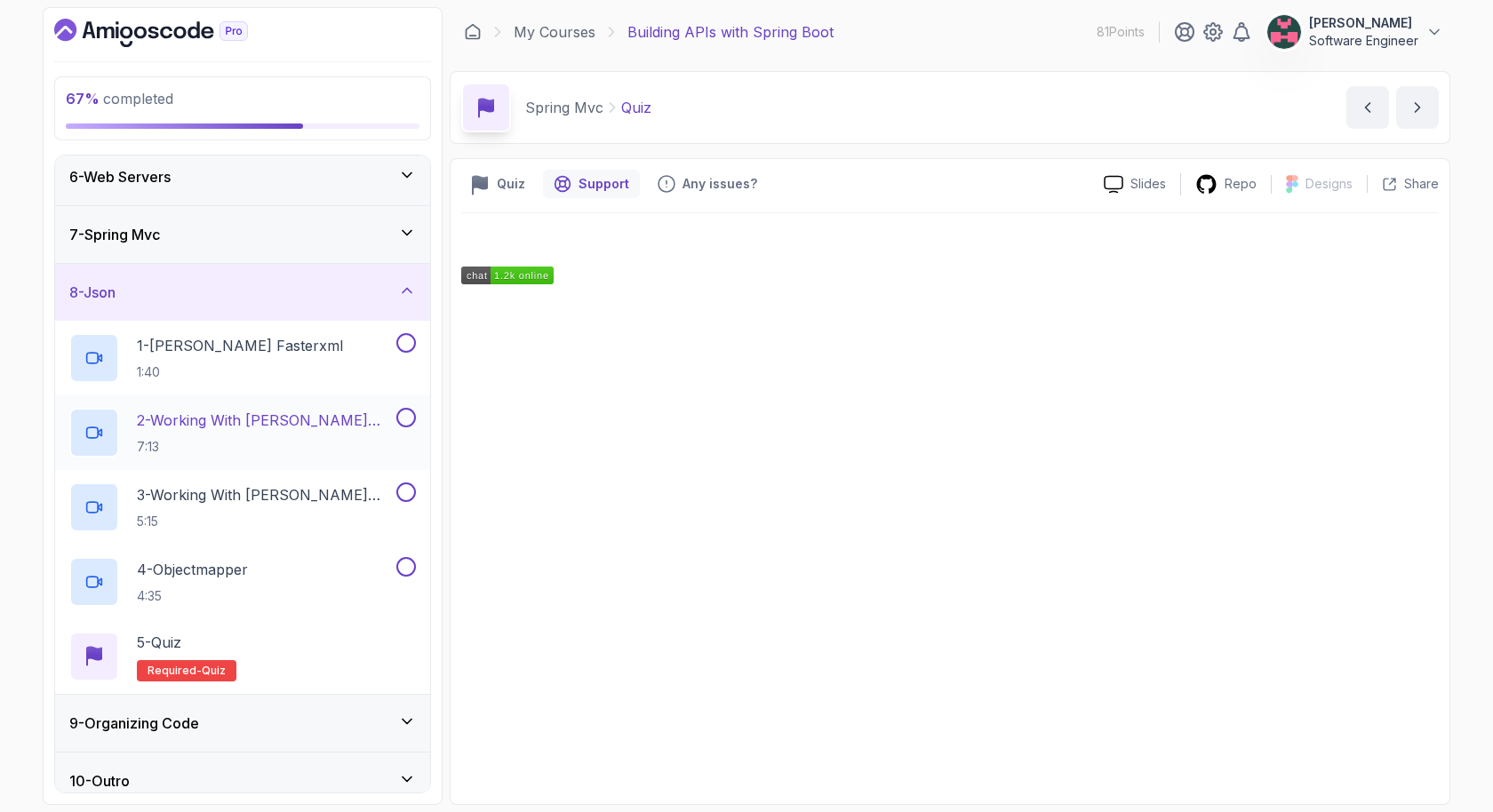 scroll, scrollTop: 306, scrollLeft: 0, axis: vertical 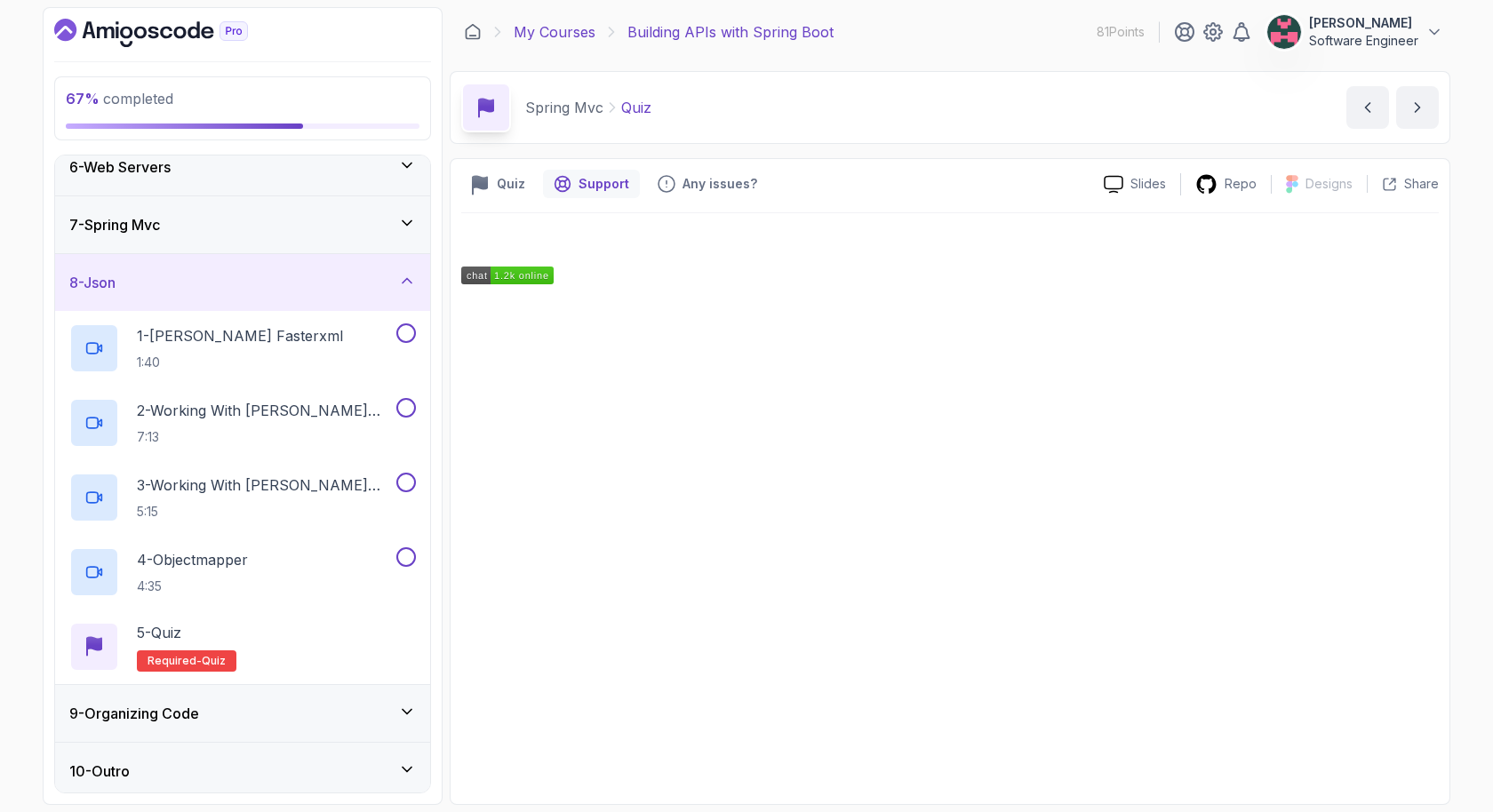 click on "My Courses" at bounding box center (555, 32) 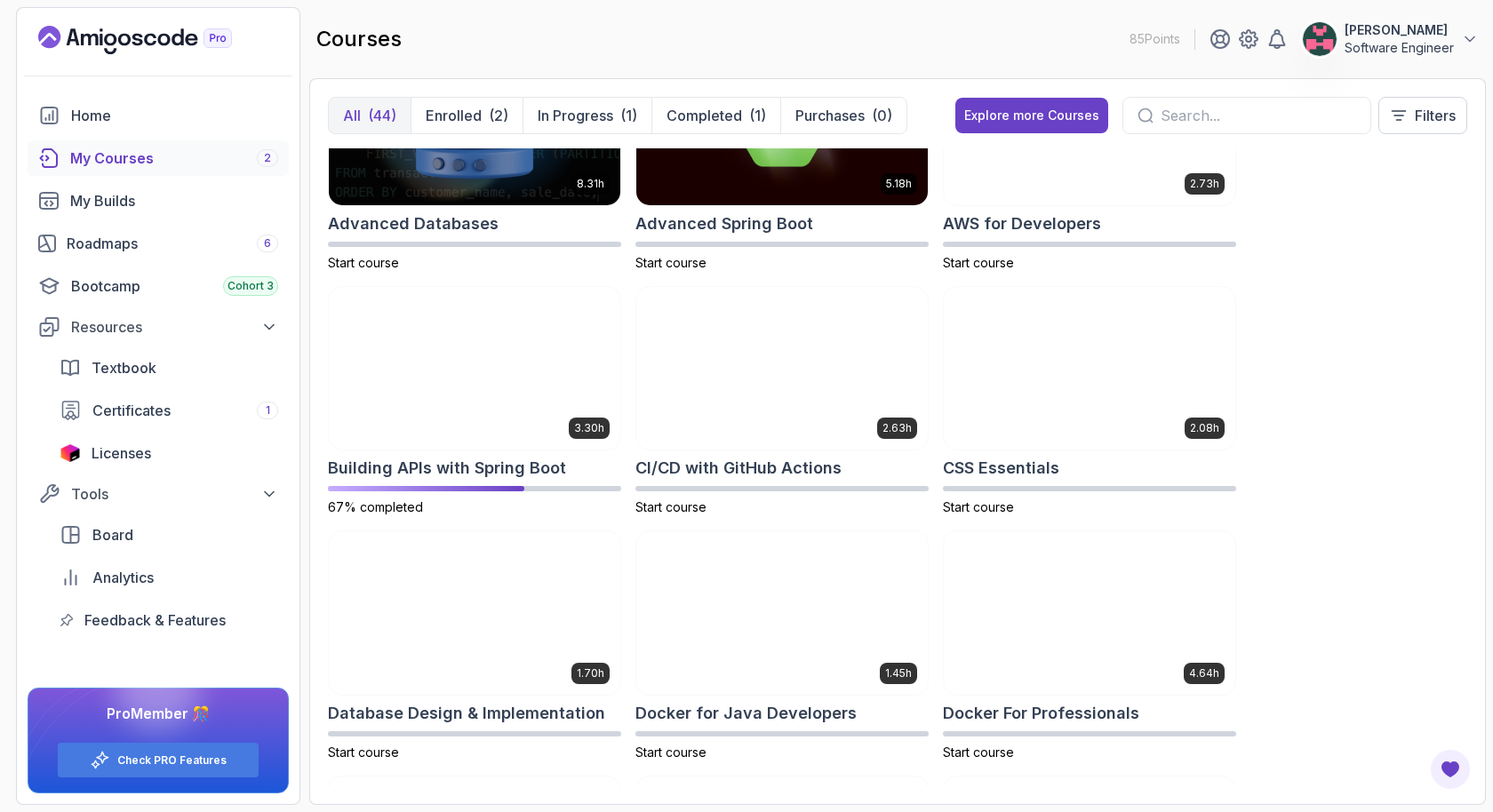 scroll, scrollTop: 0, scrollLeft: 0, axis: both 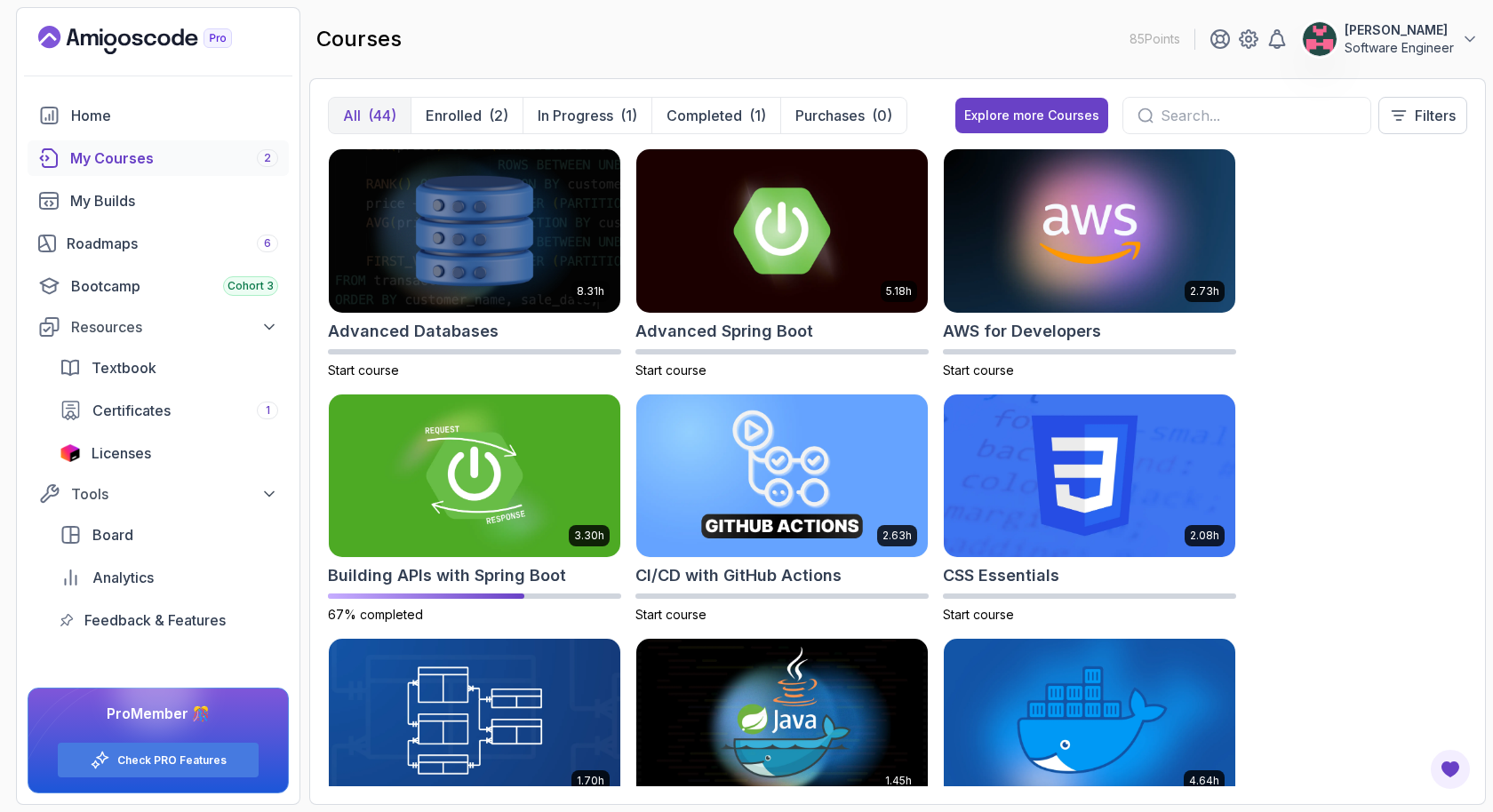 click on "Home My Courses 2 My Builds Roadmaps 6 Bootcamp Cohort 3 Resources Textbook Certificates 1 Licenses Tools Board Analytics Feedback & Features" at bounding box center (158, 368) 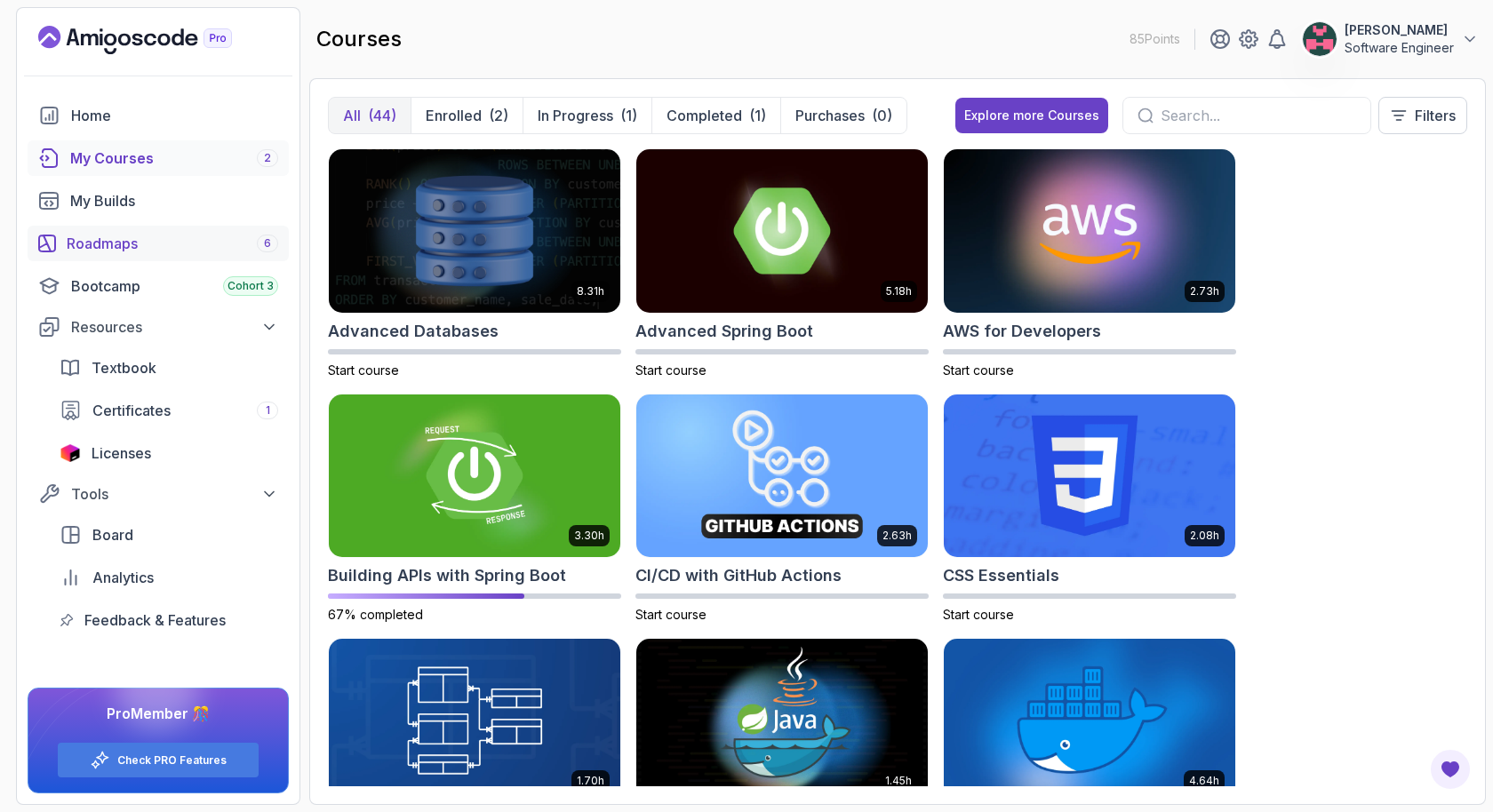 click on "Roadmaps 6" at bounding box center [158, 243] 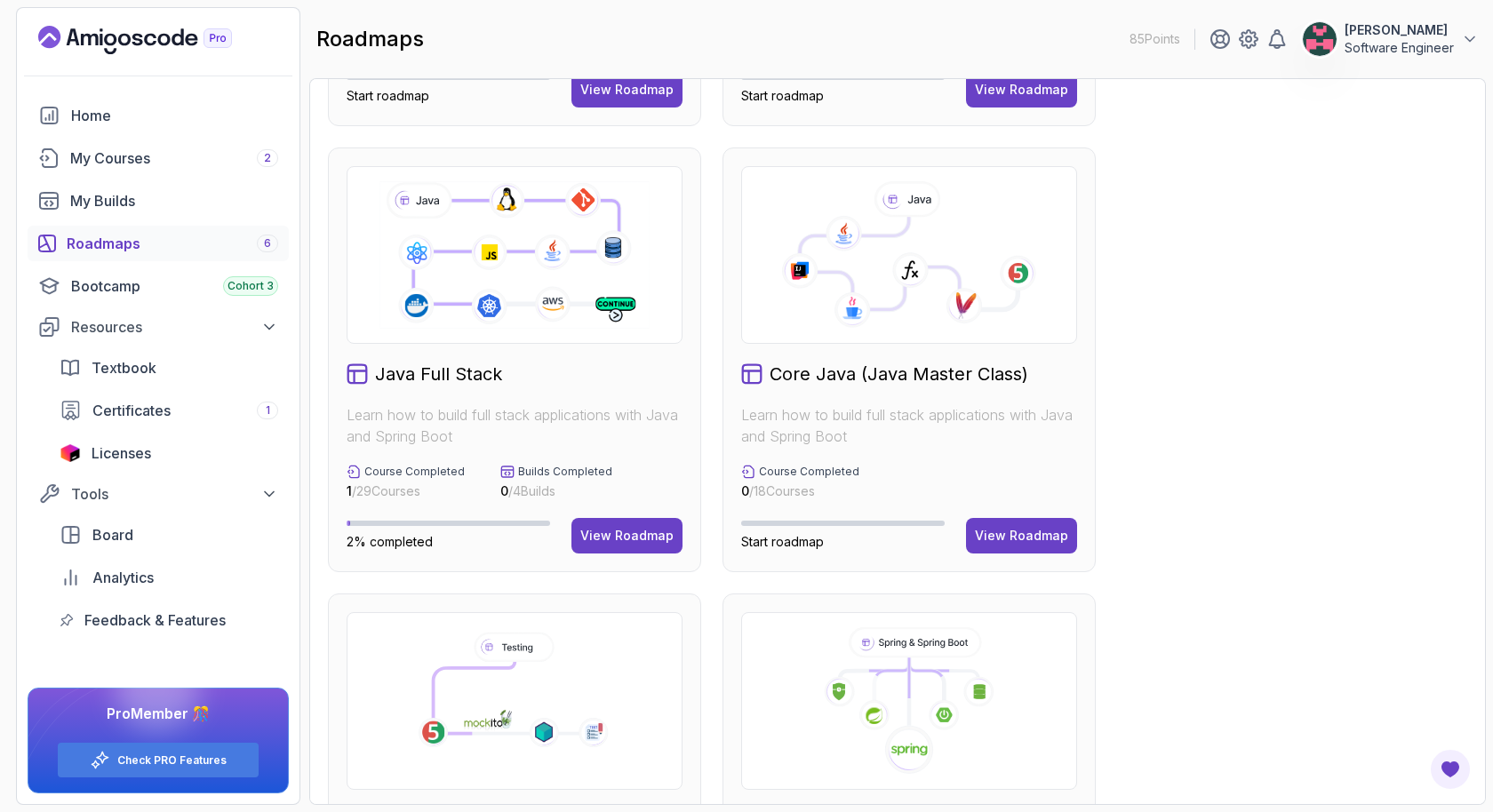 scroll, scrollTop: 623, scrollLeft: 0, axis: vertical 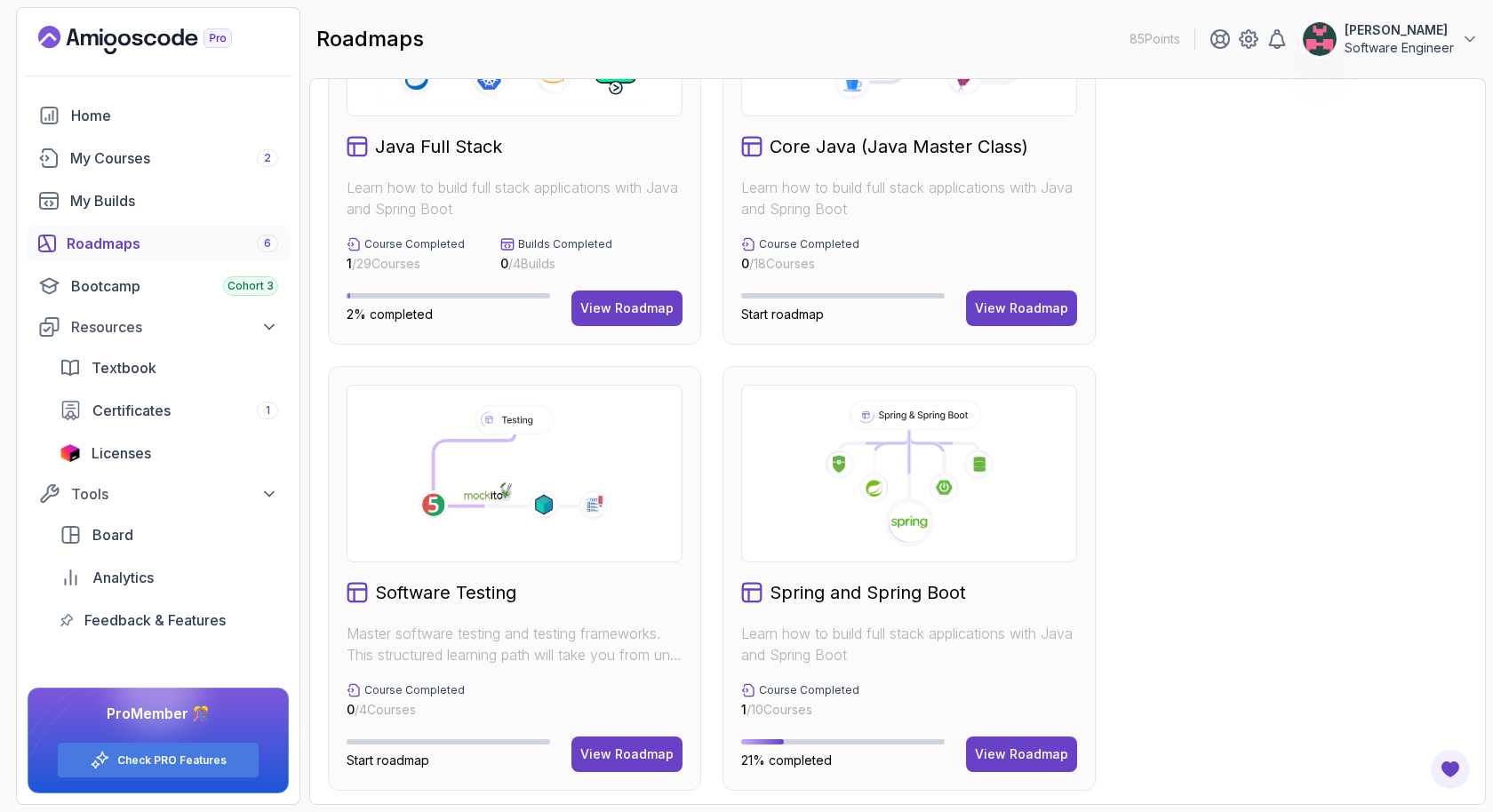 click on "Course Completed 1 / 10  Courses" at bounding box center (909, 701) 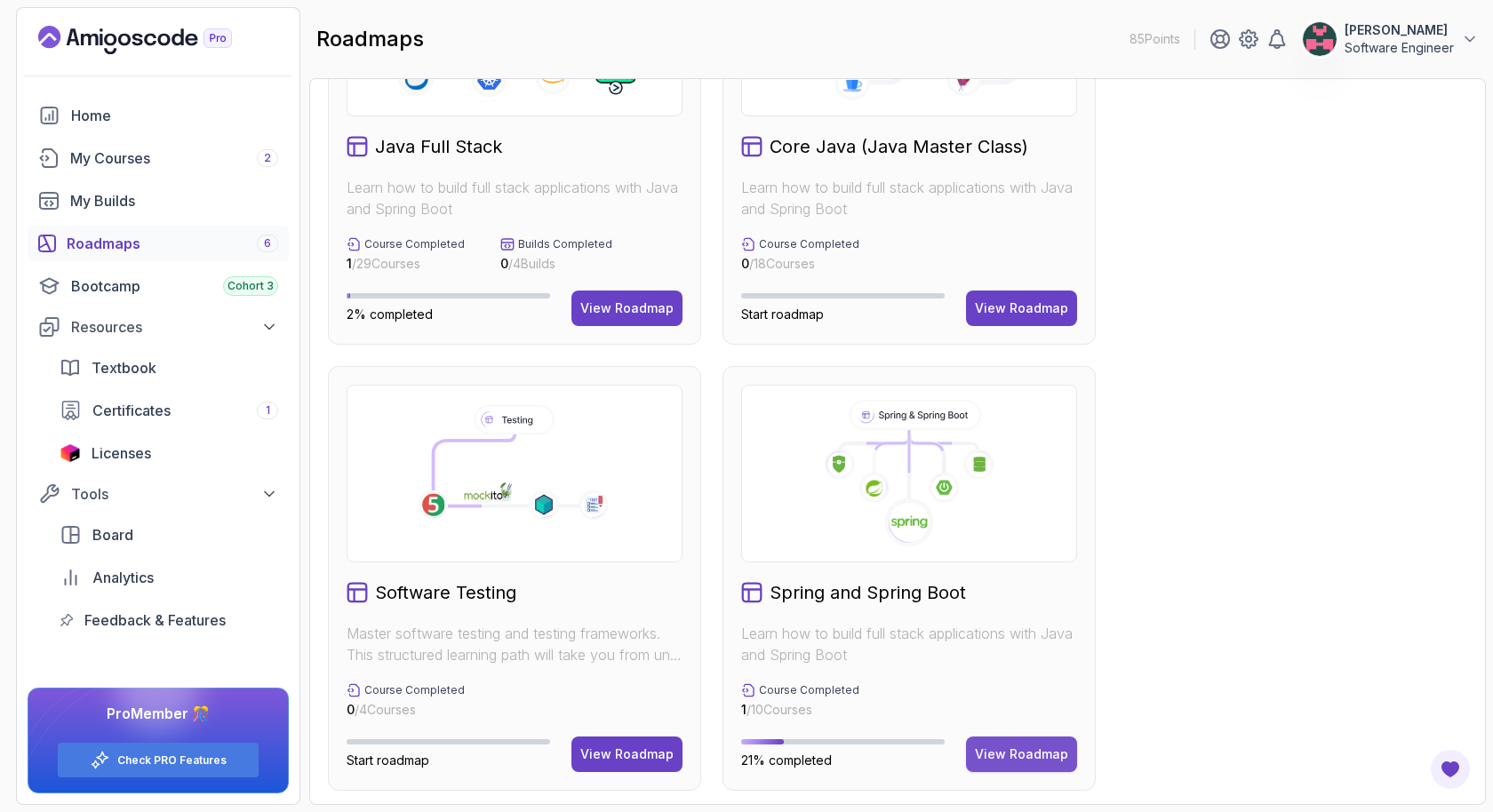 click on "View Roadmap" at bounding box center (1021, 754) 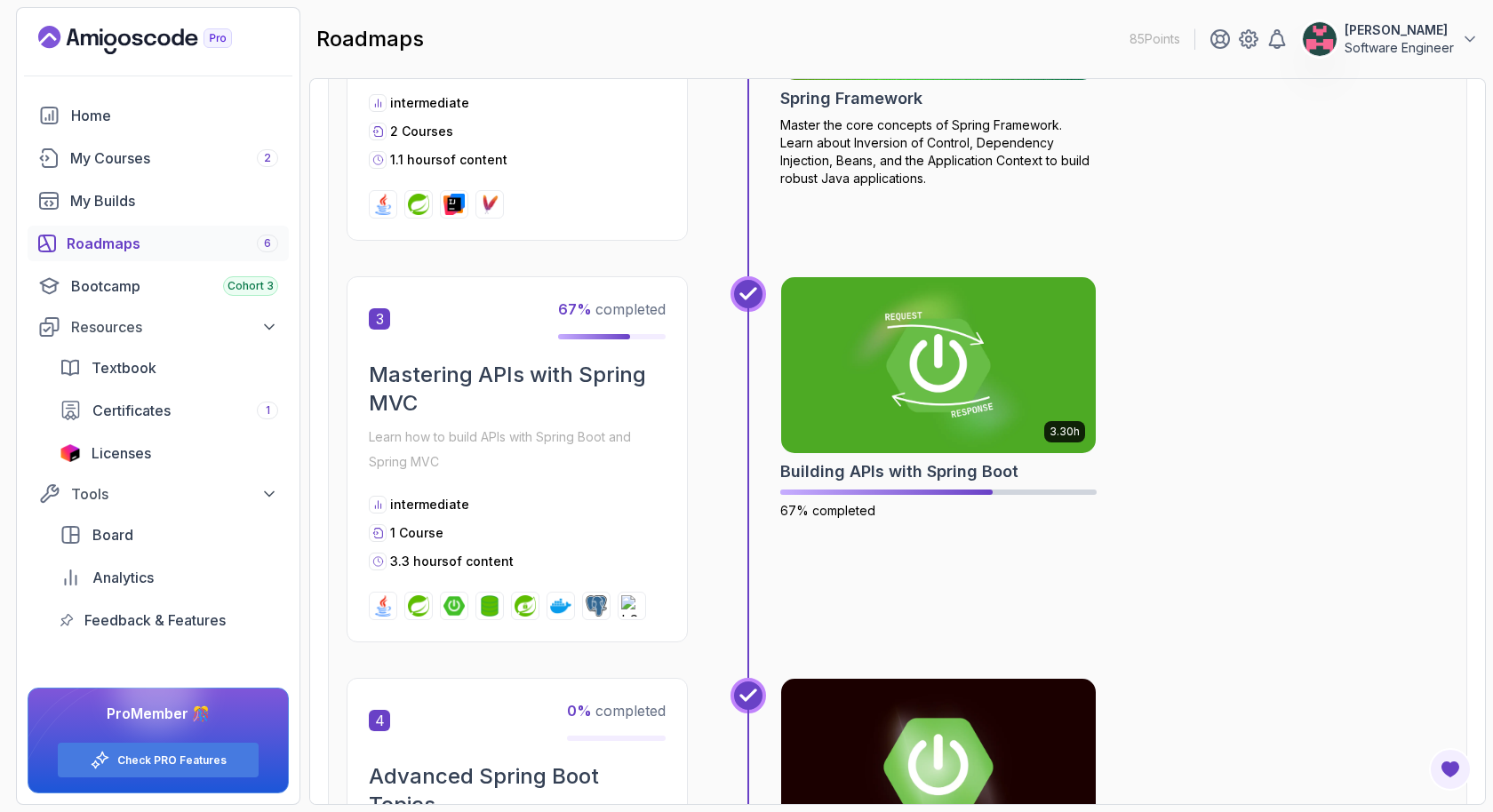 scroll, scrollTop: 980, scrollLeft: 0, axis: vertical 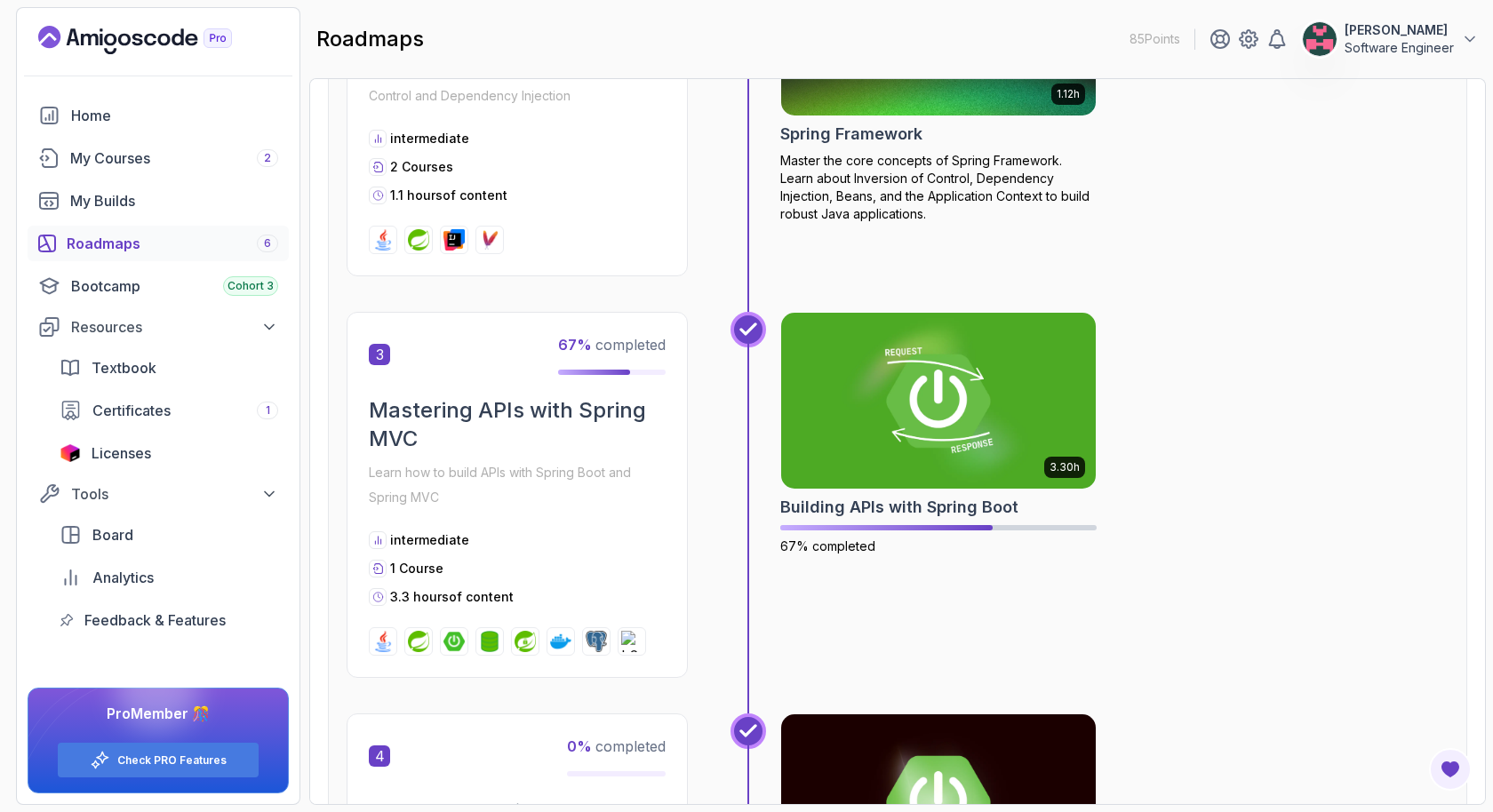 click on "3.30h Building APIs with Spring Boot 67% completed" at bounding box center [1114, 495] 